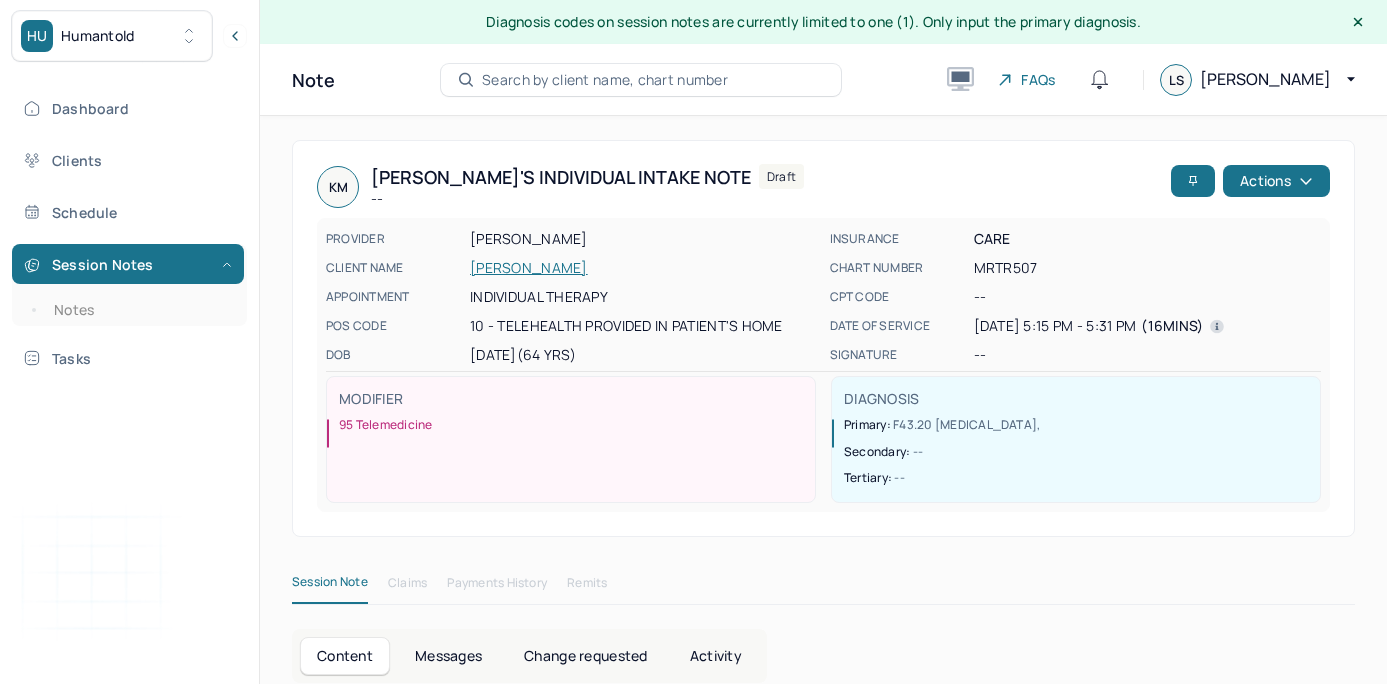 scroll, scrollTop: 12, scrollLeft: 0, axis: vertical 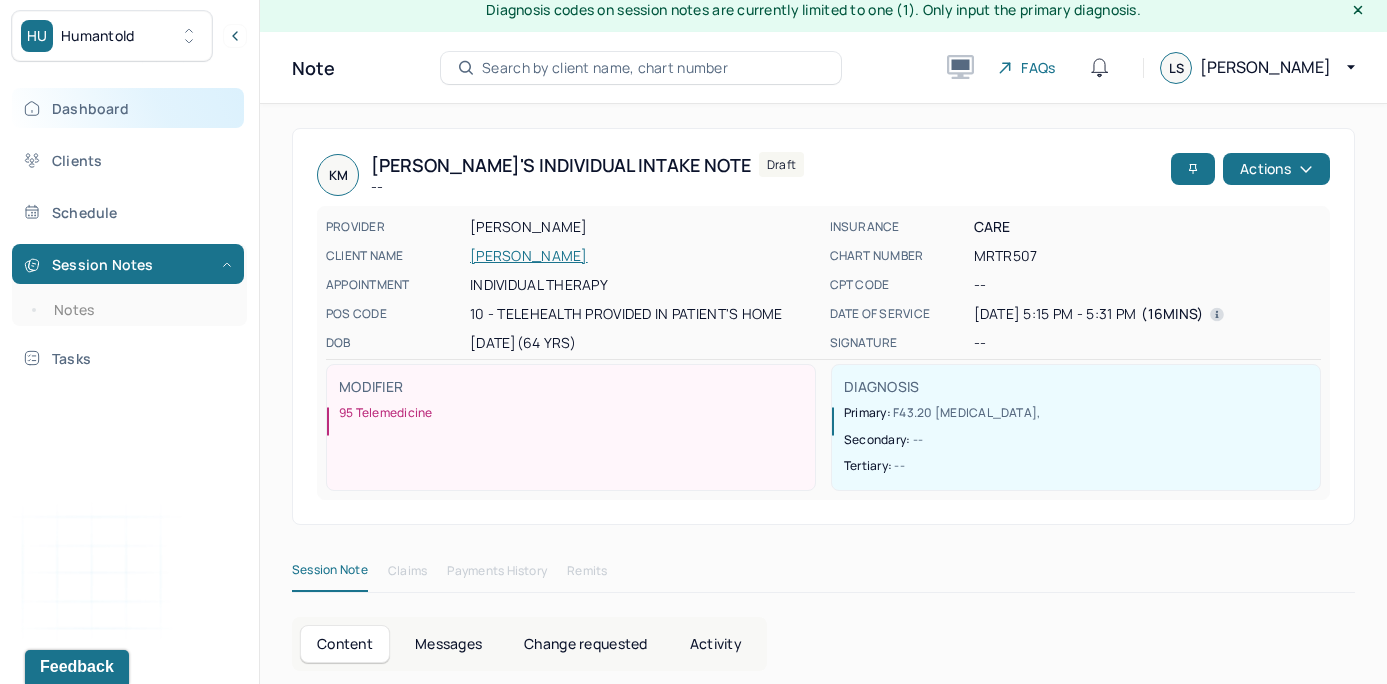 click on "Dashboard" at bounding box center [128, 108] 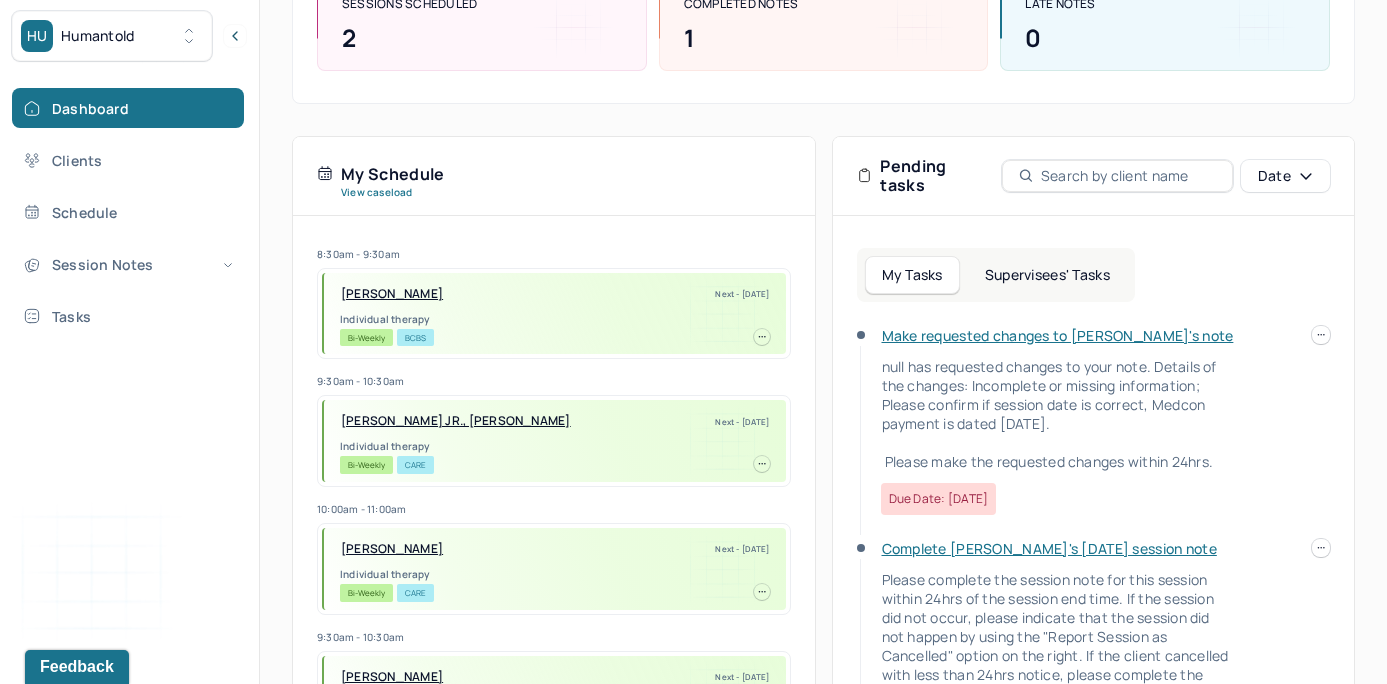 scroll, scrollTop: 344, scrollLeft: 0, axis: vertical 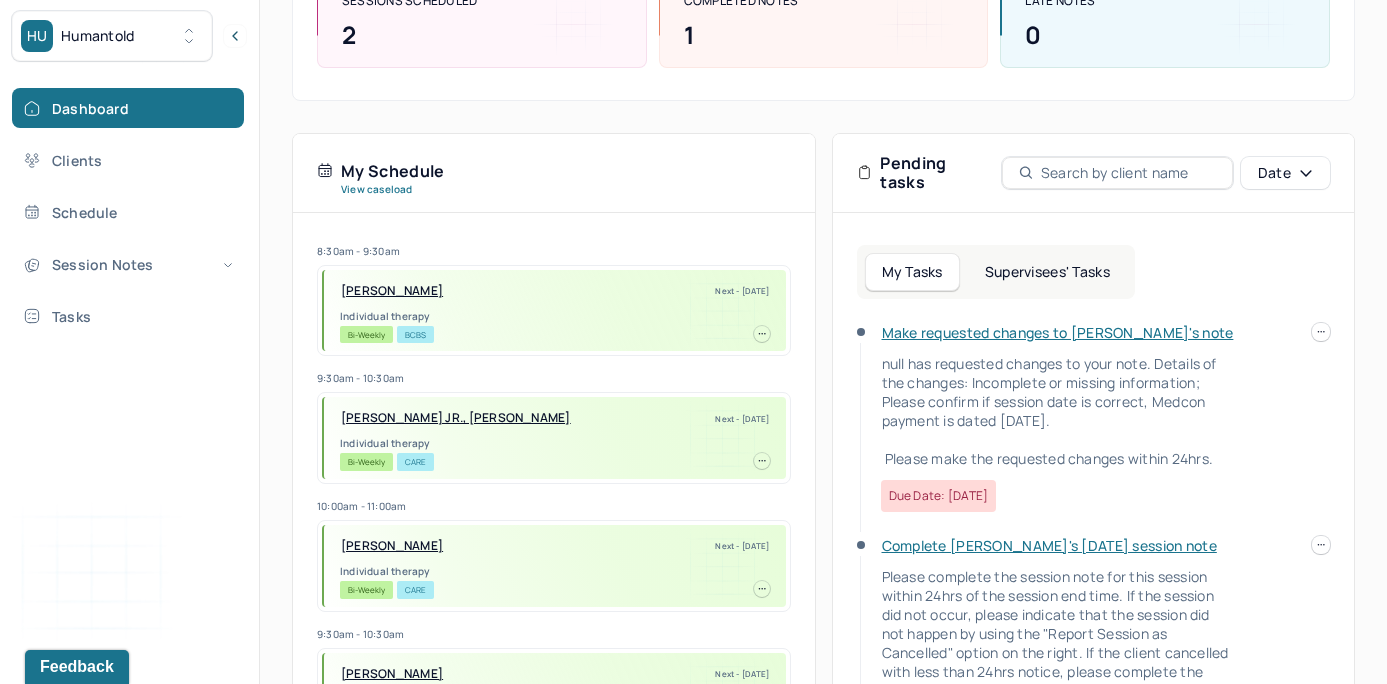 click on "Supervisees' Tasks" at bounding box center [1047, 272] 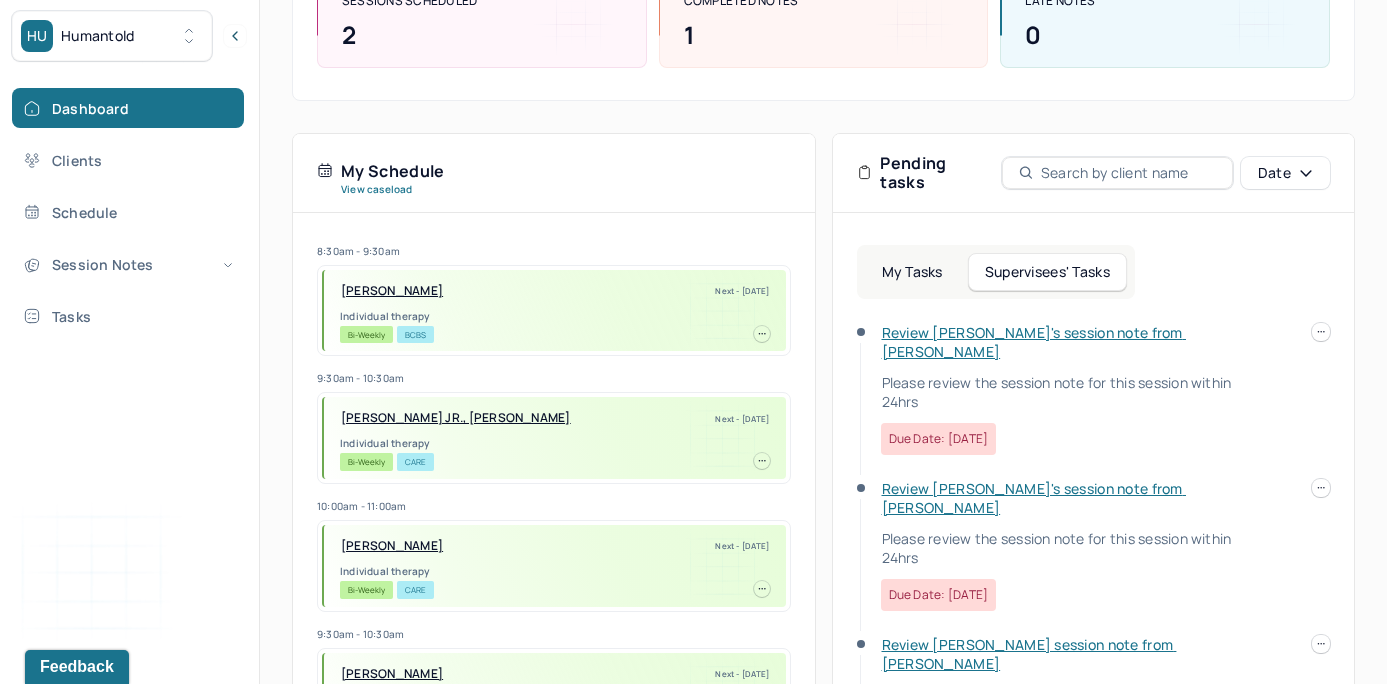 click on "Review Joseph's session note from Brianna" at bounding box center (1034, 342) 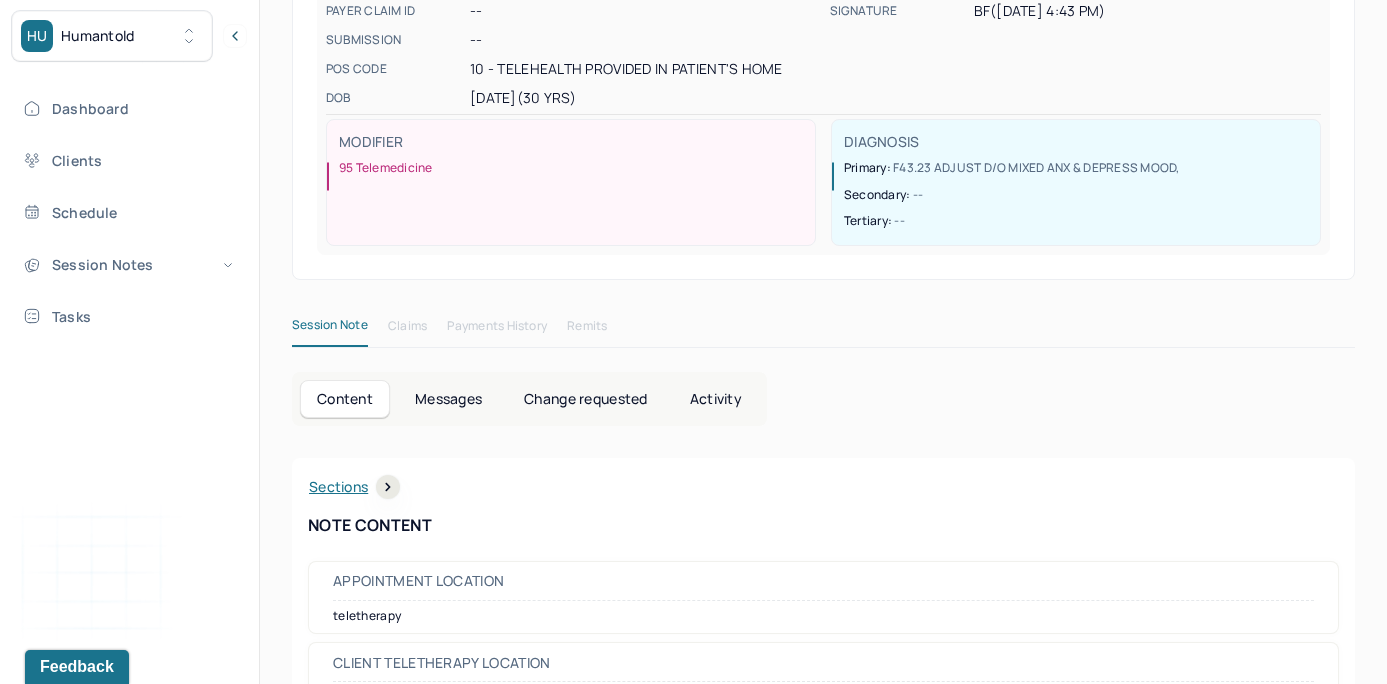 click on "JL Joseph's   Individual soap note -- Pending supervisor review       Actions   PROVIDER FOPPIANO, BRIANNA CLIENT NAME LINEA, JOSEPH APPOINTMENT Individual therapy   MANTLE CLAIM ID -- PAYER CLAIM ID -- SUBMISSION -- POS CODE 10 - Telehealth Provided in Patient's Home DOB 07/02/1995  (30 Yrs) INSURANCE BCBS CHART NUMBER LGVJ731 CPT CODE -- DATE OF SERVICE 07/01/2025   5:00 PM   -   6:00 PM ( 1hr )     SIGNATURE bf  (07/02/2025, 4:43 PM) MODIFIER 95 Telemedicine DIAGNOSIS Primary:   F43.23 ADJUST D/O MIXED ANX & DEPRESS MOOD ,  Secondary:   -- Tertiary:   --   Session Note     Claims     Payments History     Remits     Content     Messages     Change requested     Activity       Sections Session note Therapy intervention techniques Treatment plan/ progress   Sections   NOTE CONTENT Appointment location teletherapy Client Teletherapy Location Home Provider Teletherapy Location Home Consent was received for the teletherapy session Consent was received for the teletherapy session Primary diagnosis -- -- Causing" at bounding box center [823, 1604] 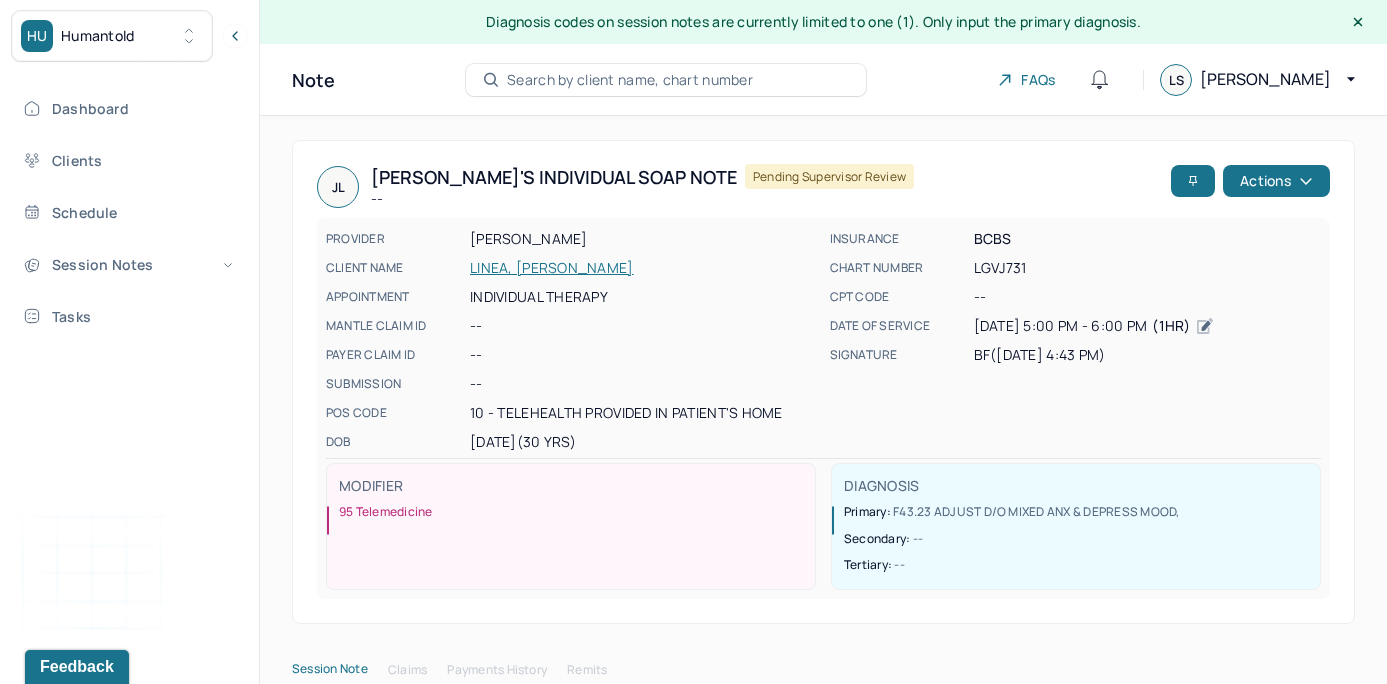 scroll, scrollTop: 0, scrollLeft: 0, axis: both 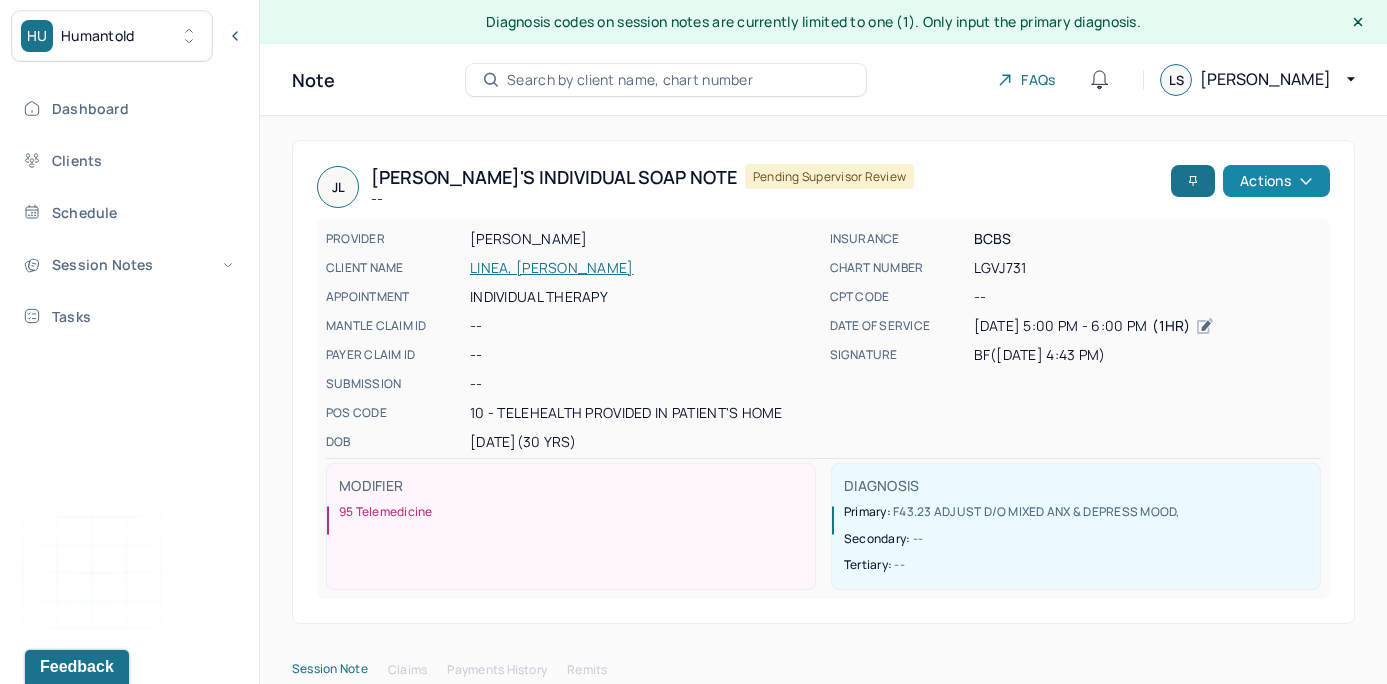 click on "Actions" at bounding box center (1276, 181) 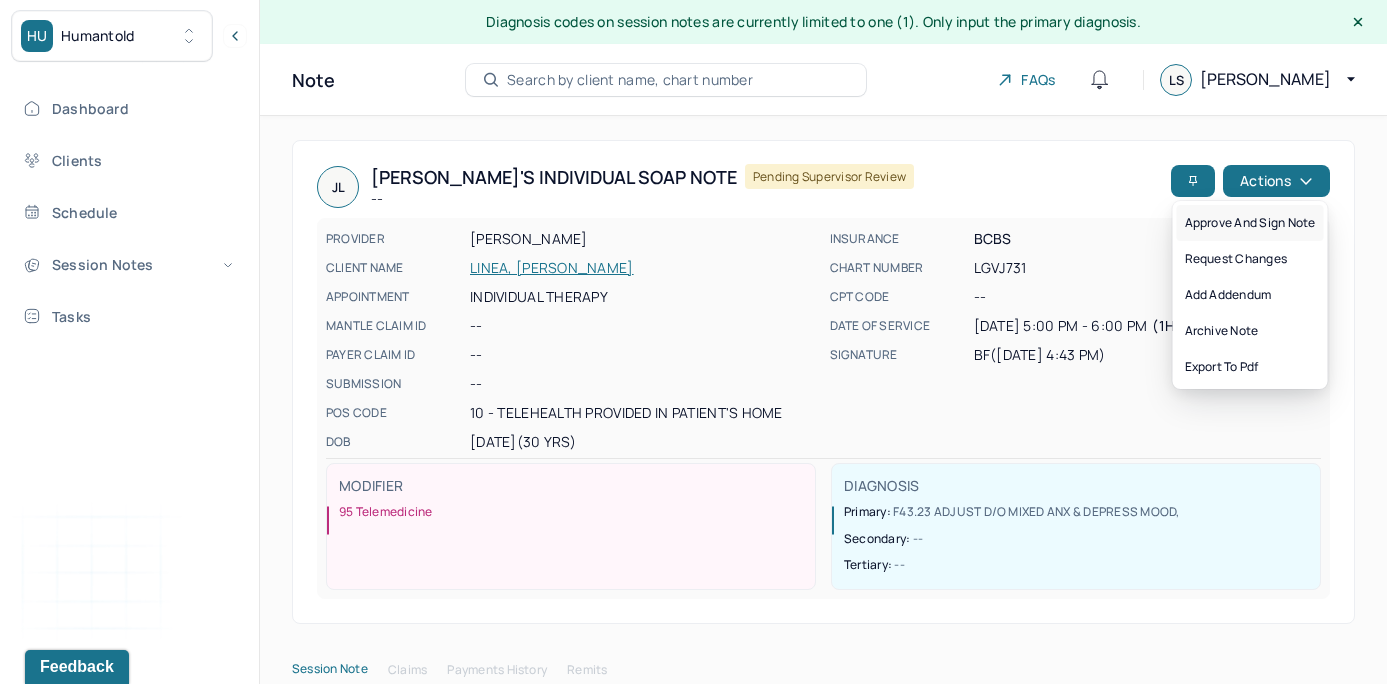 click on "Approve and sign note" at bounding box center [1250, 223] 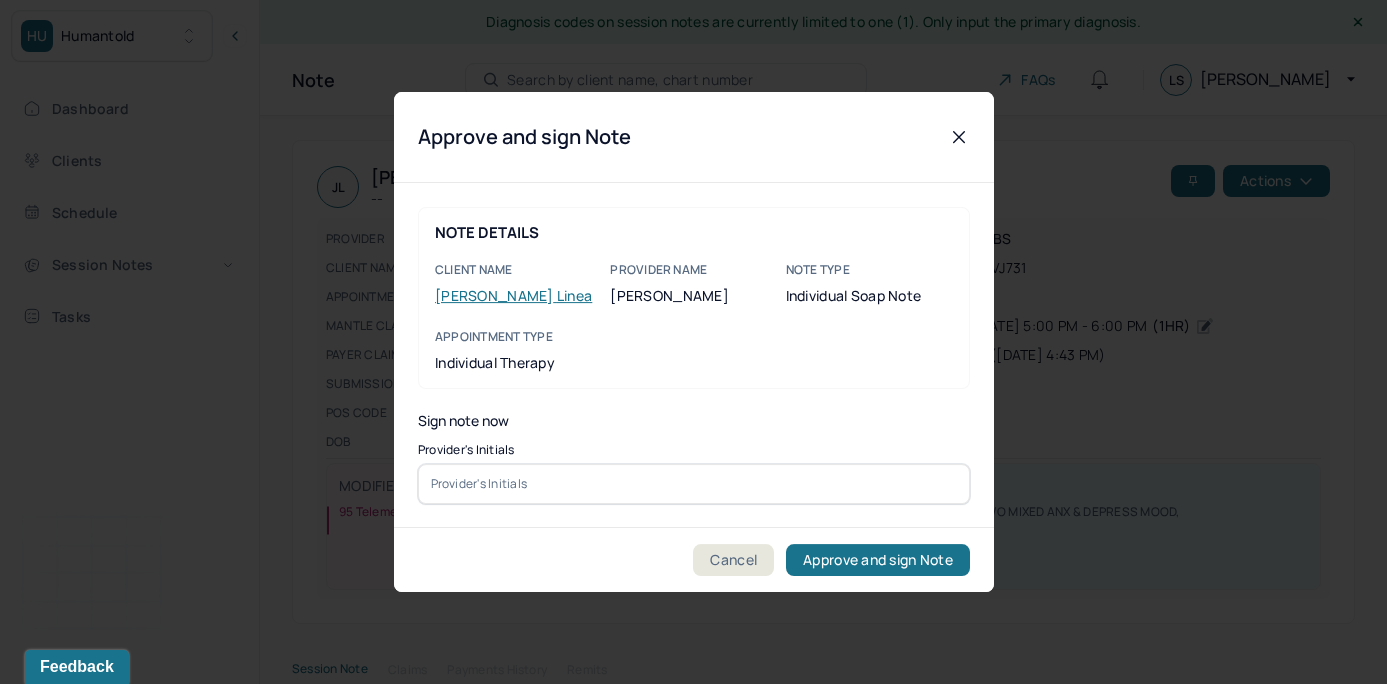 click at bounding box center [694, 484] 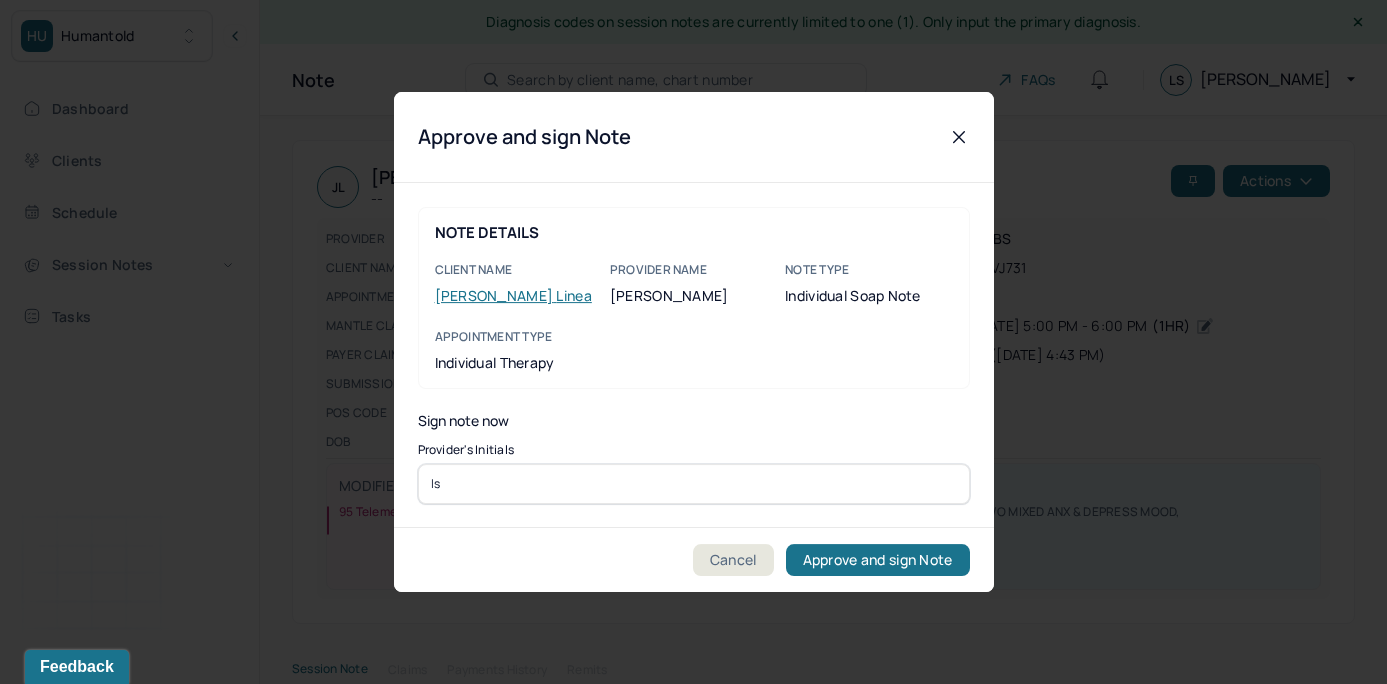 type on "ls" 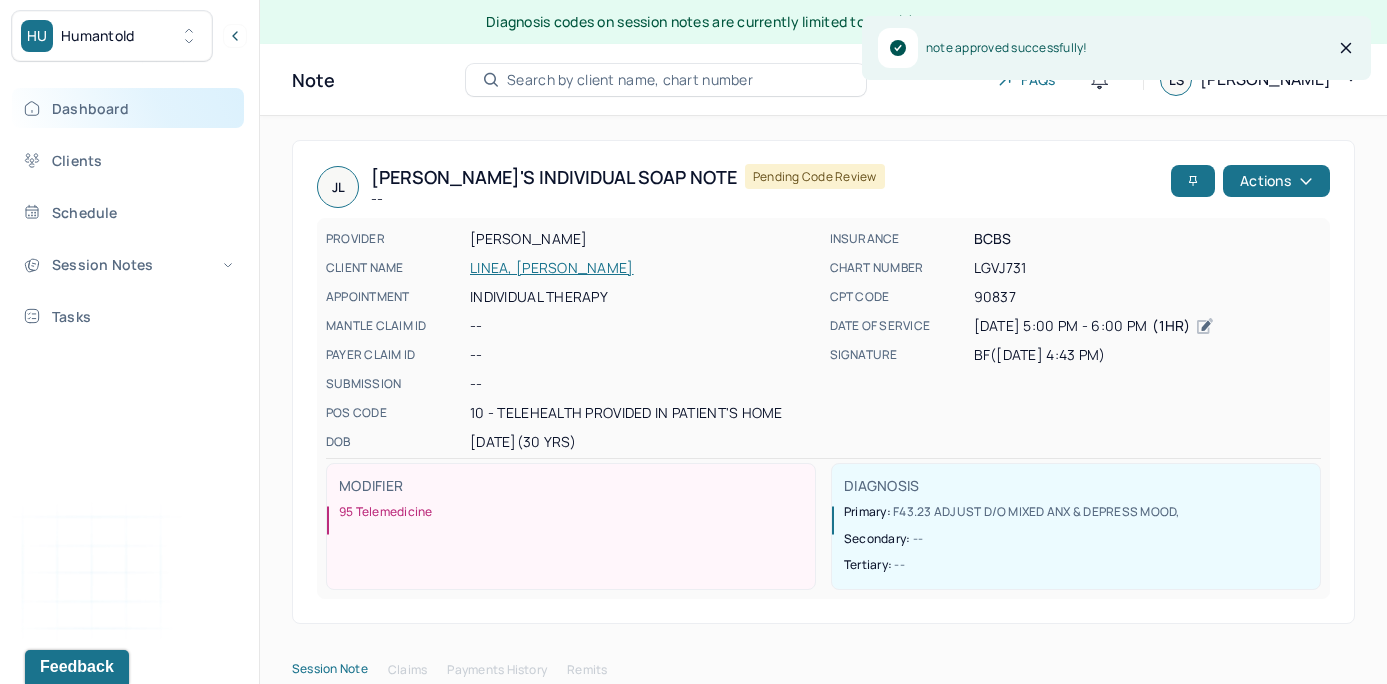 click on "Dashboard" at bounding box center (128, 108) 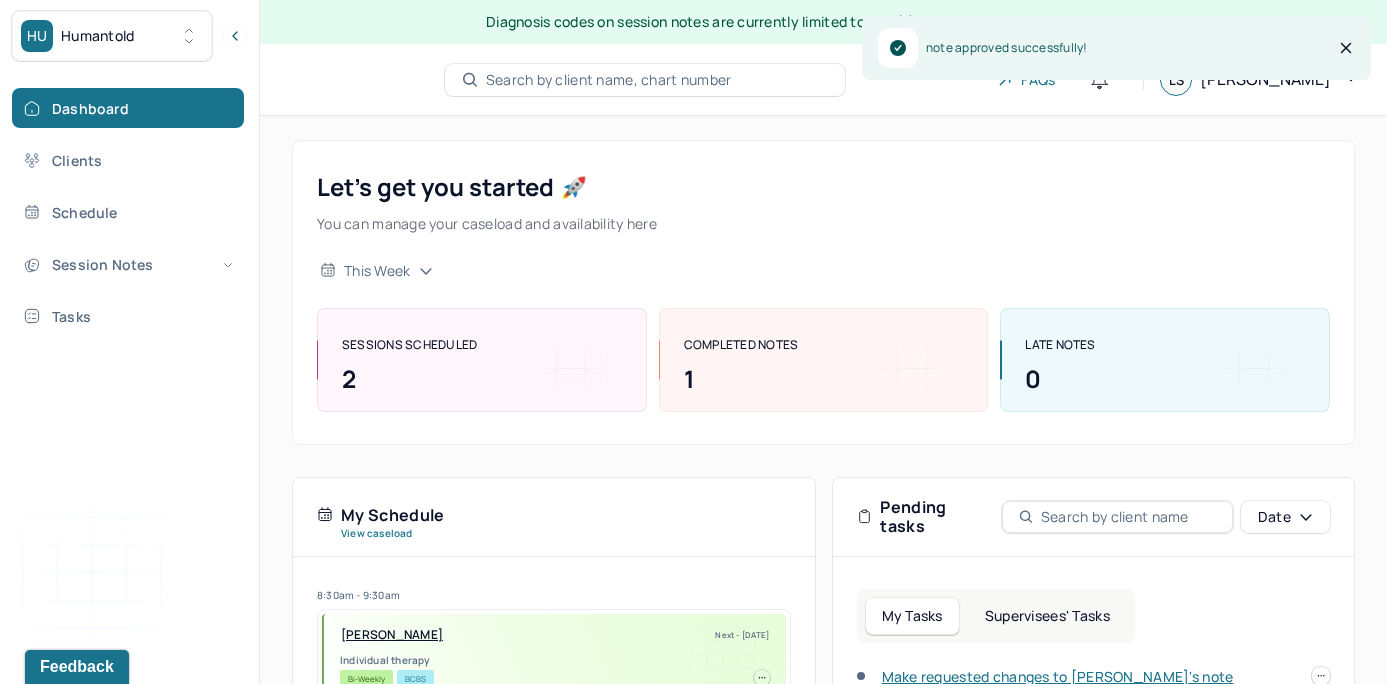click on "Supervisees' Tasks" at bounding box center [1047, 616] 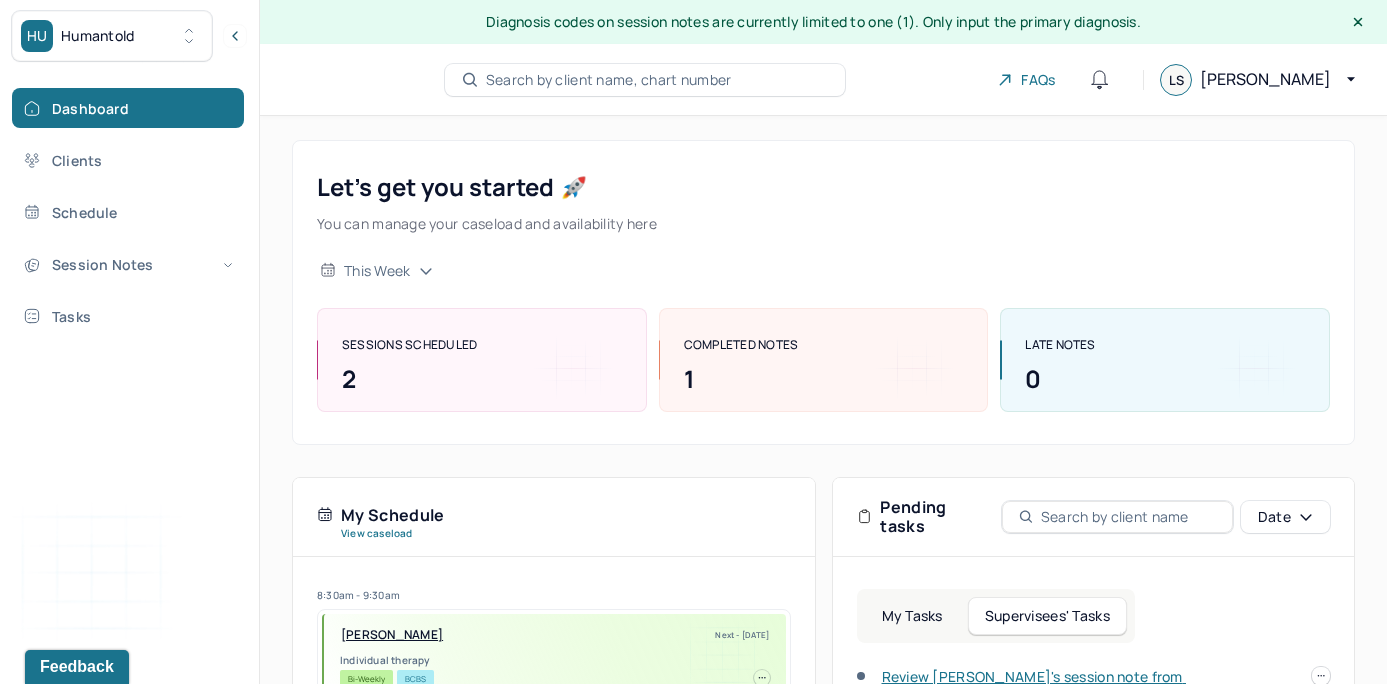 click on "Let’s get you started 🚀 You can manage your caseload and availability here   this week   SESSIONS SCHEDULED 2 COMPLETED NOTES 1 LATE NOTES 0 My Schedule View caseload 8:30am - 9:30am   VOGEL, MARGARET   Next - 07/09/2025 Individual therapy Bi-Weekly BCBS     9:30am - 10:30am   HART JR., THOMAS   Next - 07/09/2025 Individual therapy Bi-Weekly CARE     10:00am - 11:00am   DRONZEK, KEVIN   Next - 07/10/2025 Individual therapy Bi-Weekly CARE     9:30am - 10:30am   WILLIAMS, WAYNE   Next - 07/10/2025 Individual therapy Bi-Weekly Pending Task Self Pay     9:30am - 10:30am   ZMIRICH, LAUREN   Next - 07/11/2025 Individual therapy Bi-Weekly Pending Task UMR     8:30am - 9:30am   POWERS, KAYLEIGH   Next - 07/11/2025 Individual therapy Bi-Weekly BCBS     8:30am - 9:30am   PALTAN KOPPELMAN, MICHELLE   Next - 07/17/2025 Individual therapy Bi-Weekly CIG     9:00am - 10:00am   HOBERMAN, HANNAH   Next - 07/17/2025 Individual therapy Bi-Weekly Pending Task AET     8:30am - 9:30am   SILVA, ANGELA   Next - -- Bi-Weekly OXF" at bounding box center [823, 663] 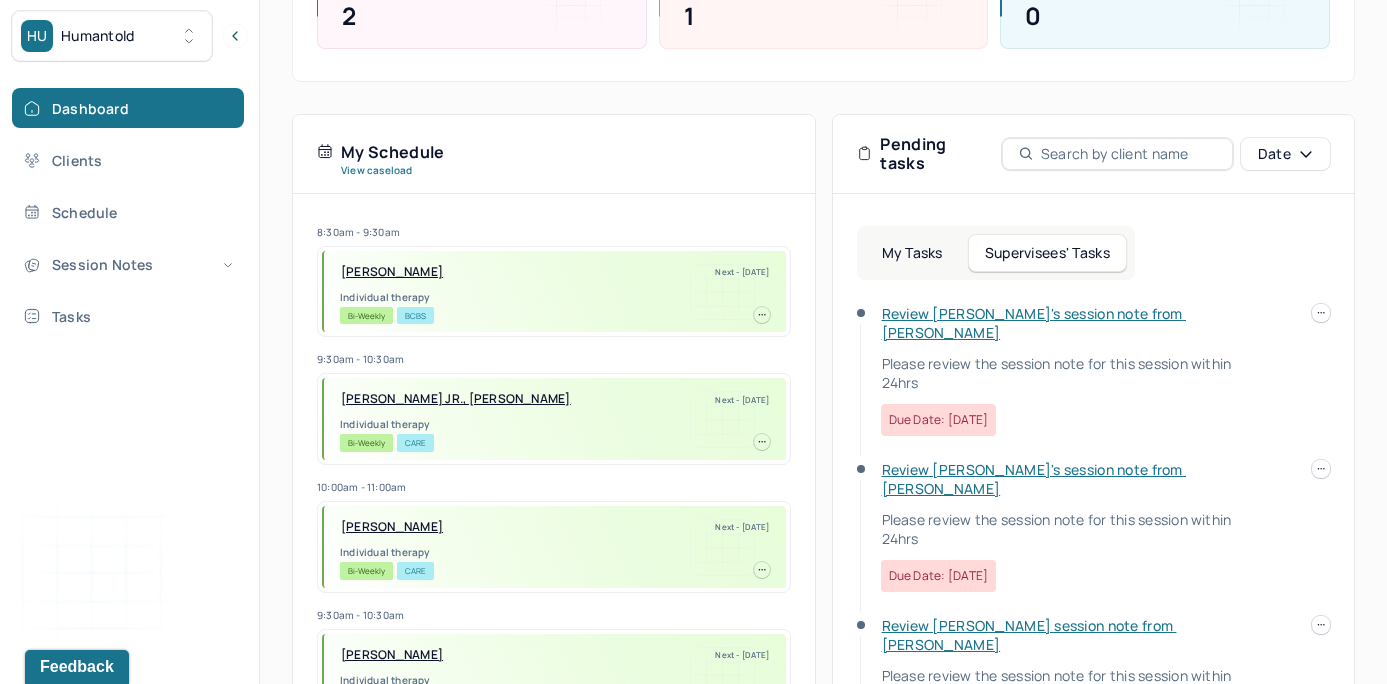 scroll, scrollTop: 364, scrollLeft: 0, axis: vertical 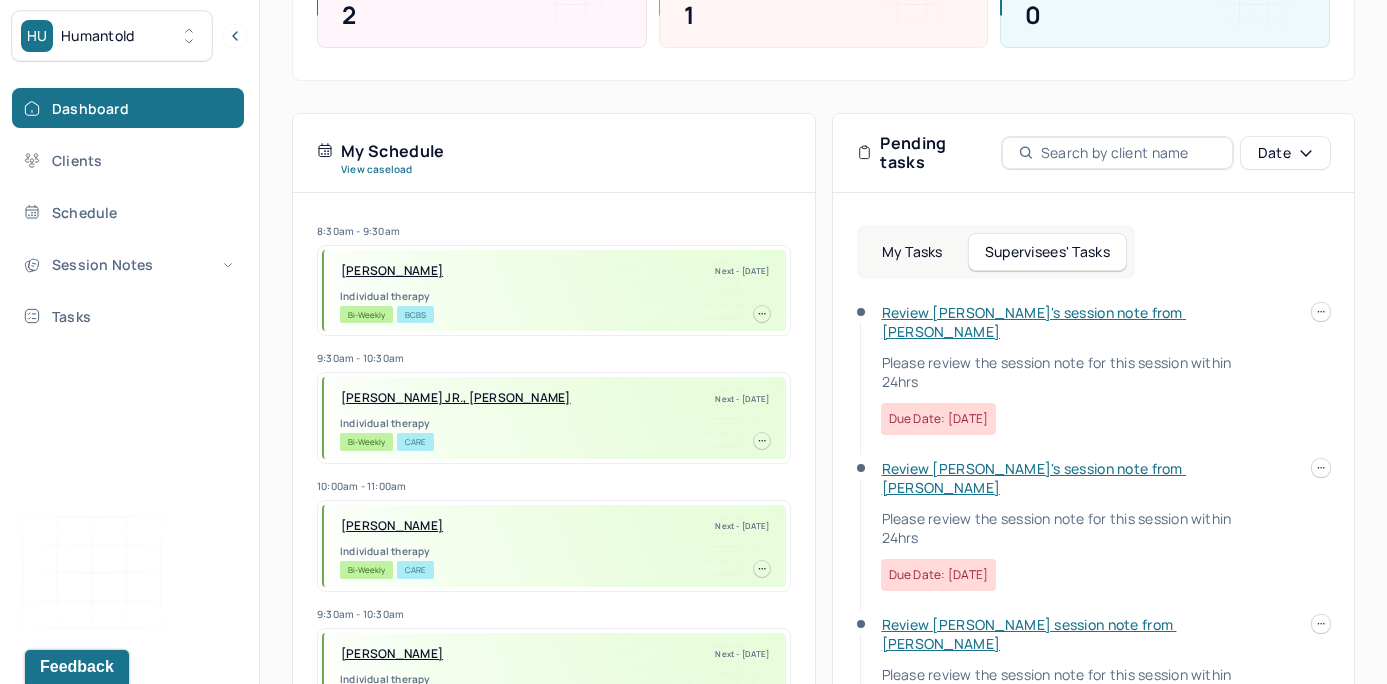 click on "Review Joseph's session note from Brianna" at bounding box center [1034, 322] 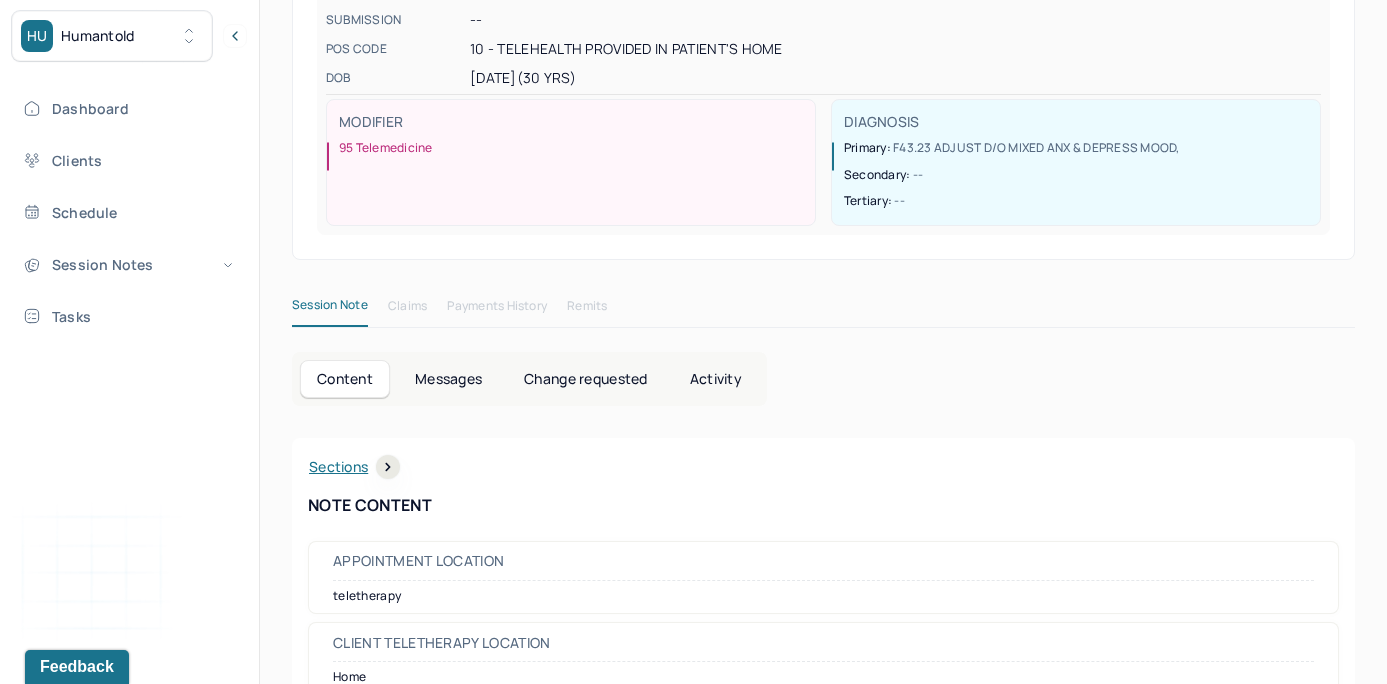 scroll, scrollTop: 72, scrollLeft: 0, axis: vertical 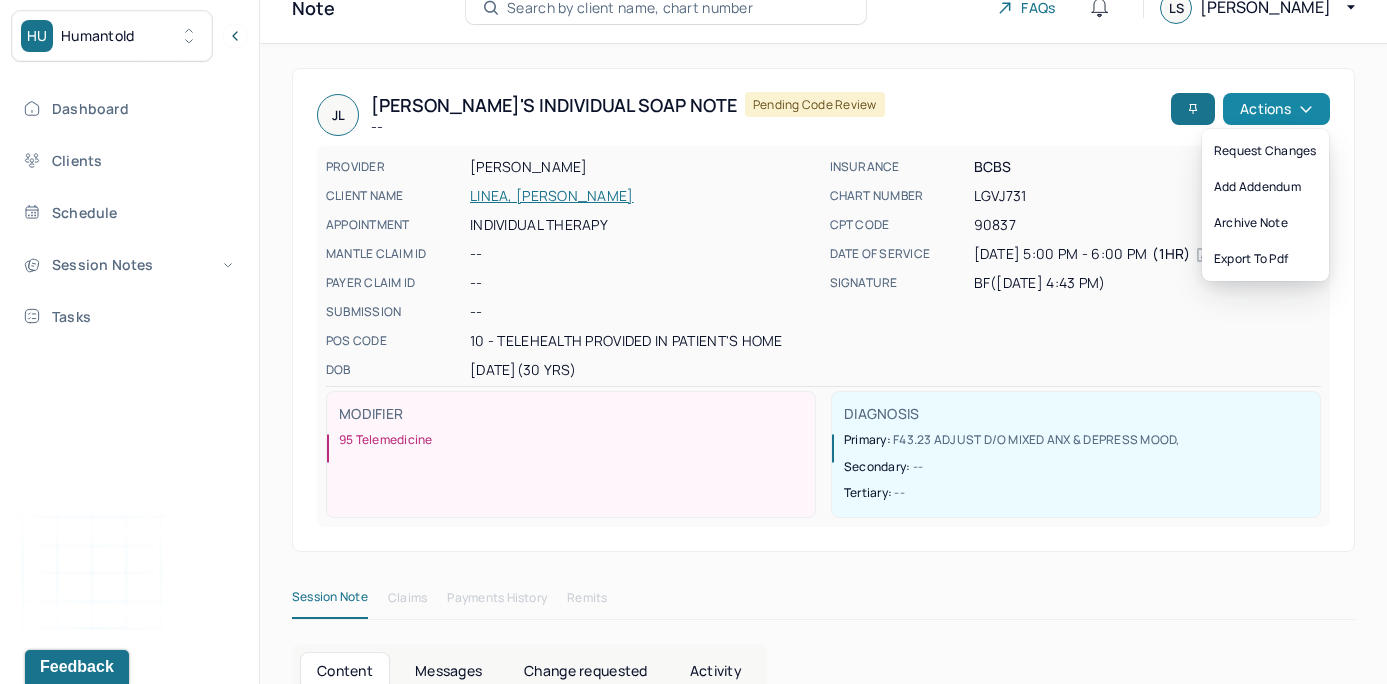 click on "Actions" at bounding box center [1276, 109] 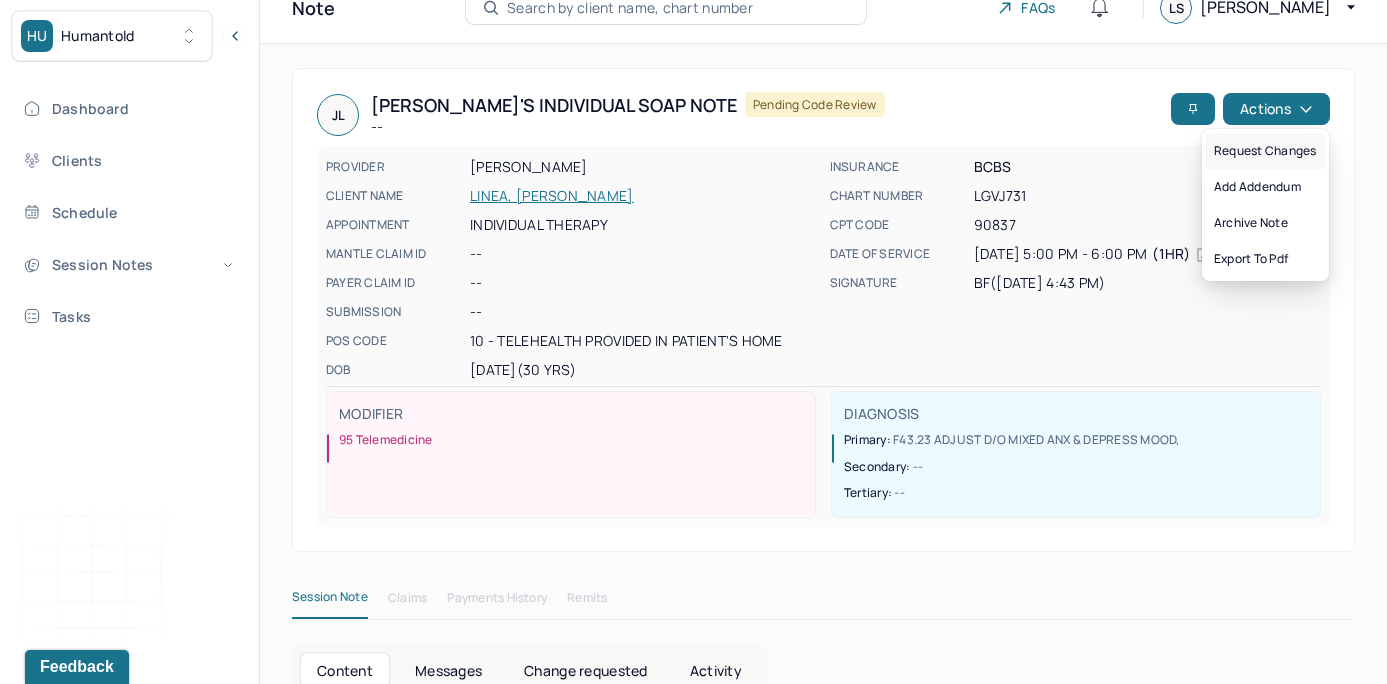 click on "Request changes" at bounding box center (1265, 151) 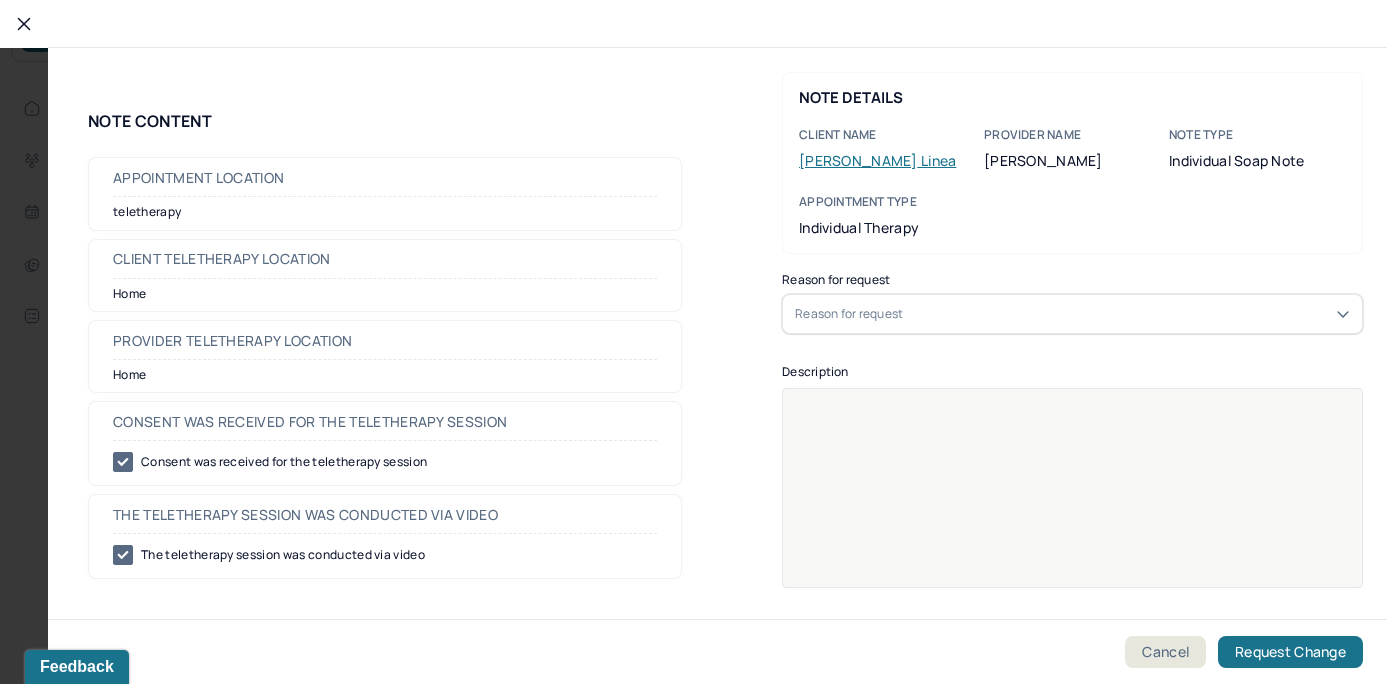 click 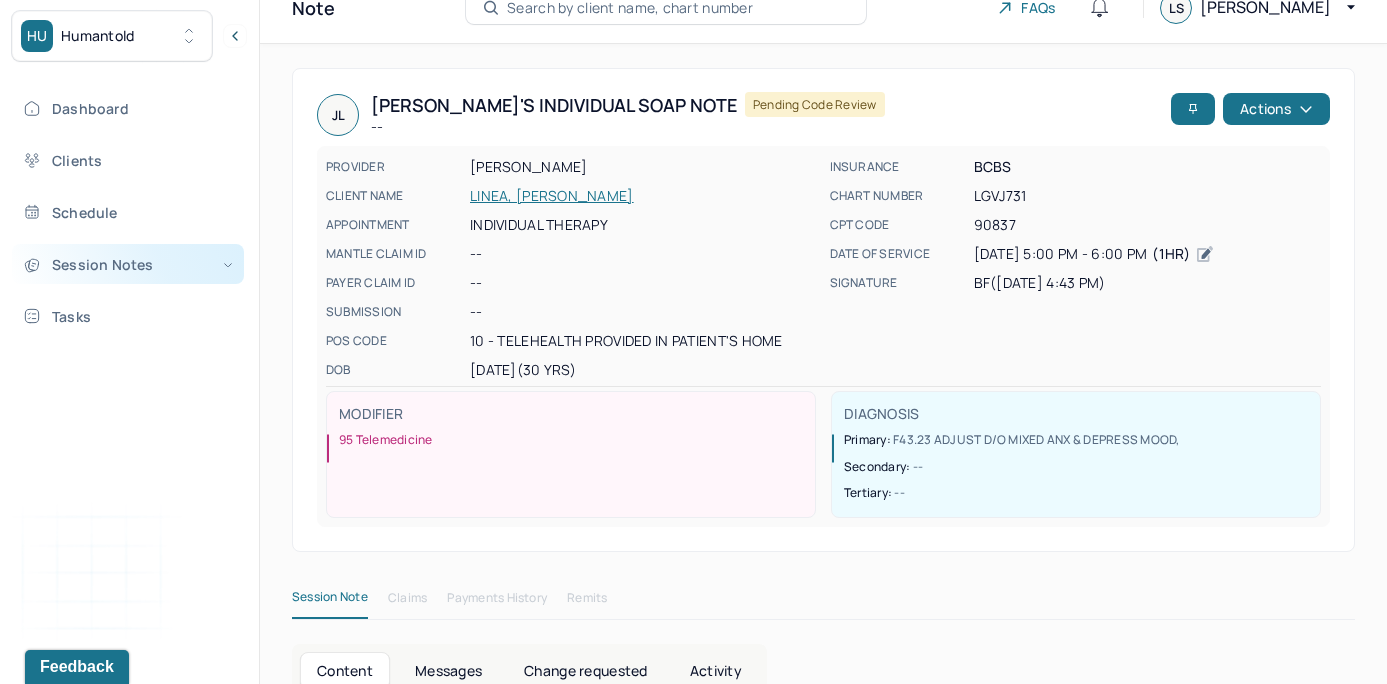 click on "Session Notes" at bounding box center [128, 264] 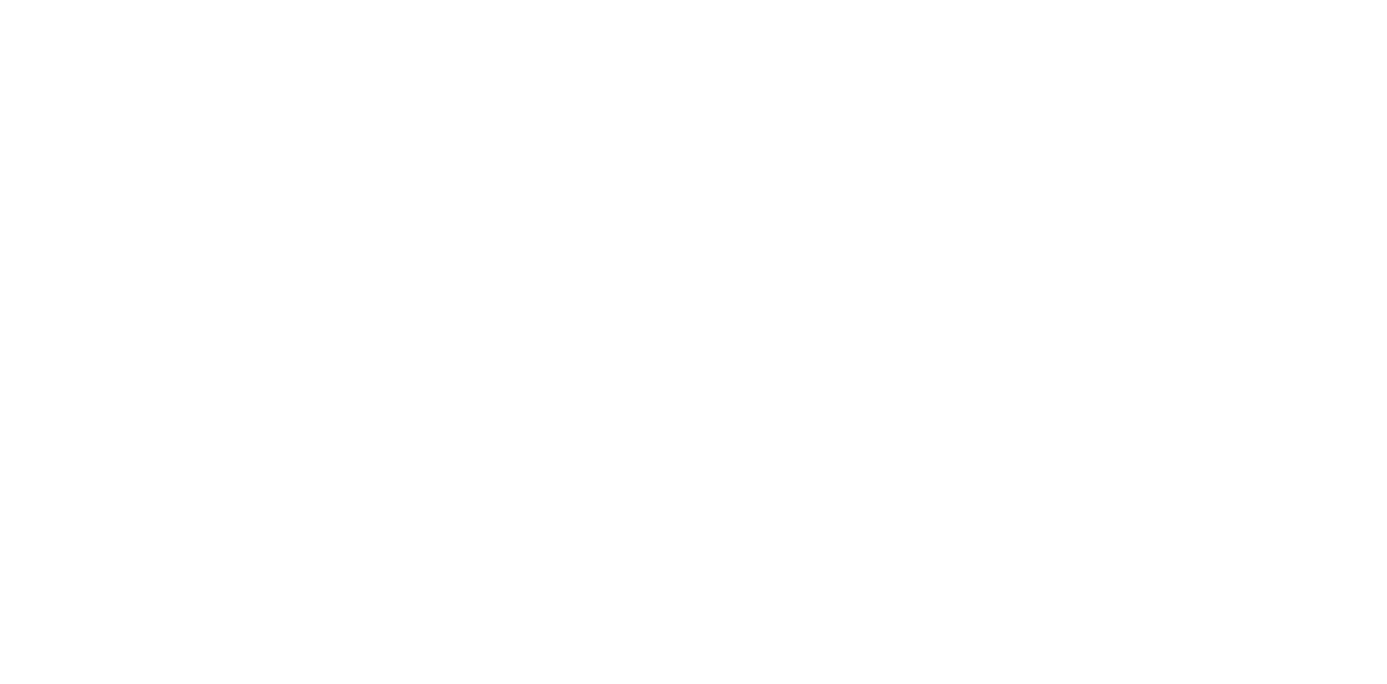 scroll, scrollTop: 0, scrollLeft: 0, axis: both 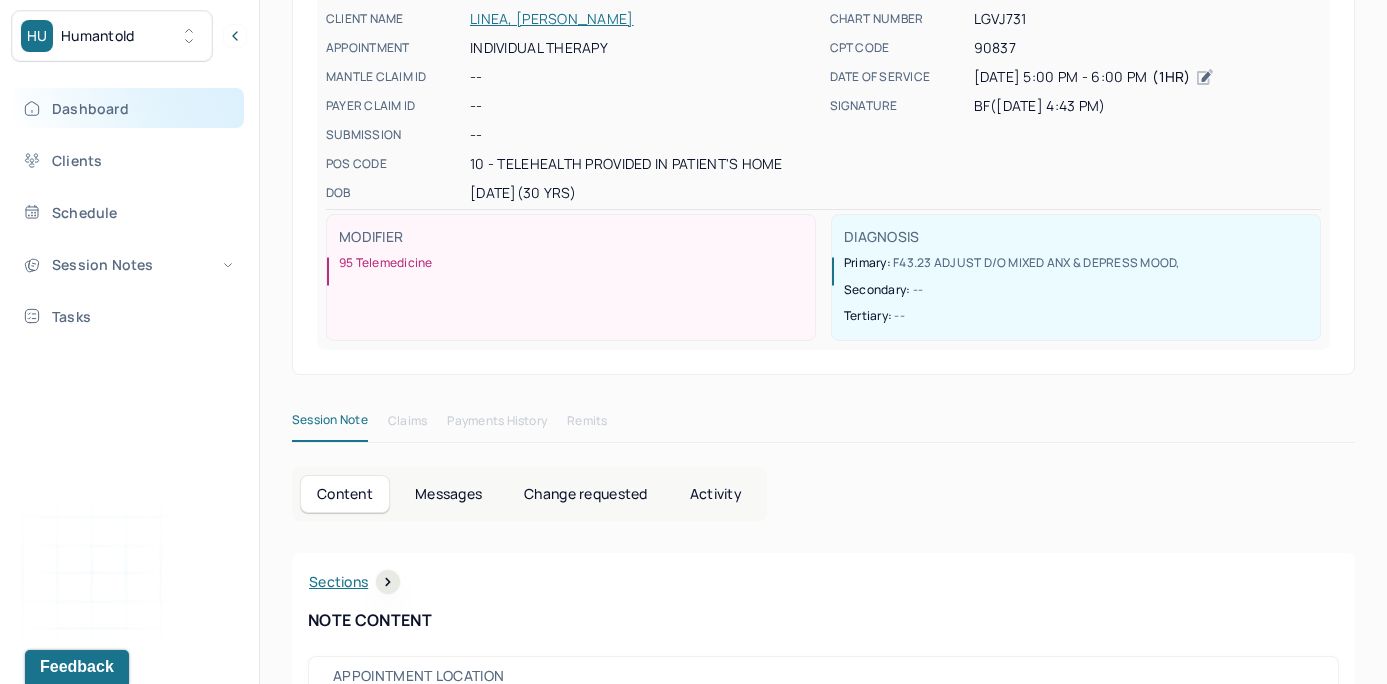 click on "Dashboard" at bounding box center [128, 108] 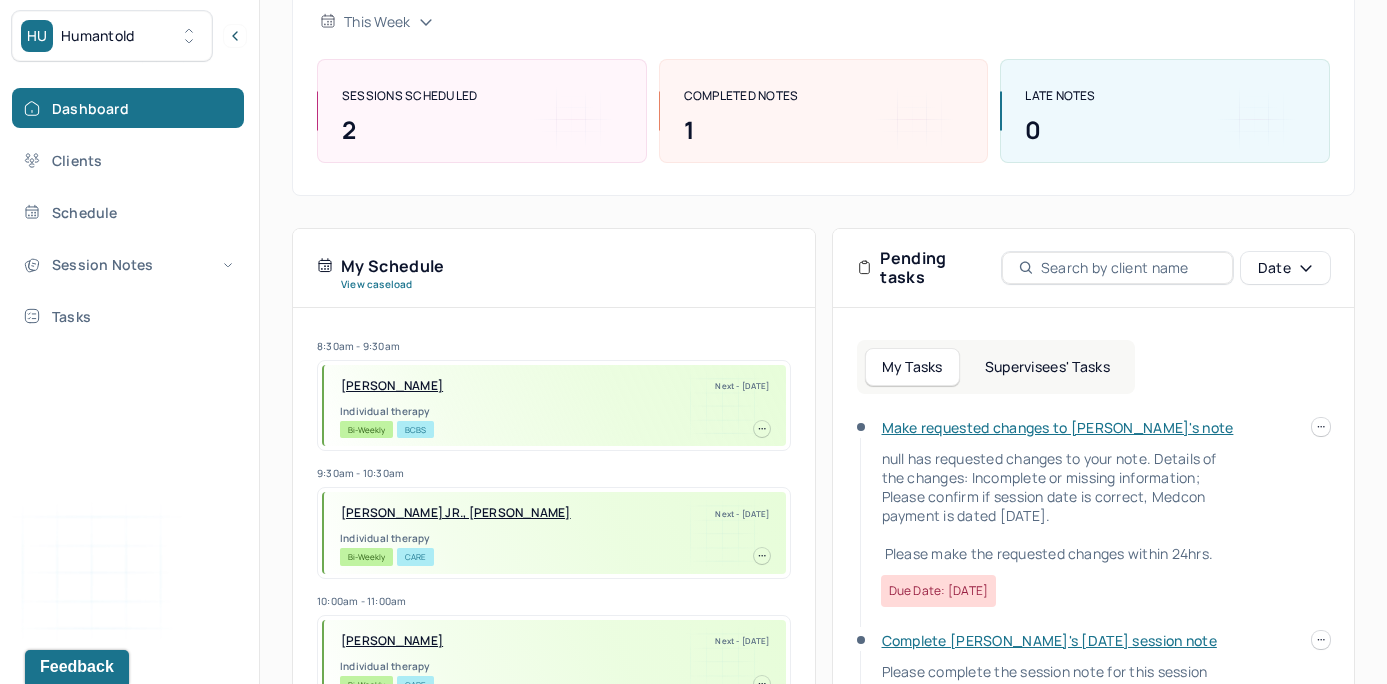 click on "Supervisees' Tasks" at bounding box center (1047, 367) 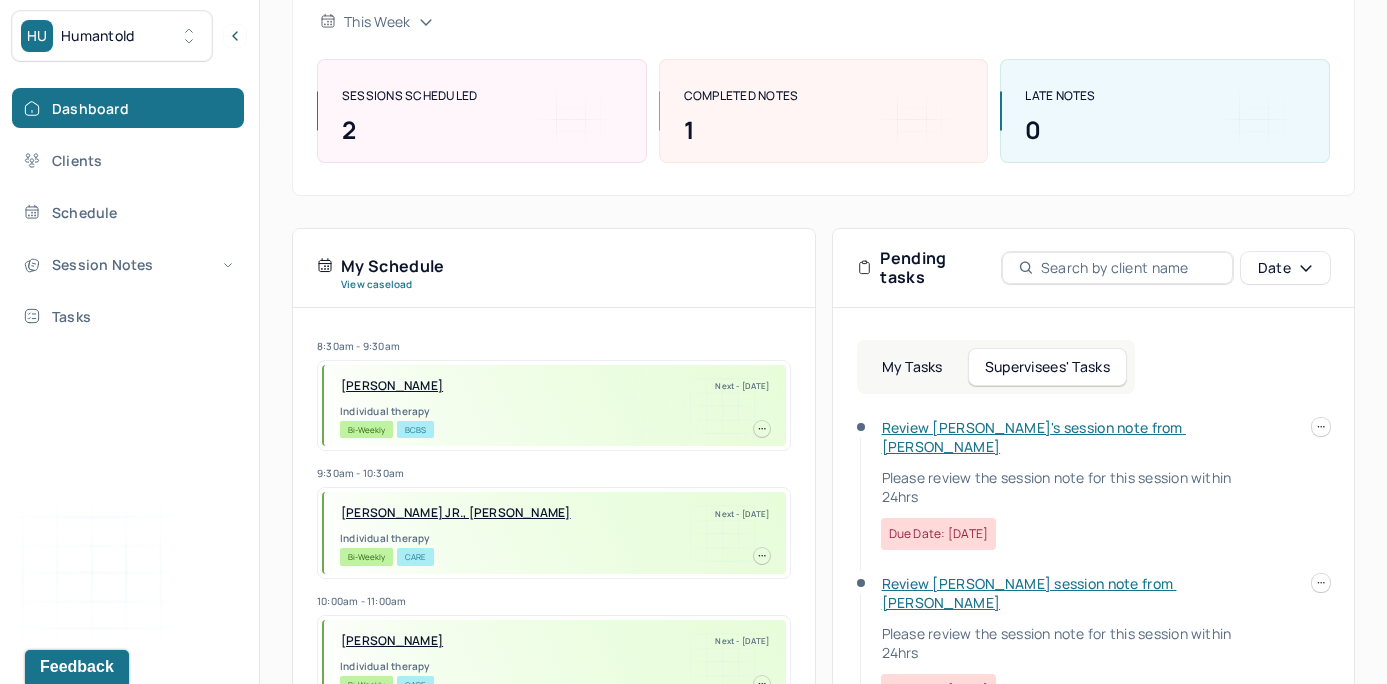 click on "Review [PERSON_NAME]'s session note from [PERSON_NAME]" at bounding box center (1034, 437) 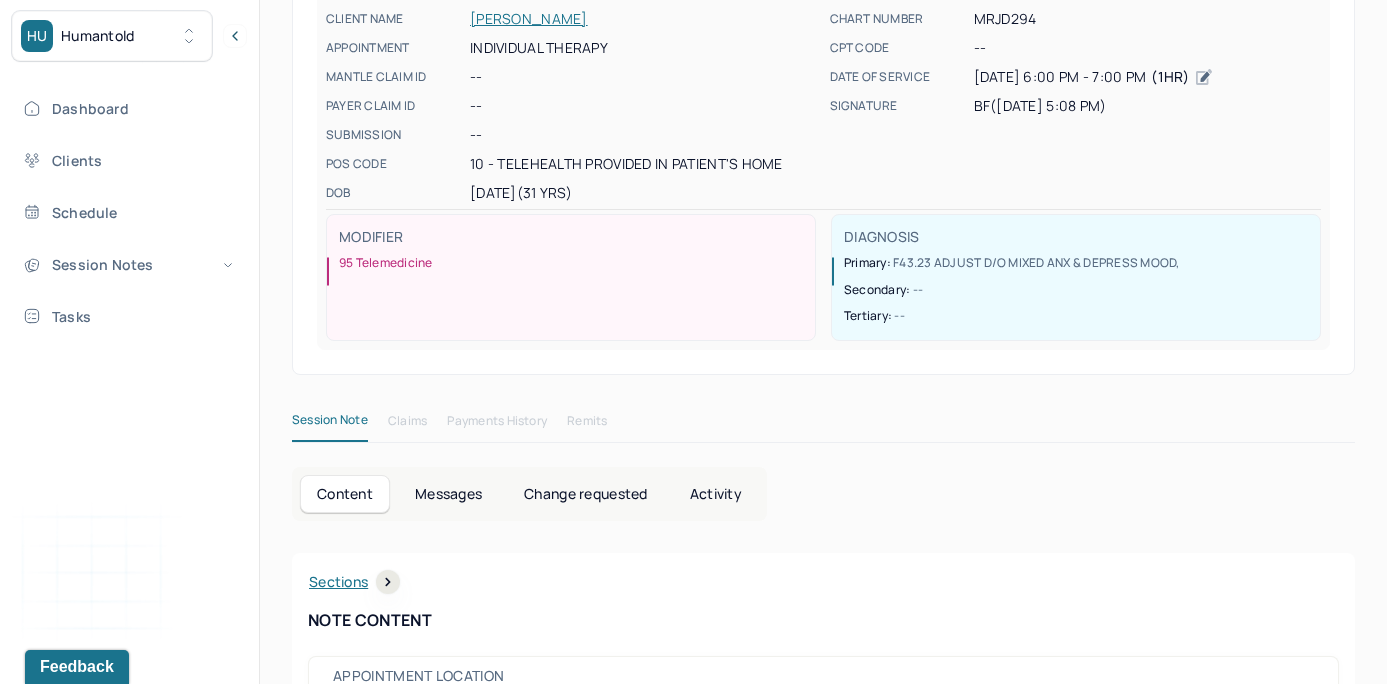 scroll, scrollTop: 0, scrollLeft: 0, axis: both 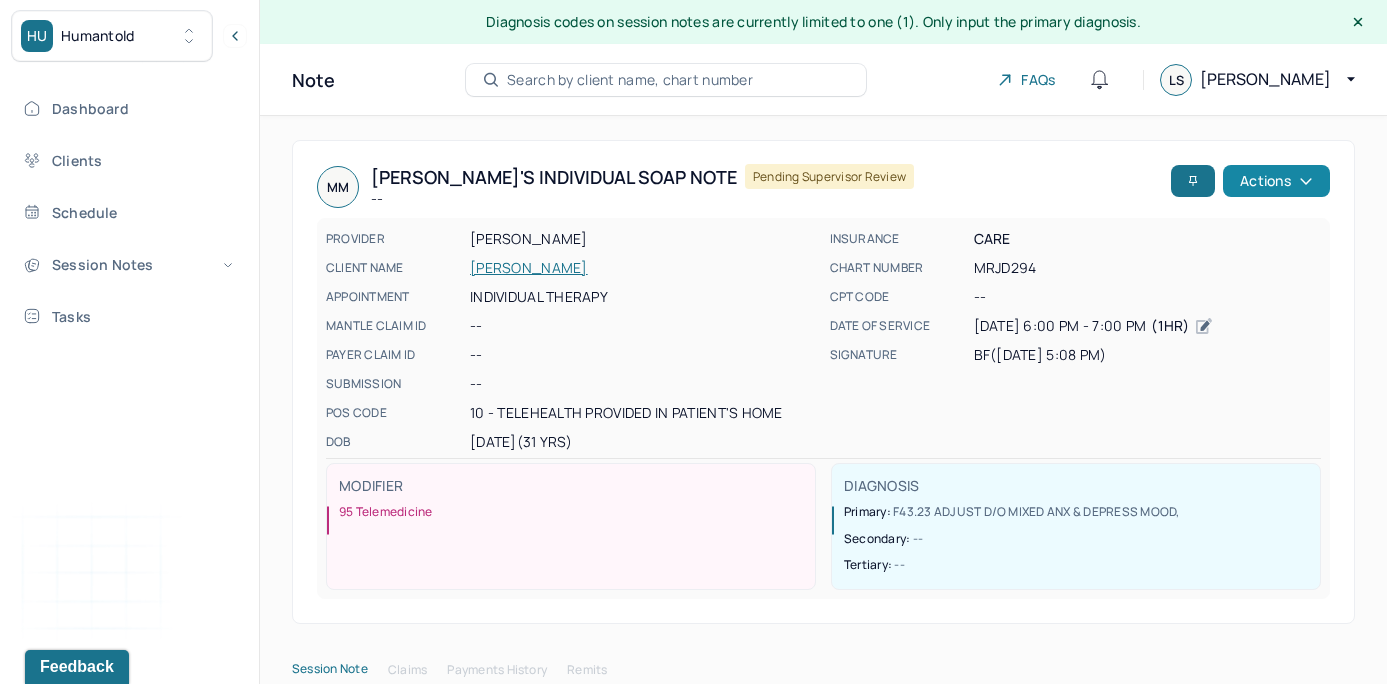 click 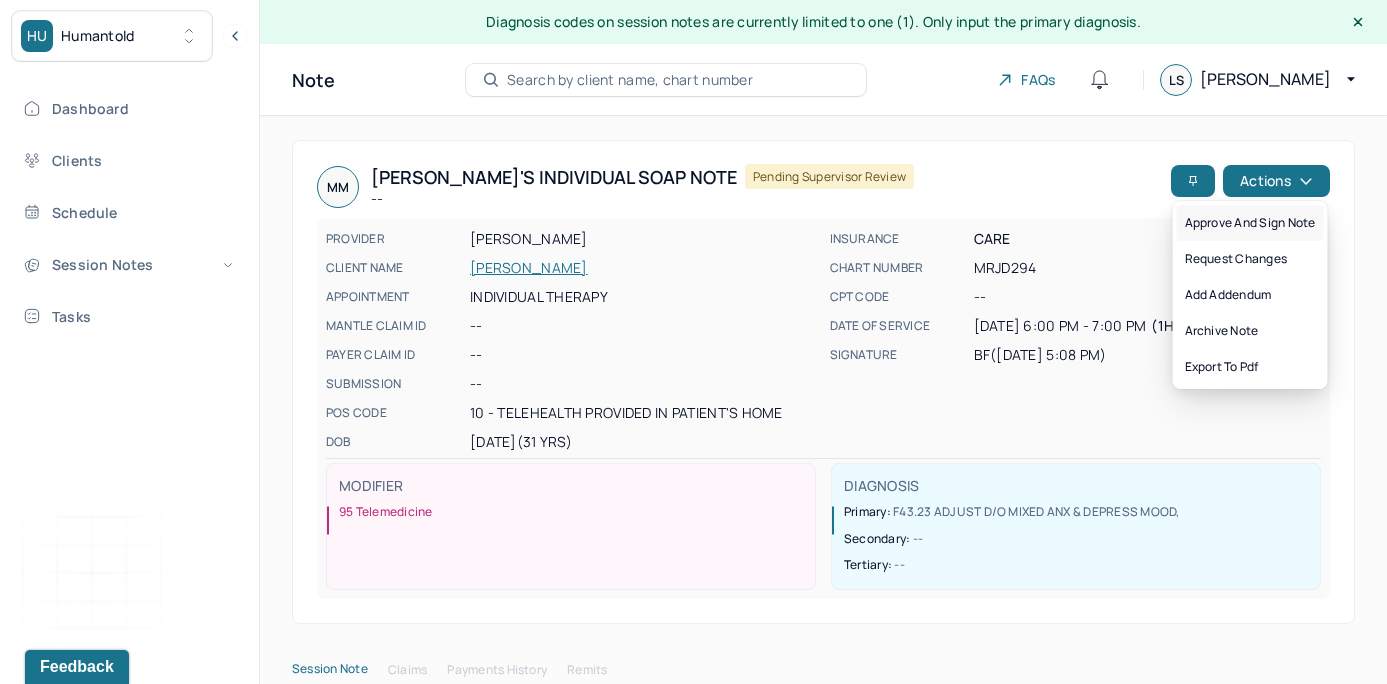 click on "Approve and sign note" at bounding box center (1250, 223) 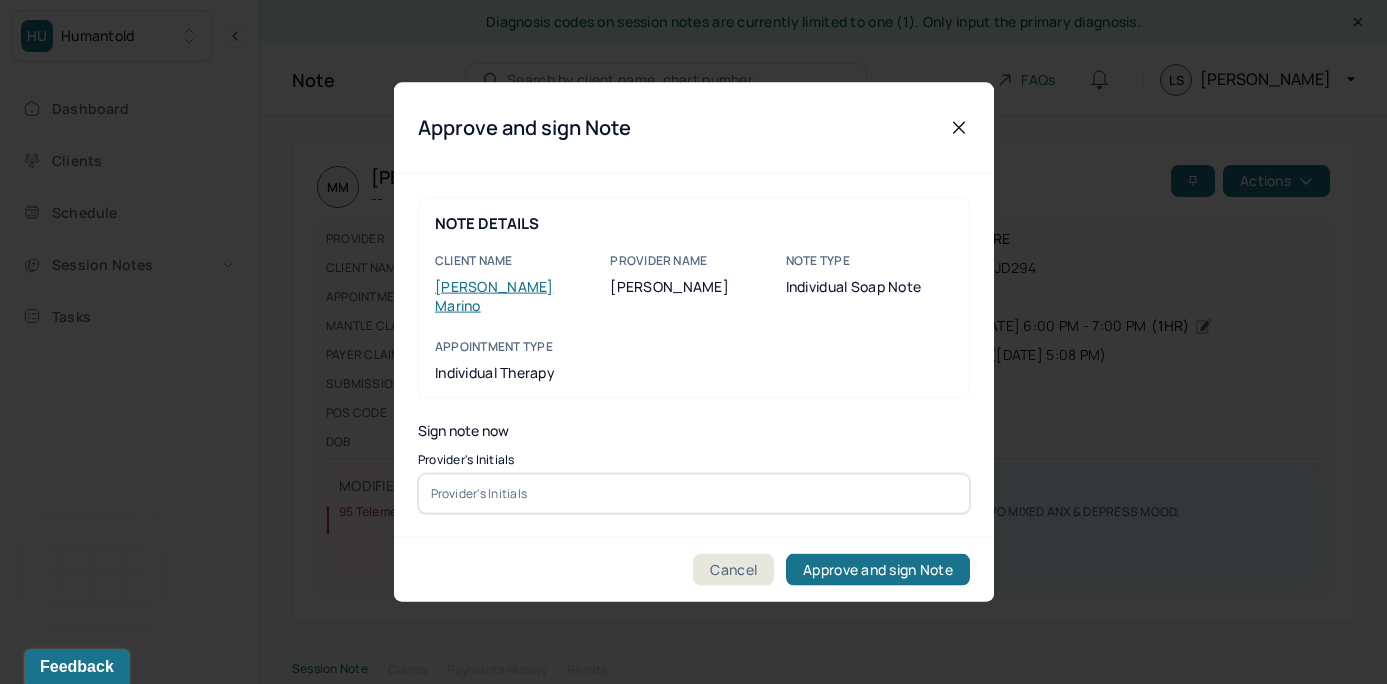click on "Provider's Initials" at bounding box center [694, 483] 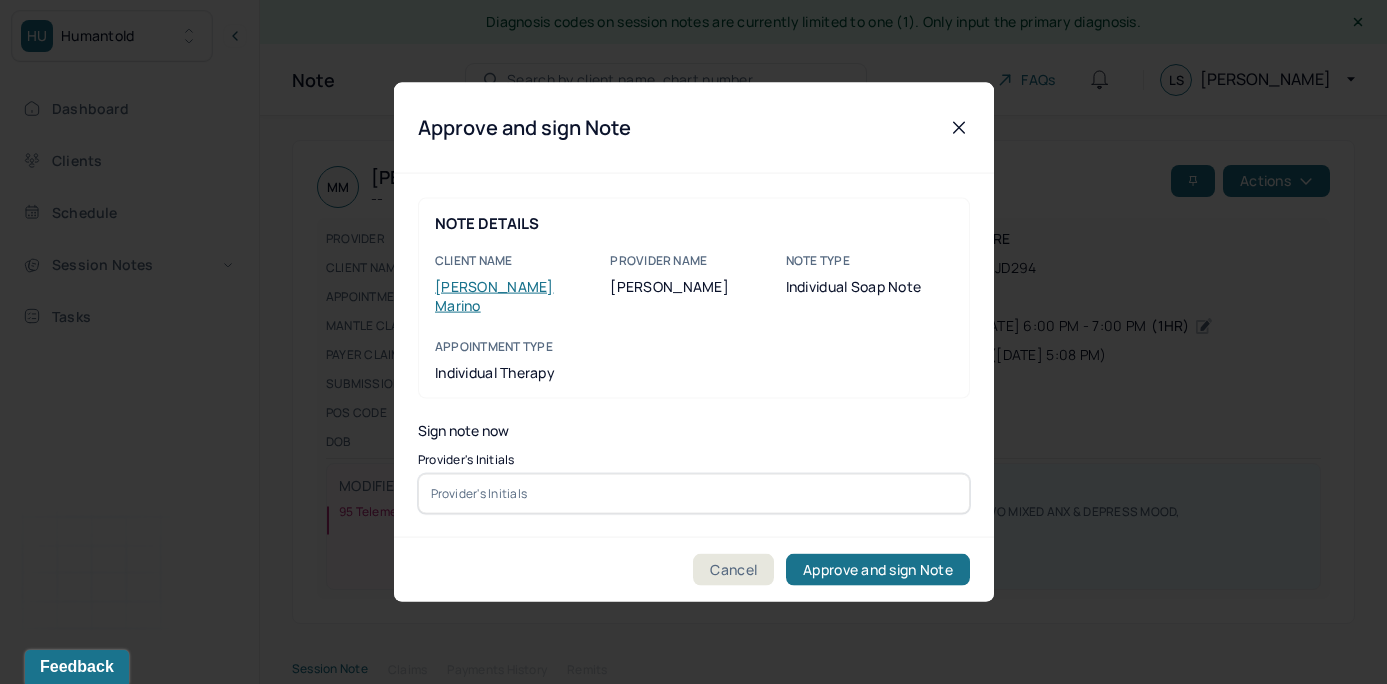 click at bounding box center [694, 493] 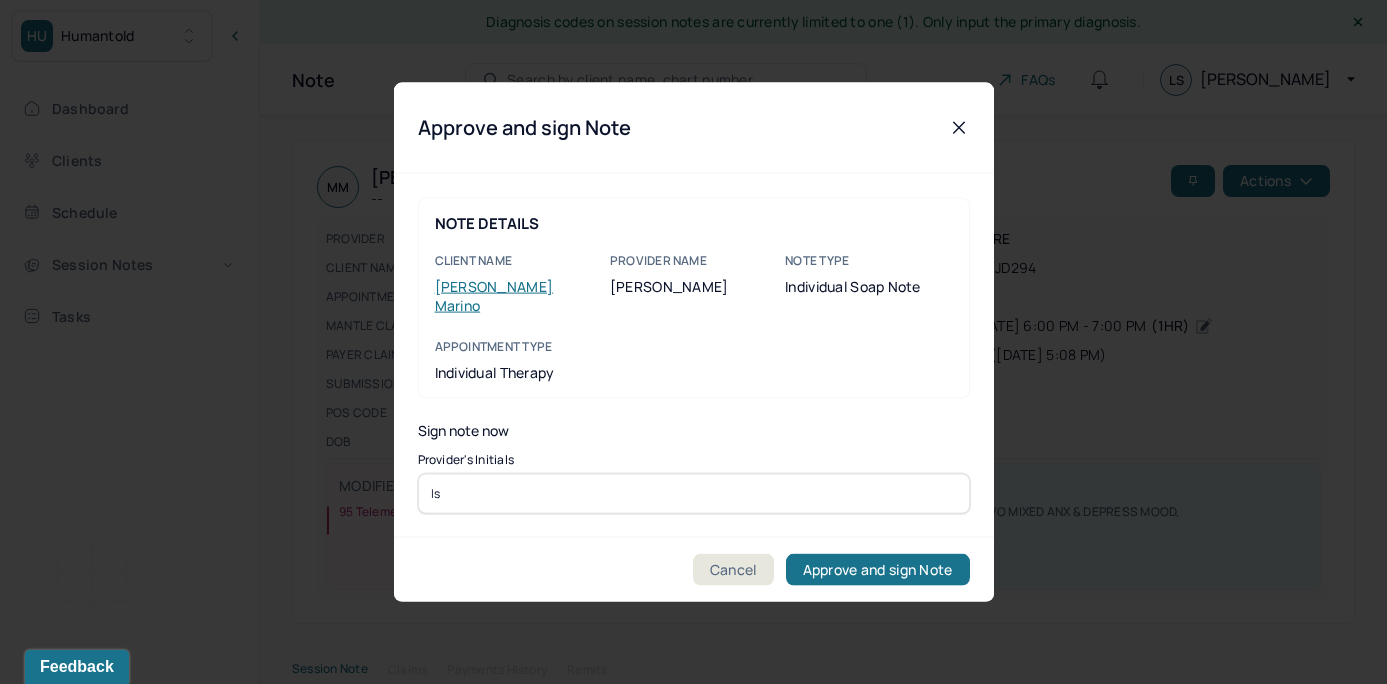 type on "ls" 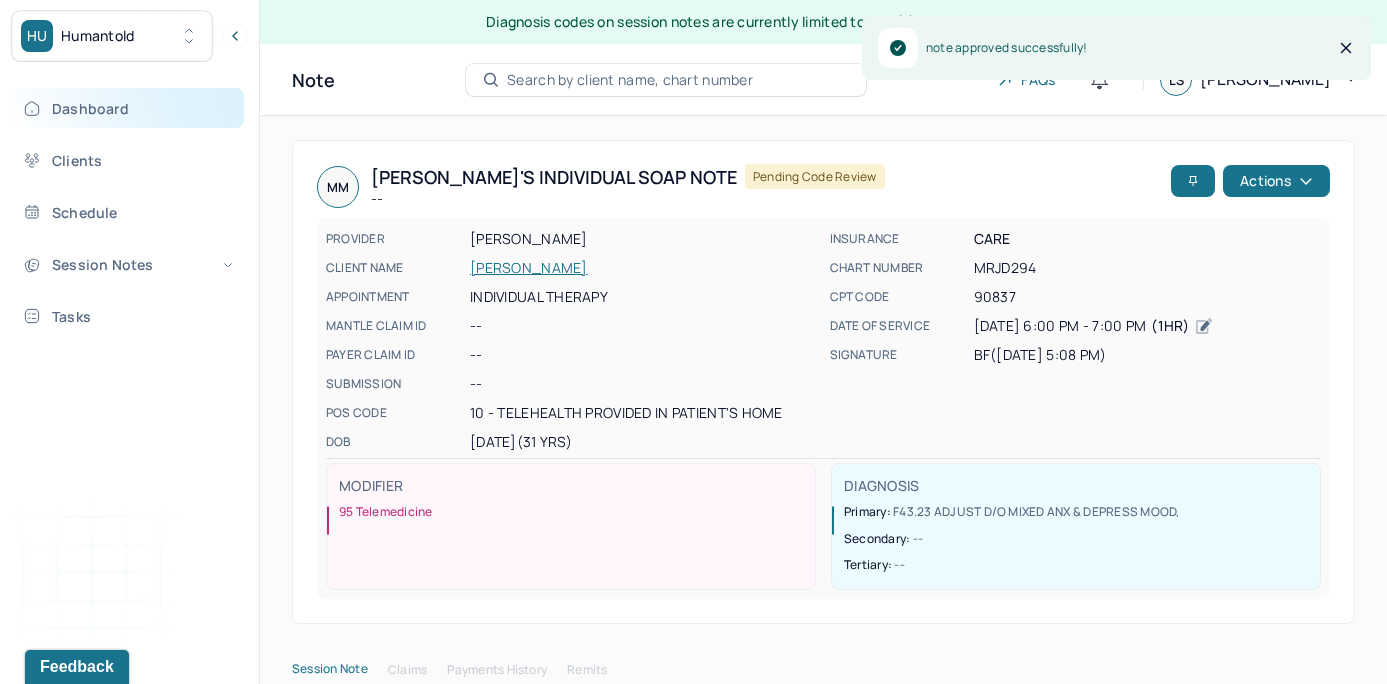 click on "Dashboard" at bounding box center [128, 108] 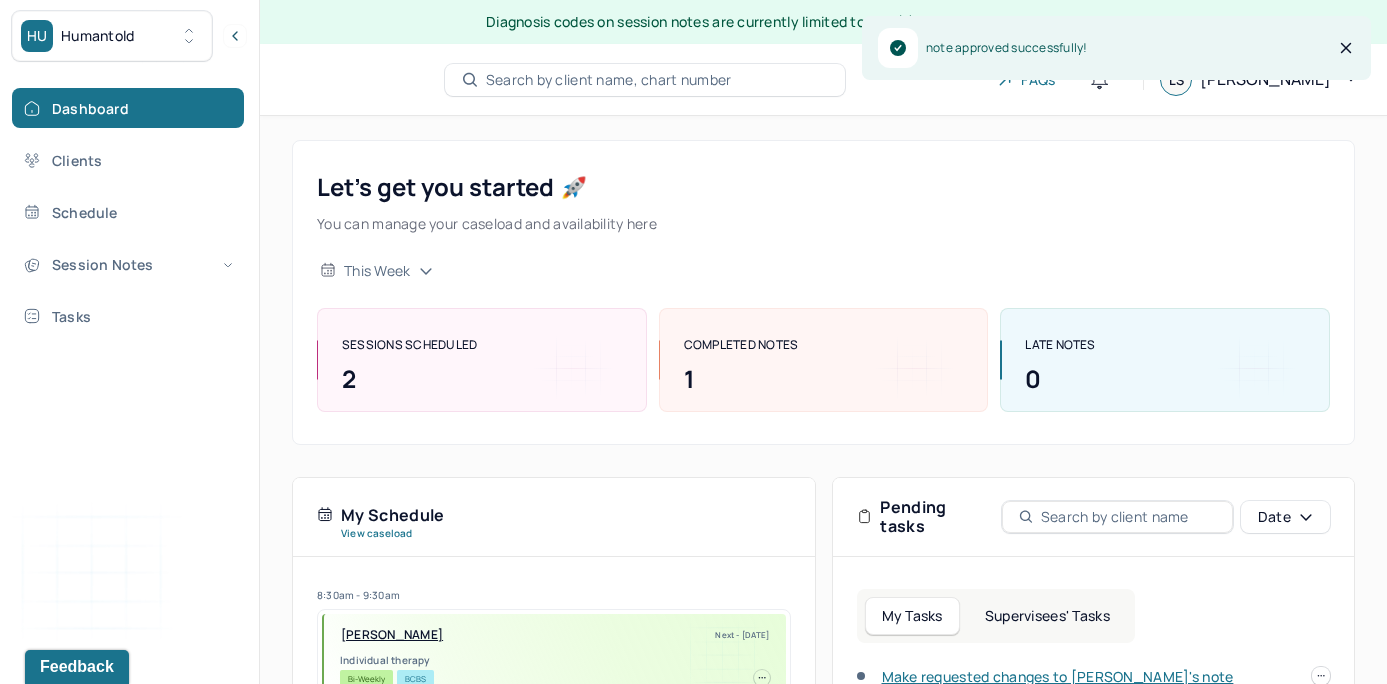 click on "Supervisees' Tasks" at bounding box center [1047, 616] 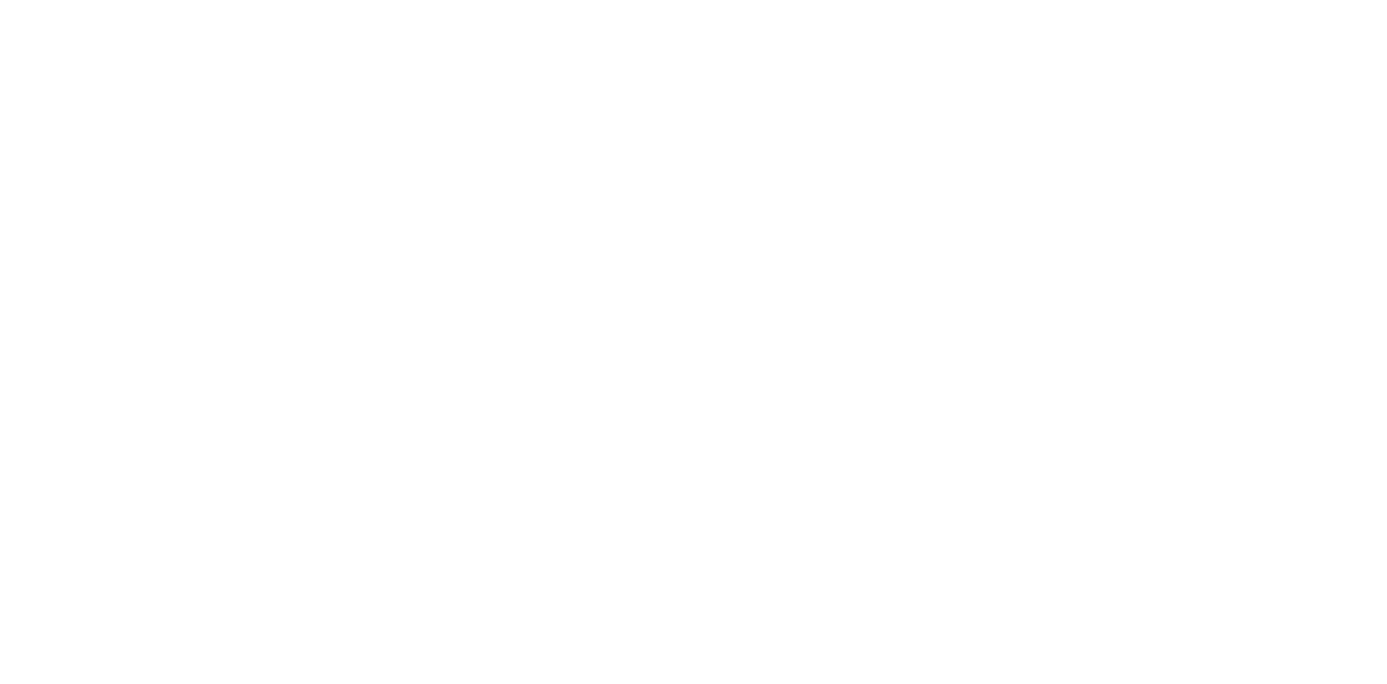 scroll, scrollTop: 0, scrollLeft: 0, axis: both 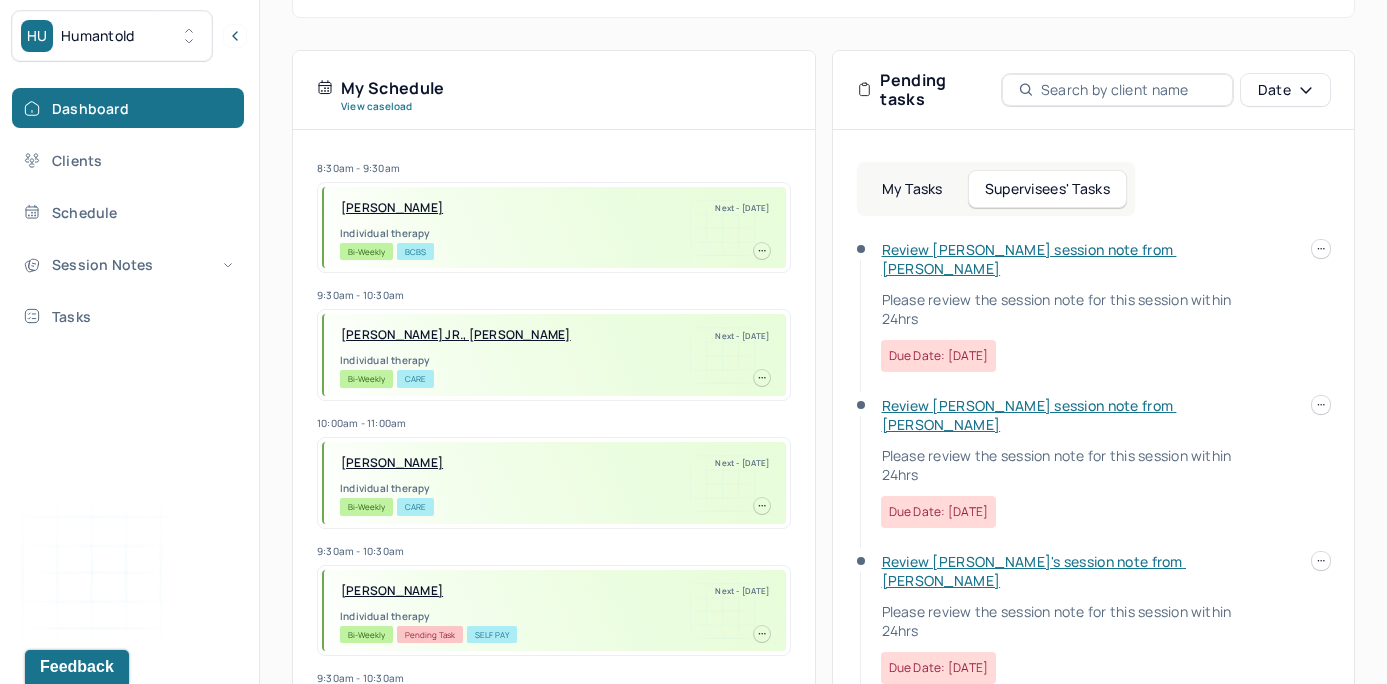 click on "Review [PERSON_NAME] session note from [PERSON_NAME]" at bounding box center (1029, 259) 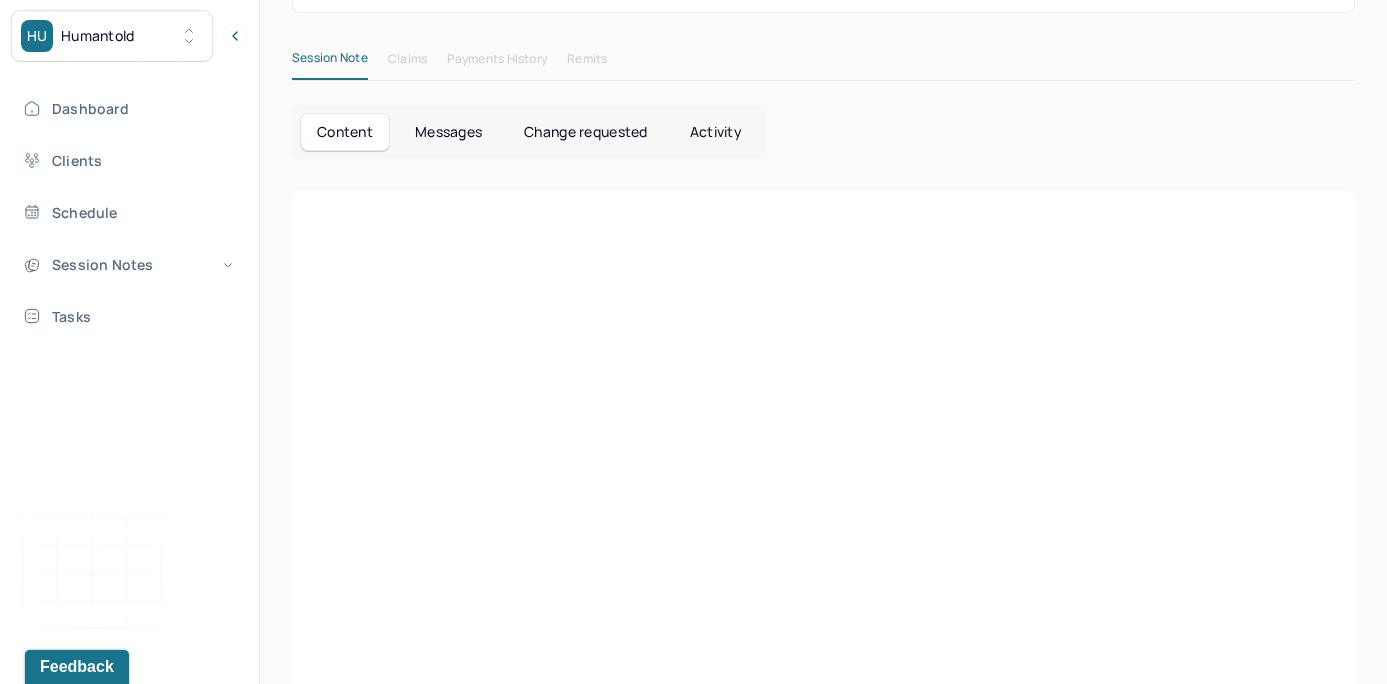 scroll, scrollTop: 72, scrollLeft: 0, axis: vertical 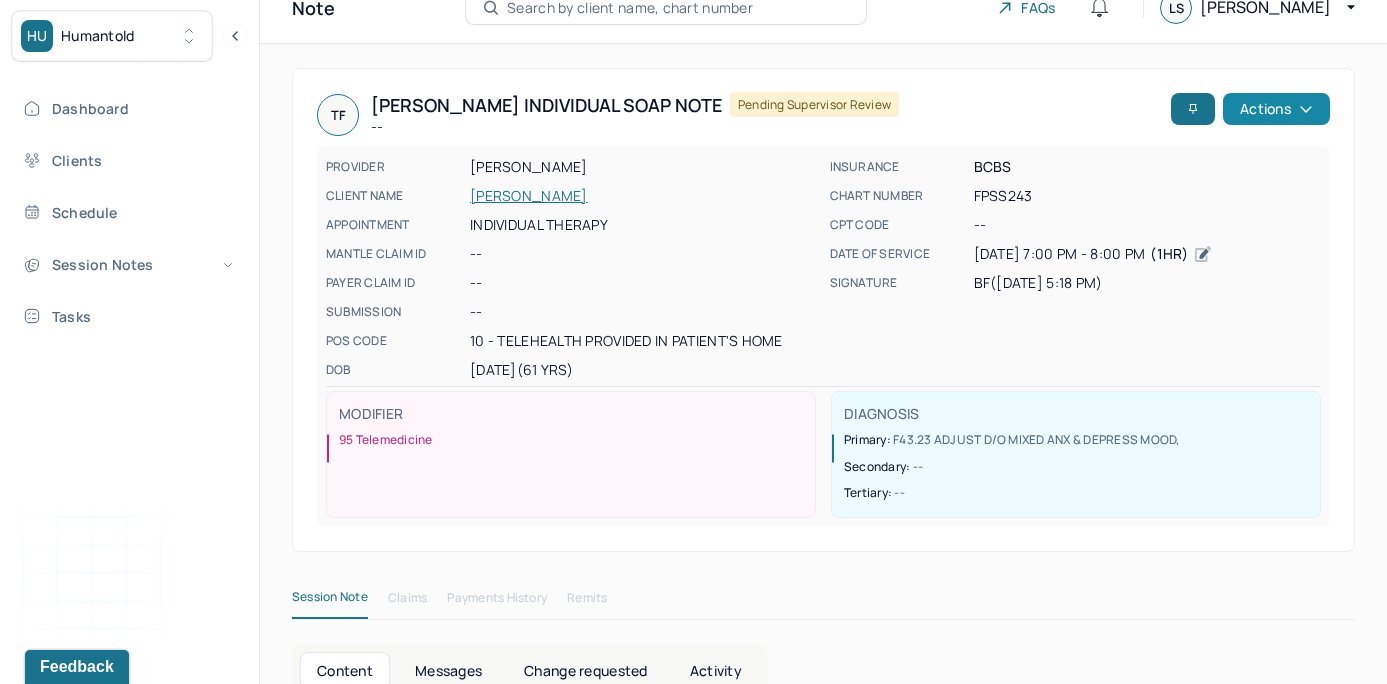 click on "Actions" at bounding box center (1276, 109) 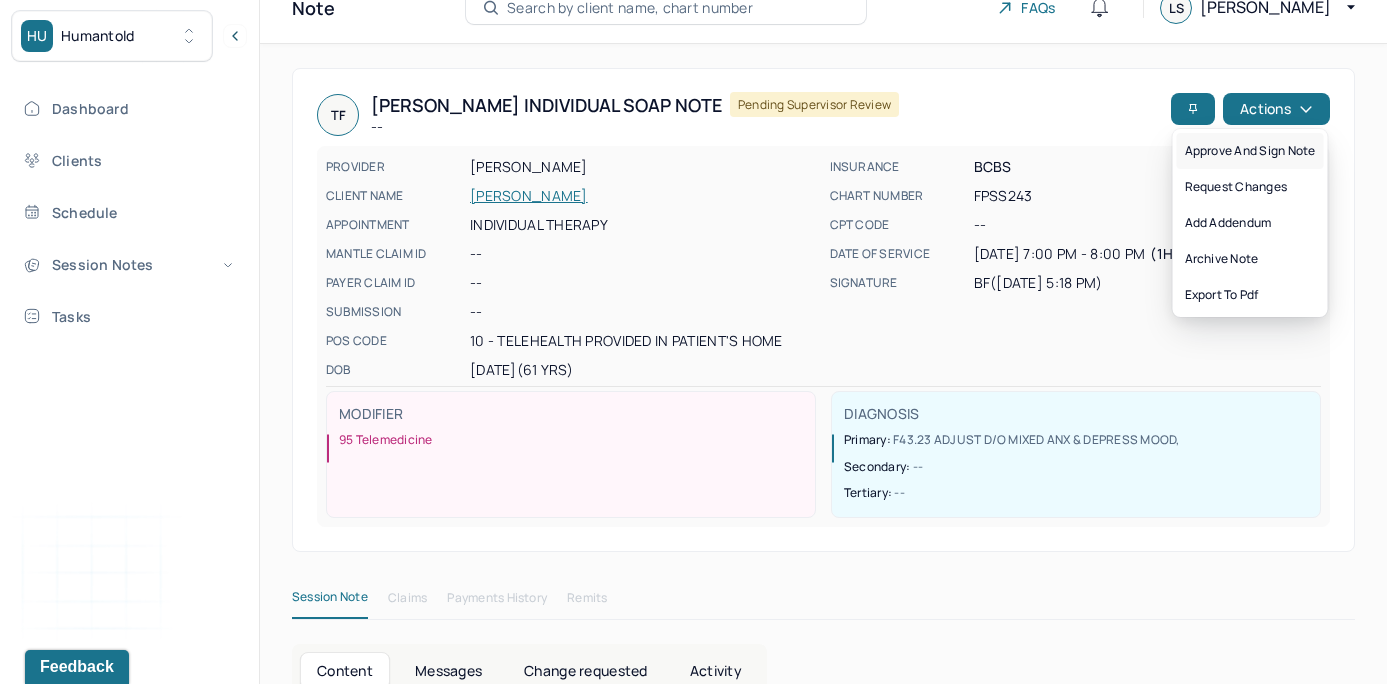 click on "Approve and sign note" at bounding box center (1250, 151) 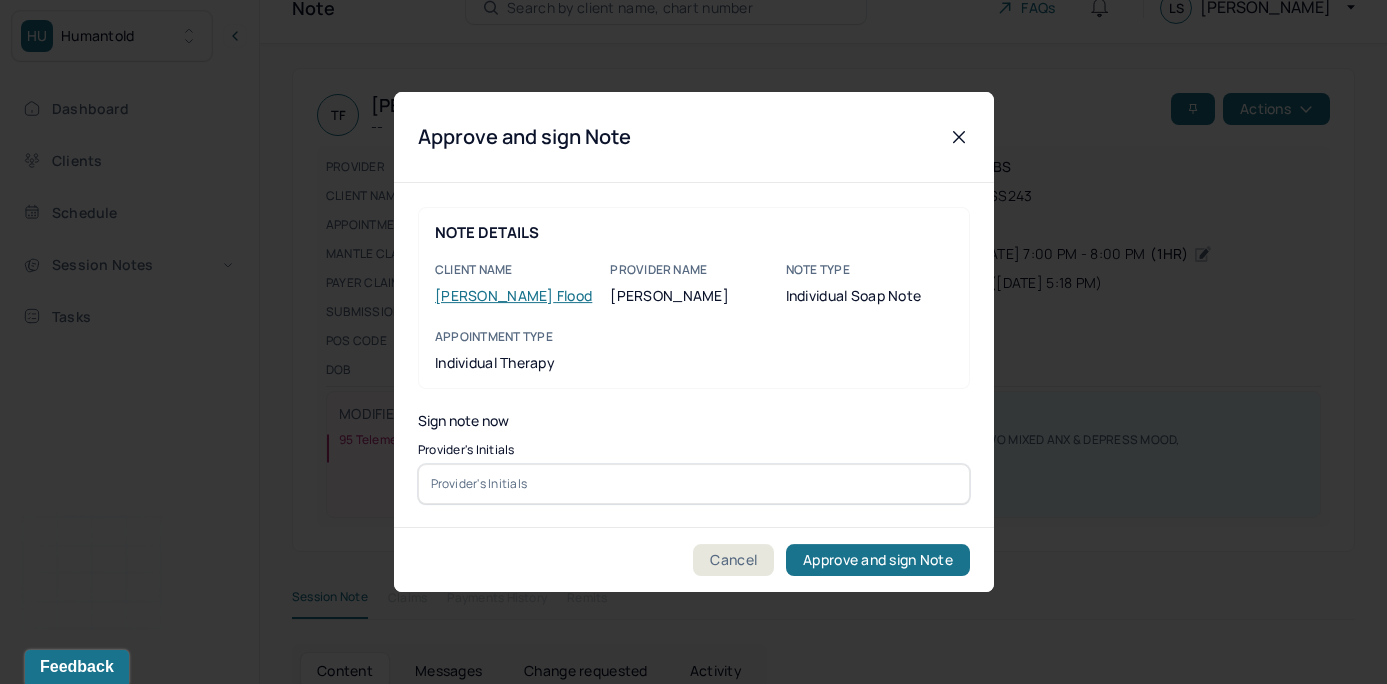 click at bounding box center [694, 484] 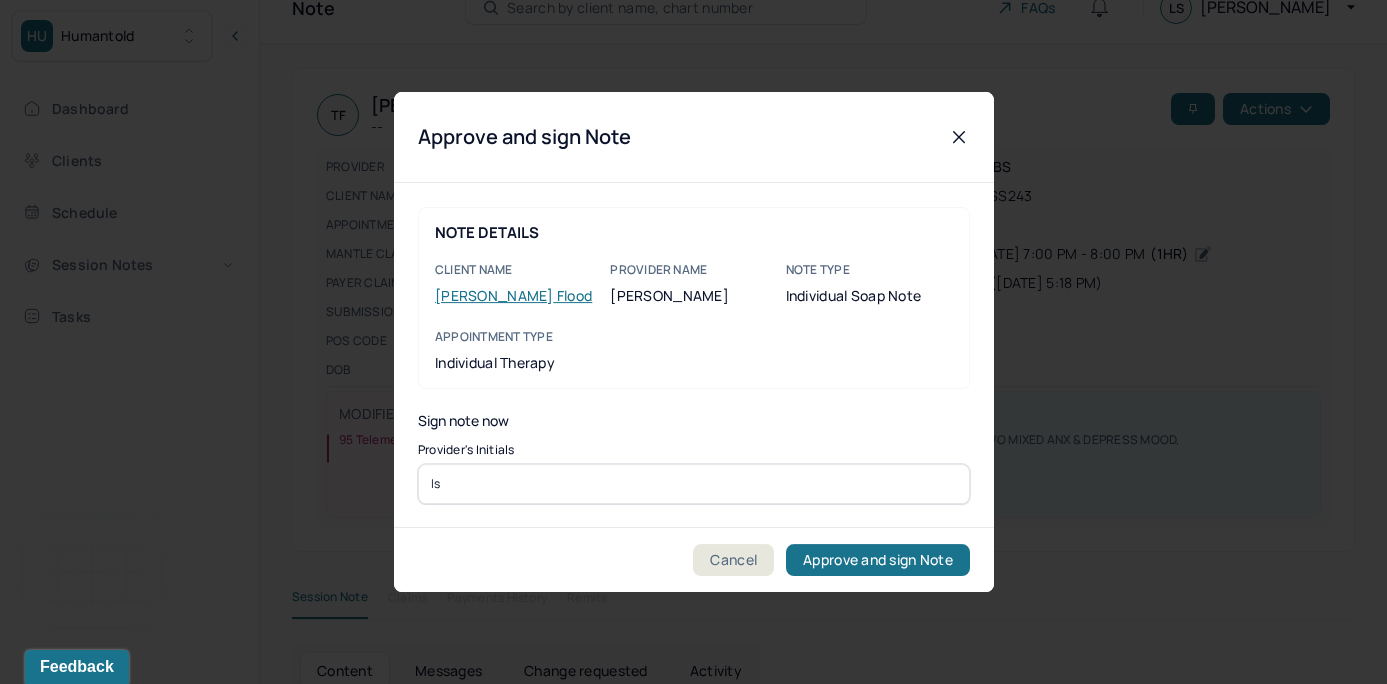 type on "ls" 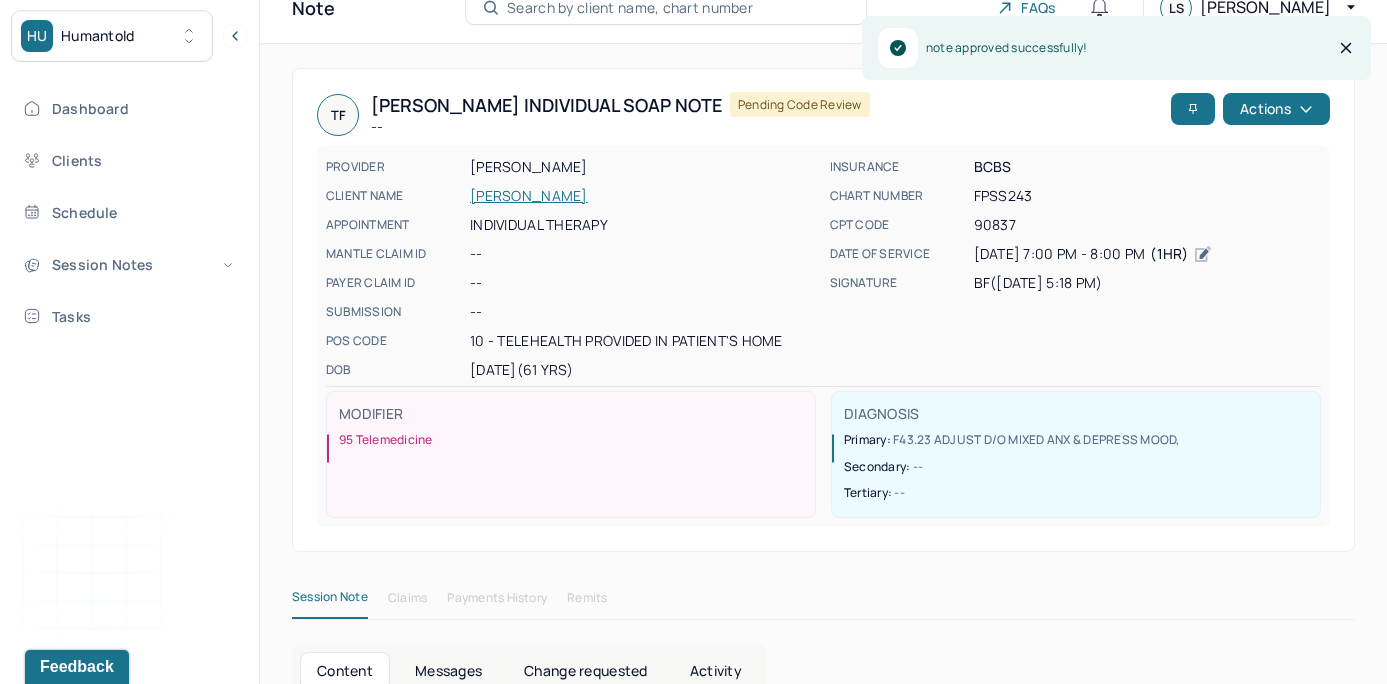 click on "Dashboard Clients Schedule Session Notes Tasks" at bounding box center [129, 212] 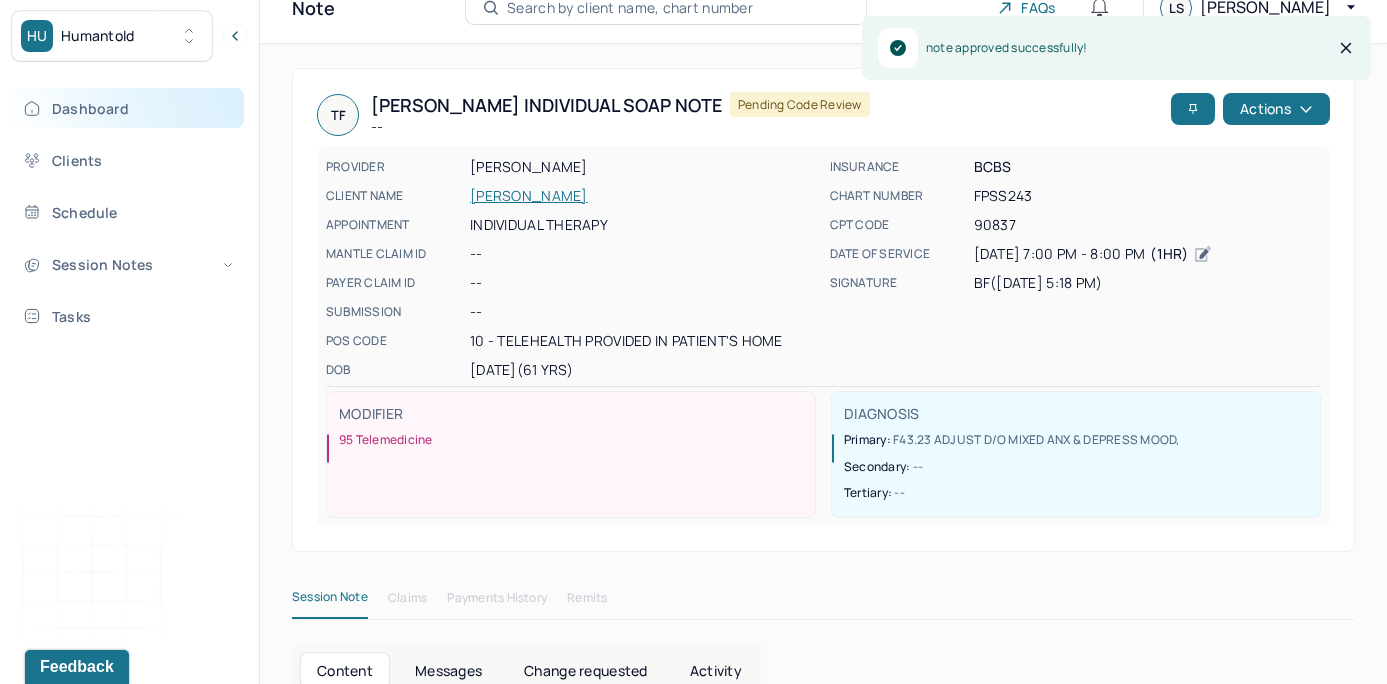 click on "Dashboard" at bounding box center [128, 108] 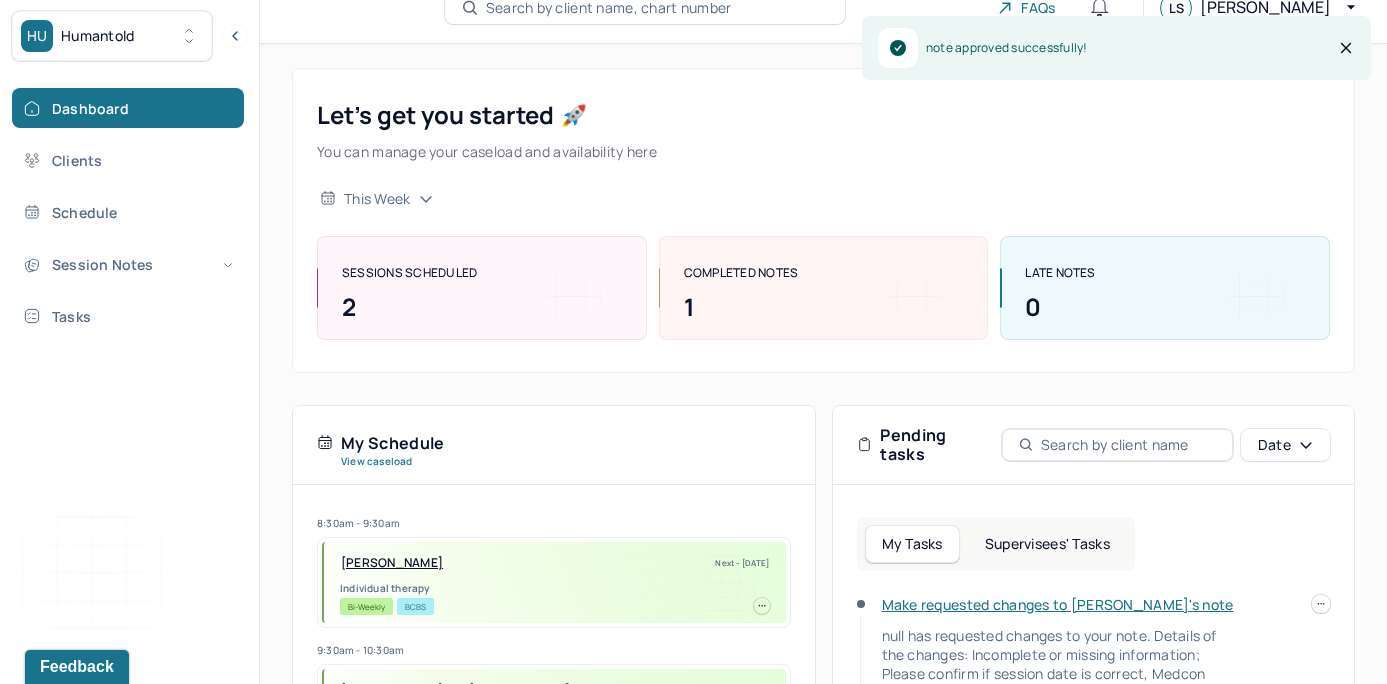 click on "My Tasks     Supervisees' Tasks   Make requested changes to Kayleigh's note null has requested changes to your note. Details of the changes: Incomplete or missing information; Please confirm if session date is correct, Medcon payment is dated 9/26/24.
Please make the requested changes within 24hrs. Due date: 10/04/2024     Complete Sheri's Thu, 10/17 session note Please complete the session note for this session within 24hrs of the session end time. If the session did not occur, please indicate that the session did not happen by using the "Report Session as Cancelled" option on the right. If the client cancelled with less than 24hrs notice, please complete the cancellation note. Due date: 10/18/2024     Complete Jaclyn's Fri, 10/18 session note Due date: 10/19/2024     Complete Lauren's Fri, 10/18 session note Due date: 10/19/2024     Complete Wayne's Sat, 10/19 session note Due date: 10/20/2024     Complete Lauren's Tue, 10/22 session note Due date: 10/23/2024     Due date: 10/26/2024" at bounding box center (1094, 784) 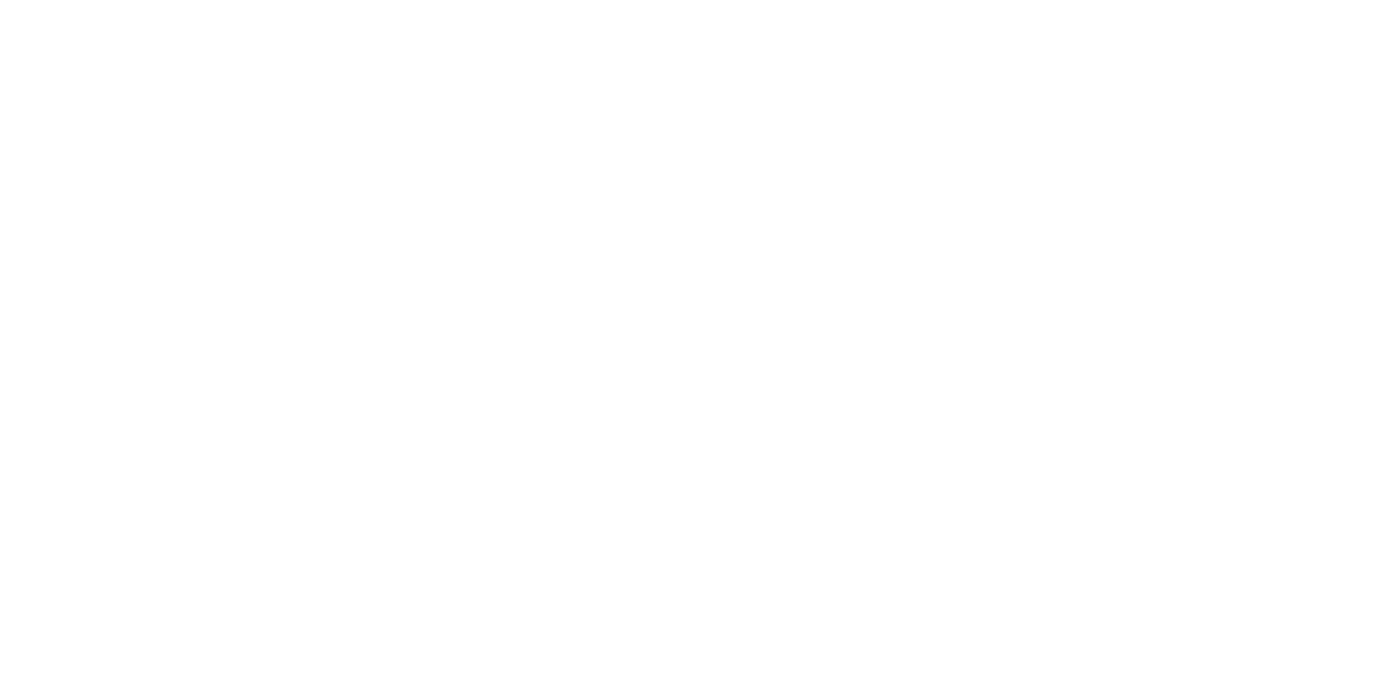 scroll, scrollTop: 0, scrollLeft: 0, axis: both 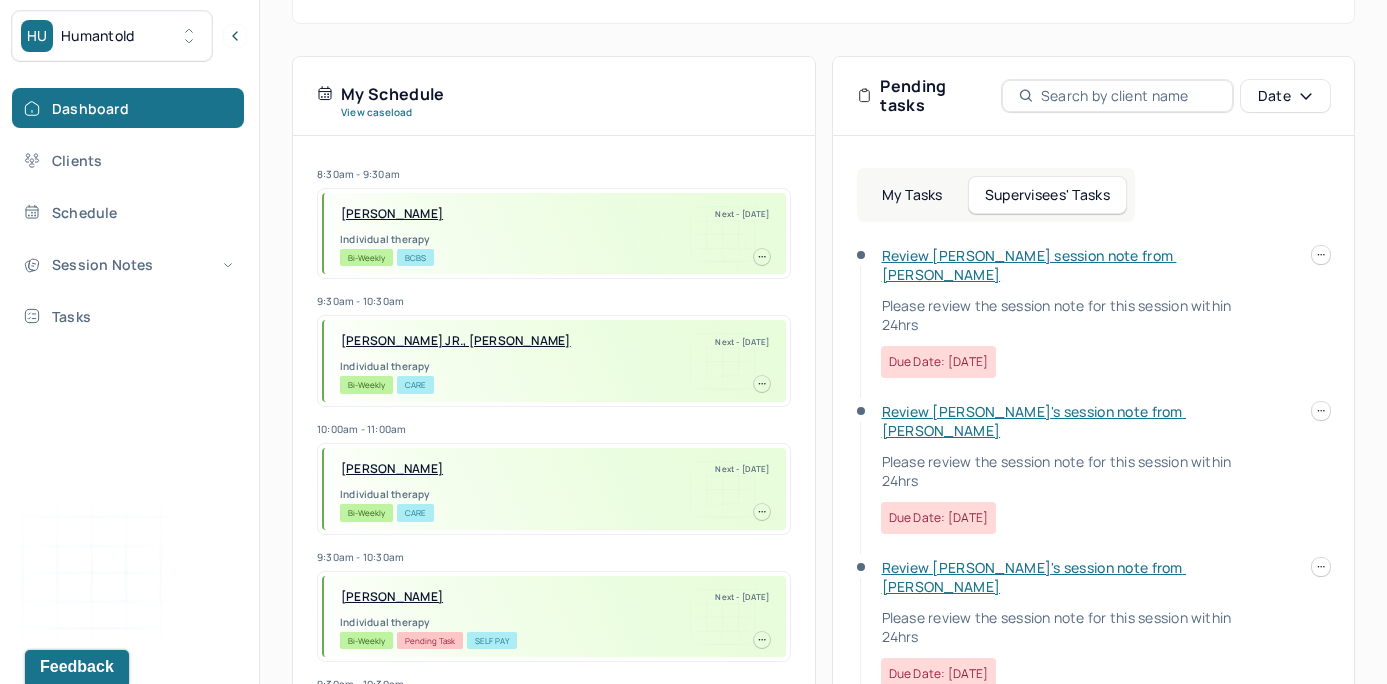 click on "Review [PERSON_NAME] session note from [PERSON_NAME]" at bounding box center (1029, 265) 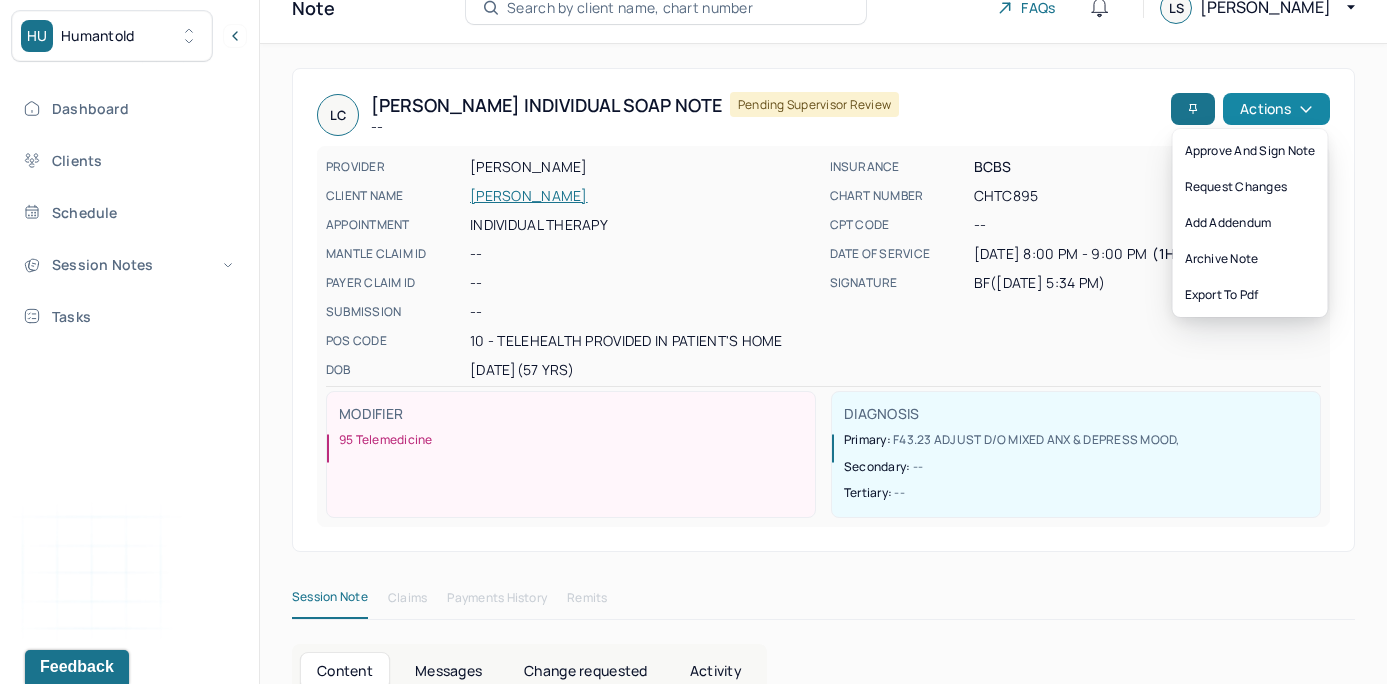 click on "Actions" at bounding box center [1276, 109] 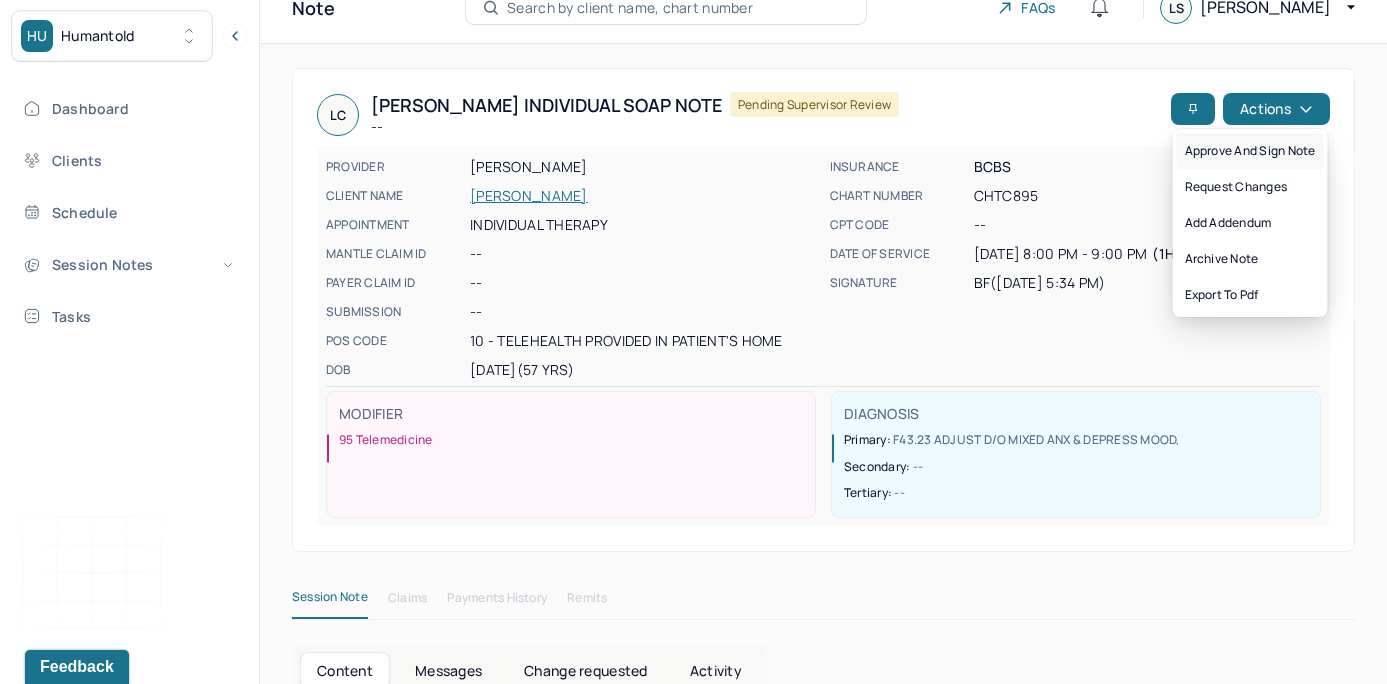 click on "Approve and sign note" at bounding box center [1250, 151] 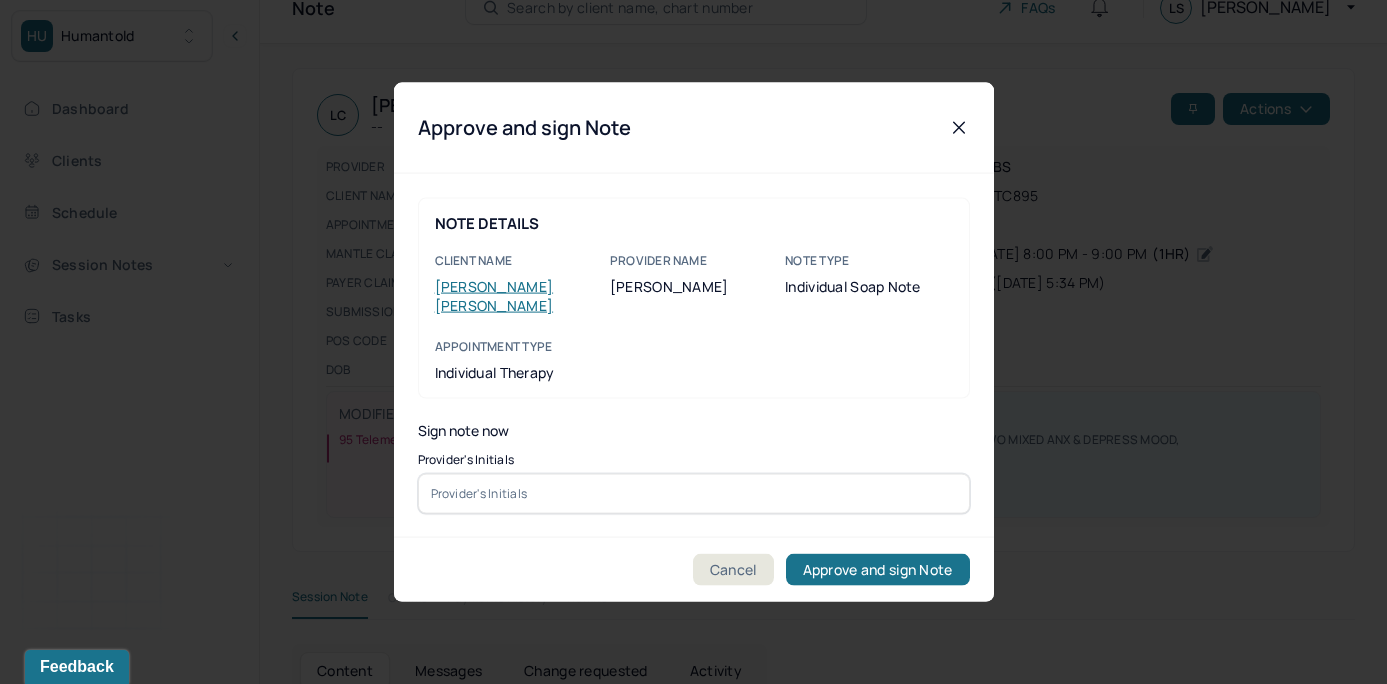 click at bounding box center (694, 493) 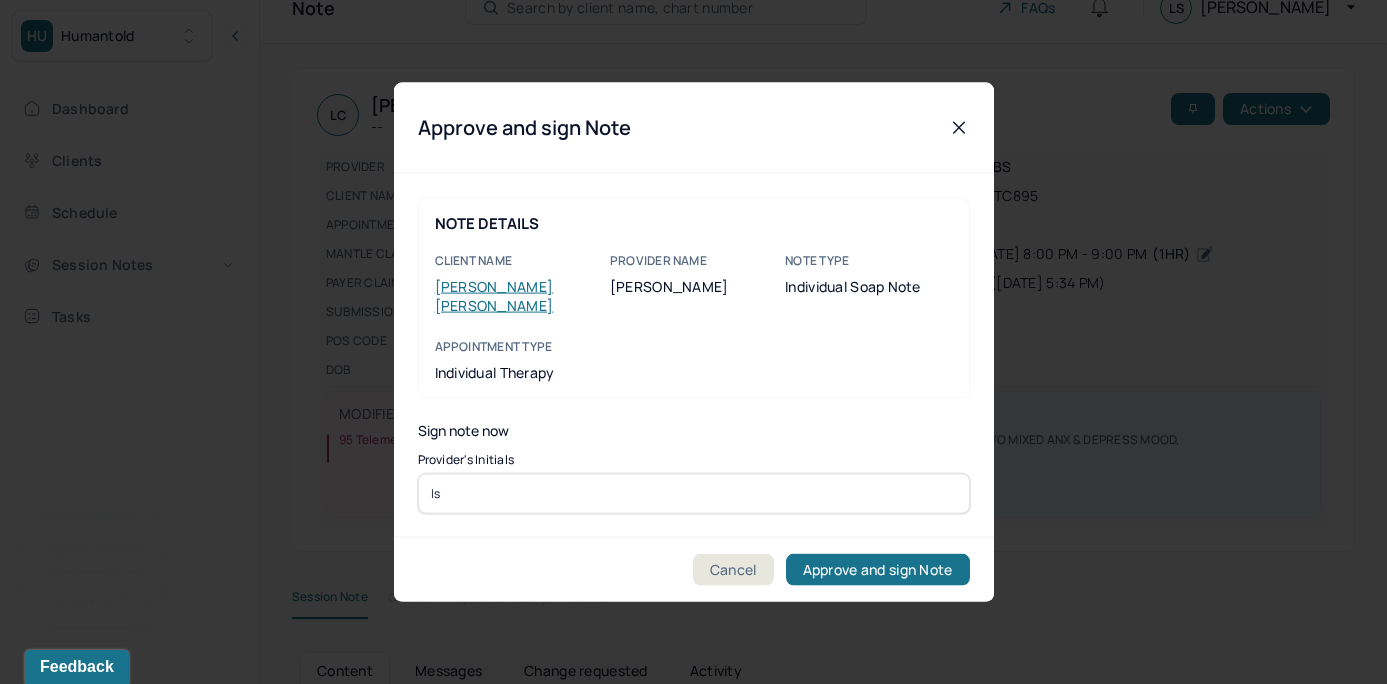 type on "ls" 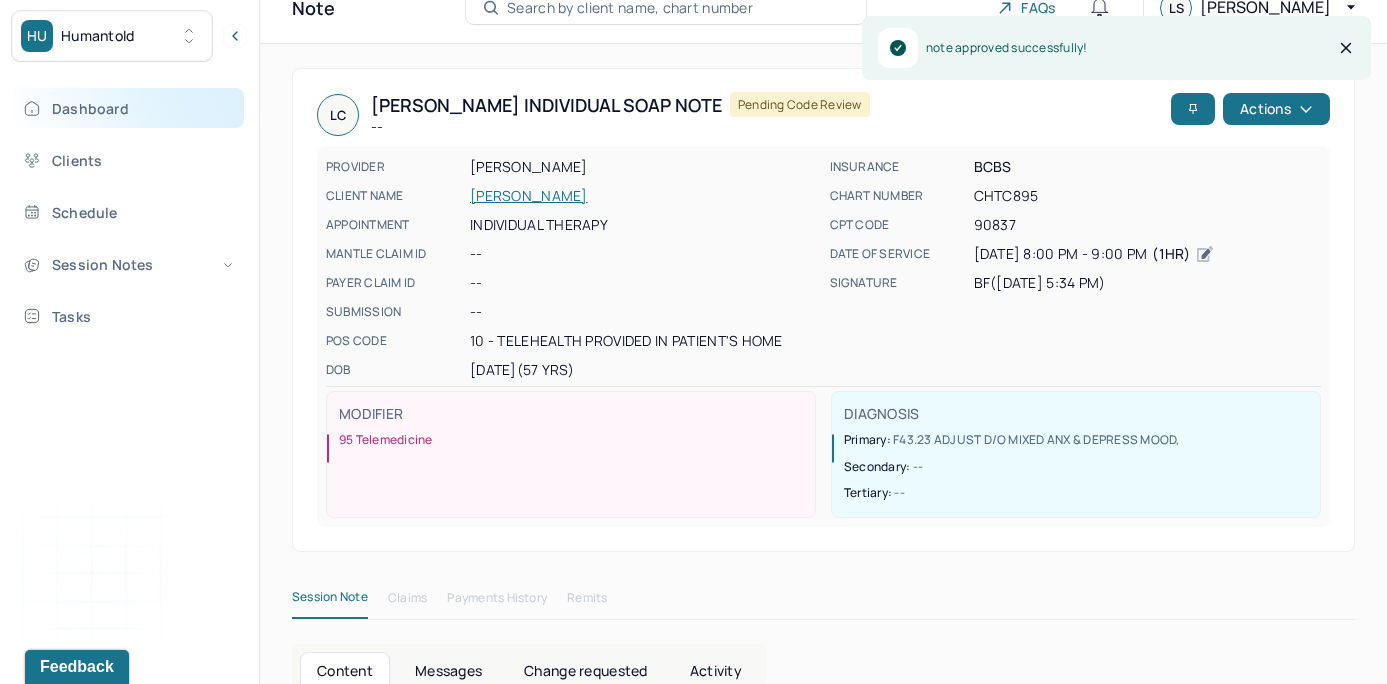 click on "Dashboard" at bounding box center (128, 108) 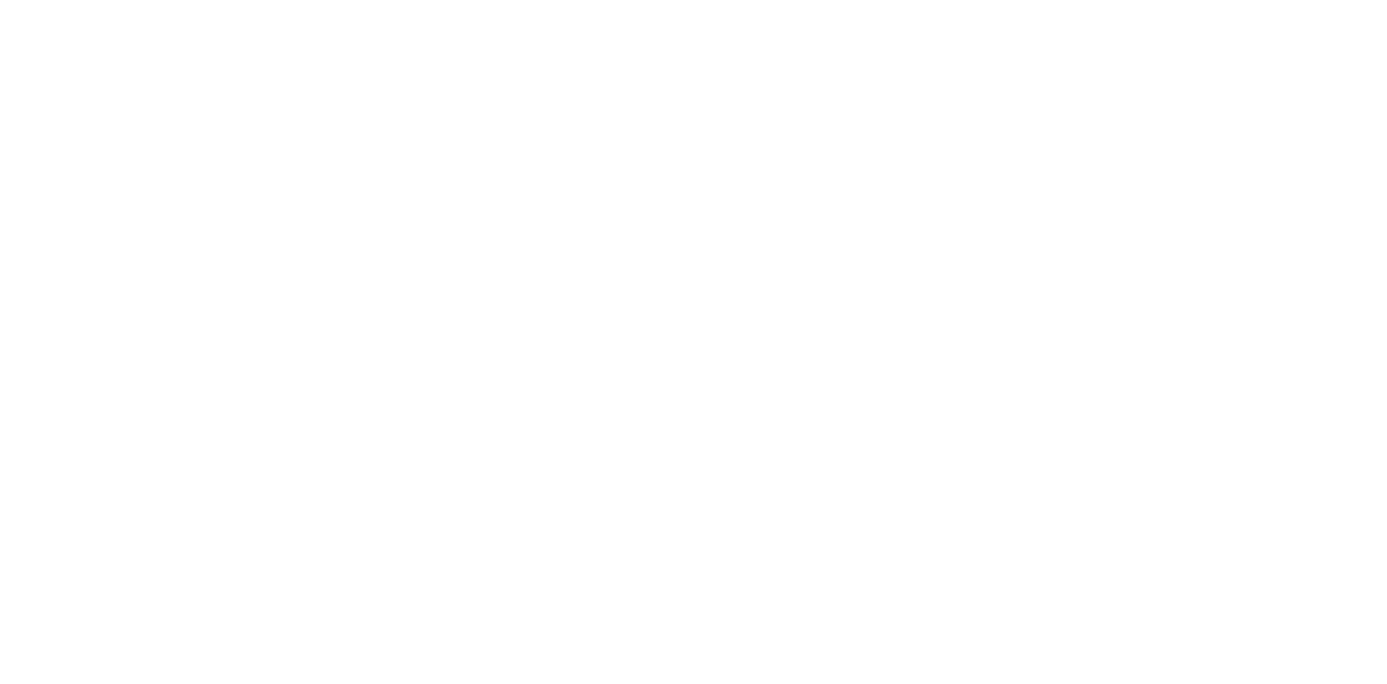 scroll, scrollTop: 0, scrollLeft: 0, axis: both 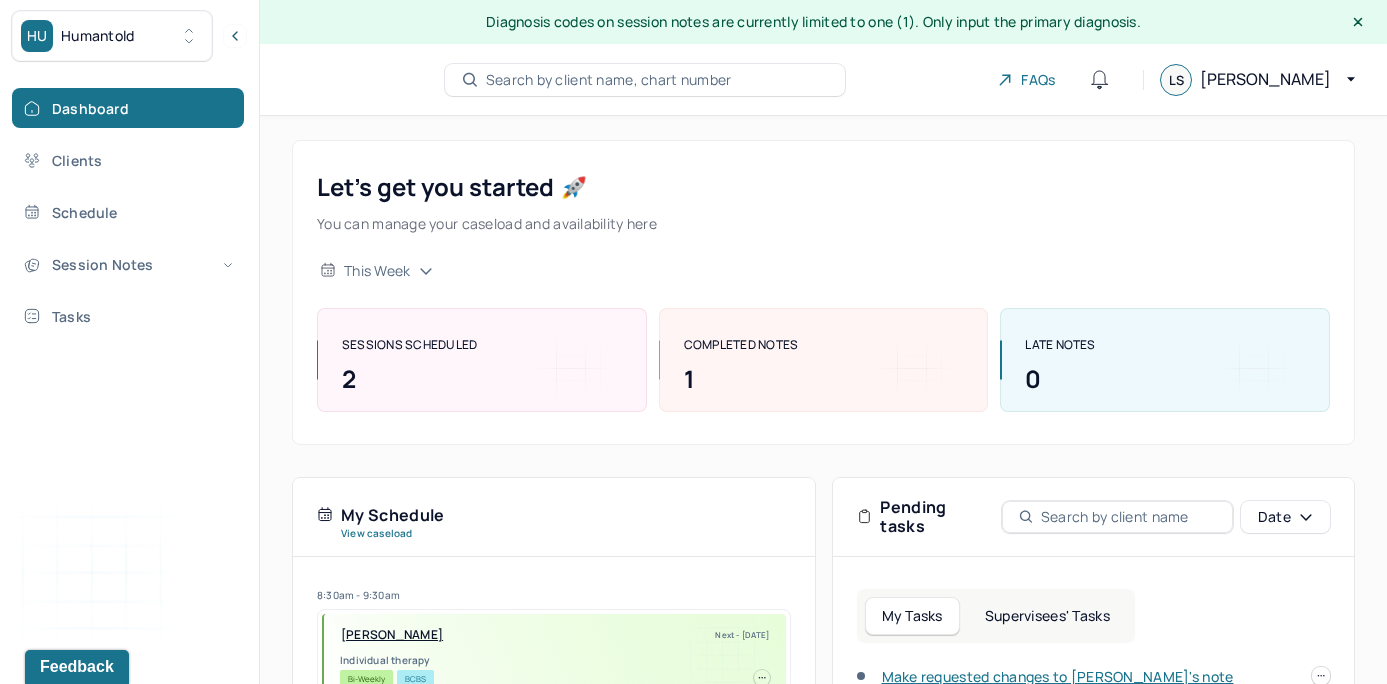 click on "My Tasks     Supervisees' Tasks" at bounding box center [996, 616] 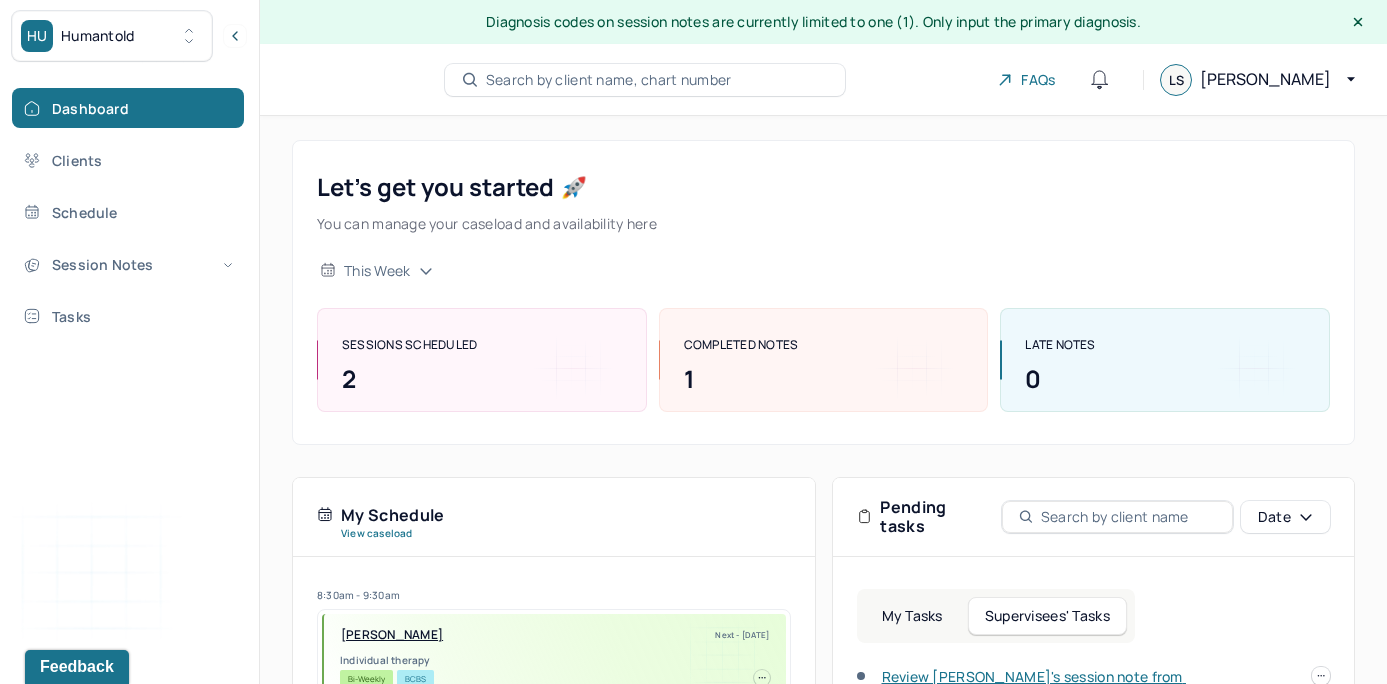 click on "Let’s get you started 🚀 You can manage your caseload and availability here   this week   SESSIONS SCHEDULED 2 COMPLETED NOTES 1 LATE NOTES 0 My Schedule View caseload 8:30am - 9:30am   [PERSON_NAME]   Next - [DATE] Individual therapy Bi-Weekly BCBS     9:30am - 10:30am   [PERSON_NAME] JR., [PERSON_NAME]   Next - [DATE] Individual therapy Bi-Weekly CARE     10:00am - 11:00am   [PERSON_NAME]   Next - [DATE] Individual therapy Bi-Weekly CARE     9:30am - 10:30am   [PERSON_NAME][GEOGRAPHIC_DATA]   Next - [DATE] Individual therapy Bi-Weekly Pending Task Self Pay     9:30am - 10:30am   ZMIRICH, LAUREN   Next - [DATE] Individual therapy Bi-Weekly Pending Task UMR     8:30am - 9:30am   [PERSON_NAME][GEOGRAPHIC_DATA]   Next - [DATE] Individual therapy Bi-Weekly BCBS     8:30am - 9:30am   [PERSON_NAME]   Next - [DATE] Individual therapy Bi-Weekly CIG     9:00am - 10:00am   [PERSON_NAME]   Next - [DATE] Individual therapy Bi-Weekly Pending Task AET     8:30am - 9:30am   [PERSON_NAME]   Next - -- Bi-Weekly OXF" at bounding box center (823, 663) 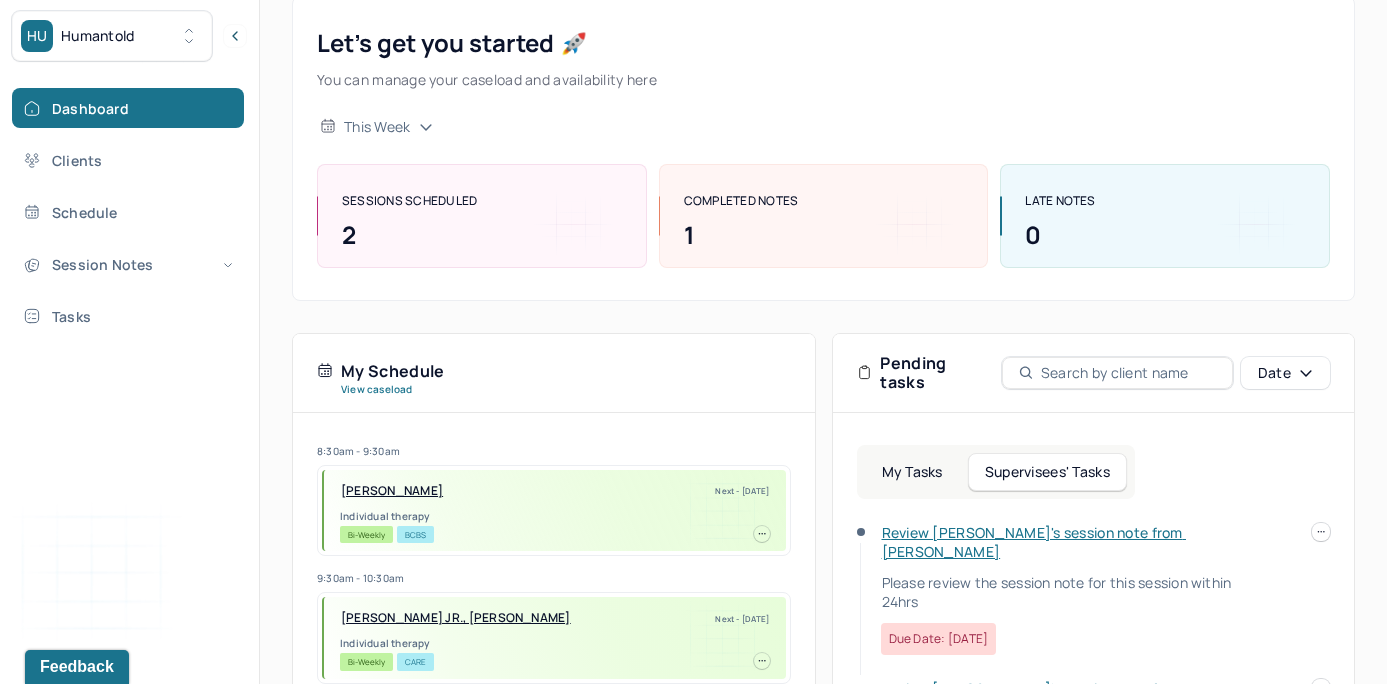 scroll, scrollTop: 194, scrollLeft: 0, axis: vertical 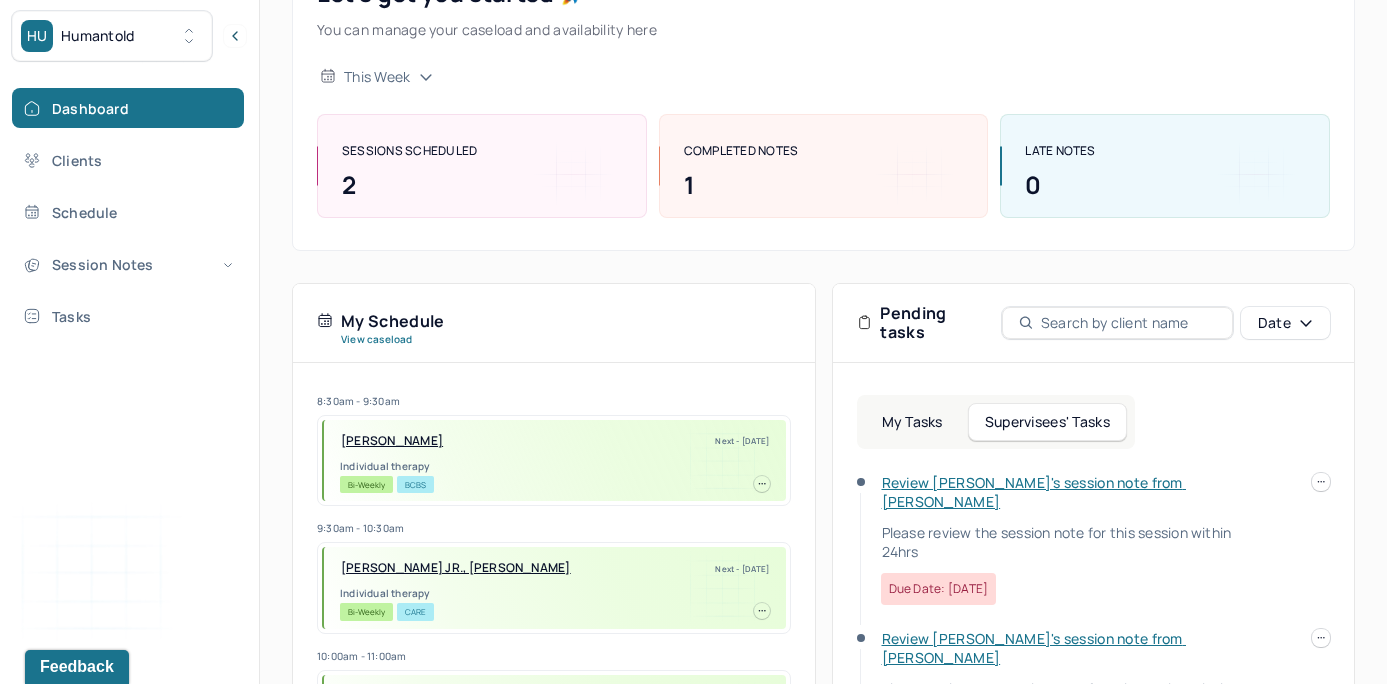 click on "Review Christopher's session note from Brianna" at bounding box center [1034, 492] 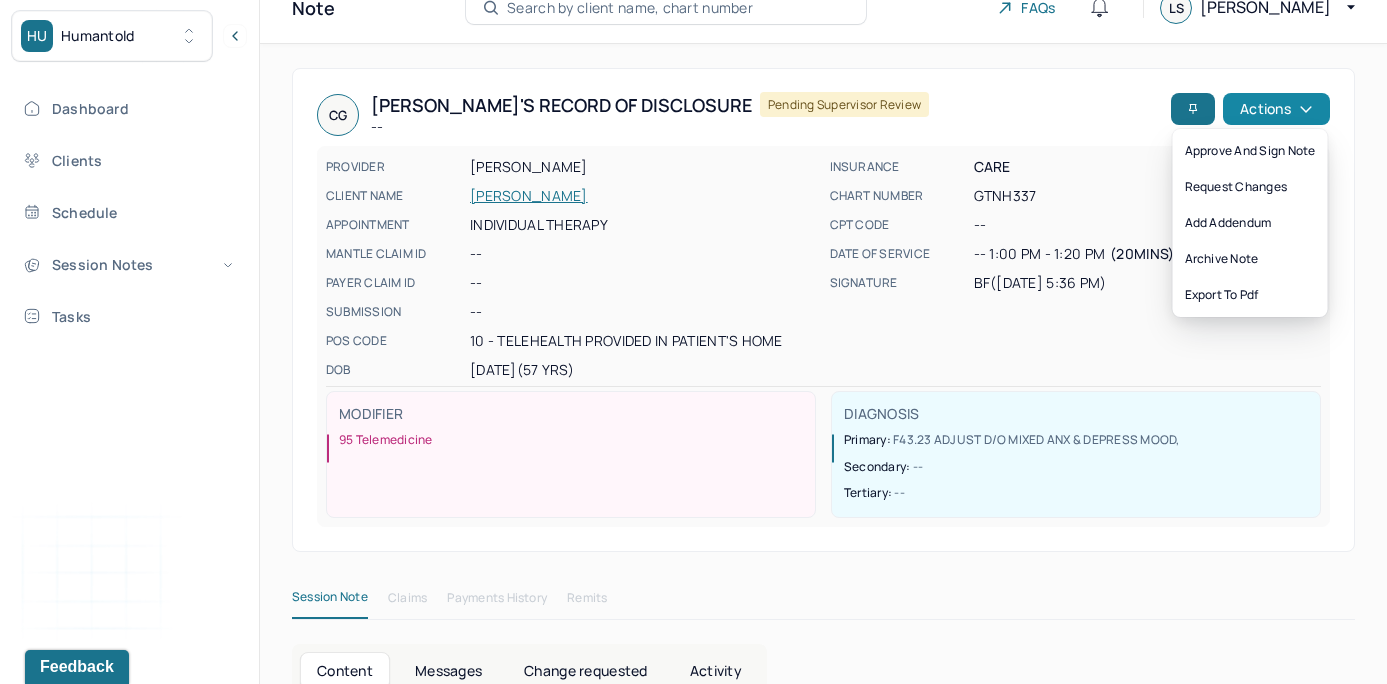 click on "Actions" at bounding box center (1276, 109) 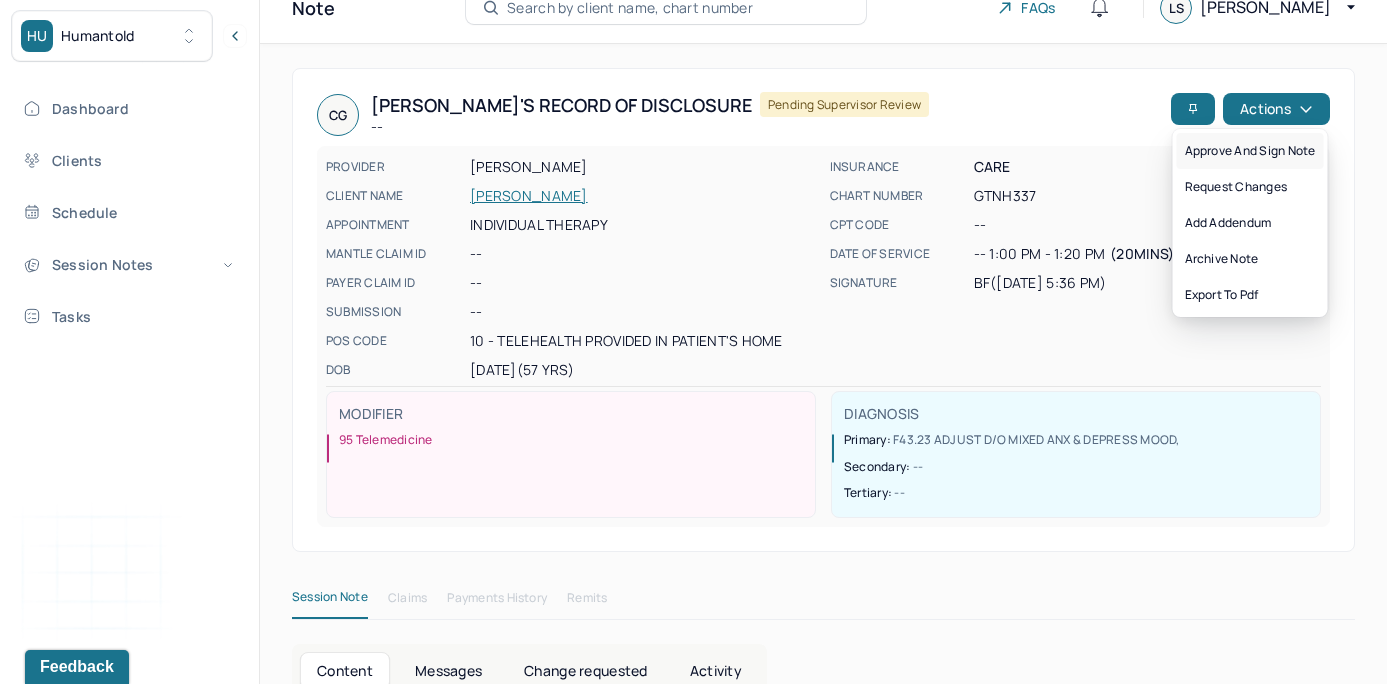 click on "Approve and sign note" at bounding box center [1250, 151] 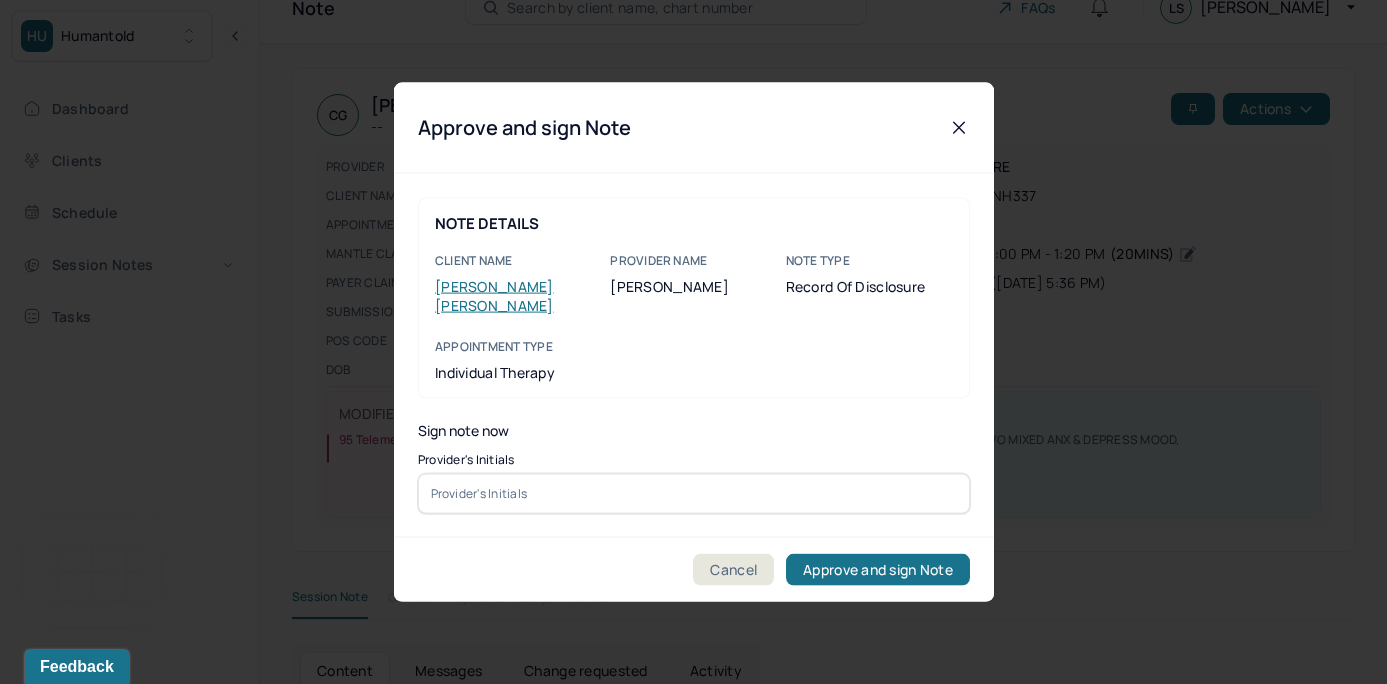 click at bounding box center [694, 493] 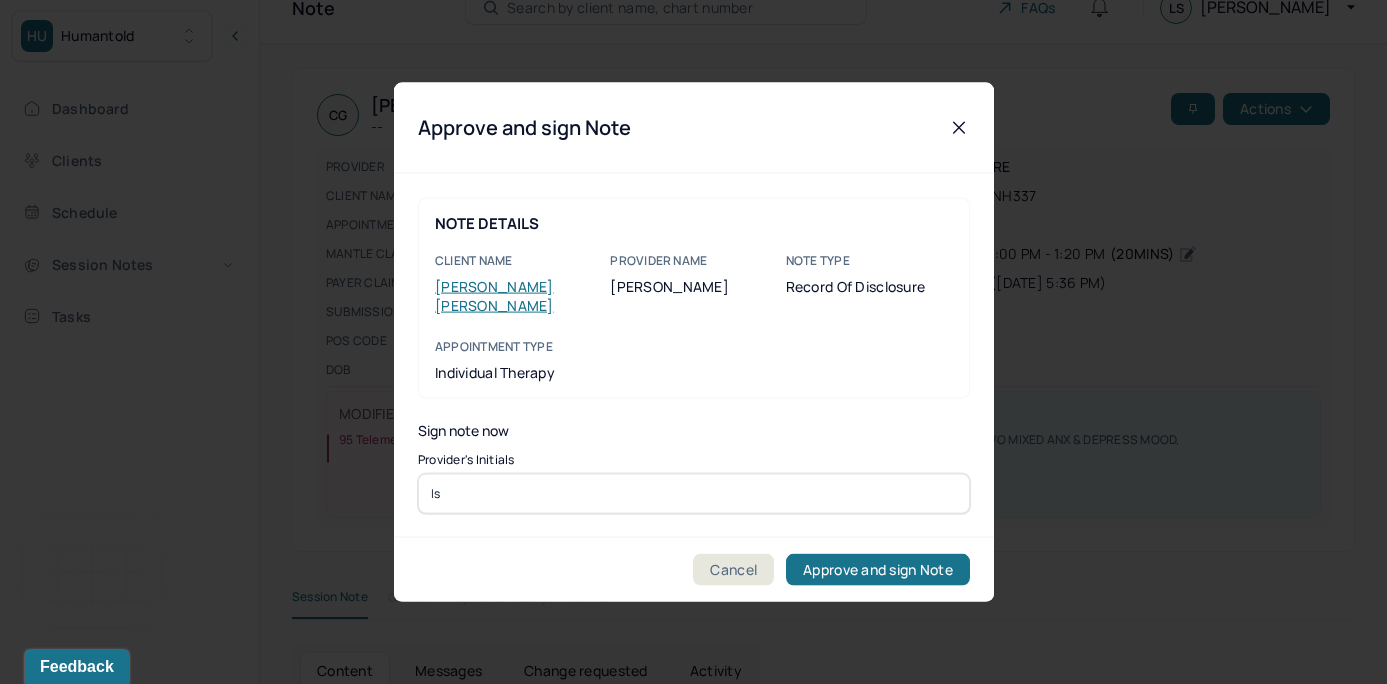 type on "ls" 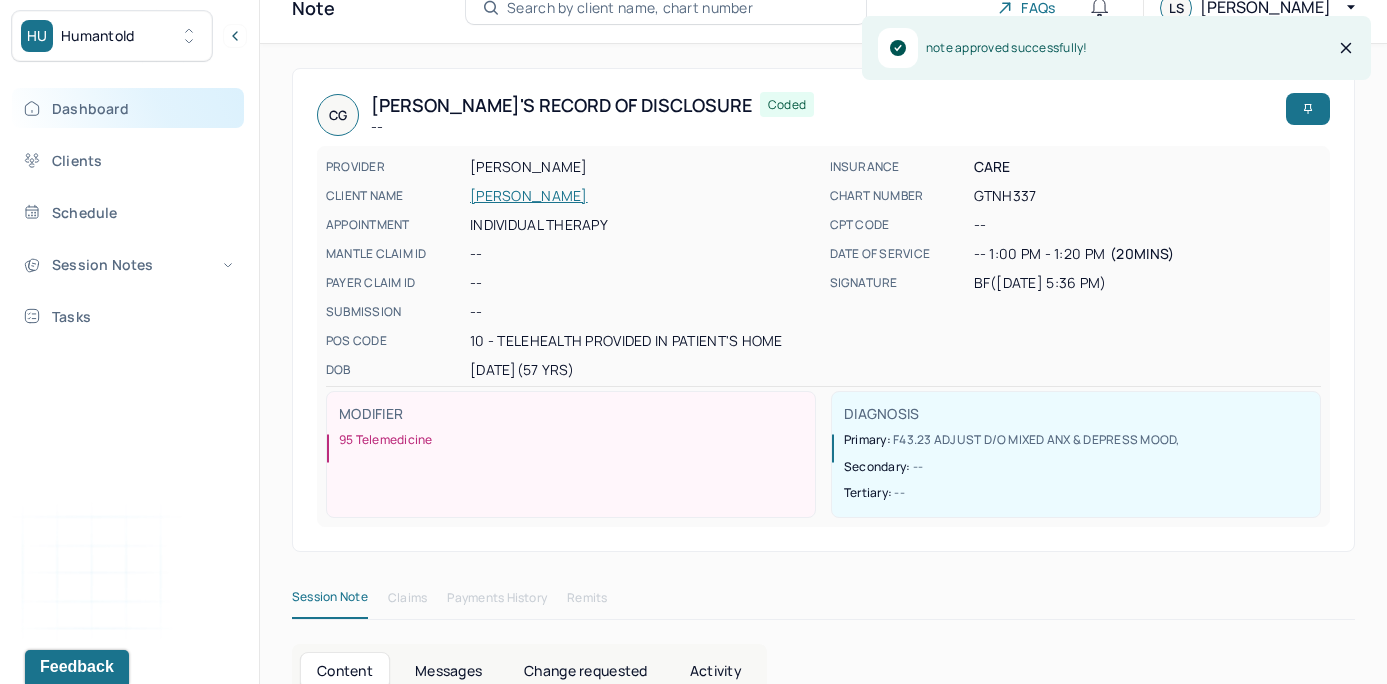 click on "Dashboard" at bounding box center (128, 108) 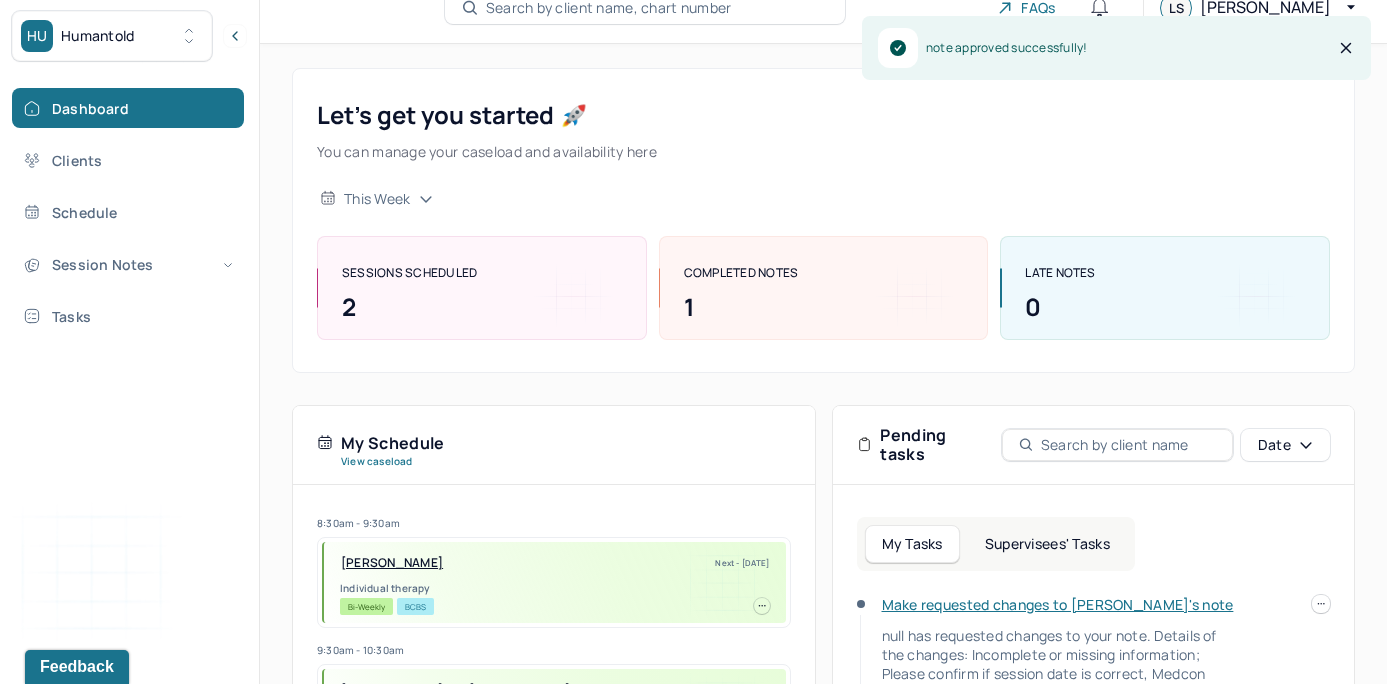 click on "Supervisees' Tasks" at bounding box center [1047, 544] 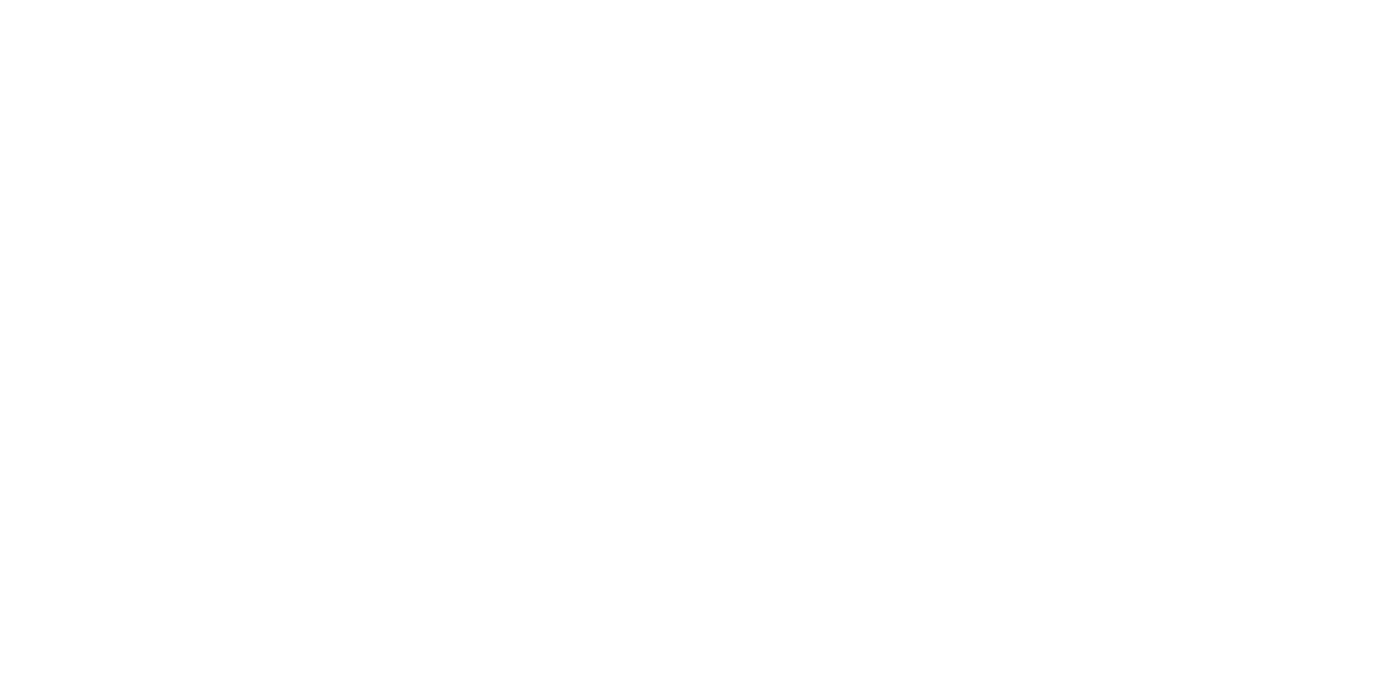 scroll, scrollTop: 0, scrollLeft: 0, axis: both 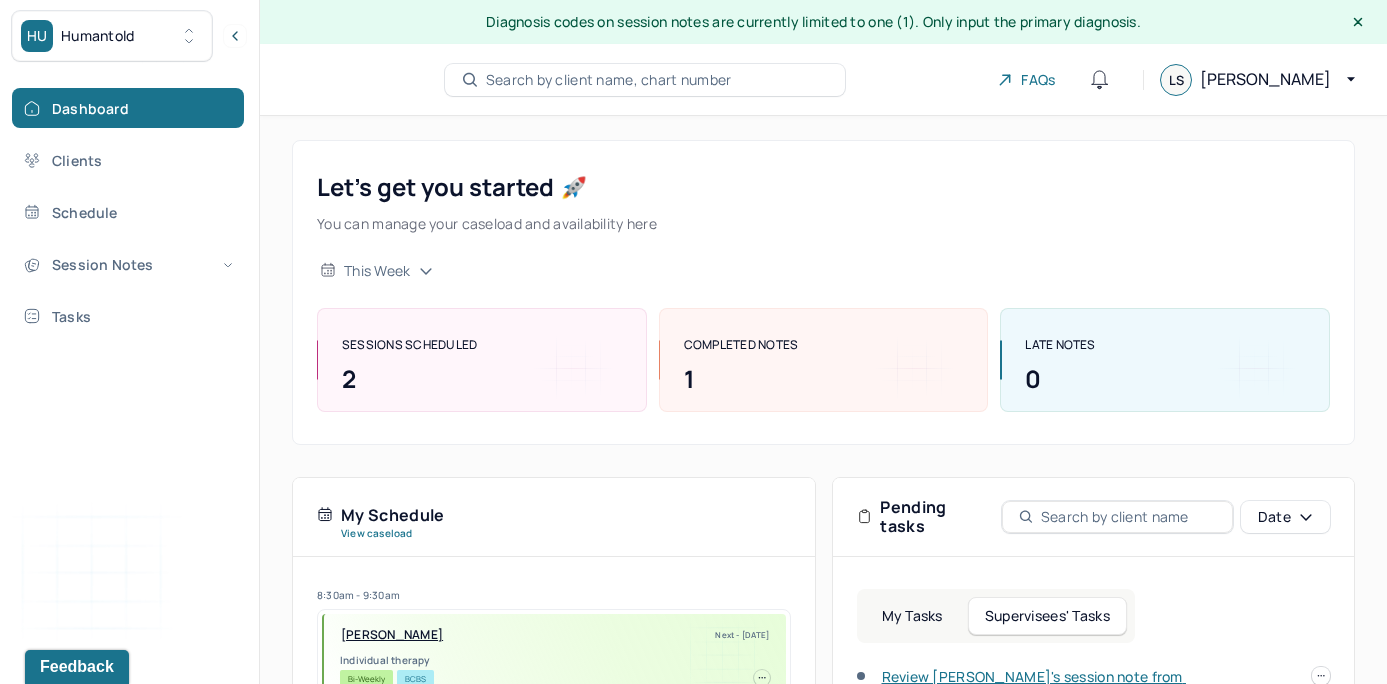 click on "Let’s get you started 🚀 You can manage your caseload and availability here   this week   SESSIONS SCHEDULED 2 COMPLETED NOTES 1 LATE NOTES 0 My Schedule View caseload 8:30am - 9:30am   [PERSON_NAME]   Next - [DATE] Individual therapy Bi-Weekly BCBS     9:30am - 10:30am   [PERSON_NAME] JR., [PERSON_NAME]   Next - [DATE] Individual therapy Bi-Weekly CARE     10:00am - 11:00am   [PERSON_NAME]   Next - [DATE] Individual therapy Bi-Weekly CARE     9:30am - 10:30am   [PERSON_NAME][GEOGRAPHIC_DATA]   Next - [DATE] Individual therapy Bi-Weekly Pending Task Self Pay     9:30am - 10:30am   ZMIRICH, LAUREN   Next - [DATE] Individual therapy Bi-Weekly Pending Task UMR     8:30am - 9:30am   [PERSON_NAME][GEOGRAPHIC_DATA]   Next - [DATE] Individual therapy Bi-Weekly BCBS     8:30am - 9:30am   [PERSON_NAME]   Next - [DATE] Individual therapy Bi-Weekly CIG     9:00am - 10:00am   [PERSON_NAME]   Next - [DATE] Individual therapy Bi-Weekly Pending Task AET     8:30am - 9:30am   [PERSON_NAME]   Next - -- Bi-Weekly OXF" at bounding box center [823, 663] 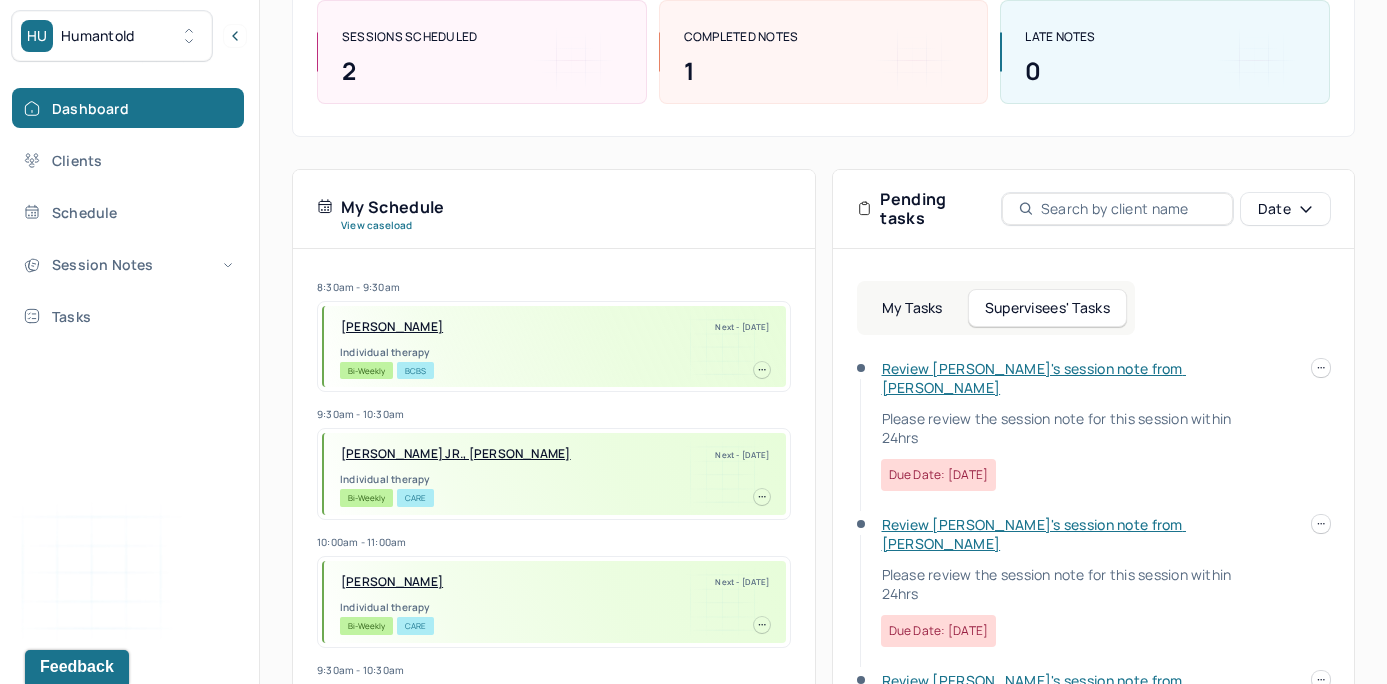 click on "Review [PERSON_NAME]'s session note from [PERSON_NAME]" at bounding box center [1034, 378] 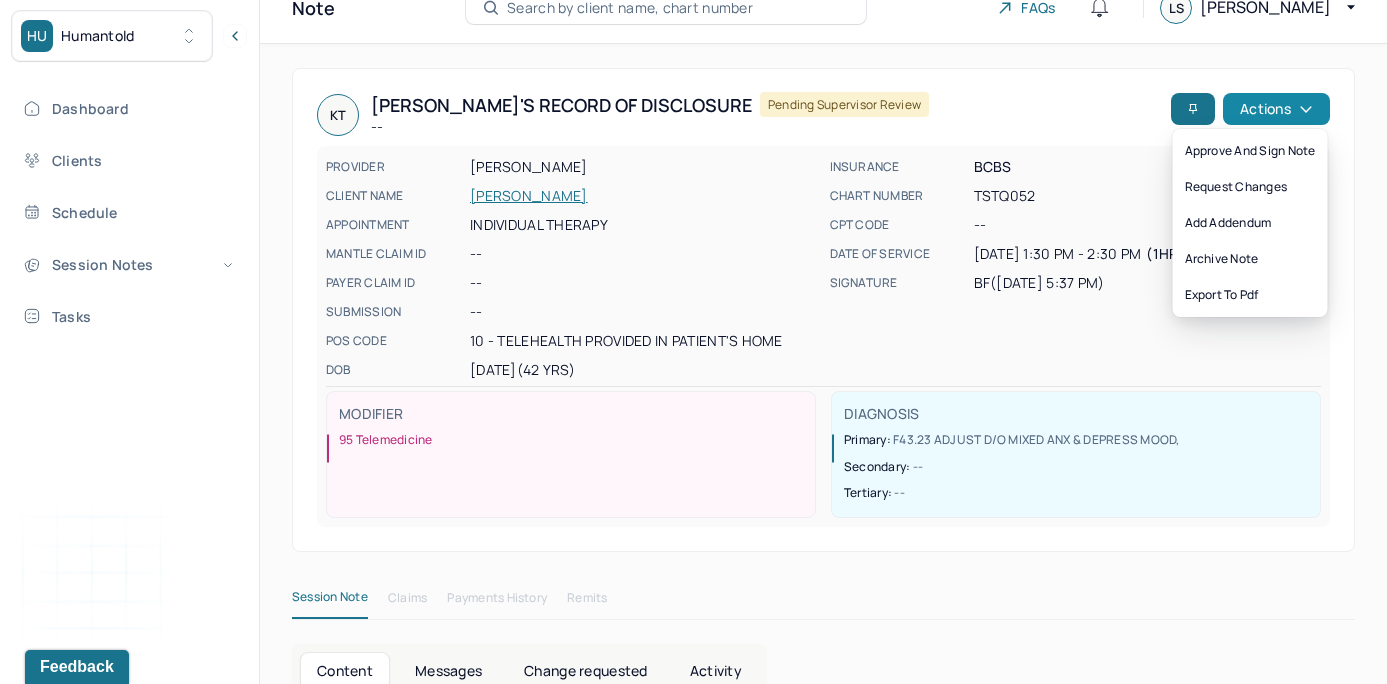 click on "Actions" at bounding box center [1276, 109] 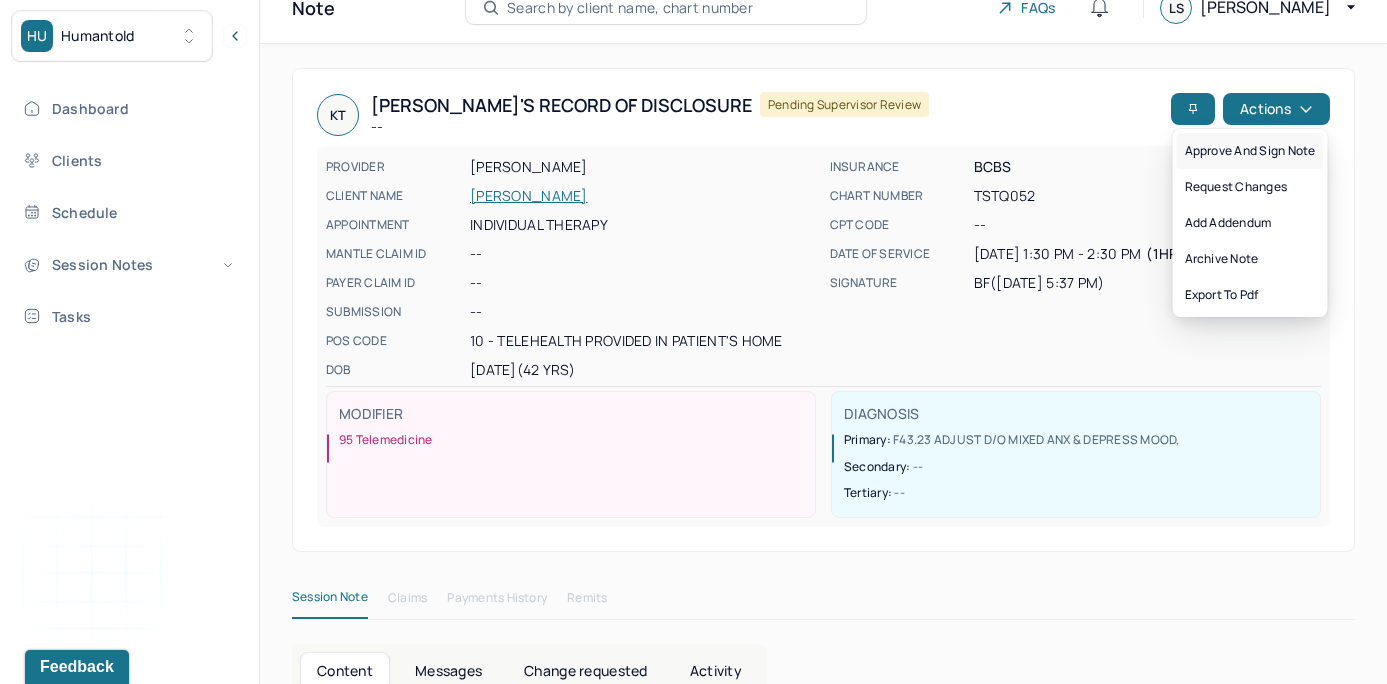 click on "Approve and sign note" at bounding box center (1250, 151) 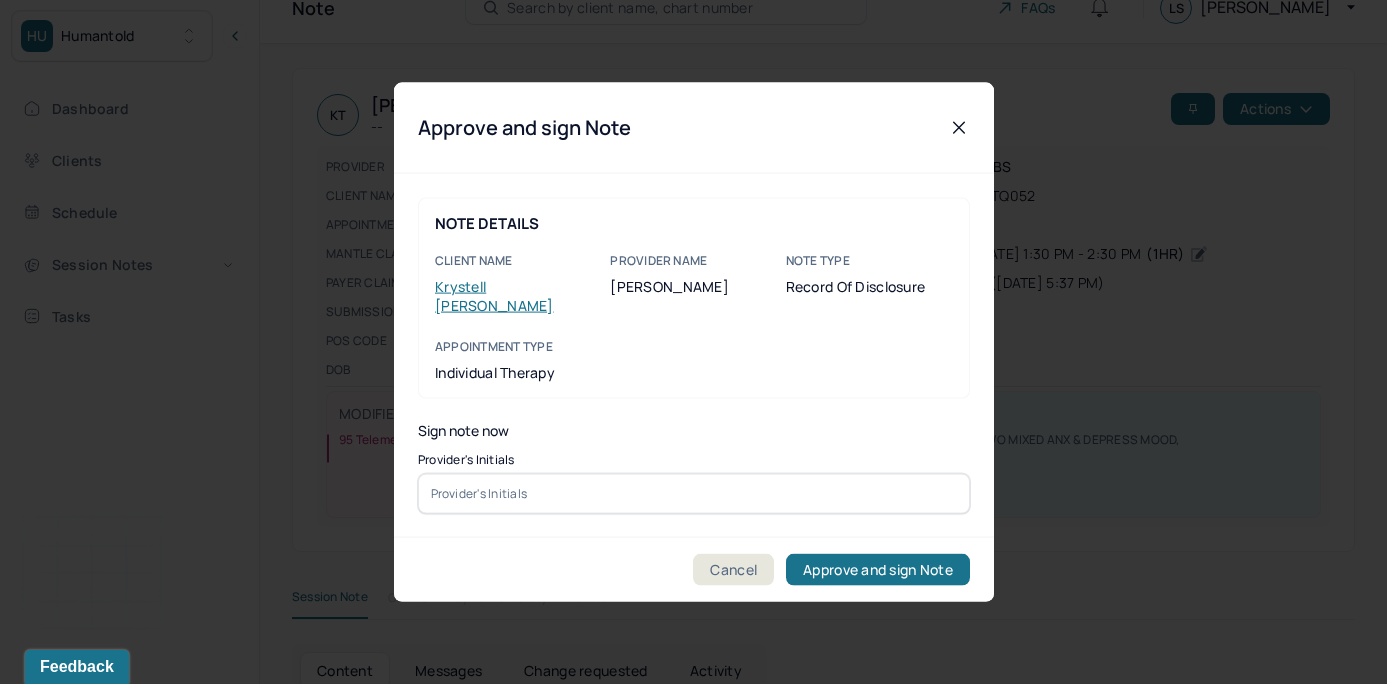 click at bounding box center (694, 493) 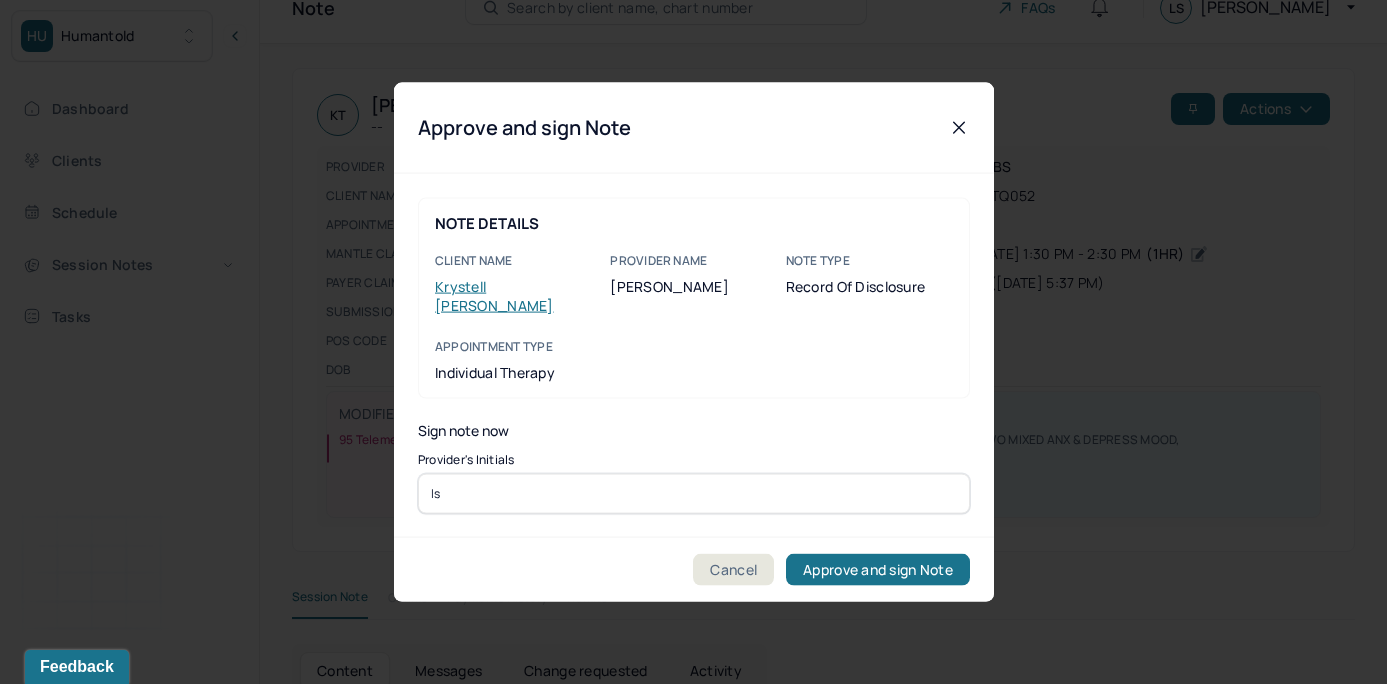 type on "ls" 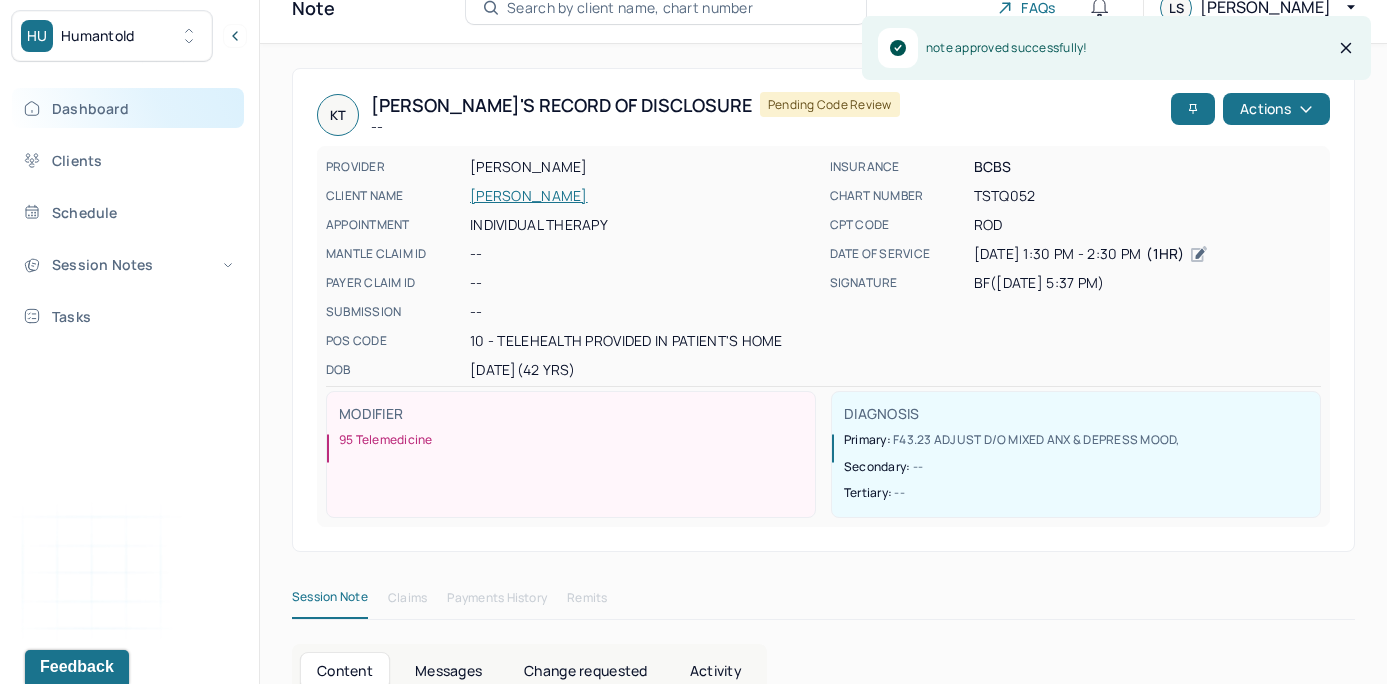 click on "Dashboard" at bounding box center (128, 108) 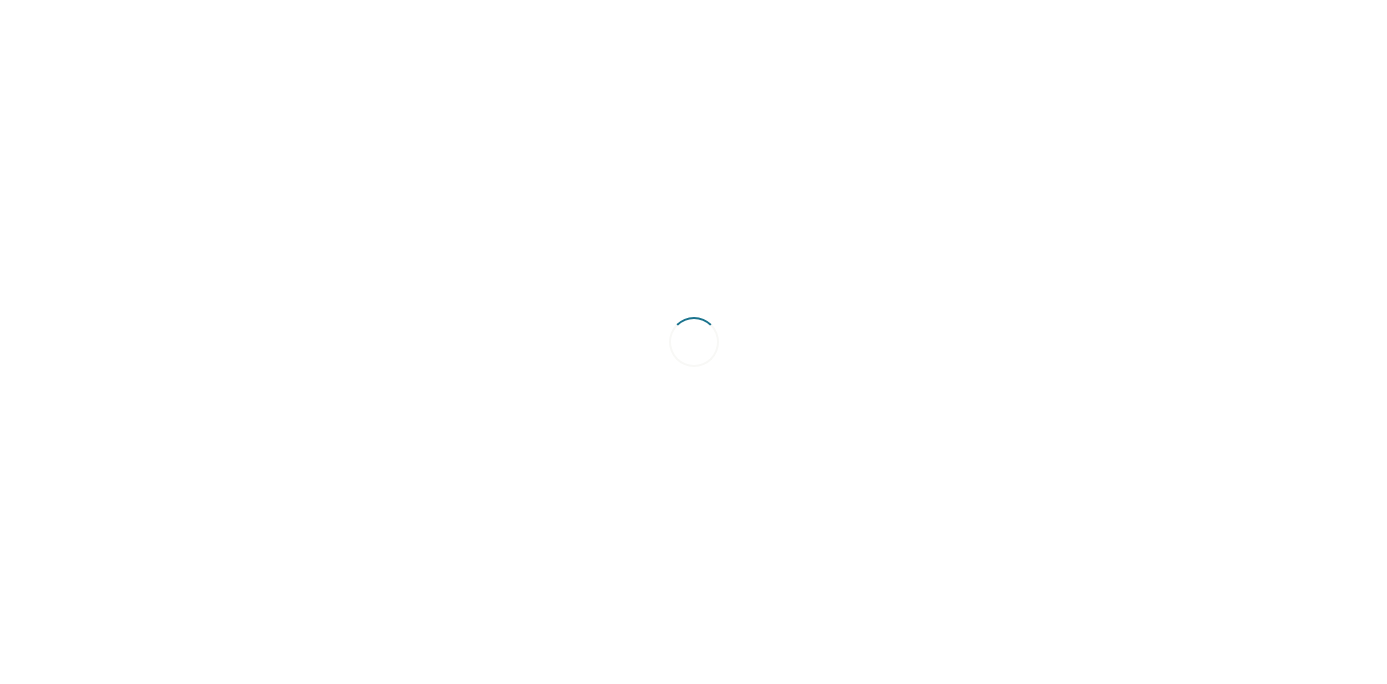 scroll, scrollTop: 0, scrollLeft: 0, axis: both 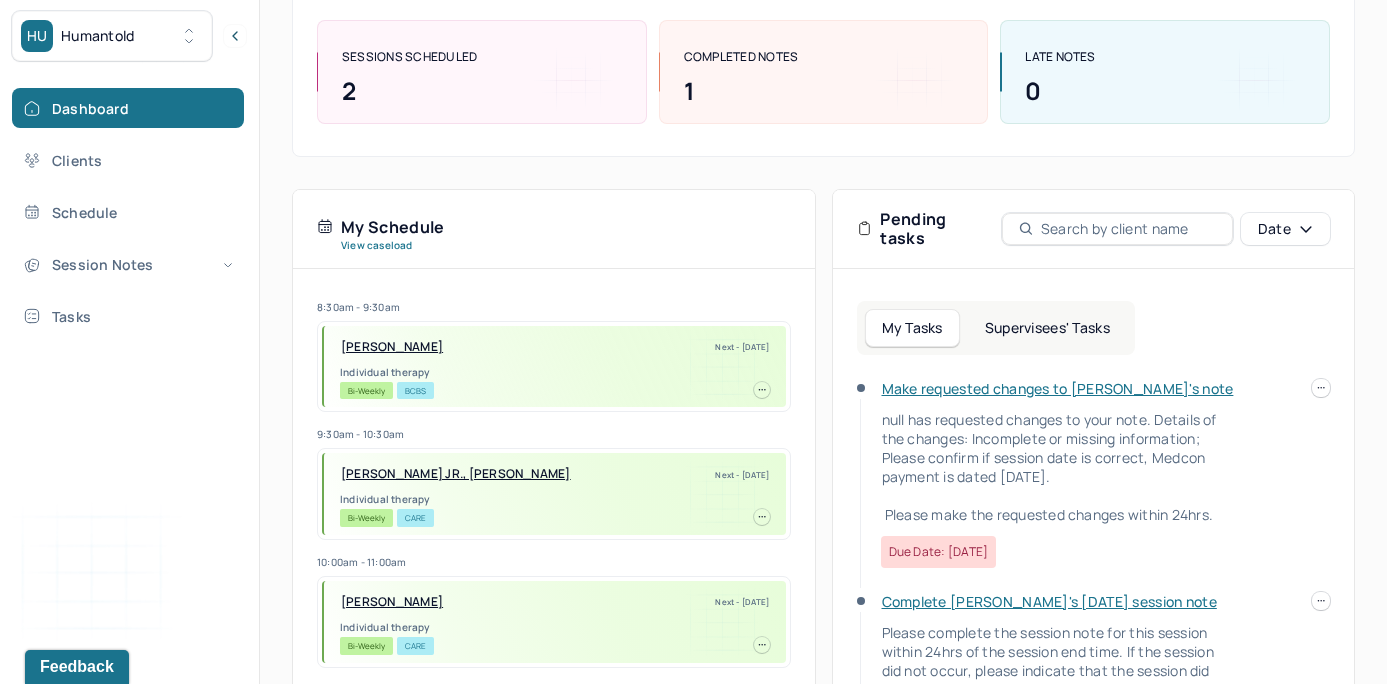 click on "Supervisees' Tasks" at bounding box center (1047, 328) 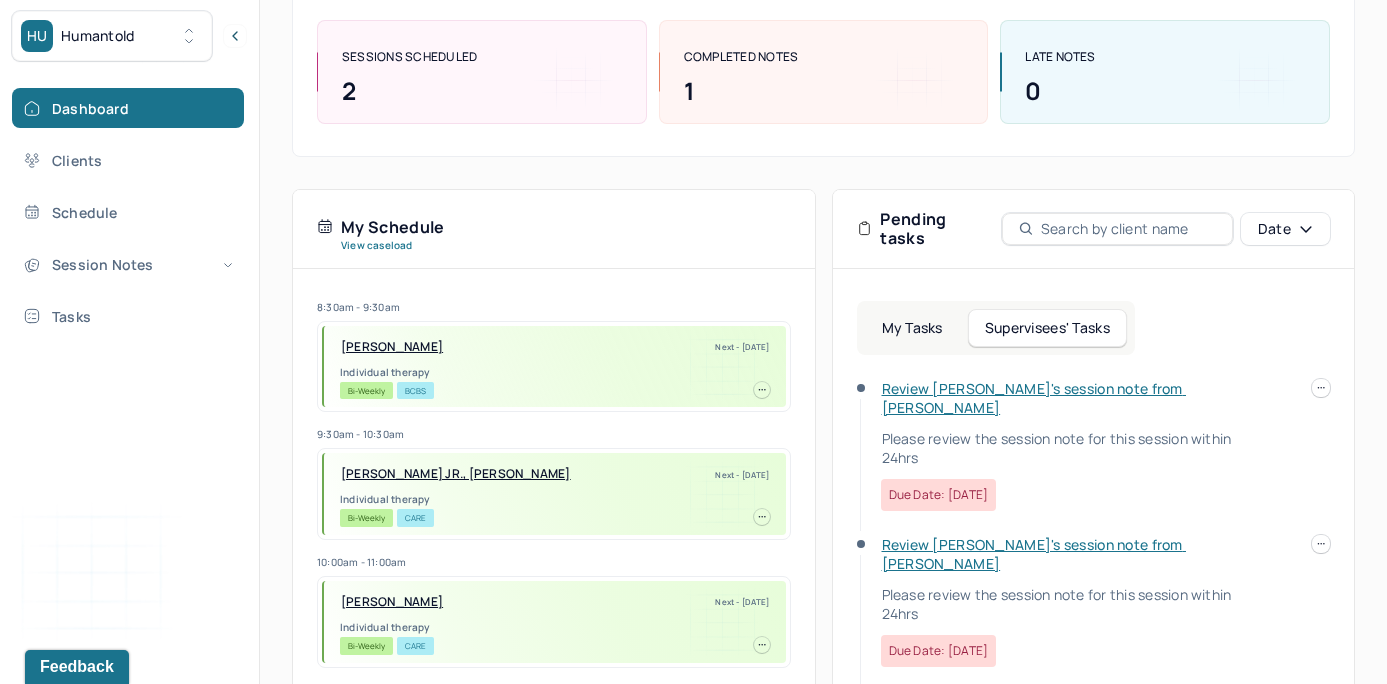 click on "Review Timothy's session note from Brianna" at bounding box center (1034, 398) 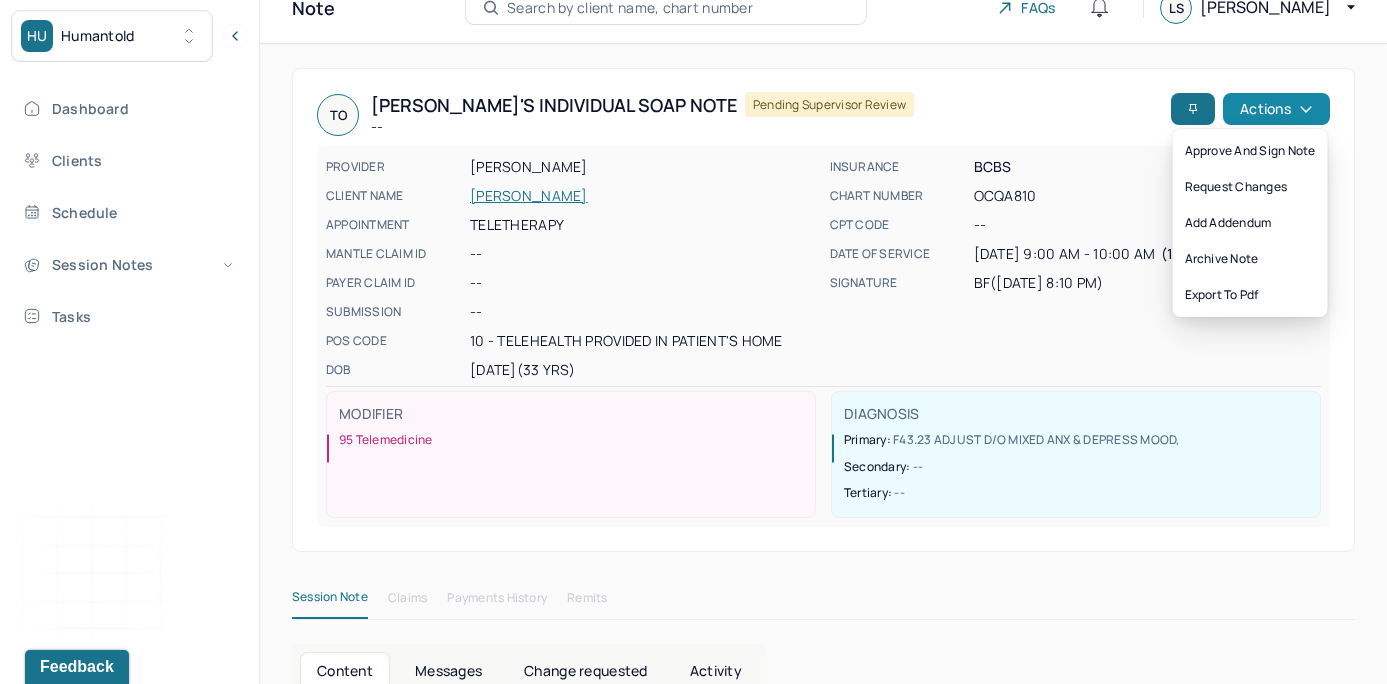 click on "Actions" at bounding box center (1276, 109) 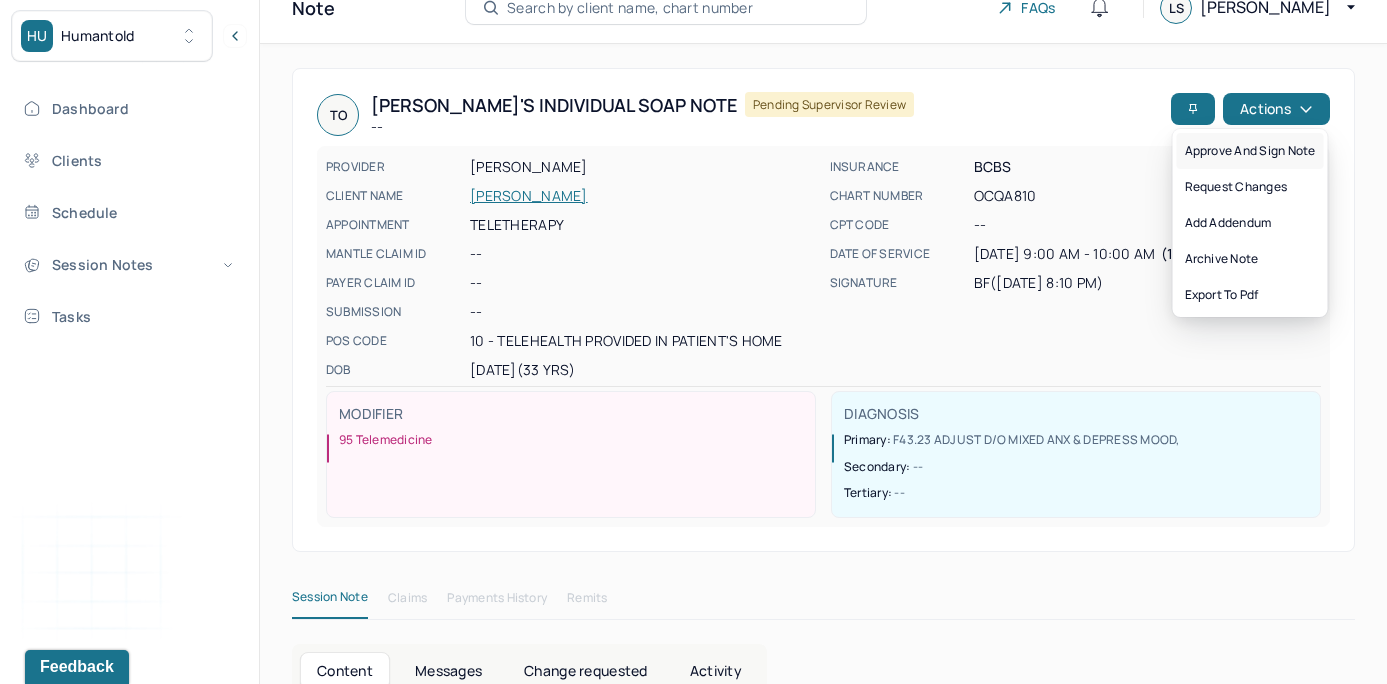 click on "Approve and sign note" at bounding box center (1250, 151) 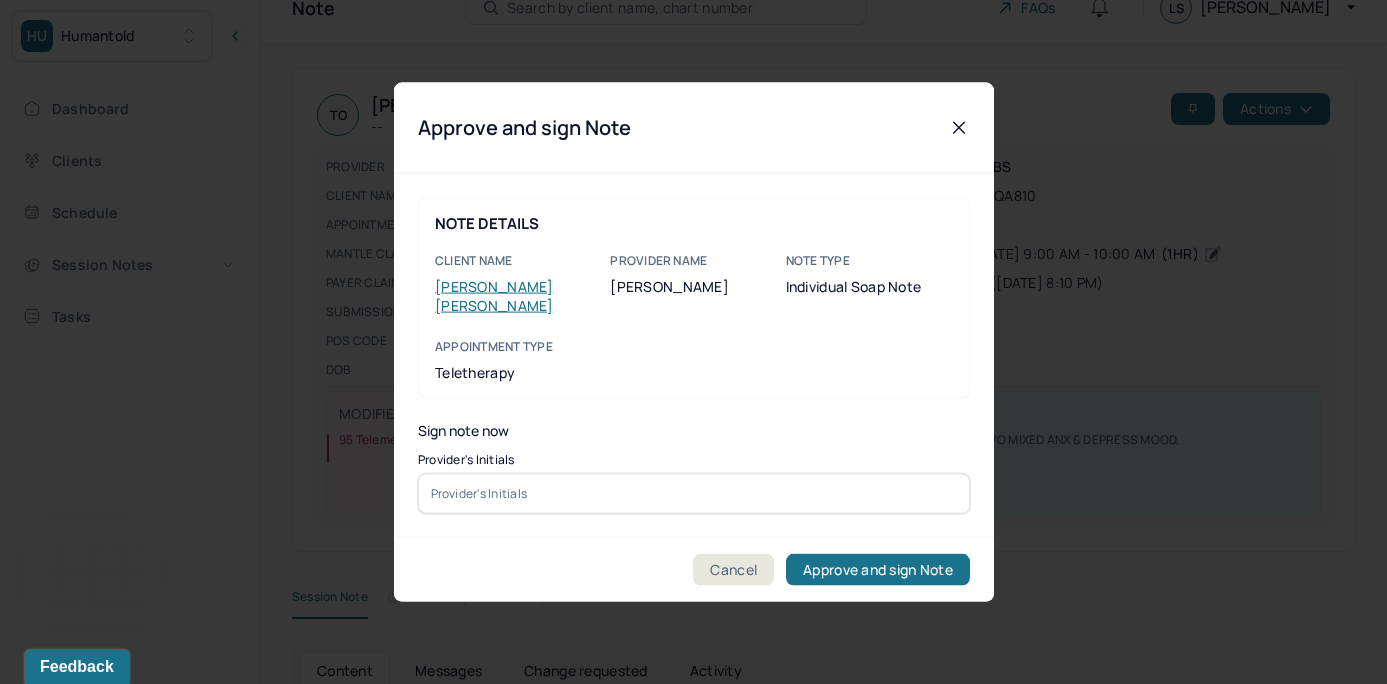 click at bounding box center (694, 493) 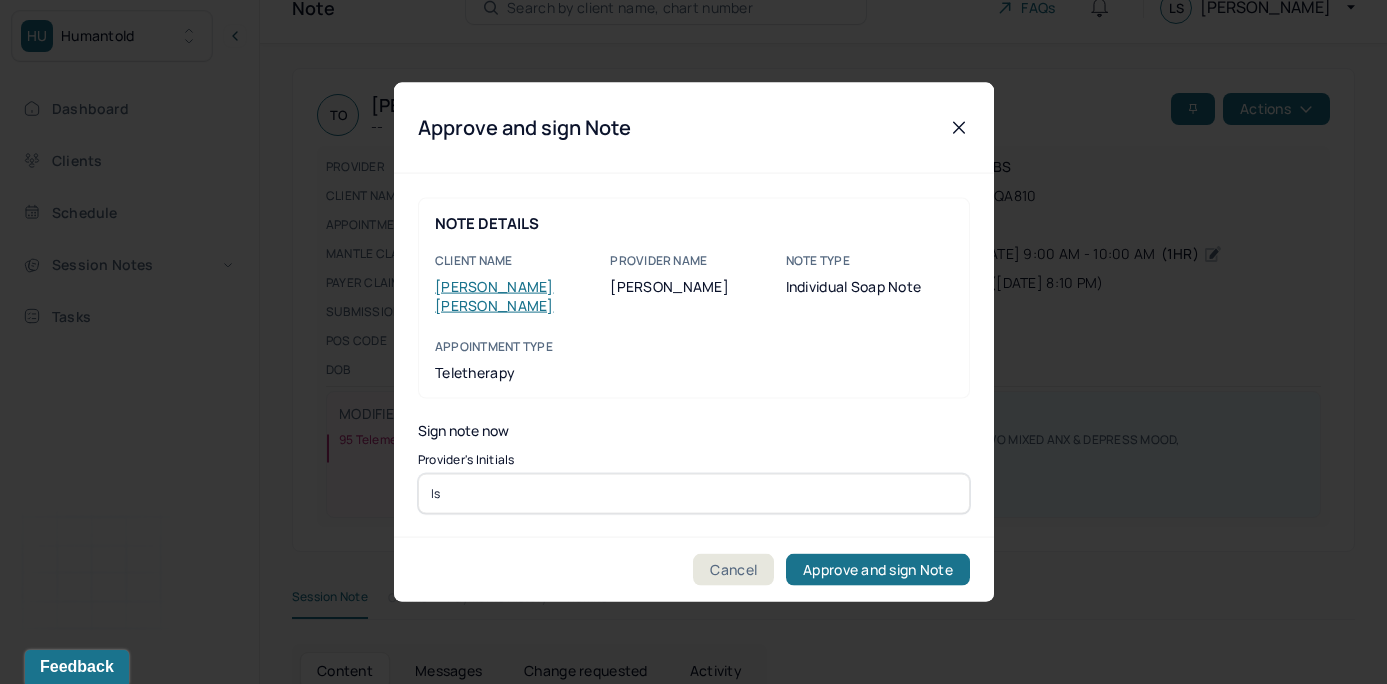 type on "ls" 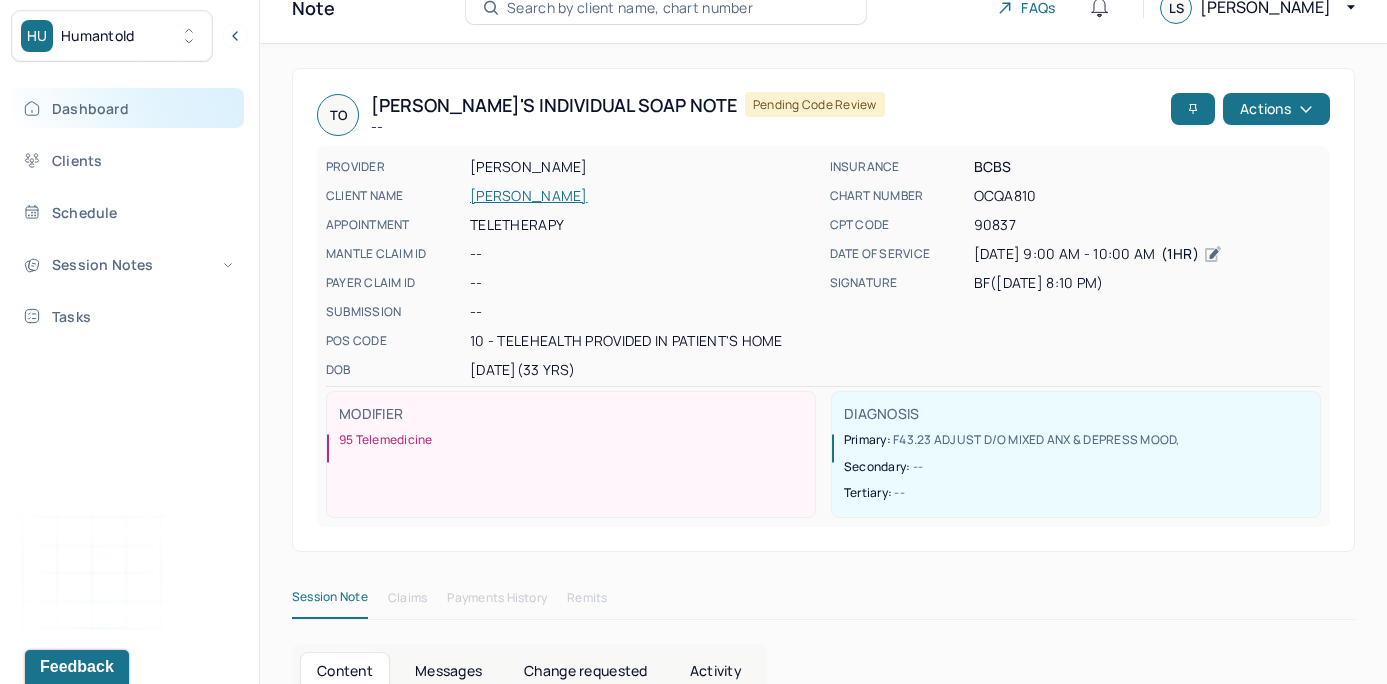 click on "Dashboard" at bounding box center [128, 108] 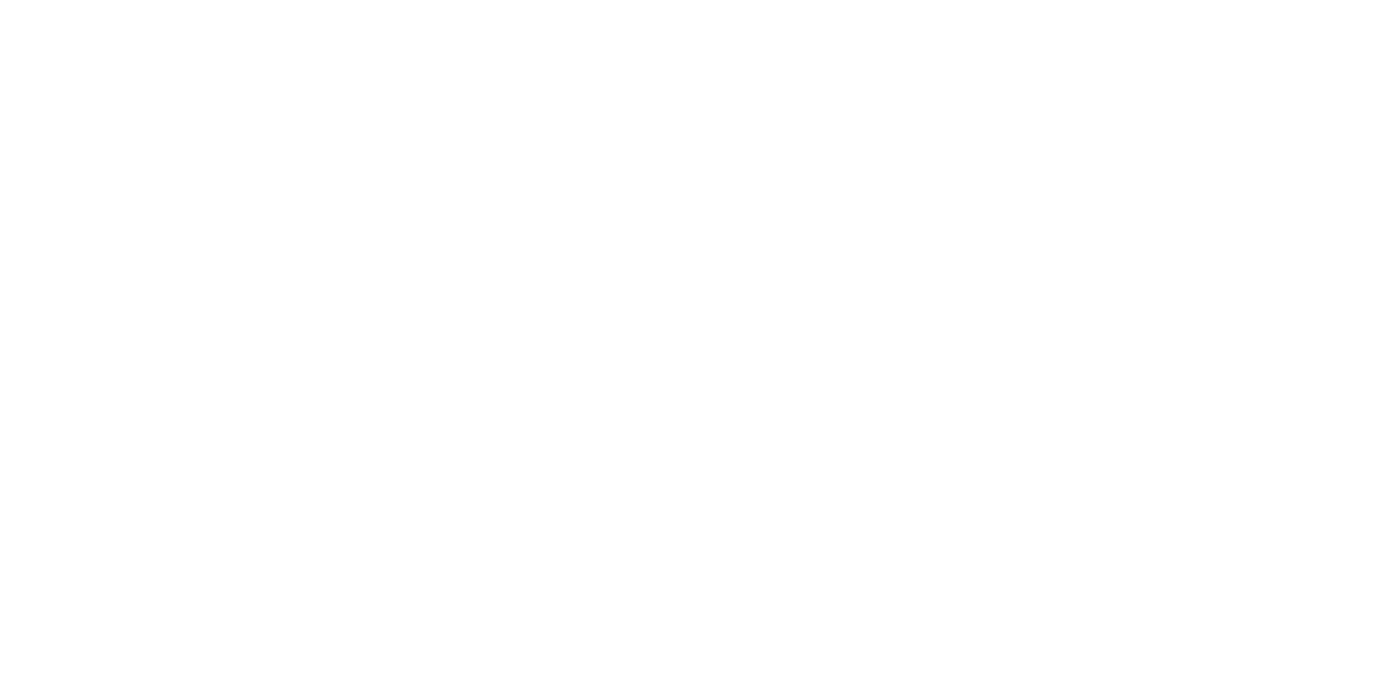 scroll, scrollTop: 0, scrollLeft: 0, axis: both 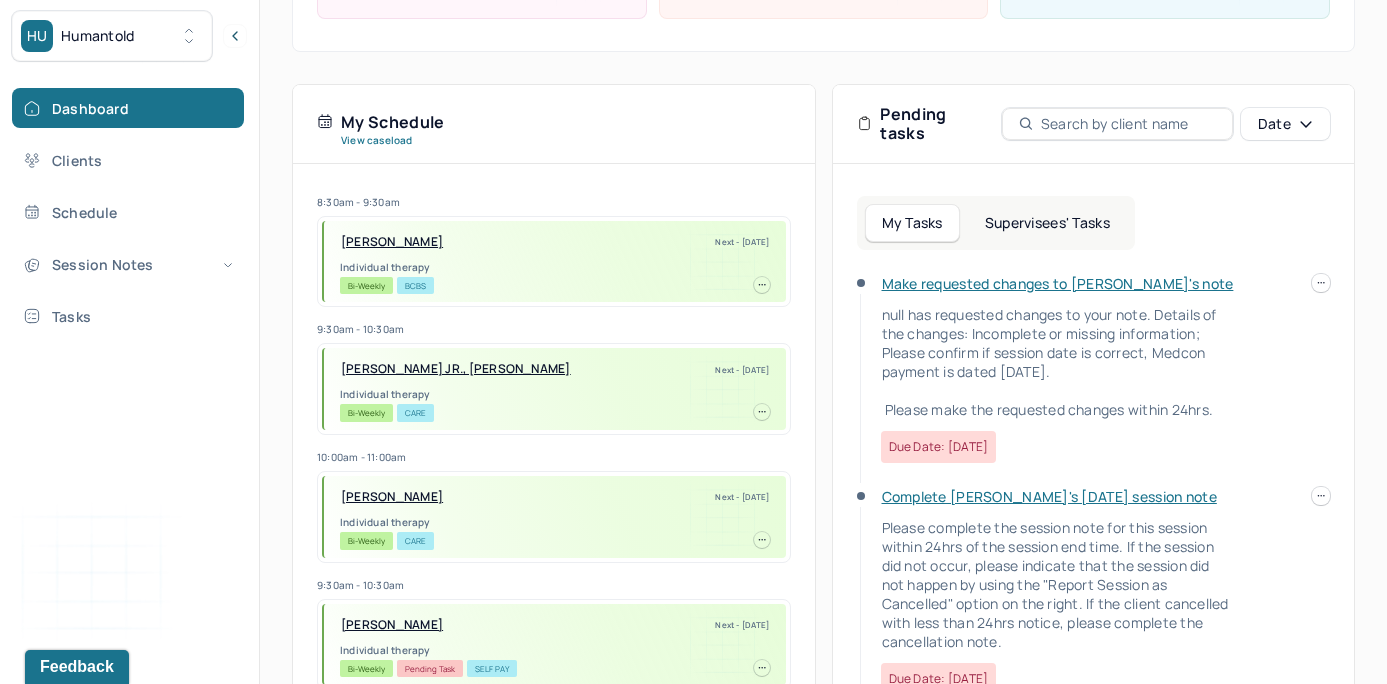 click on "Supervisees' Tasks" at bounding box center [1047, 223] 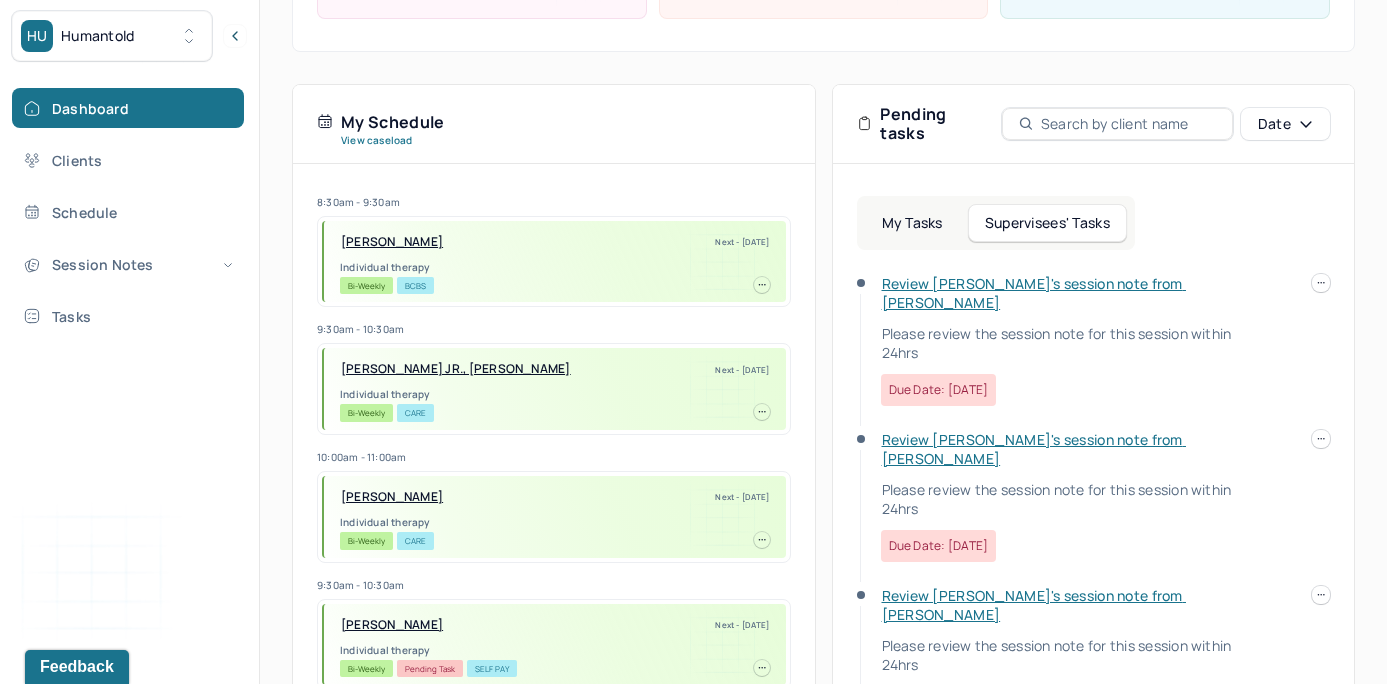 click on "Review [PERSON_NAME]'s session note from [PERSON_NAME]" at bounding box center [1034, 293] 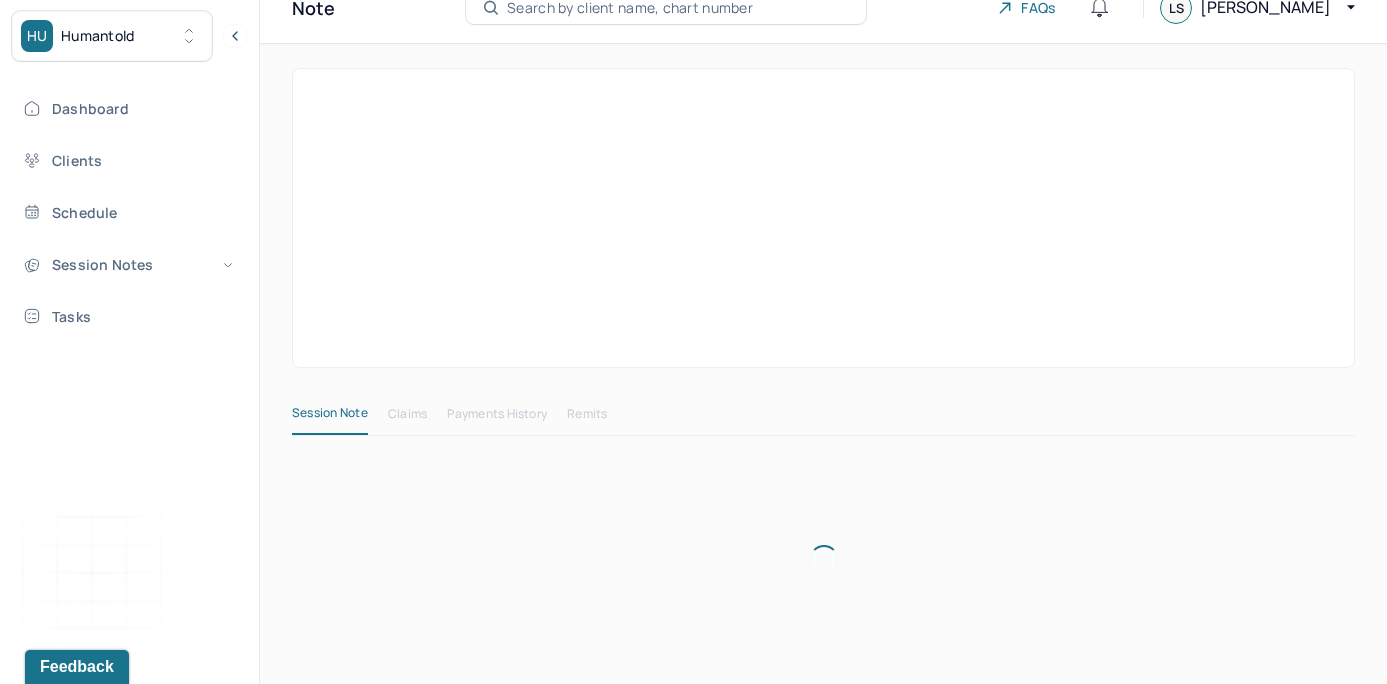 scroll, scrollTop: 72, scrollLeft: 0, axis: vertical 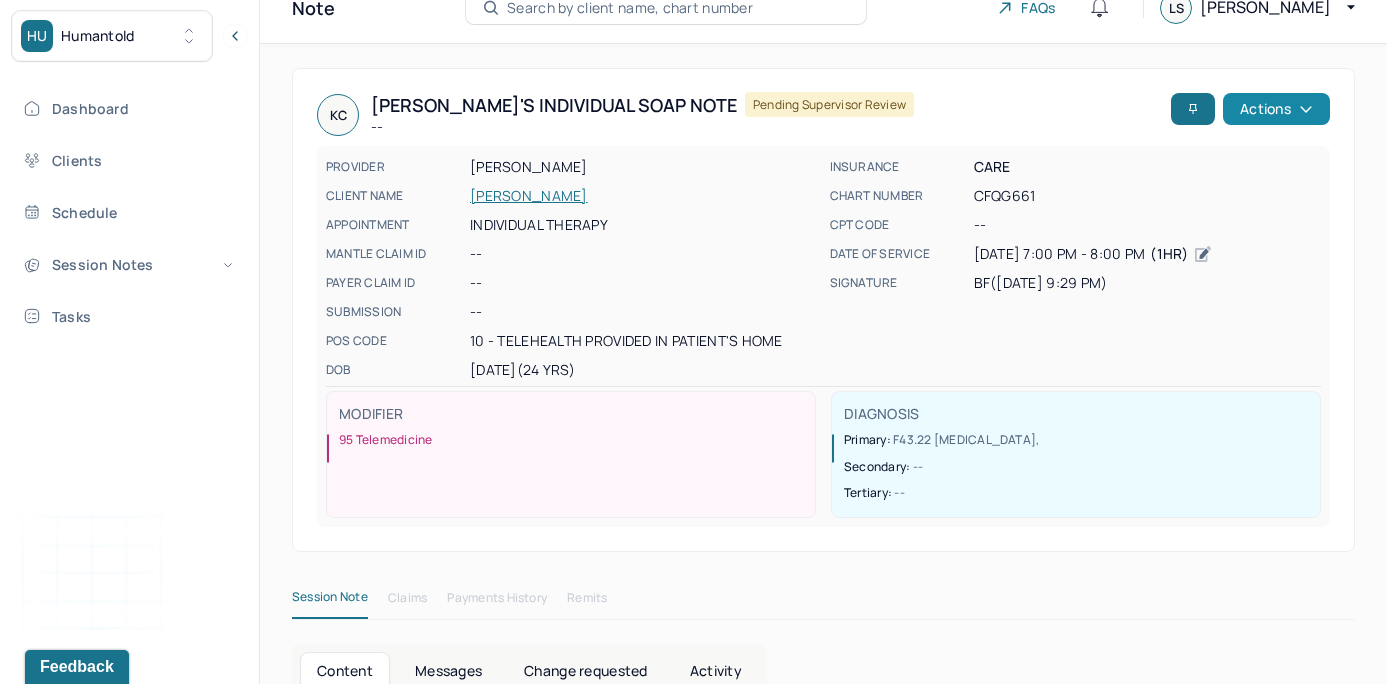 click on "Actions" at bounding box center (1276, 109) 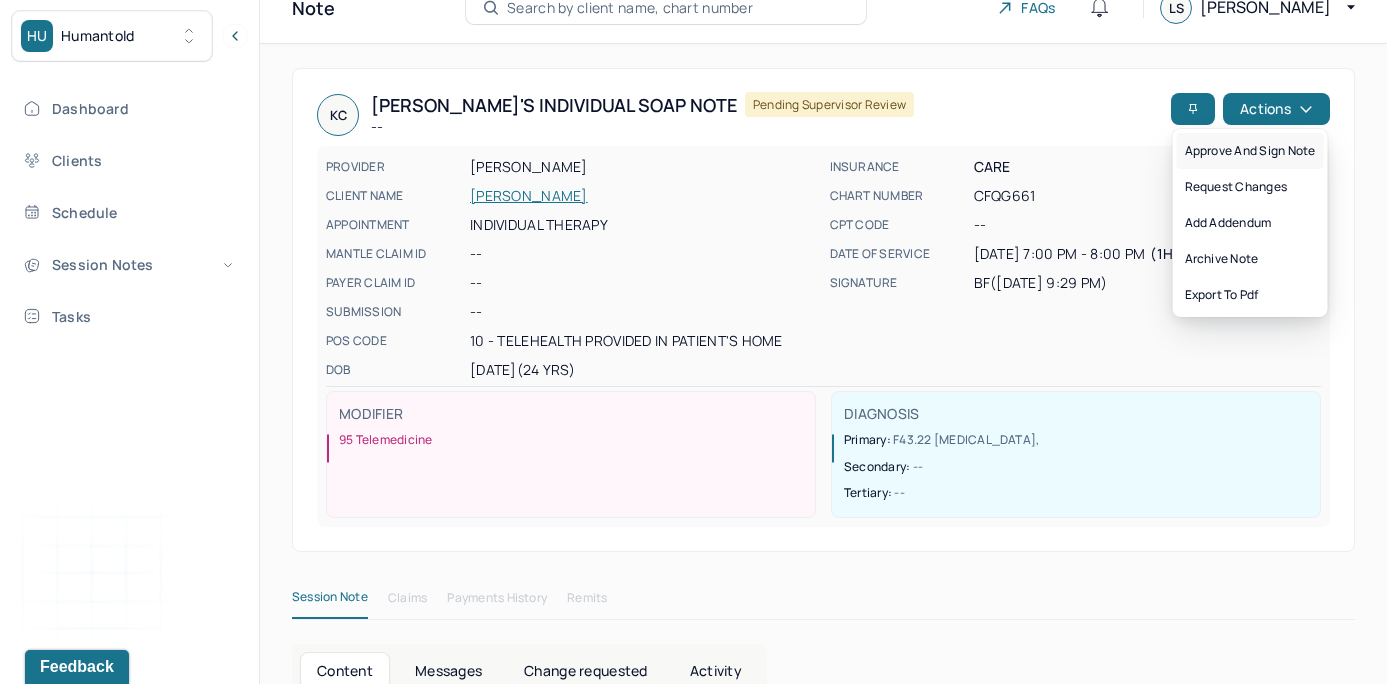 click on "Approve and sign note" at bounding box center (1250, 151) 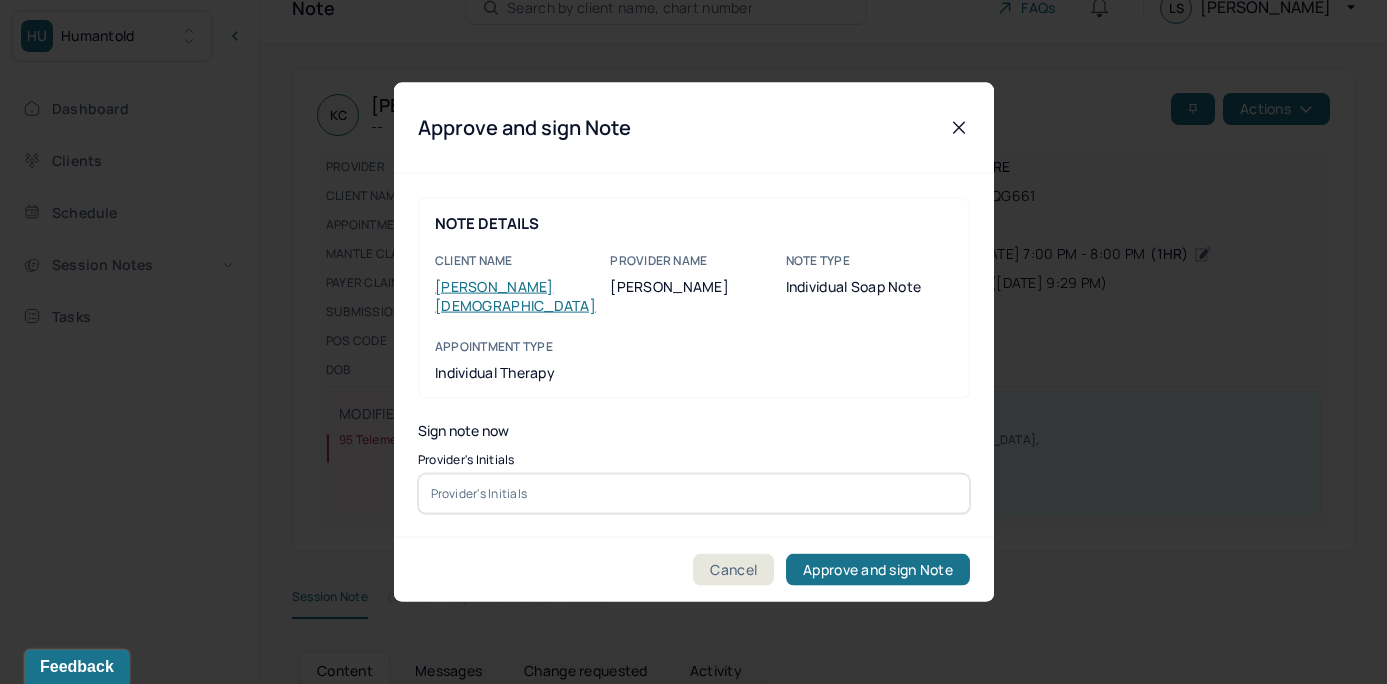 click at bounding box center (694, 493) 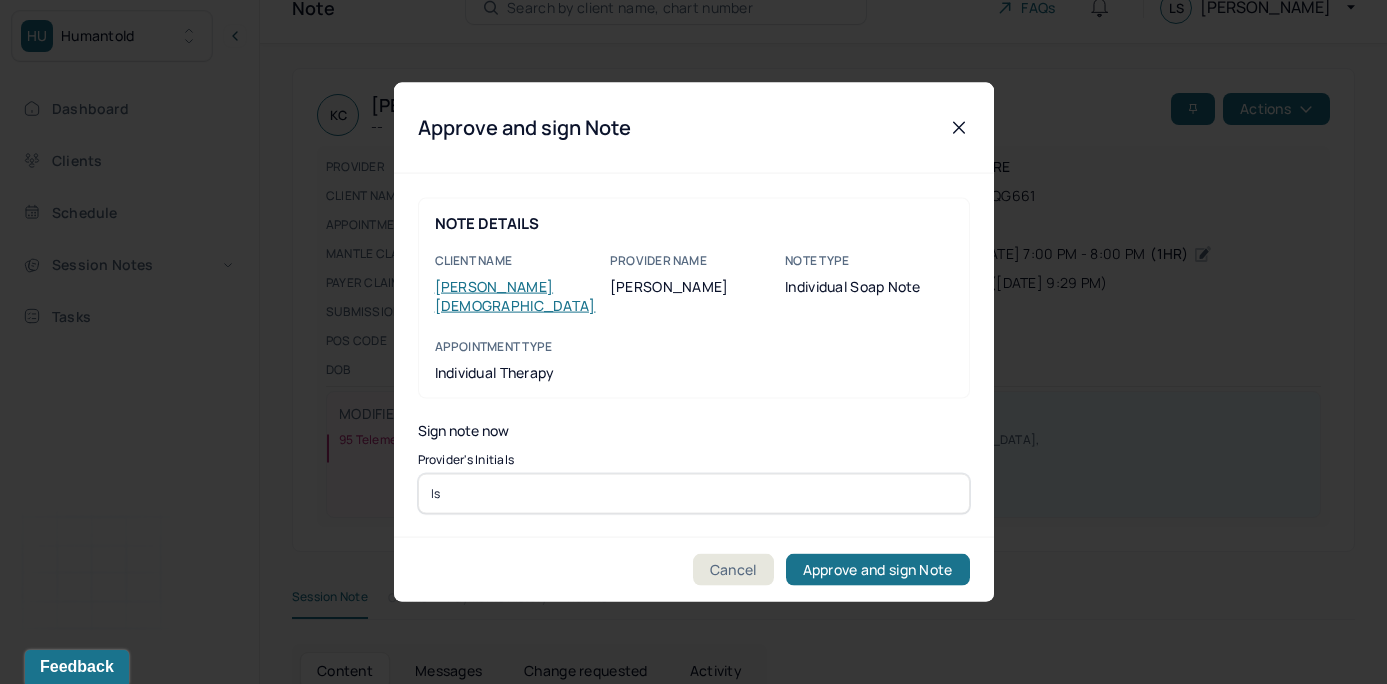 type on "ls" 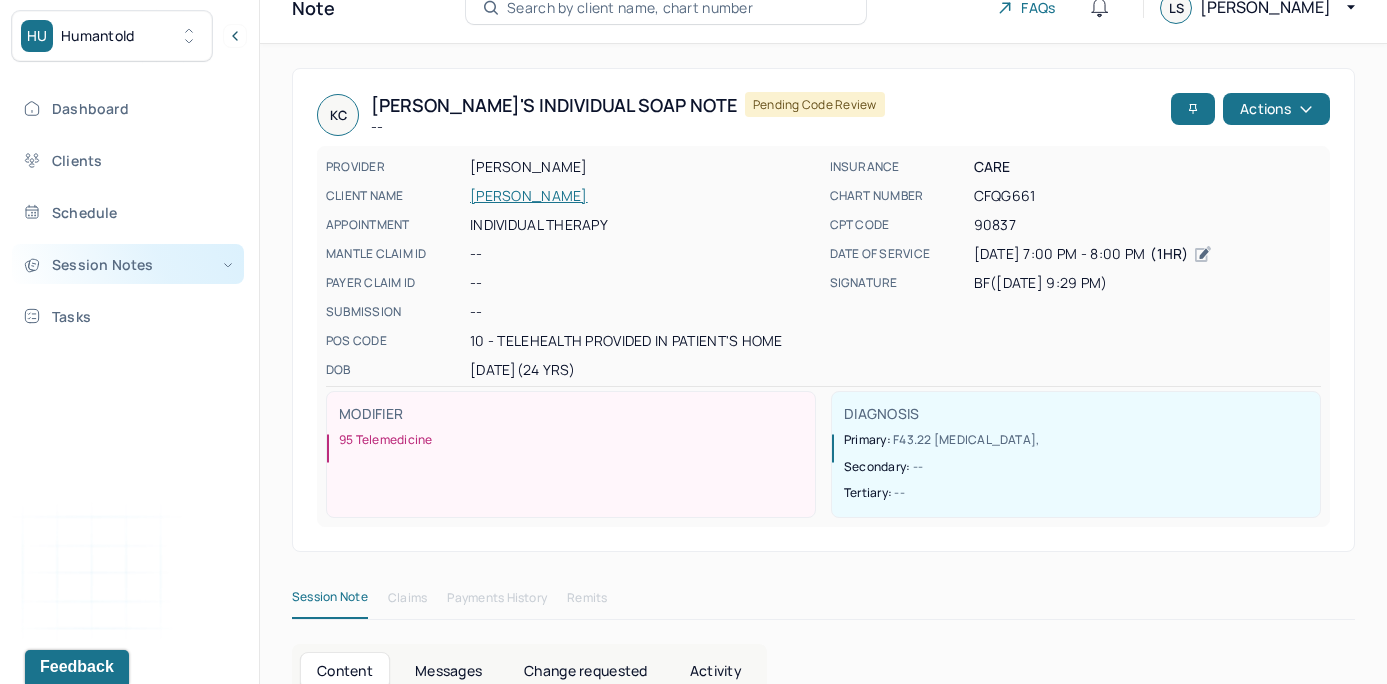 click on "Session Notes" at bounding box center [128, 264] 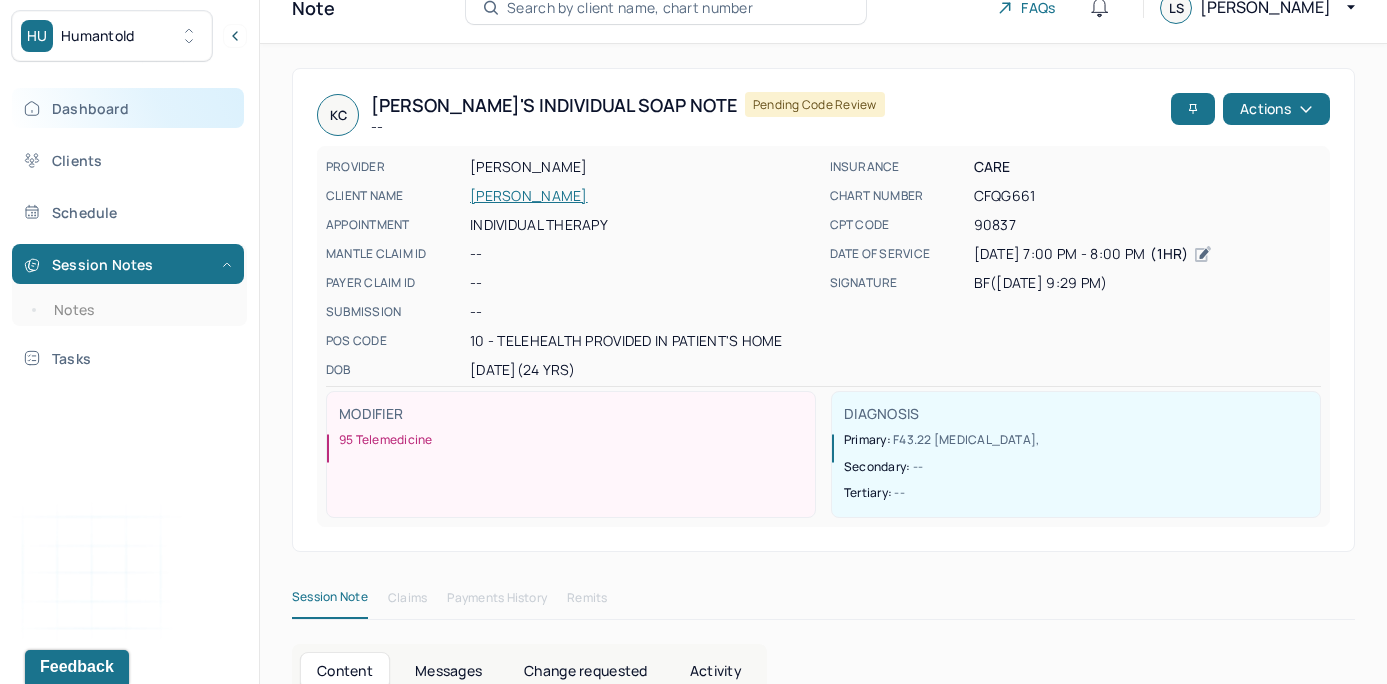 click on "Dashboard" at bounding box center [128, 108] 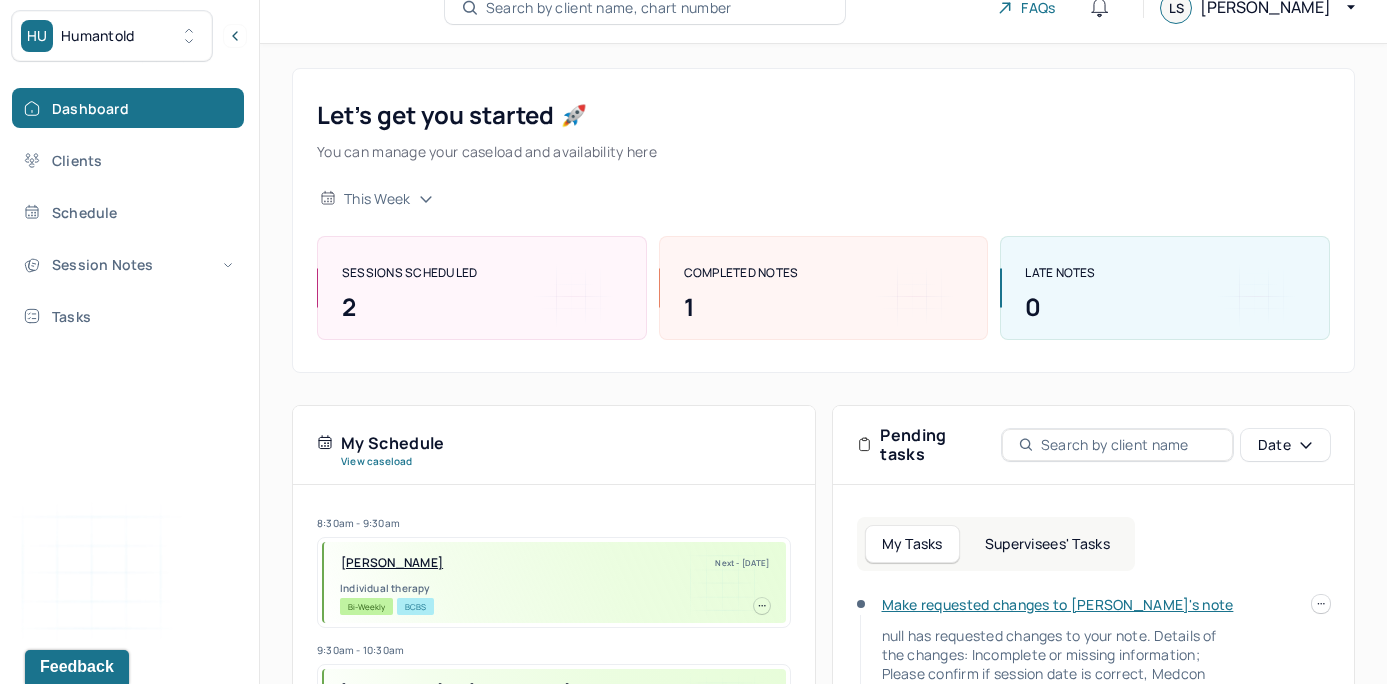 click on "Supervisees' Tasks" at bounding box center (1047, 544) 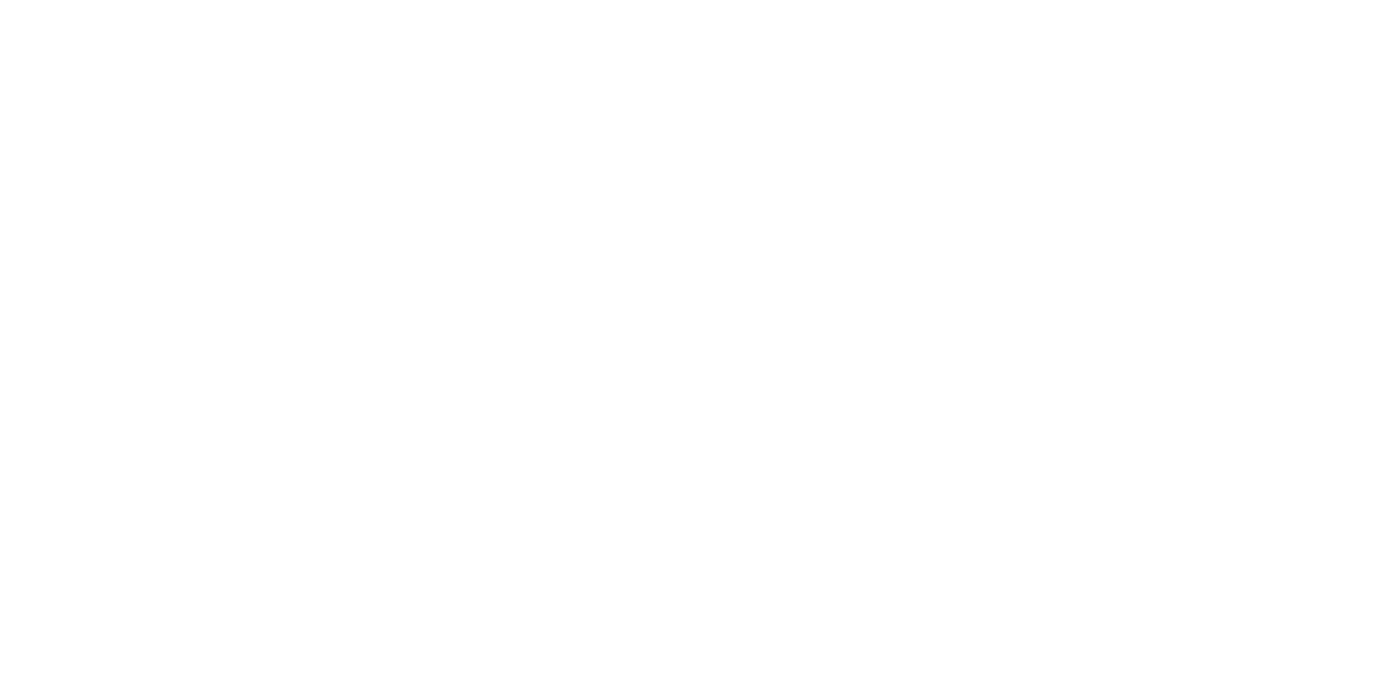 scroll, scrollTop: 0, scrollLeft: 0, axis: both 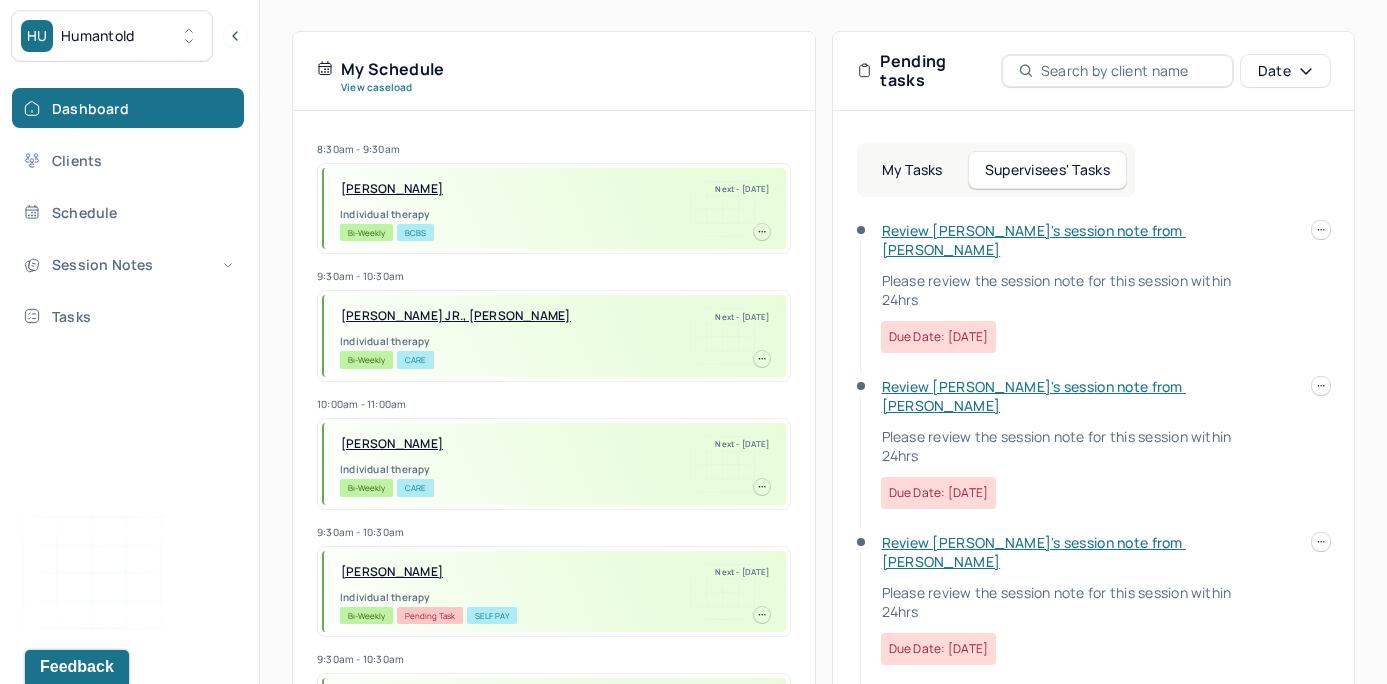 click on "Review [PERSON_NAME]'s session note from [PERSON_NAME]" at bounding box center [1034, 240] 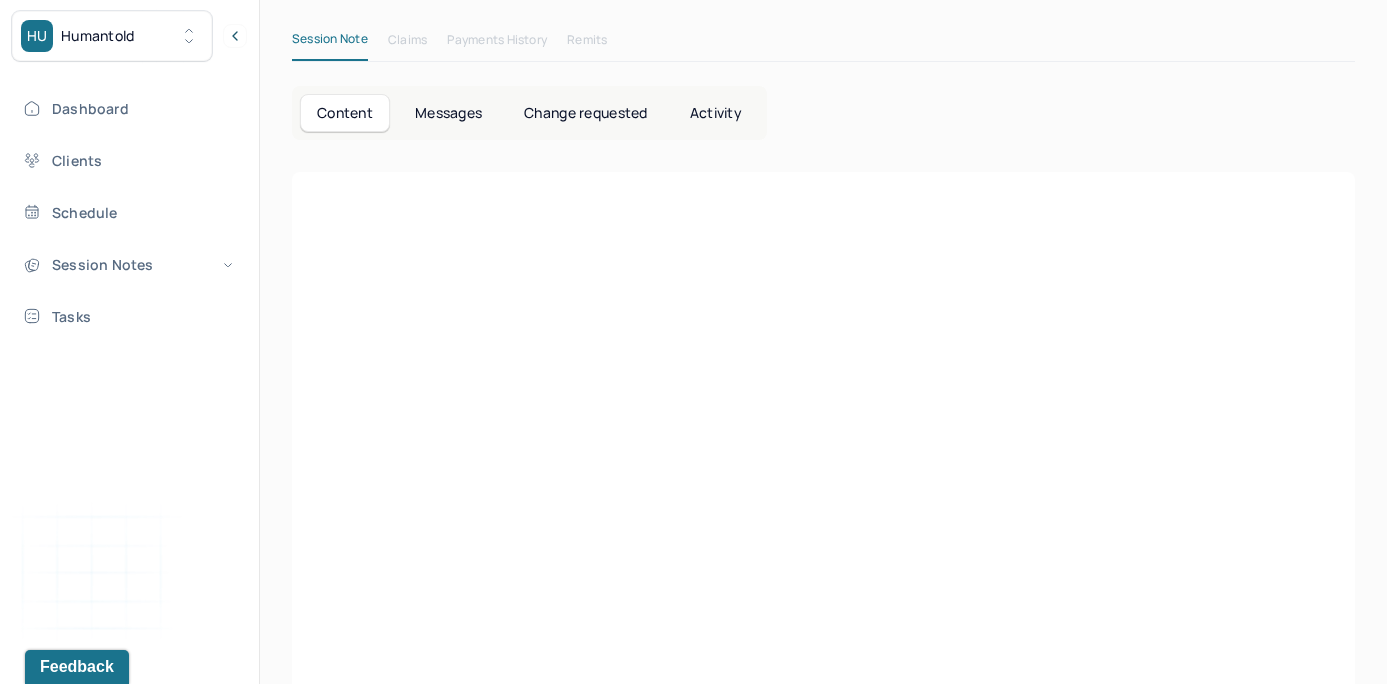 scroll, scrollTop: 72, scrollLeft: 0, axis: vertical 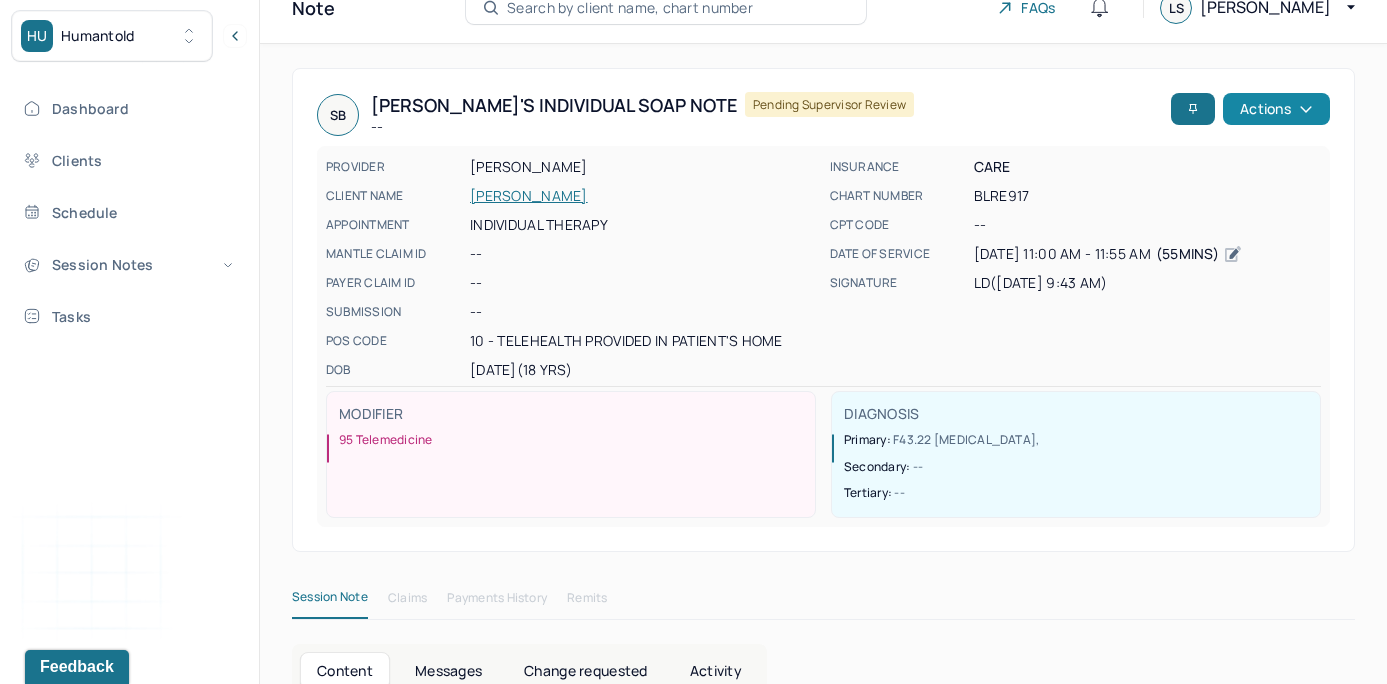 click on "Actions" at bounding box center (1276, 109) 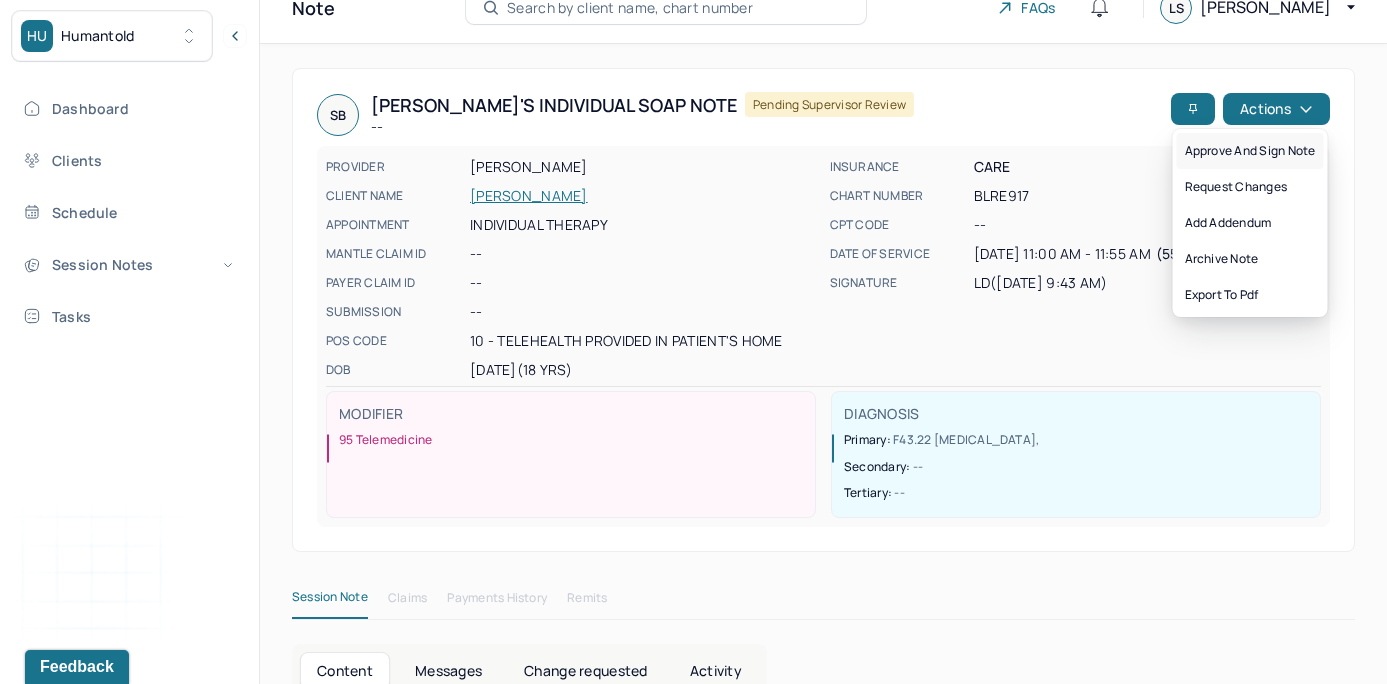 click on "Approve and sign note" at bounding box center [1250, 151] 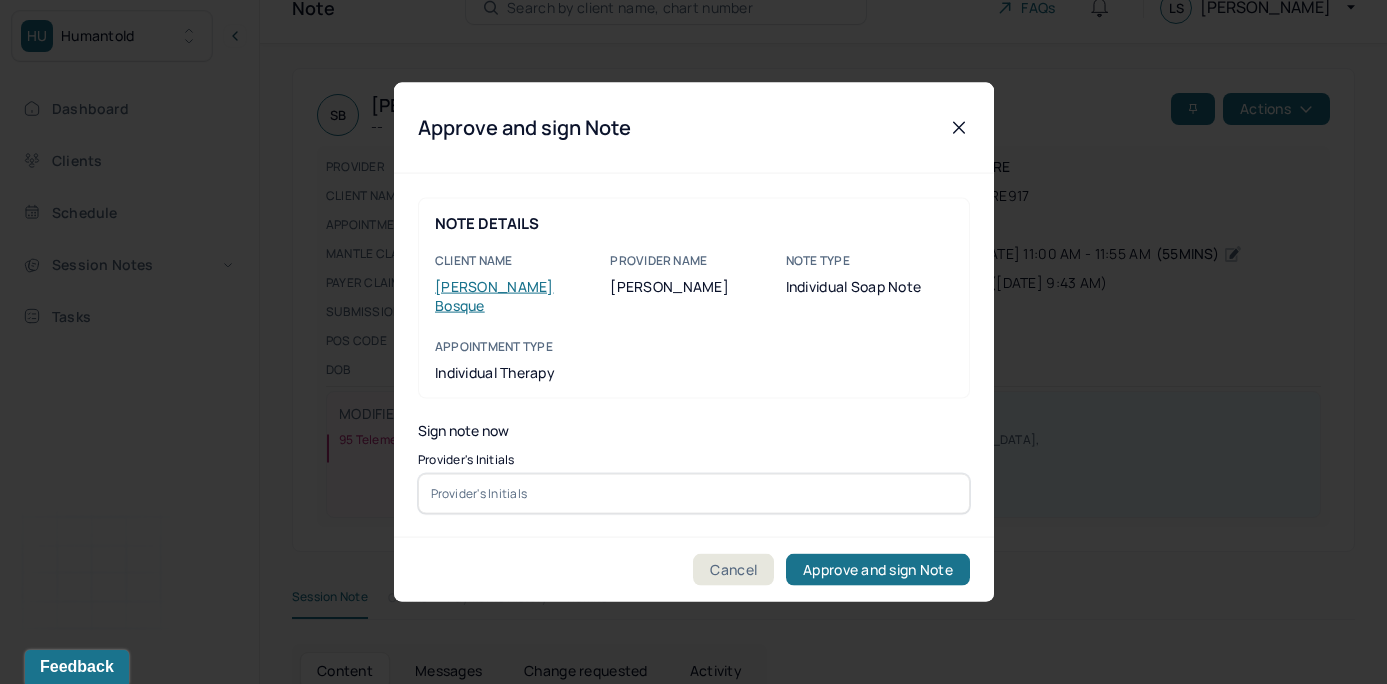 click on "Provider's Initials" at bounding box center [694, 483] 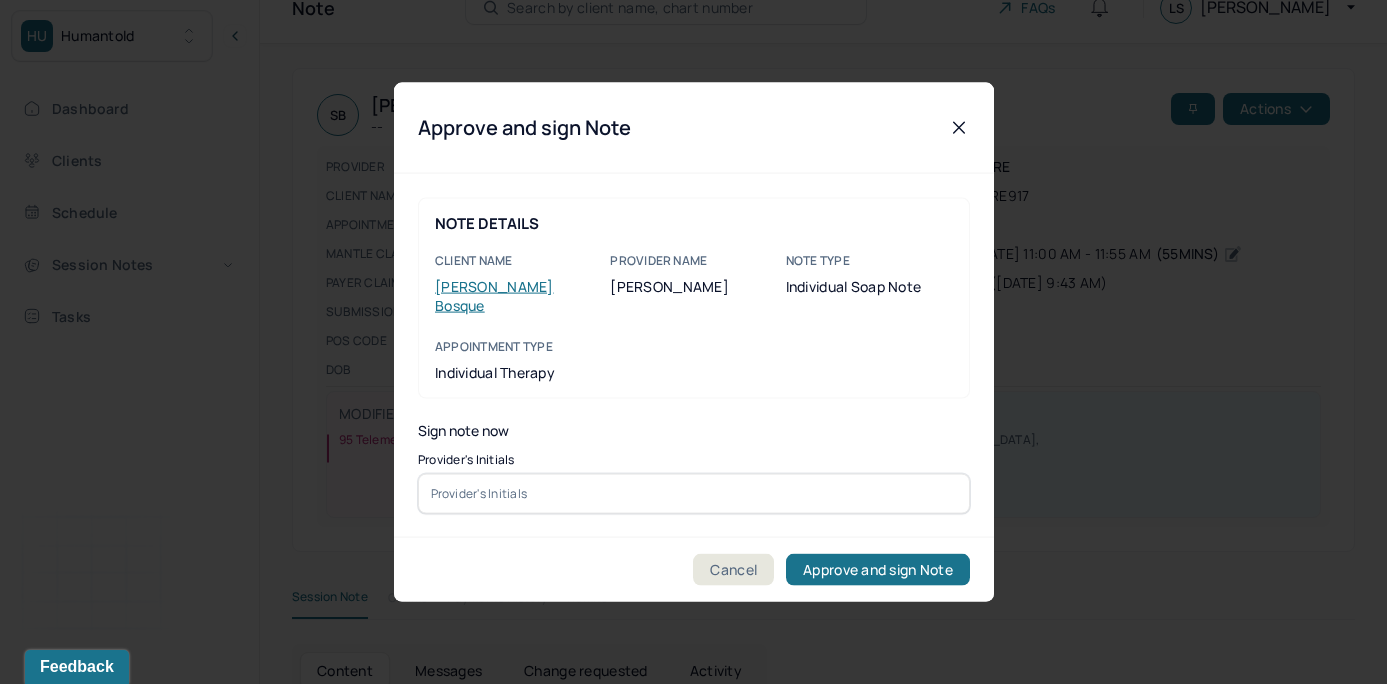 click at bounding box center (694, 493) 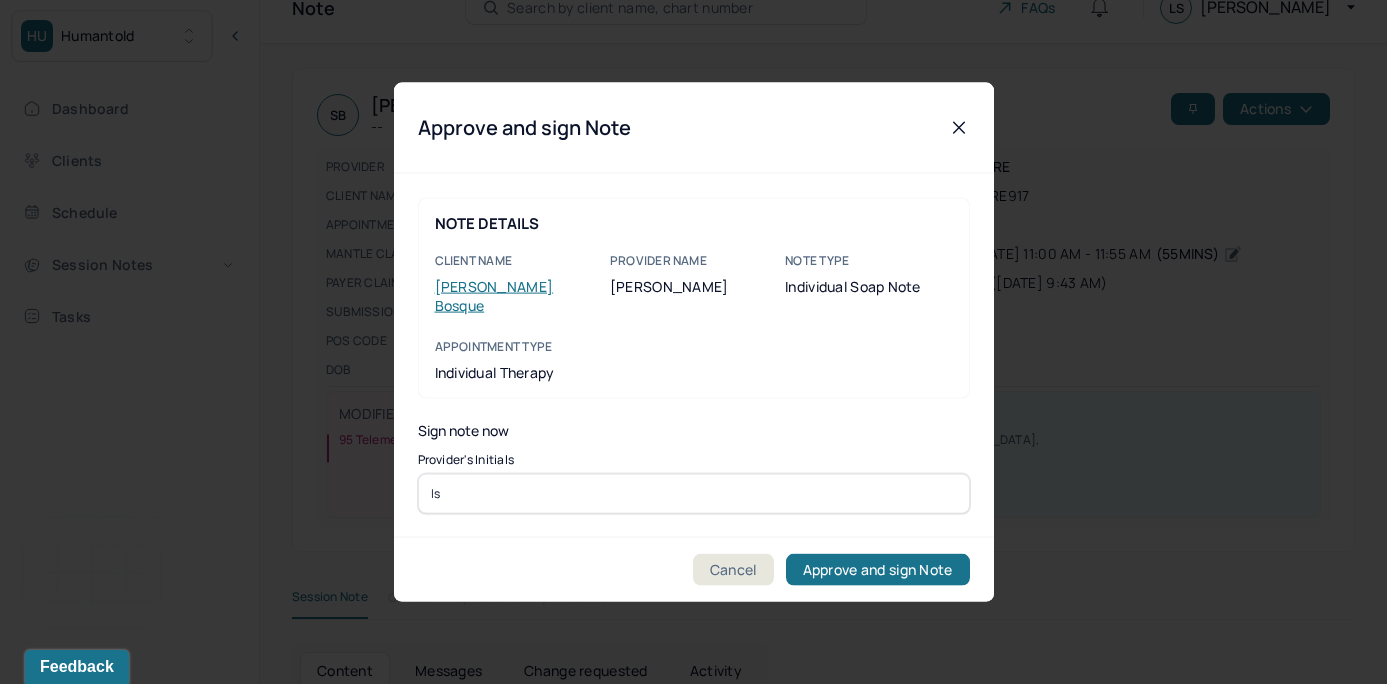 type on "ls" 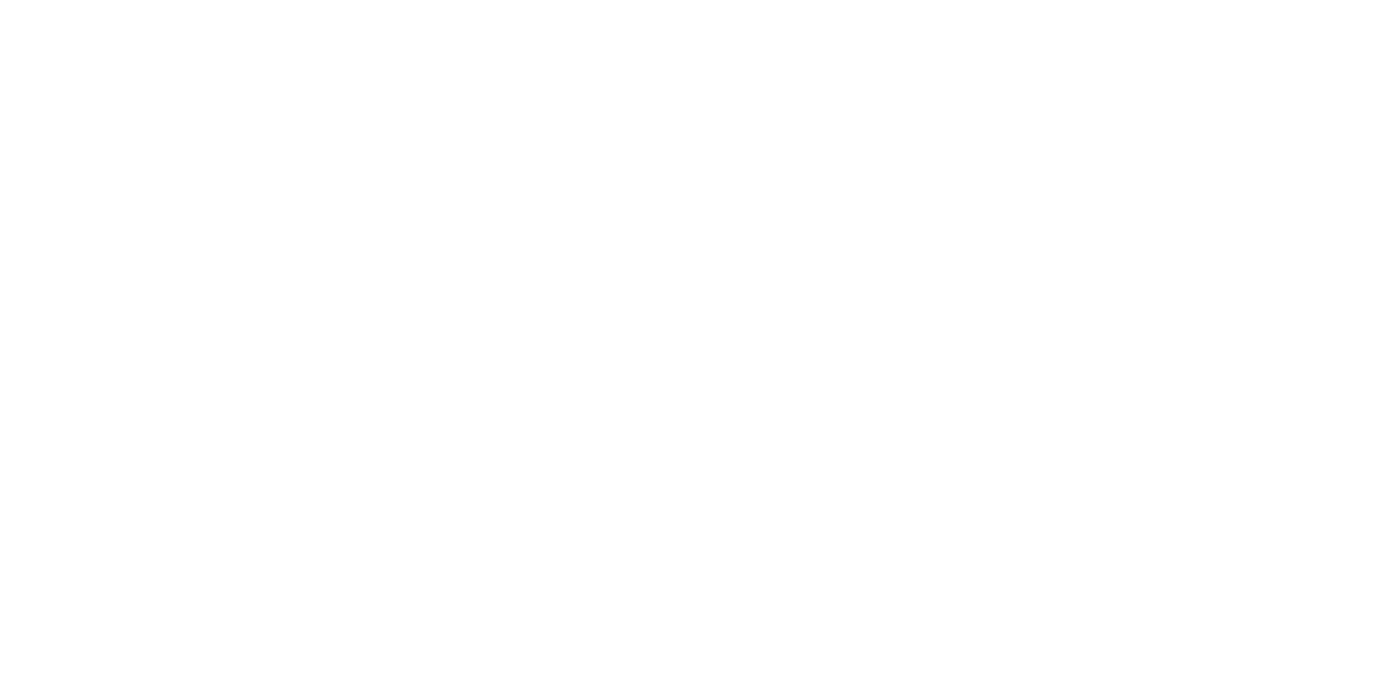 scroll, scrollTop: 0, scrollLeft: 0, axis: both 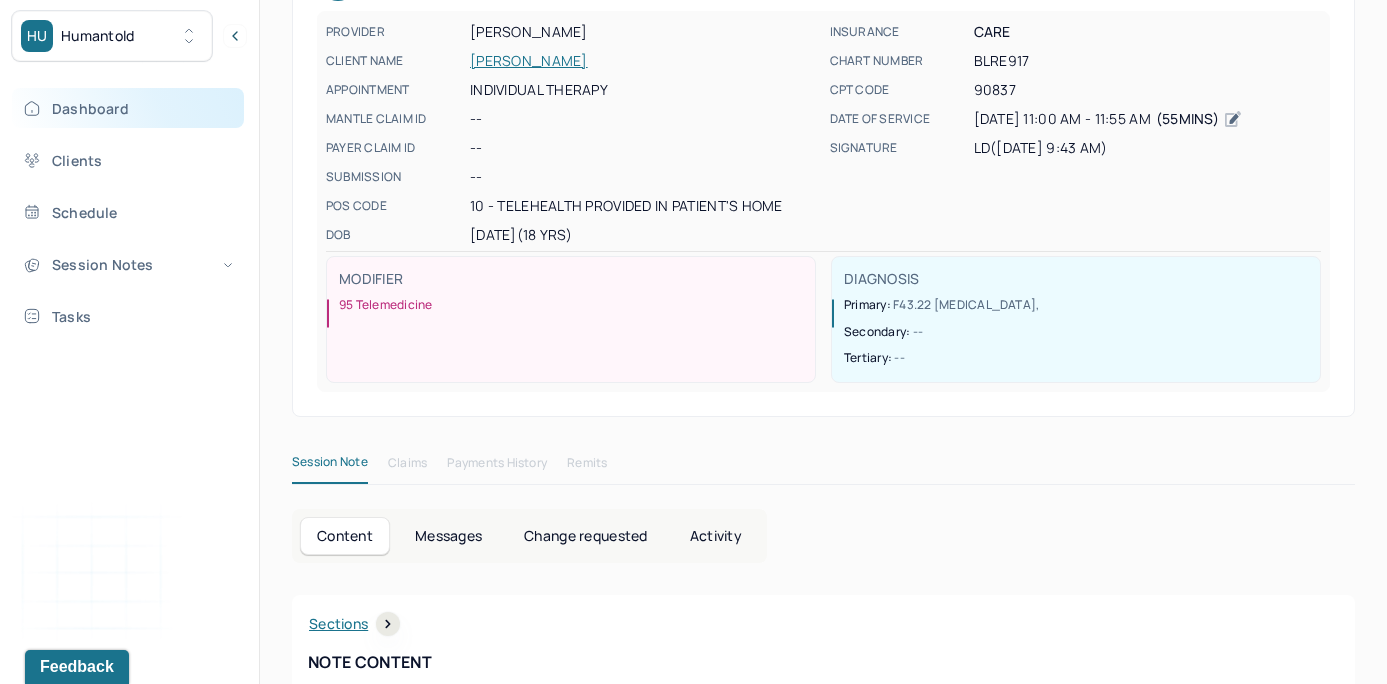 click on "Dashboard" at bounding box center [128, 108] 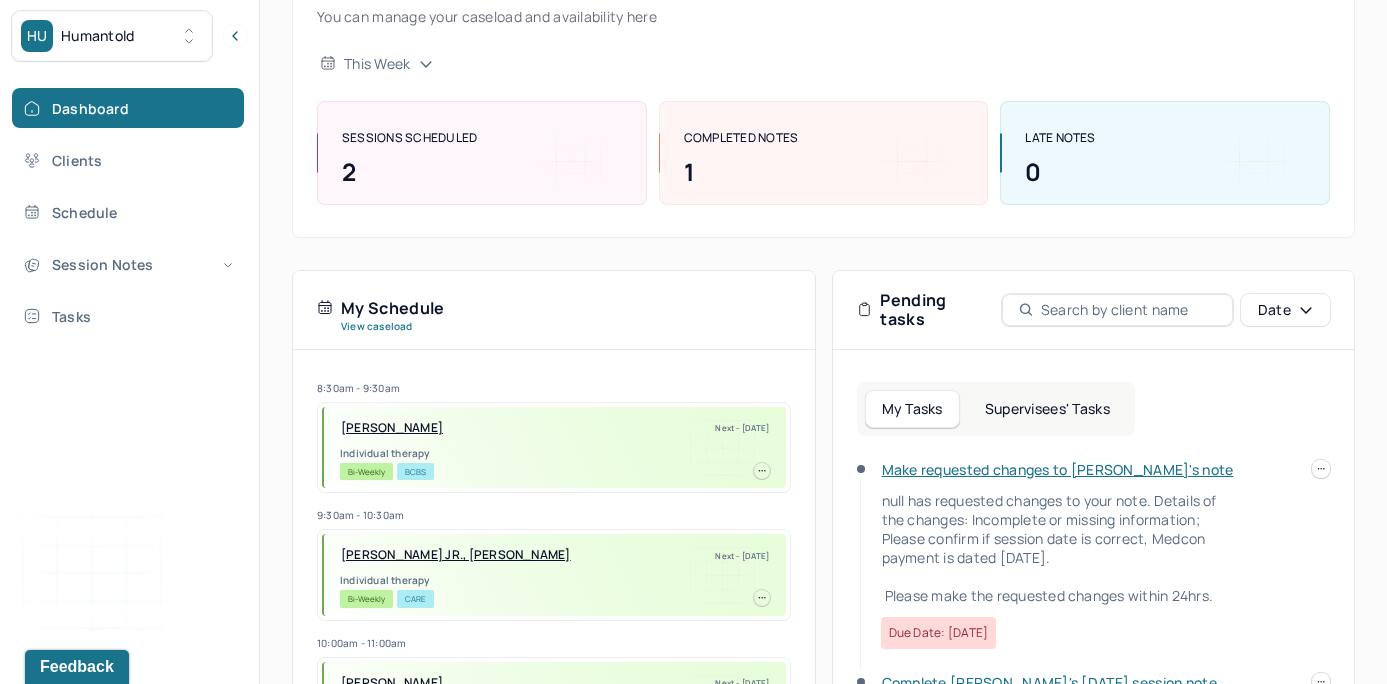 click on "Supervisees' Tasks" at bounding box center (1047, 409) 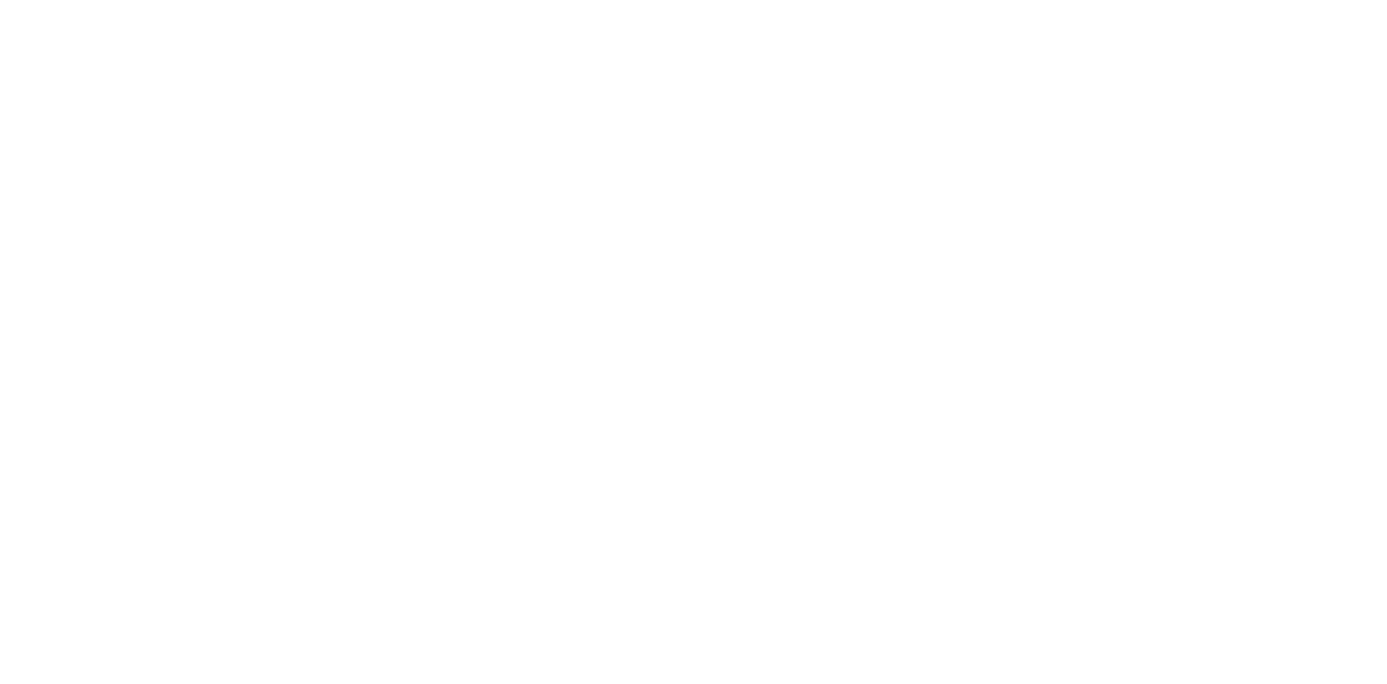 scroll, scrollTop: 0, scrollLeft: 0, axis: both 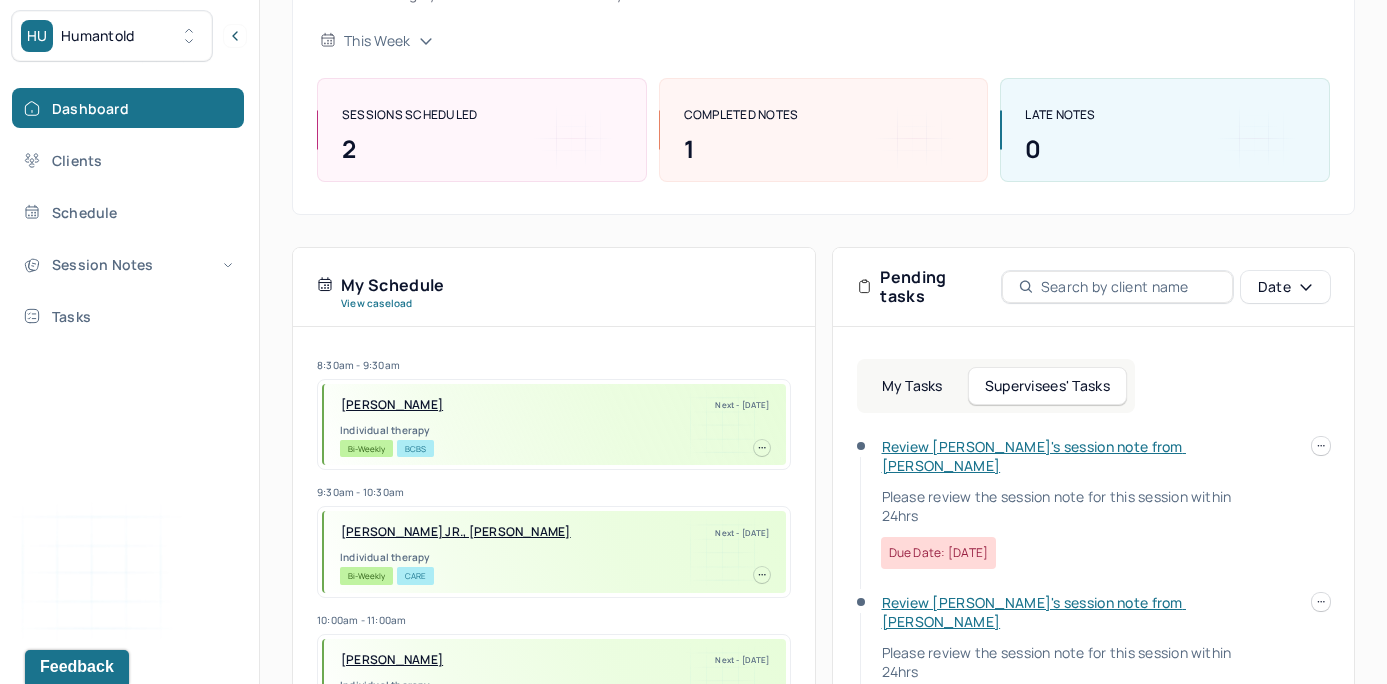 click on "Review Carrie's session note from Lila" at bounding box center [1034, 456] 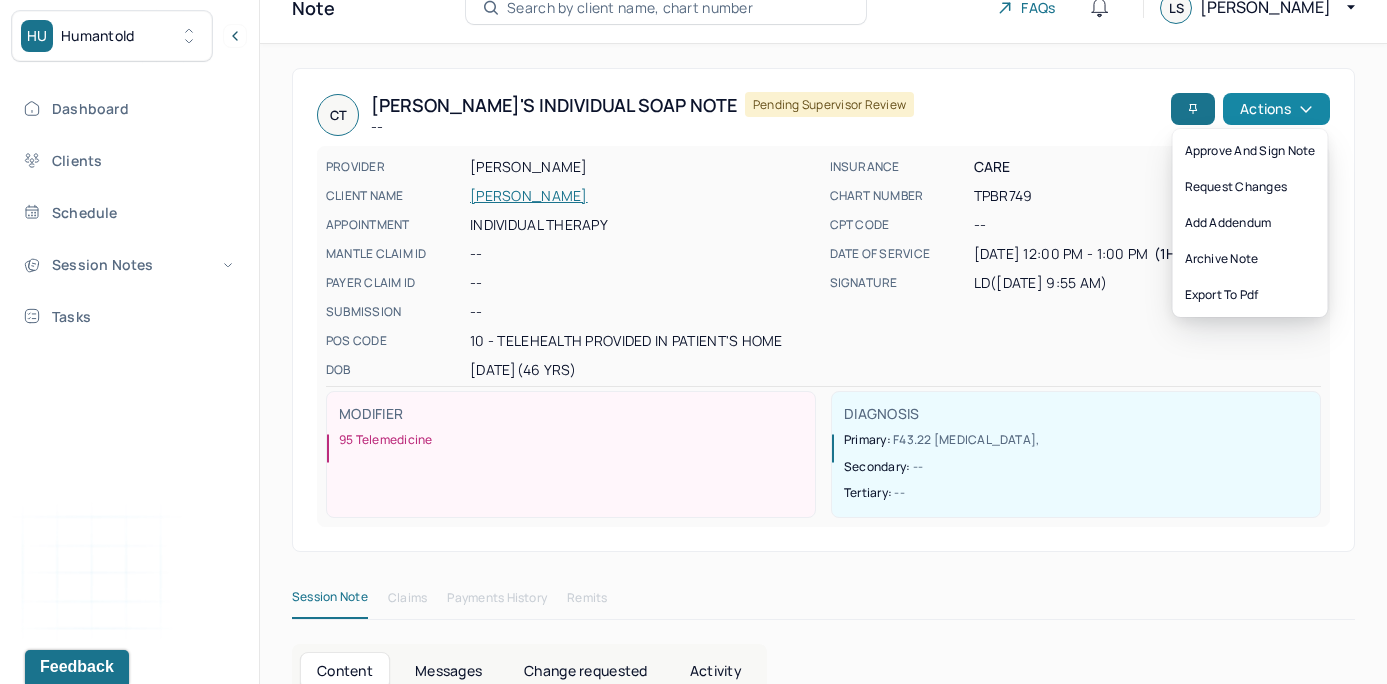 click on "Actions" at bounding box center [1276, 109] 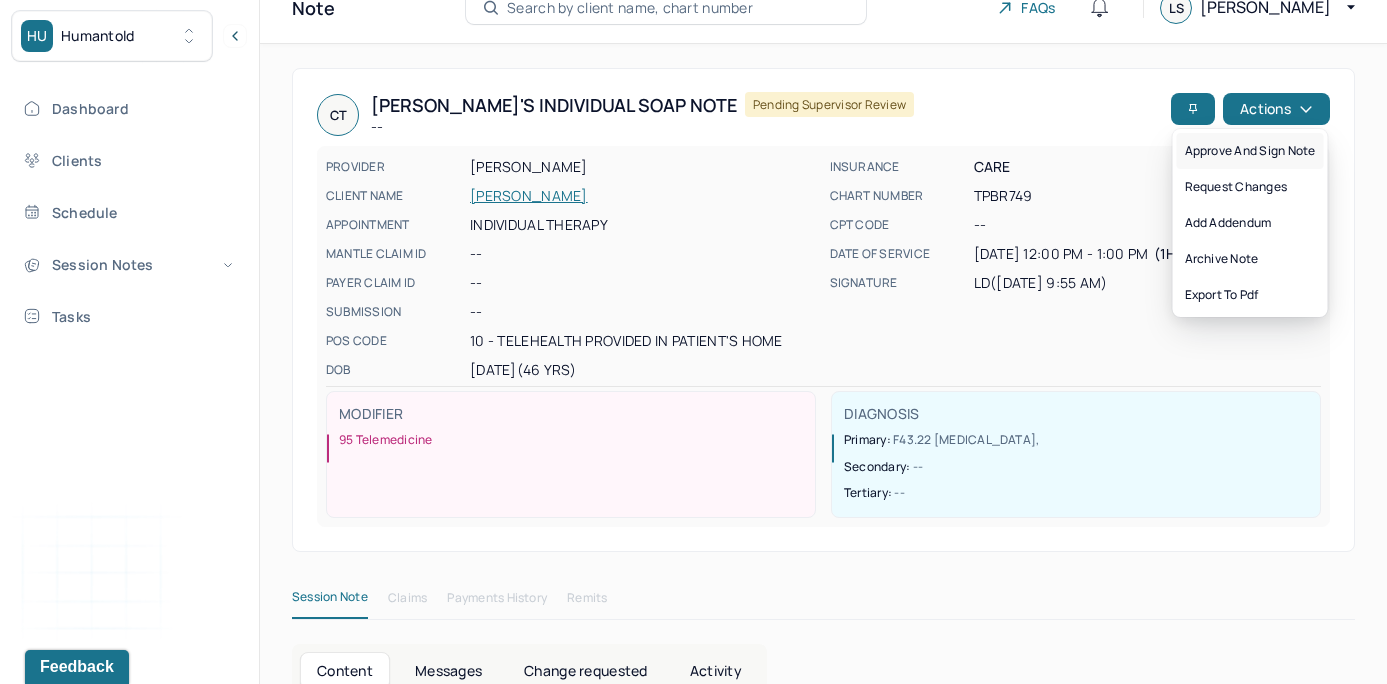 click on "Approve and sign note" at bounding box center [1250, 151] 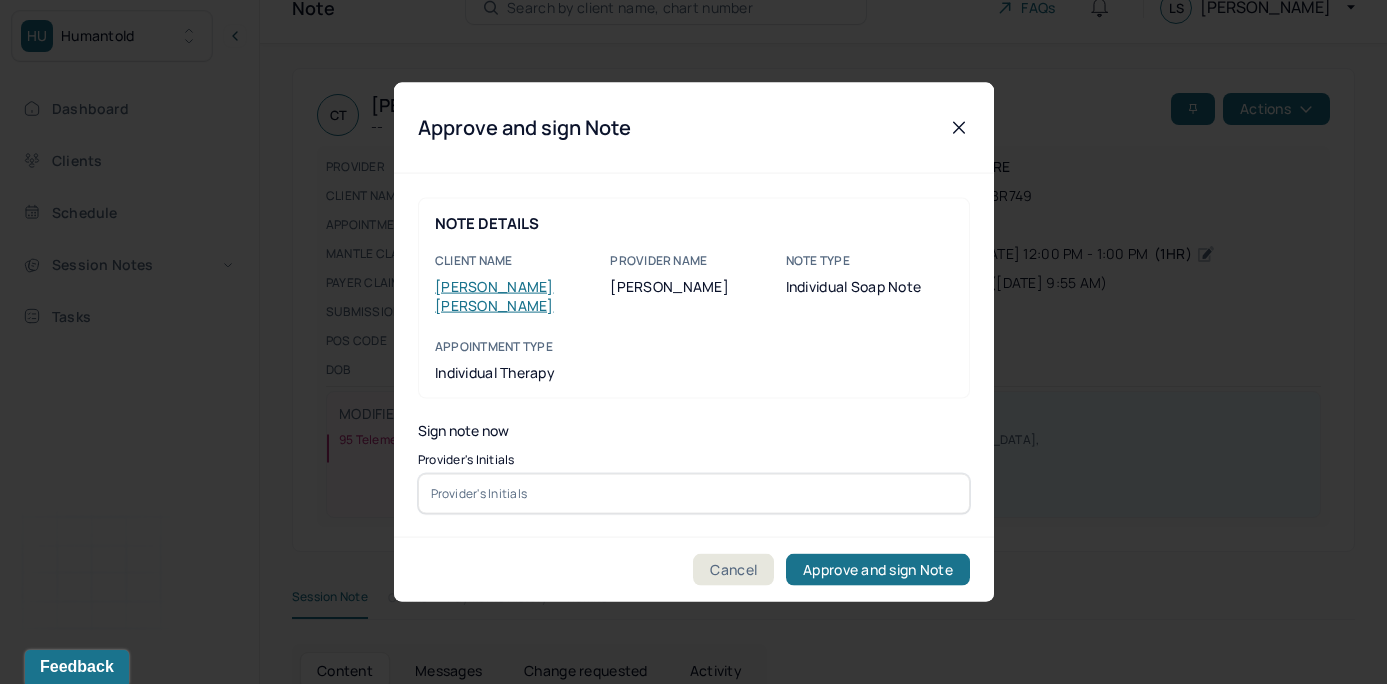 click at bounding box center [694, 493] 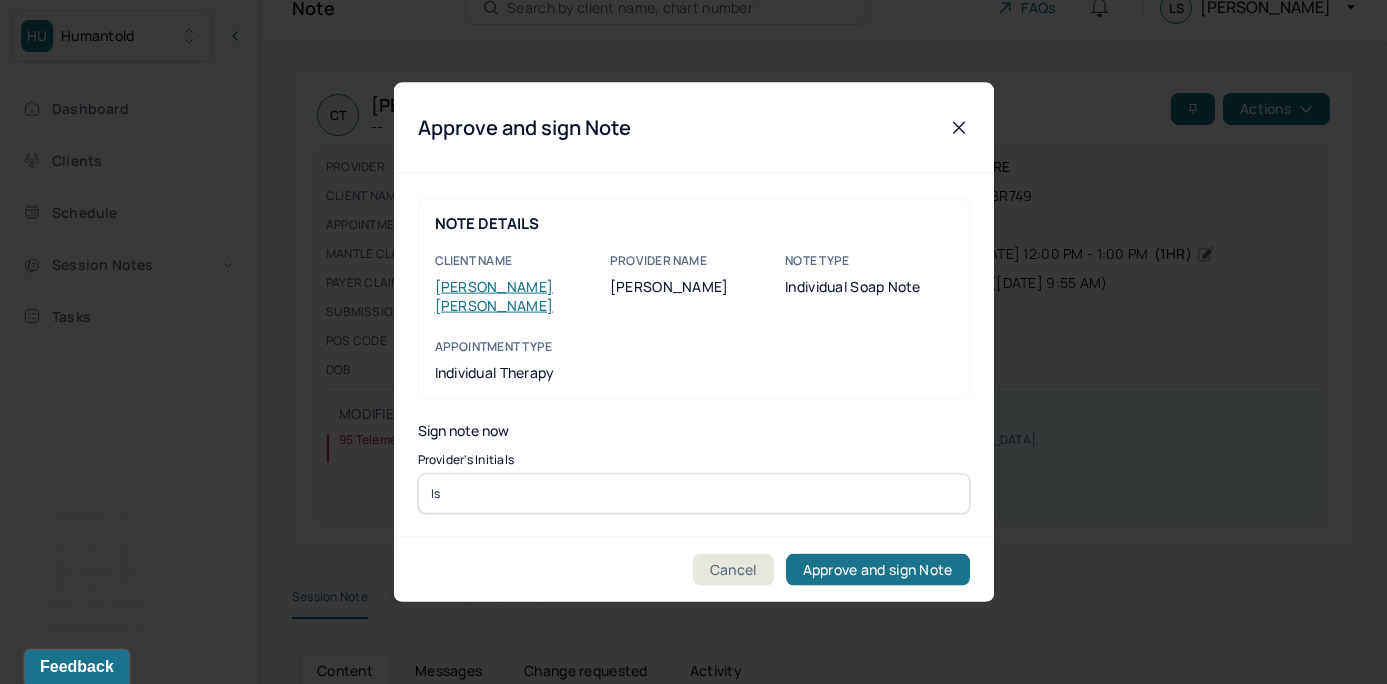 type on "ls" 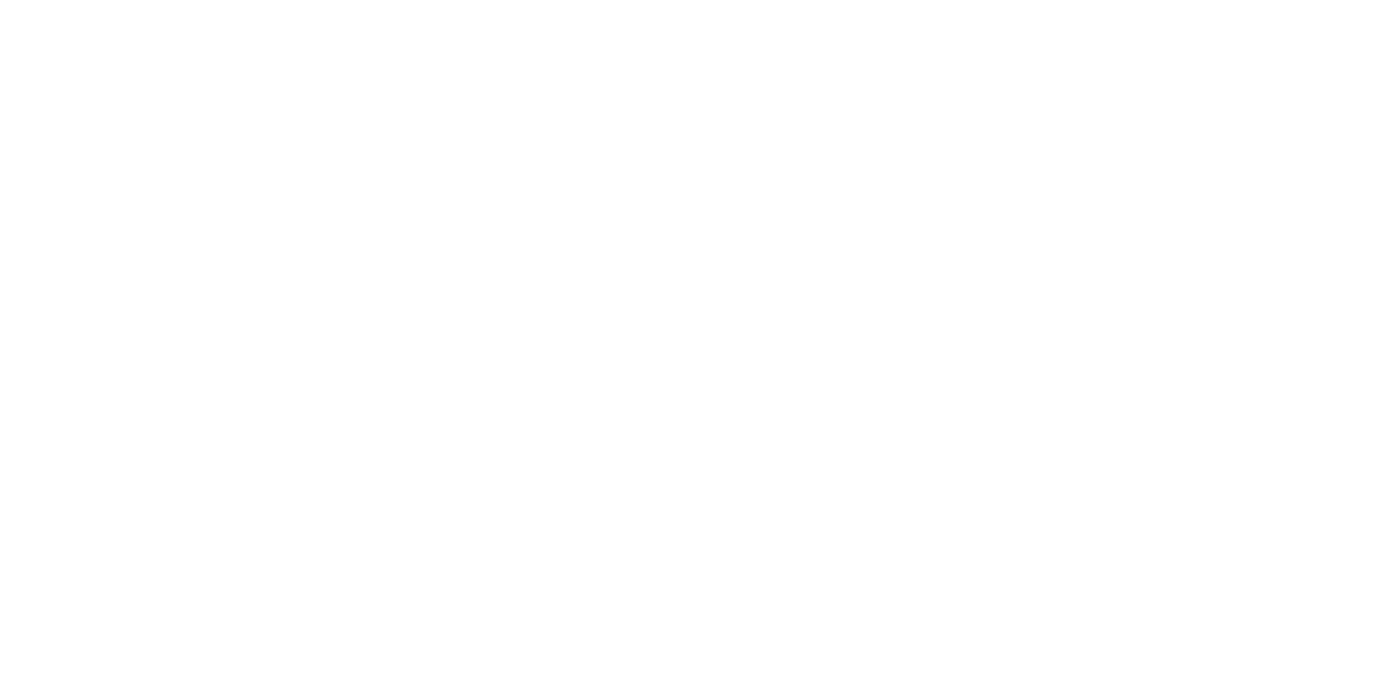 scroll, scrollTop: 0, scrollLeft: 0, axis: both 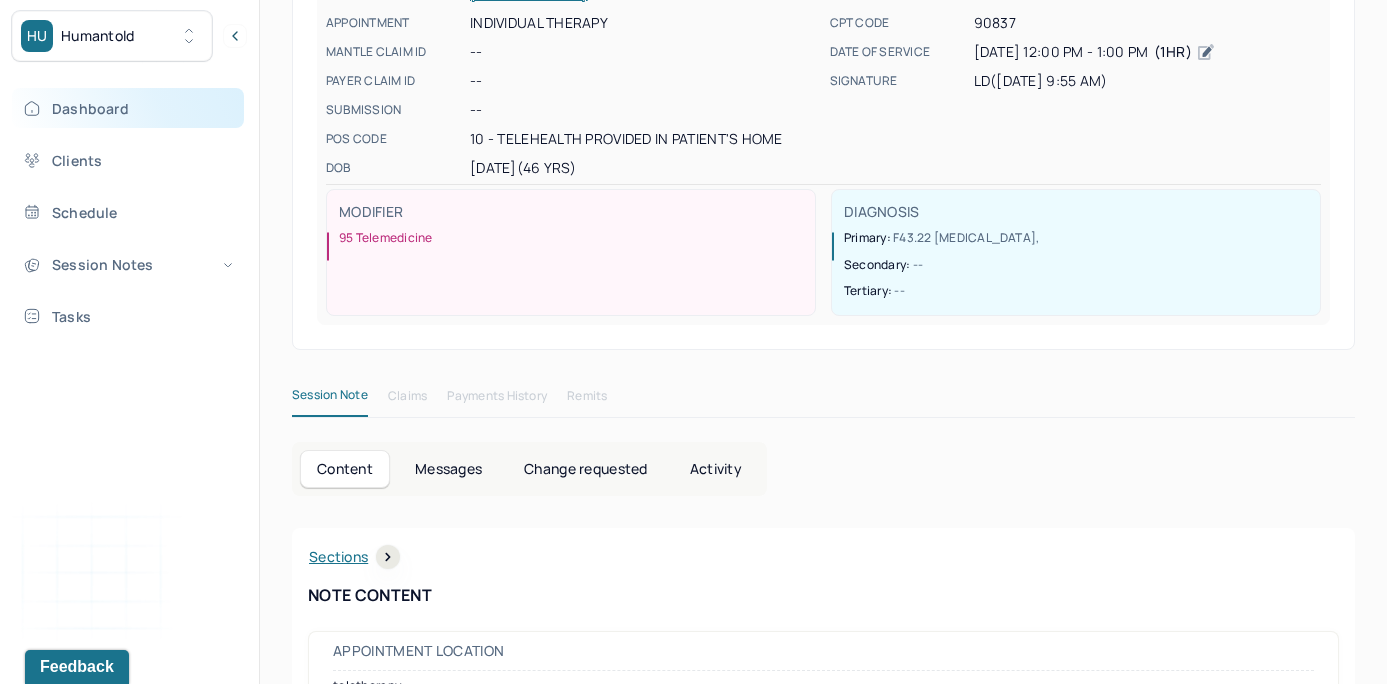 click on "Dashboard" at bounding box center (128, 108) 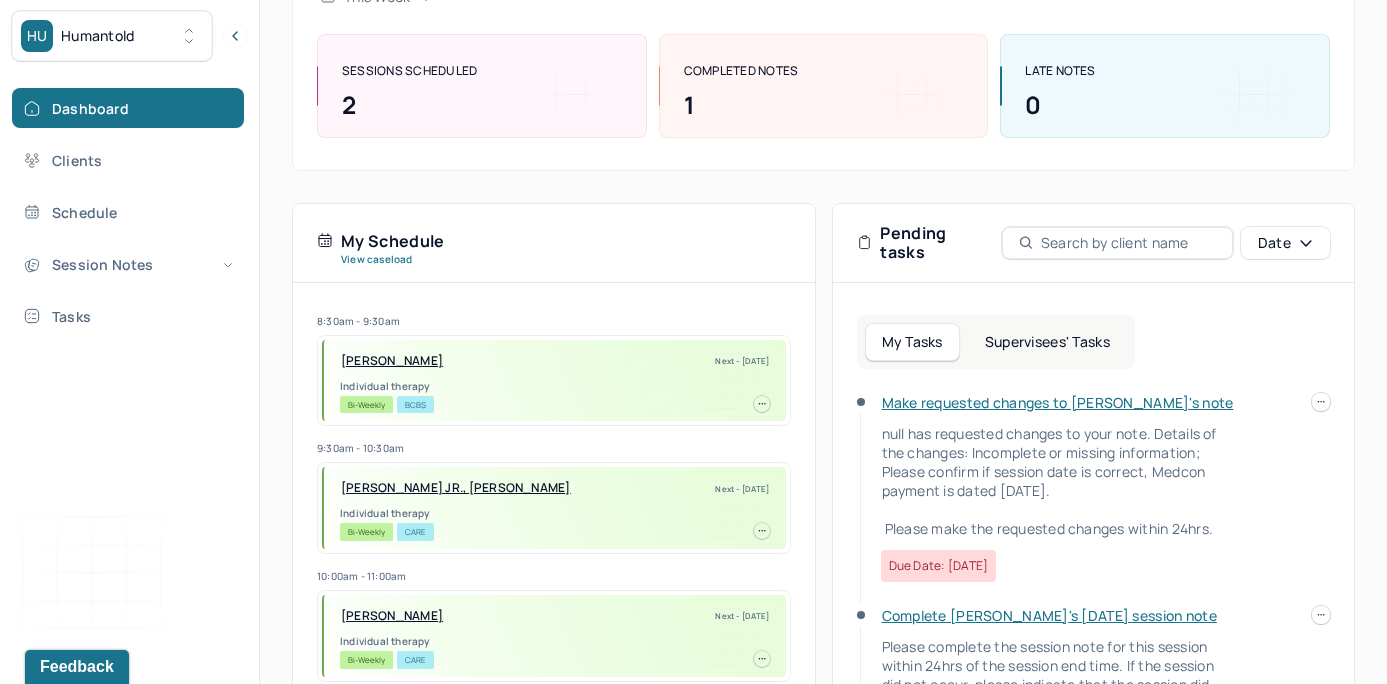 click on "Supervisees' Tasks" at bounding box center [1047, 342] 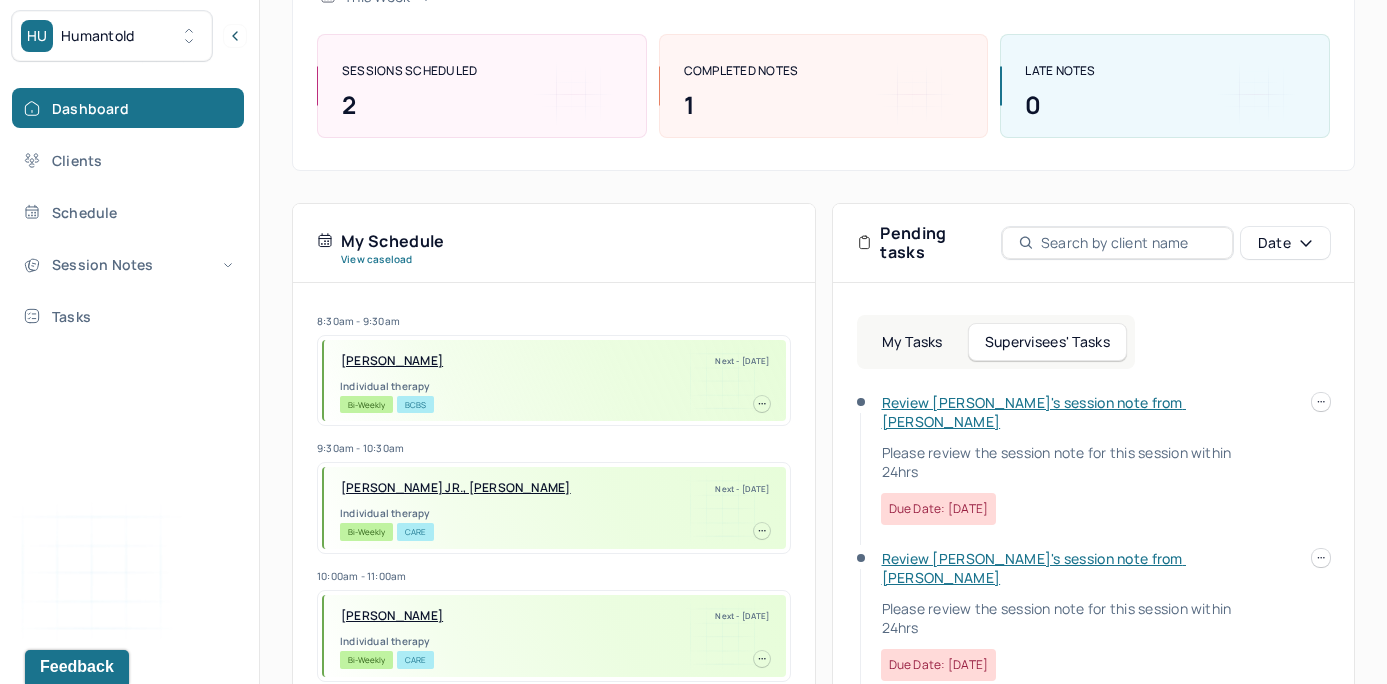 click on "Review John's session note from Lila" at bounding box center (1034, 412) 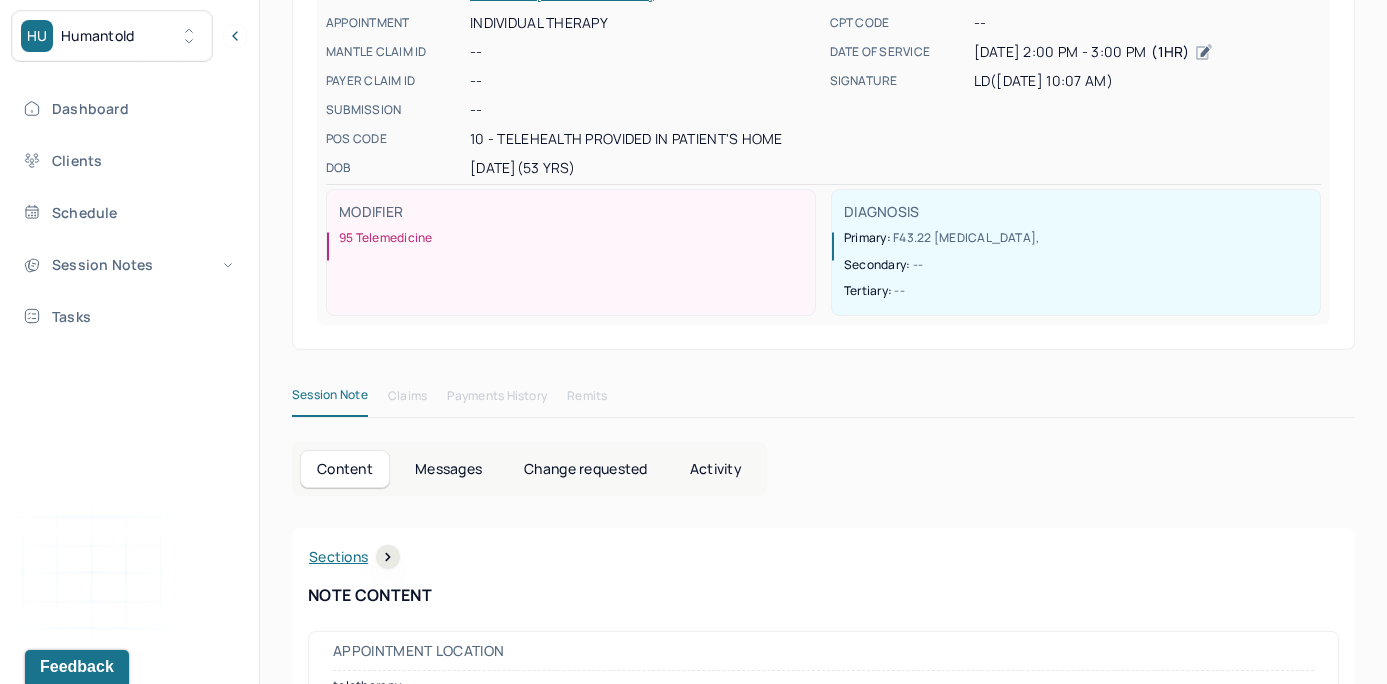 scroll, scrollTop: 0, scrollLeft: 0, axis: both 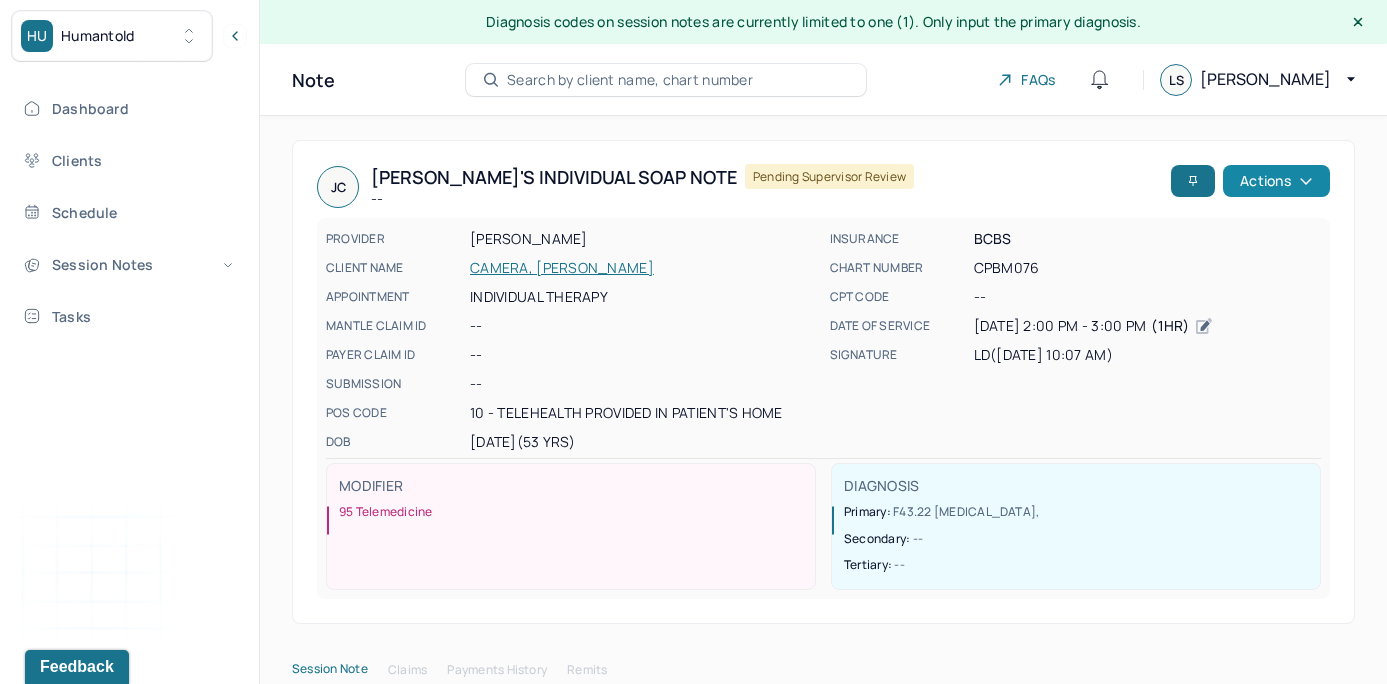 click on "Actions" at bounding box center (1276, 181) 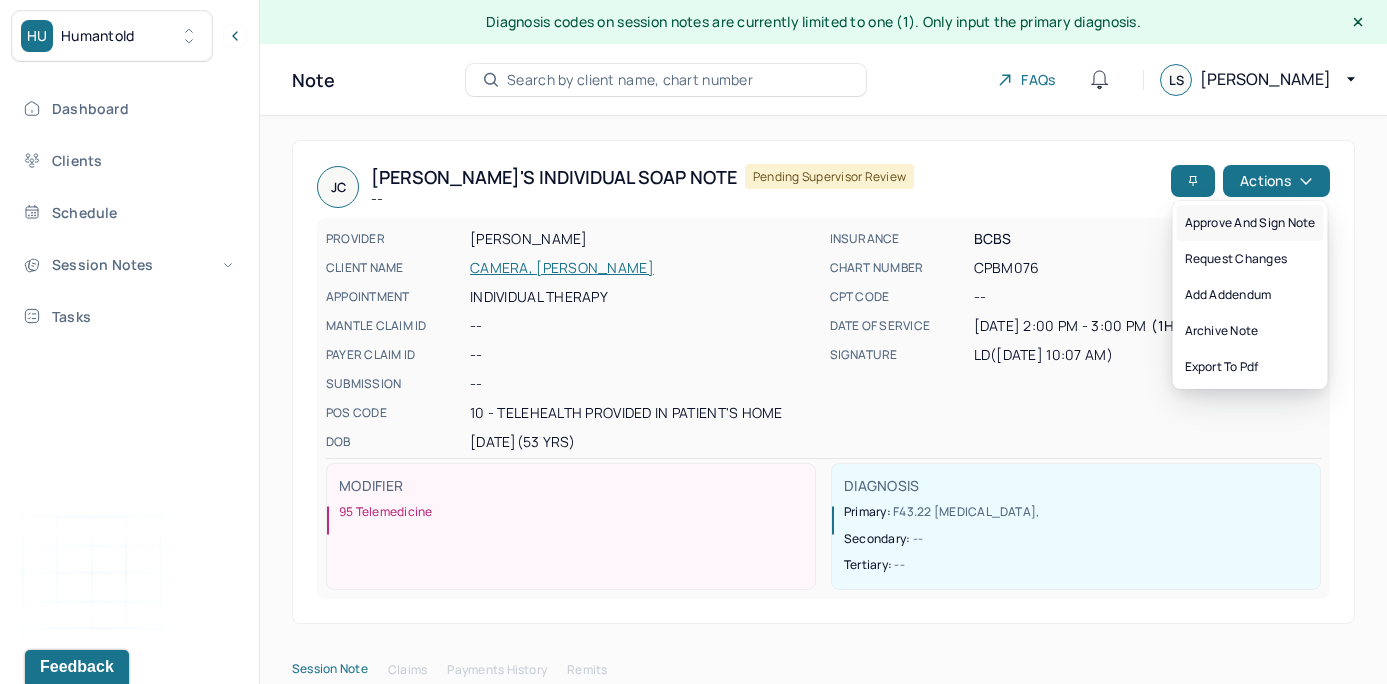 click on "Approve and sign note" at bounding box center (1250, 223) 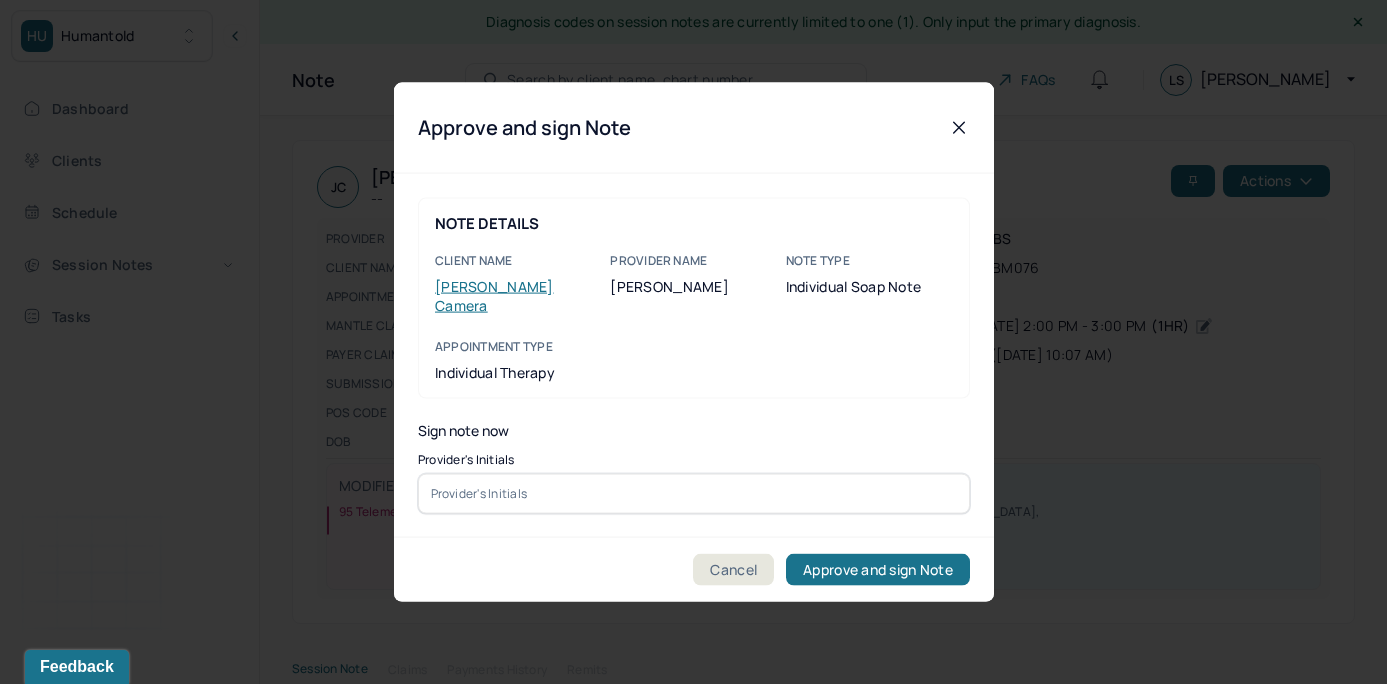 click at bounding box center [694, 493] 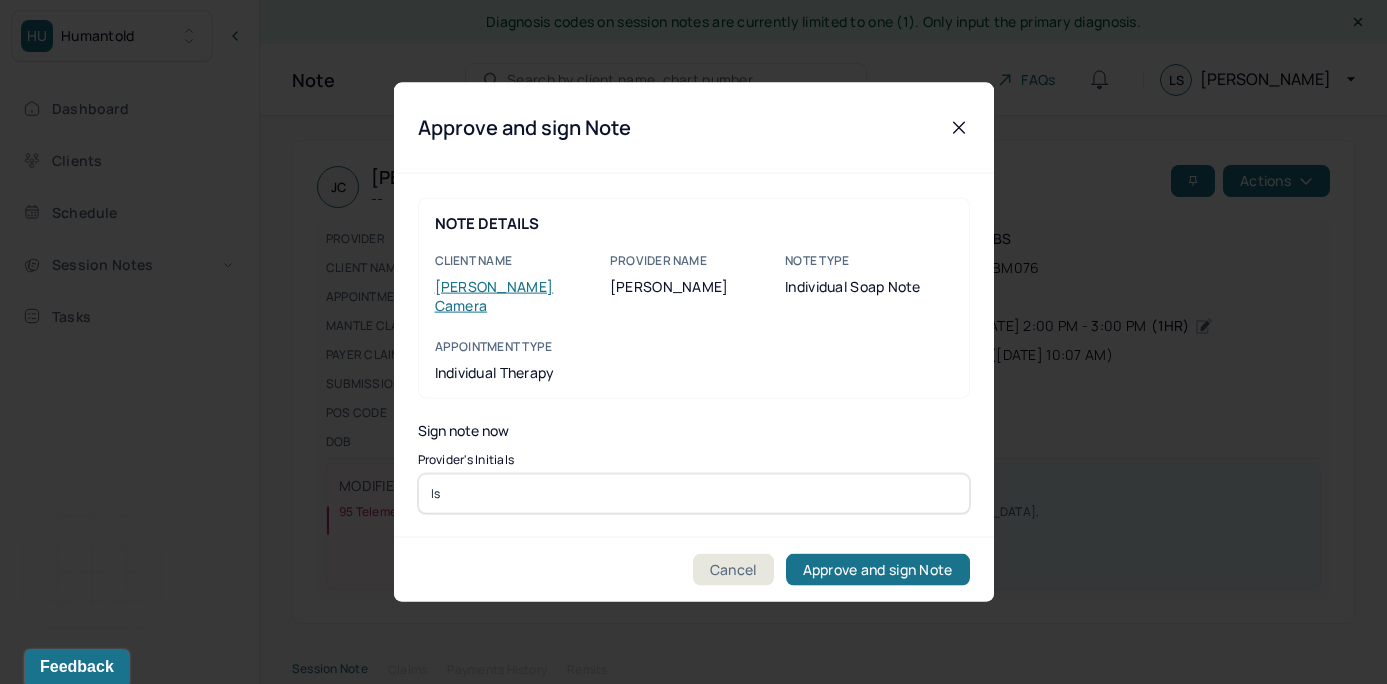 type on "ls" 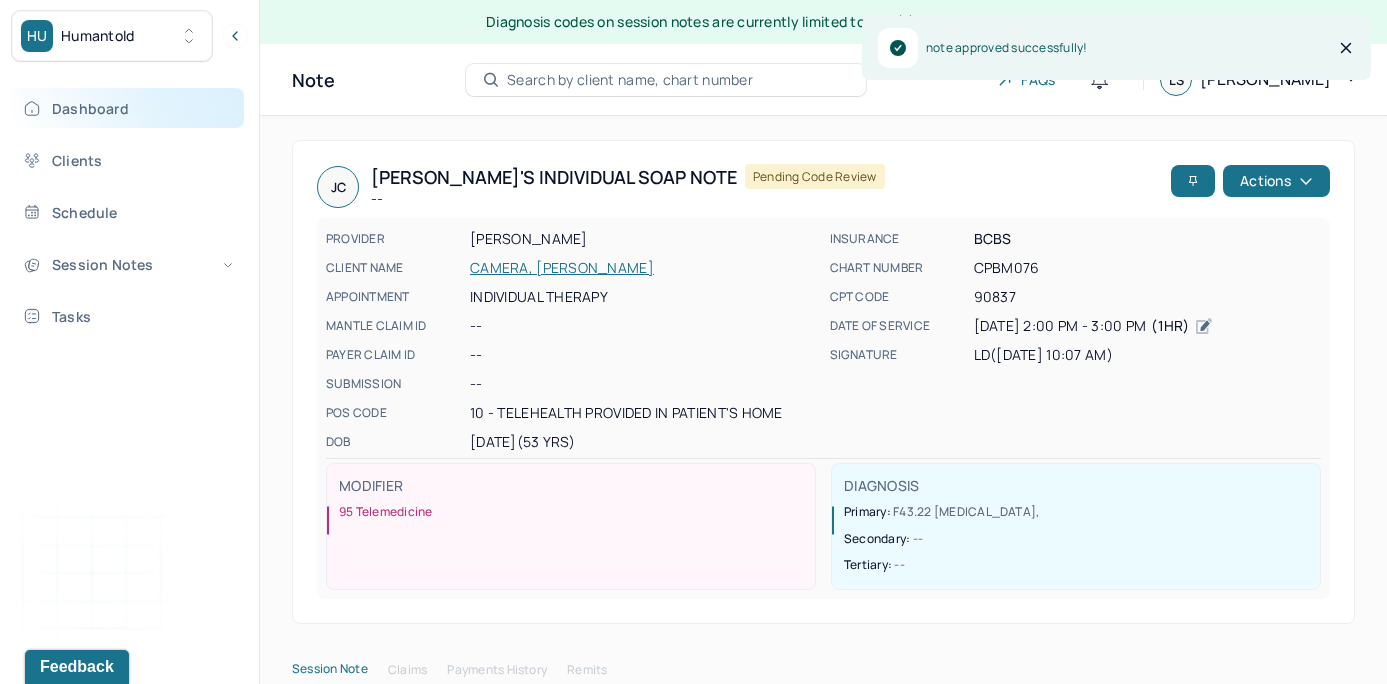 click on "Dashboard" at bounding box center (128, 108) 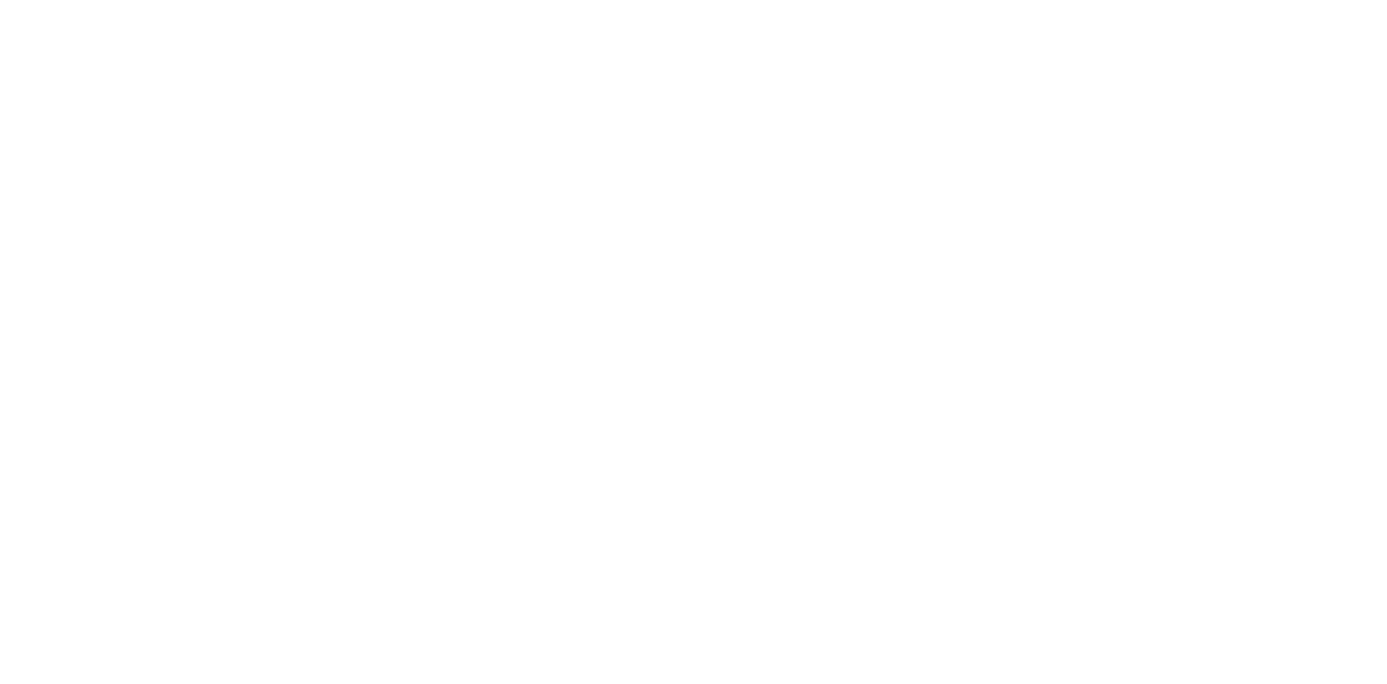 scroll, scrollTop: 0, scrollLeft: 0, axis: both 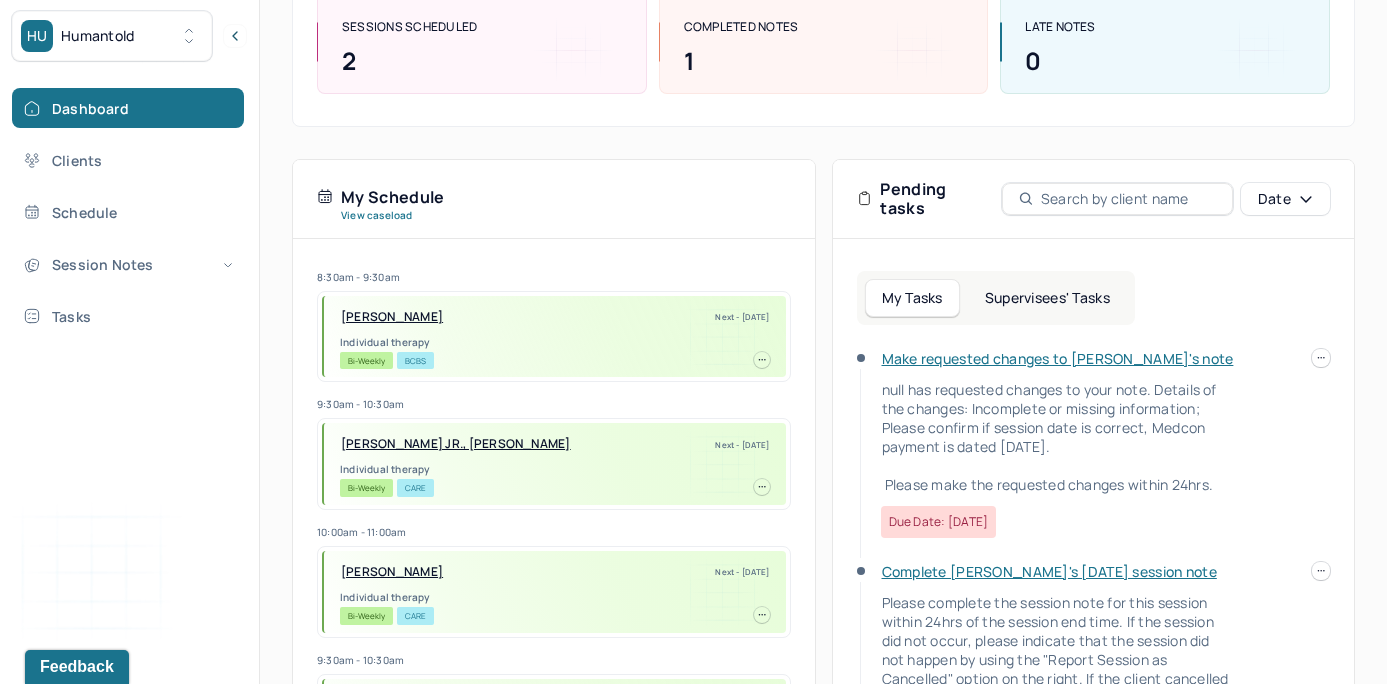 click on "Supervisees' Tasks" at bounding box center [1047, 298] 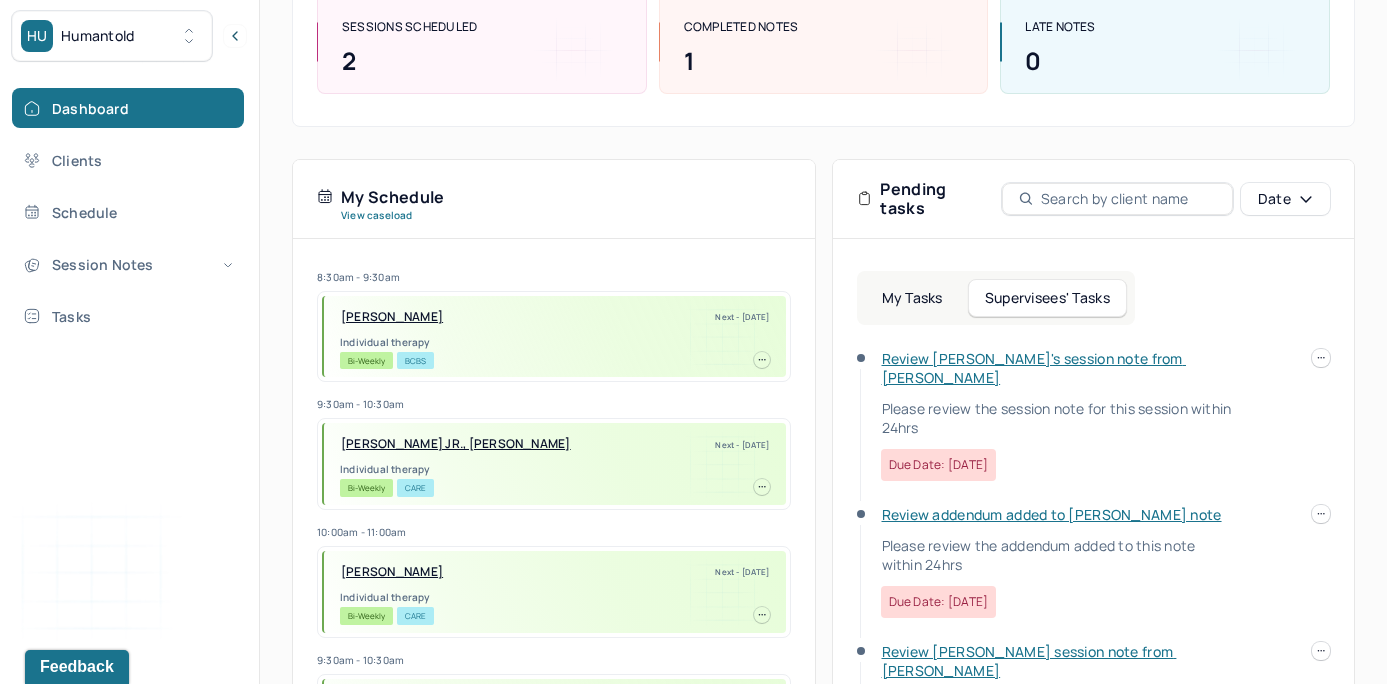 click on "Review [PERSON_NAME]'s session note from [PERSON_NAME]" at bounding box center (1034, 368) 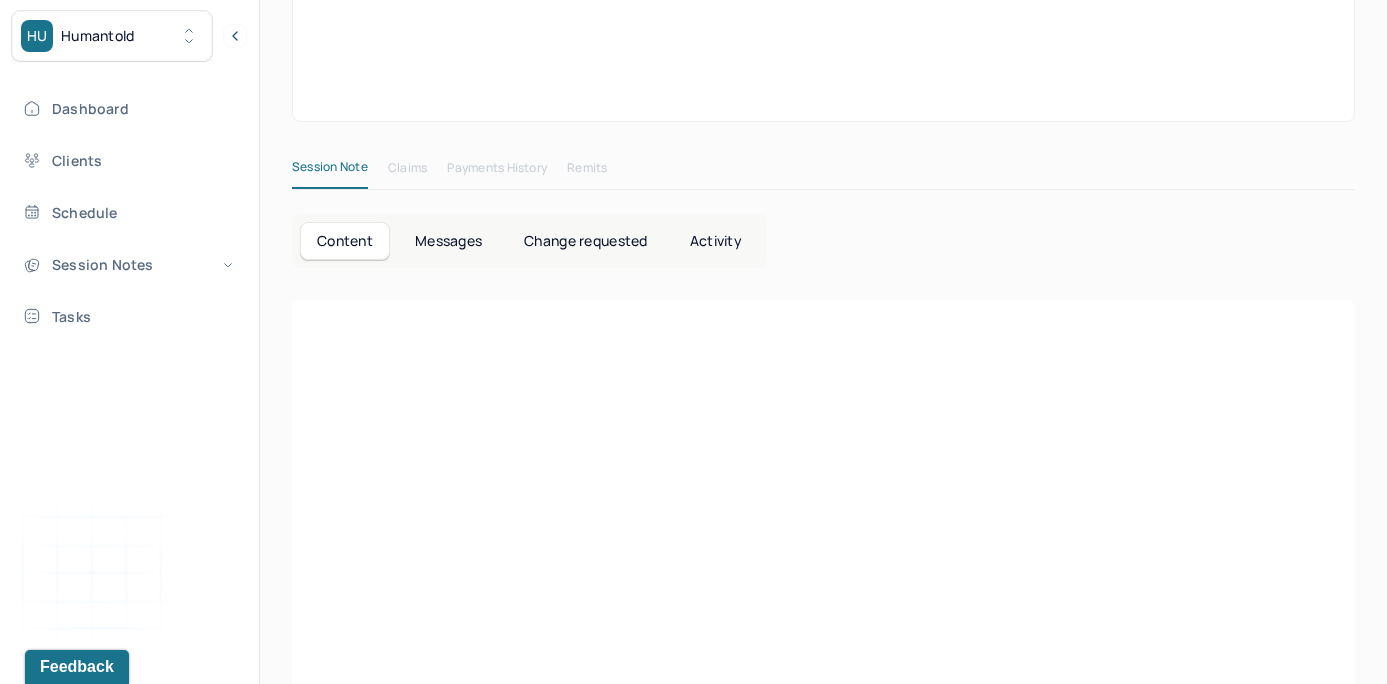 scroll, scrollTop: 72, scrollLeft: 0, axis: vertical 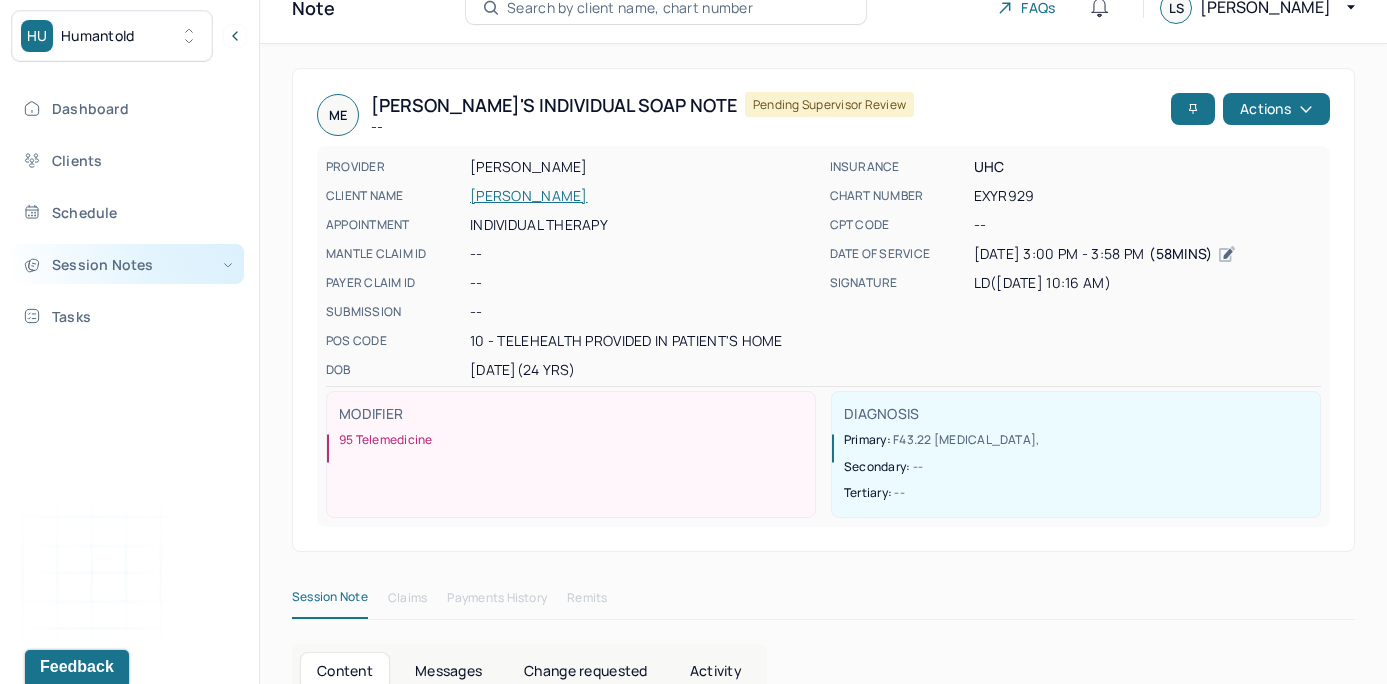 click on "Session Notes" at bounding box center [128, 264] 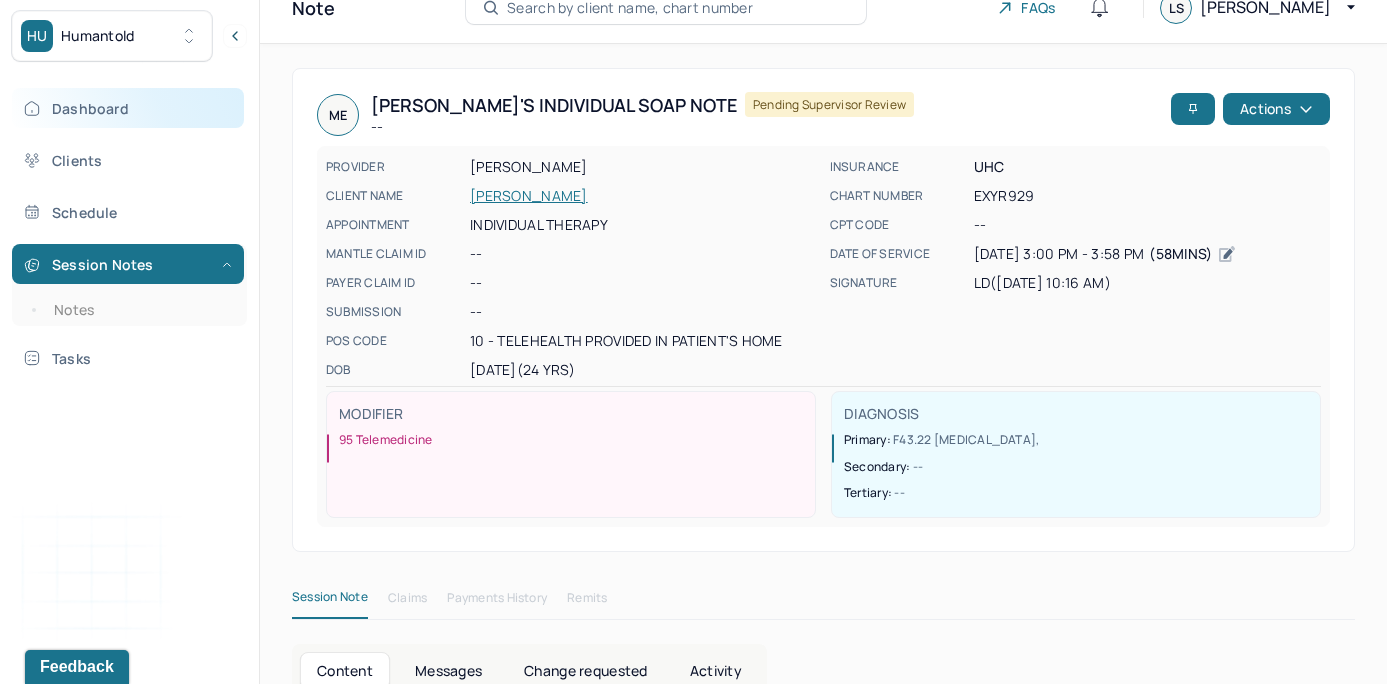 click on "Dashboard" at bounding box center [128, 108] 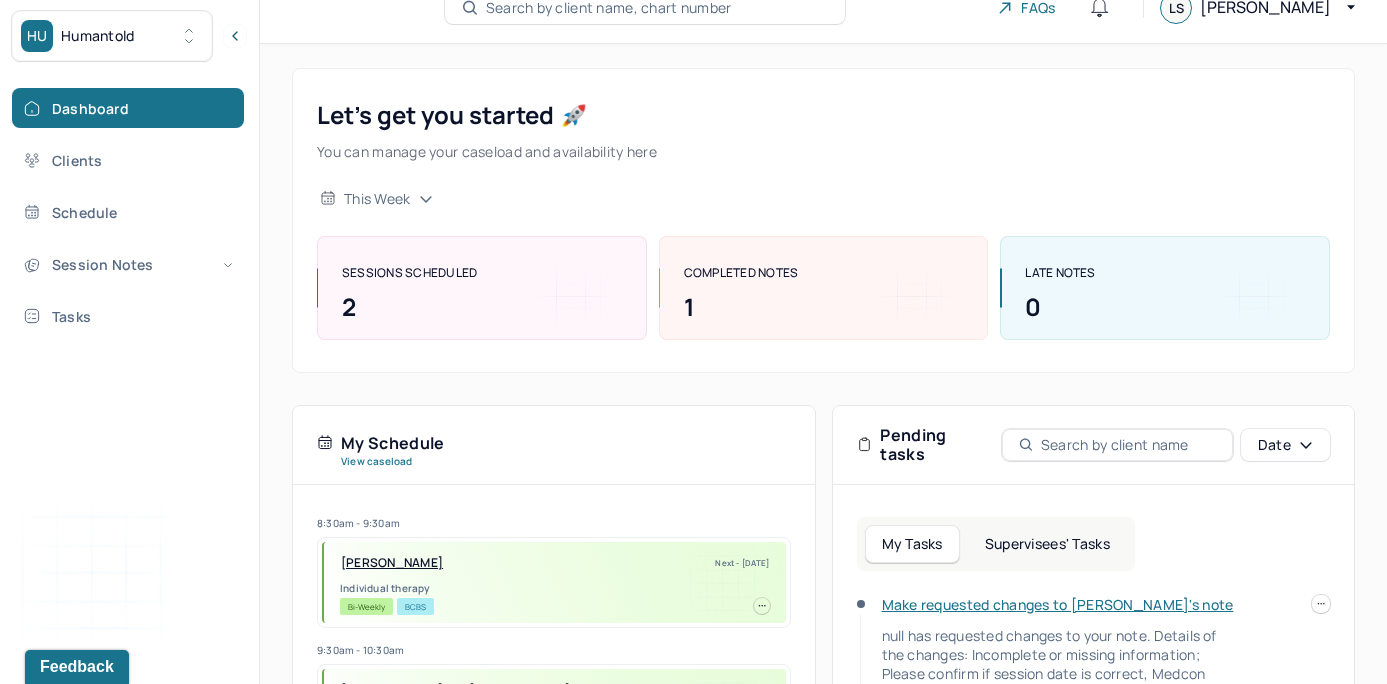 click on "Supervisees' Tasks" at bounding box center [1047, 544] 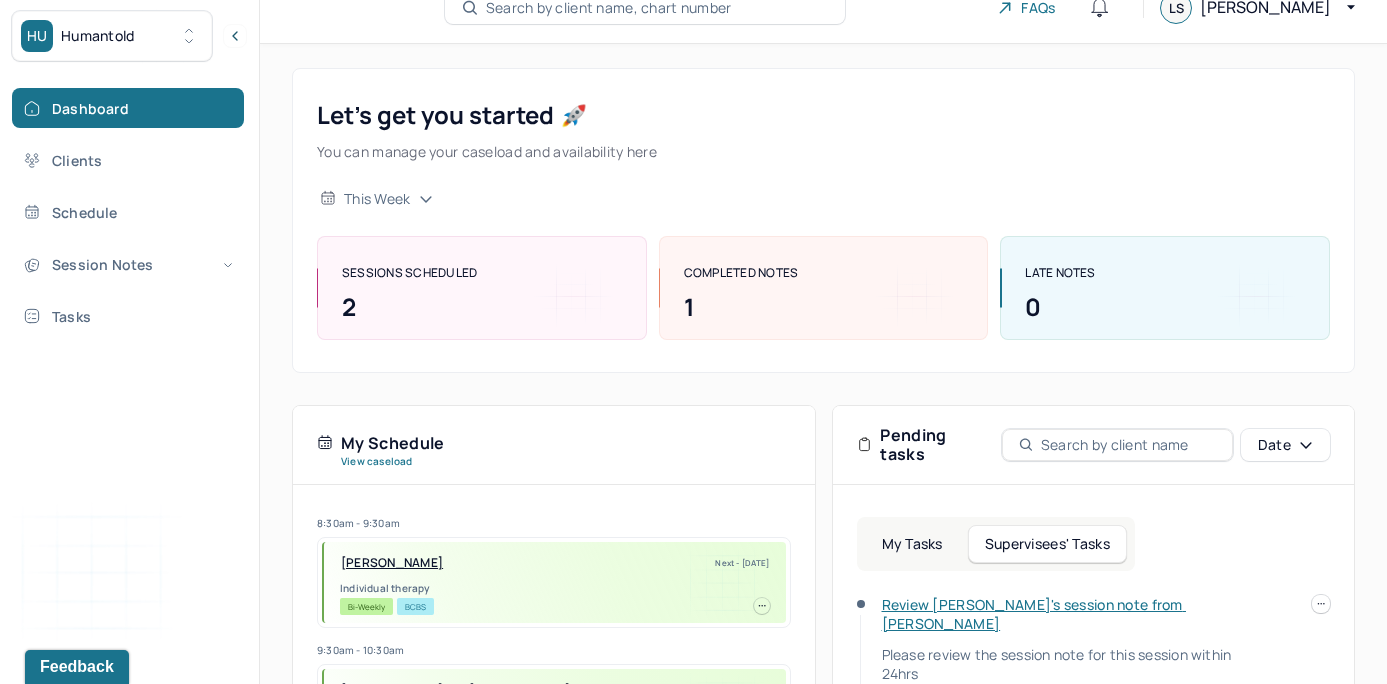 click on "Let’s get you started 🚀 You can manage your caseload and availability here   this week   SESSIONS SCHEDULED 2 COMPLETED NOTES 1 LATE NOTES 0 My Schedule View caseload 8:30am - 9:30am   [PERSON_NAME]   Next - [DATE] Individual therapy Bi-Weekly BCBS     9:30am - 10:30am   [PERSON_NAME] JR., [PERSON_NAME]   Next - [DATE] Individual therapy Bi-Weekly CARE     10:00am - 11:00am   [PERSON_NAME]   Next - [DATE] Individual therapy Bi-Weekly CARE     9:30am - 10:30am   [PERSON_NAME][GEOGRAPHIC_DATA]   Next - [DATE] Individual therapy Bi-Weekly Pending Task Self Pay     9:30am - 10:30am   ZMIRICH, LAUREN   Next - [DATE] Individual therapy Bi-Weekly Pending Task UMR     8:30am - 9:30am   [PERSON_NAME][GEOGRAPHIC_DATA]   Next - [DATE] Individual therapy Bi-Weekly BCBS     8:30am - 9:30am   [PERSON_NAME]   Next - [DATE] Individual therapy Bi-Weekly CIG     9:00am - 10:00am   [PERSON_NAME]   Next - [DATE] Individual therapy Bi-Weekly Pending Task AET     8:30am - 9:30am   [PERSON_NAME]   Next - -- Bi-Weekly OXF" at bounding box center (823, 591) 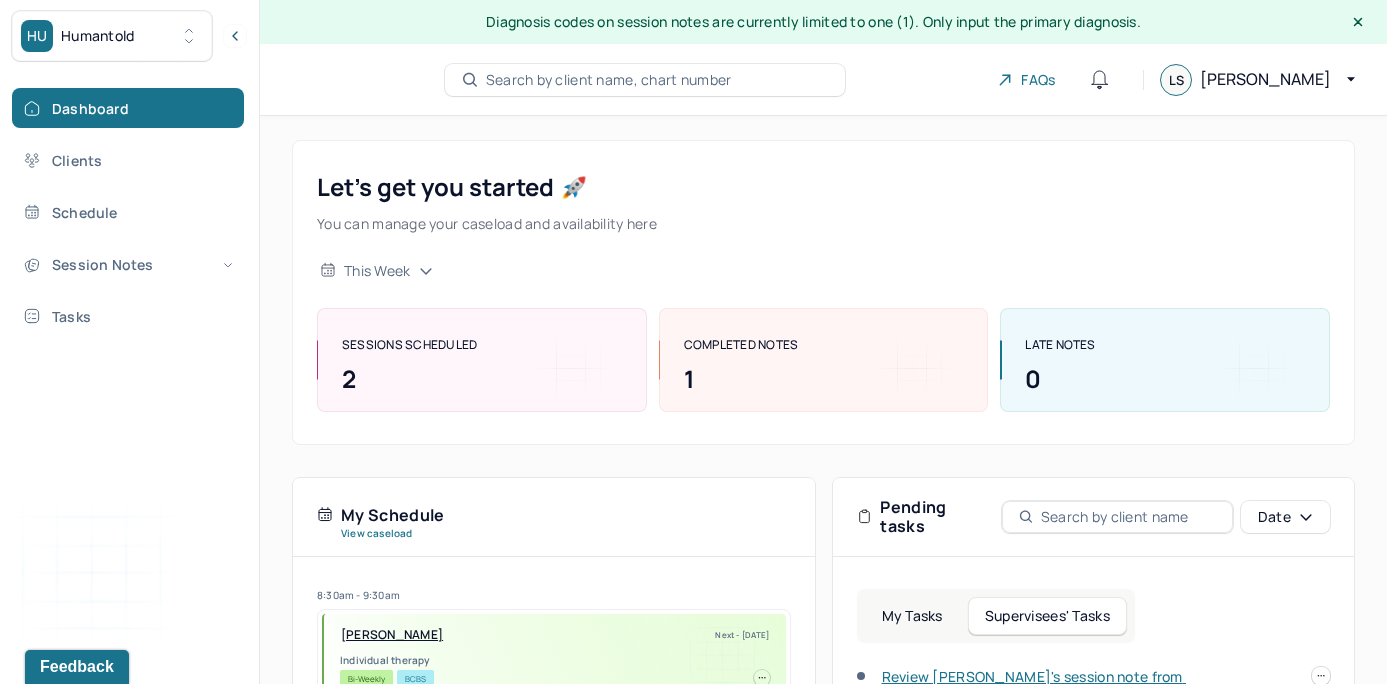 scroll, scrollTop: 0, scrollLeft: 0, axis: both 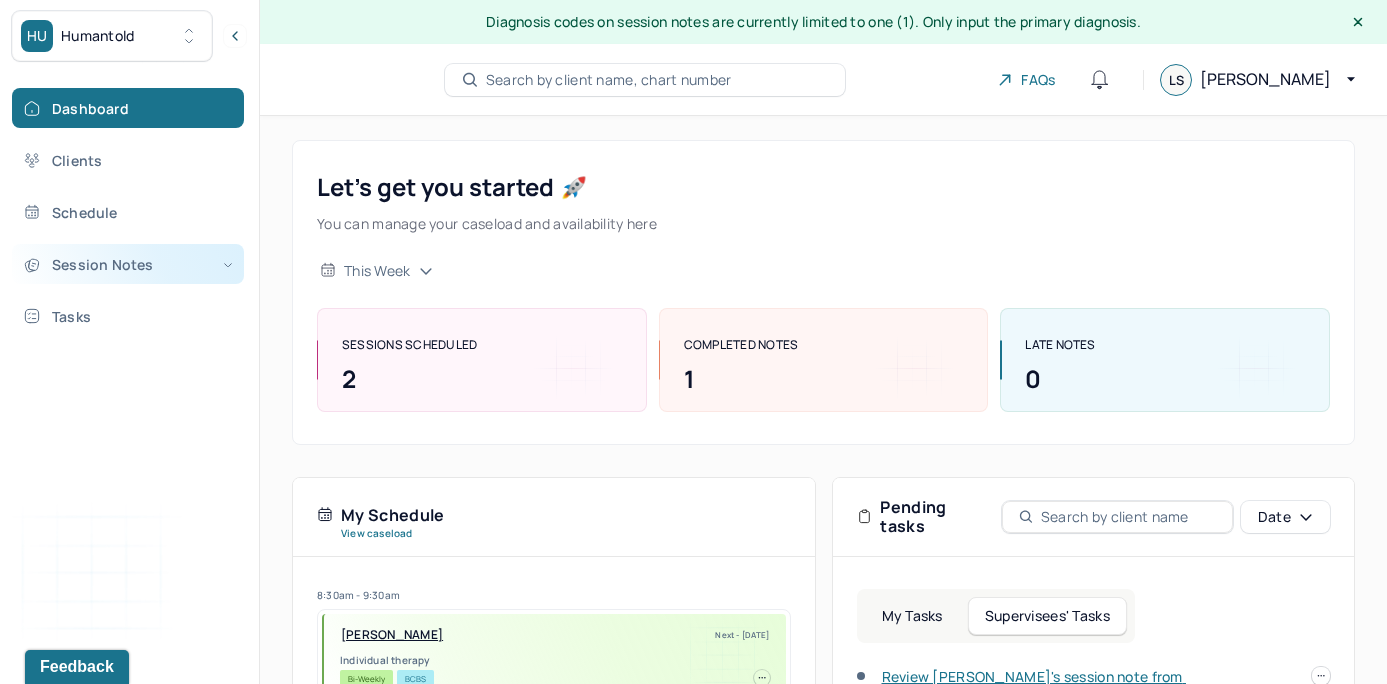 click on "Session Notes" at bounding box center (128, 264) 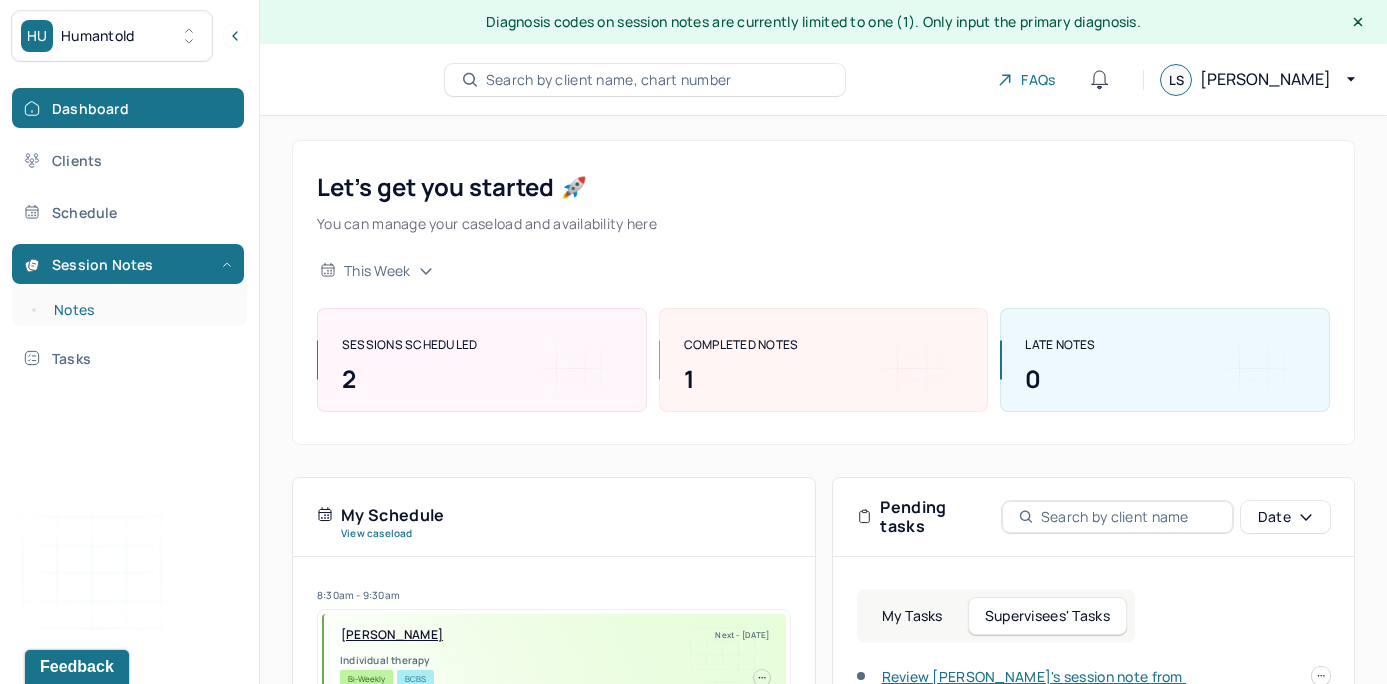 click on "Notes" at bounding box center (139, 310) 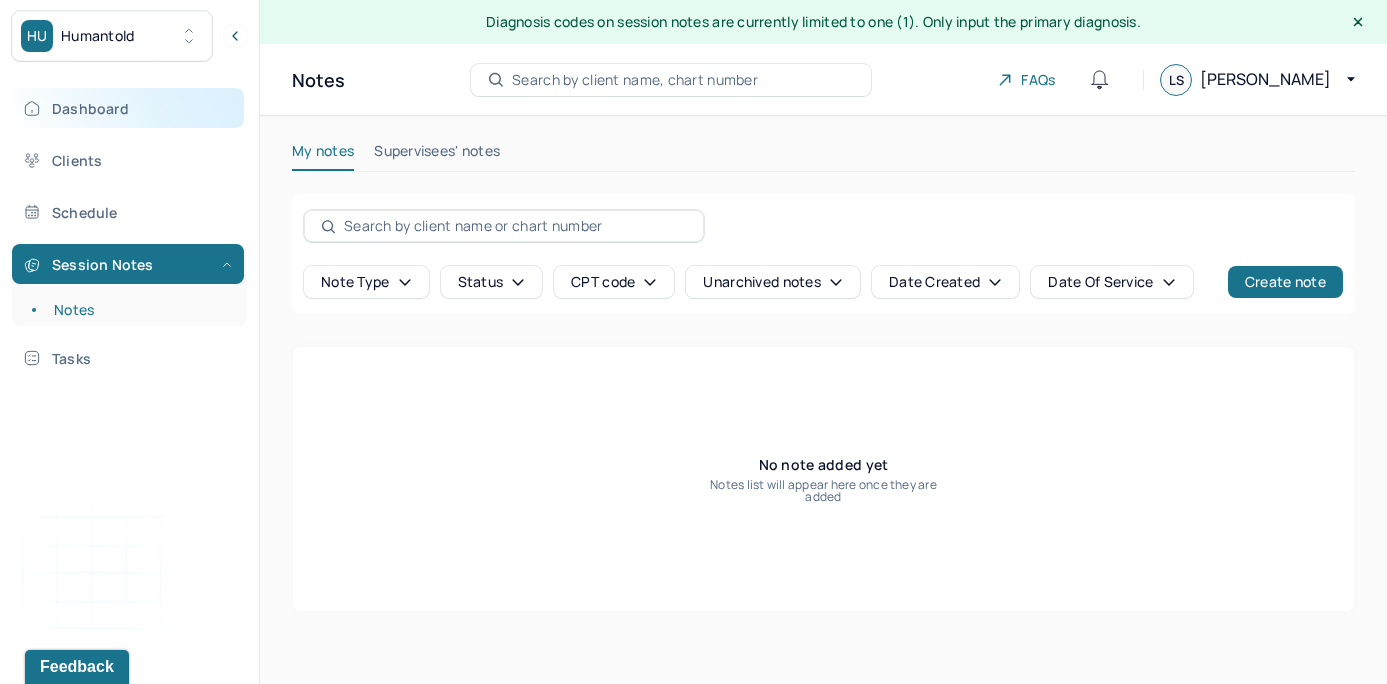 click on "Dashboard" at bounding box center [128, 108] 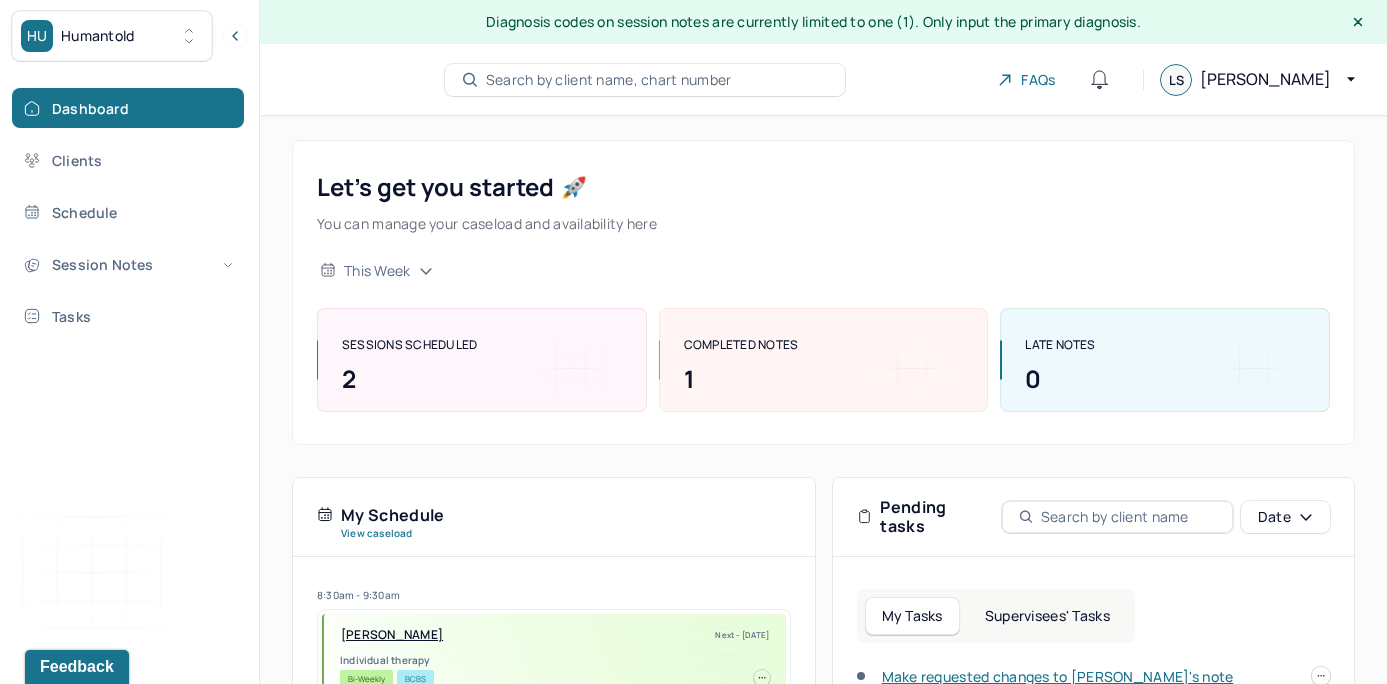 click on "Supervisees' Tasks" at bounding box center [1047, 616] 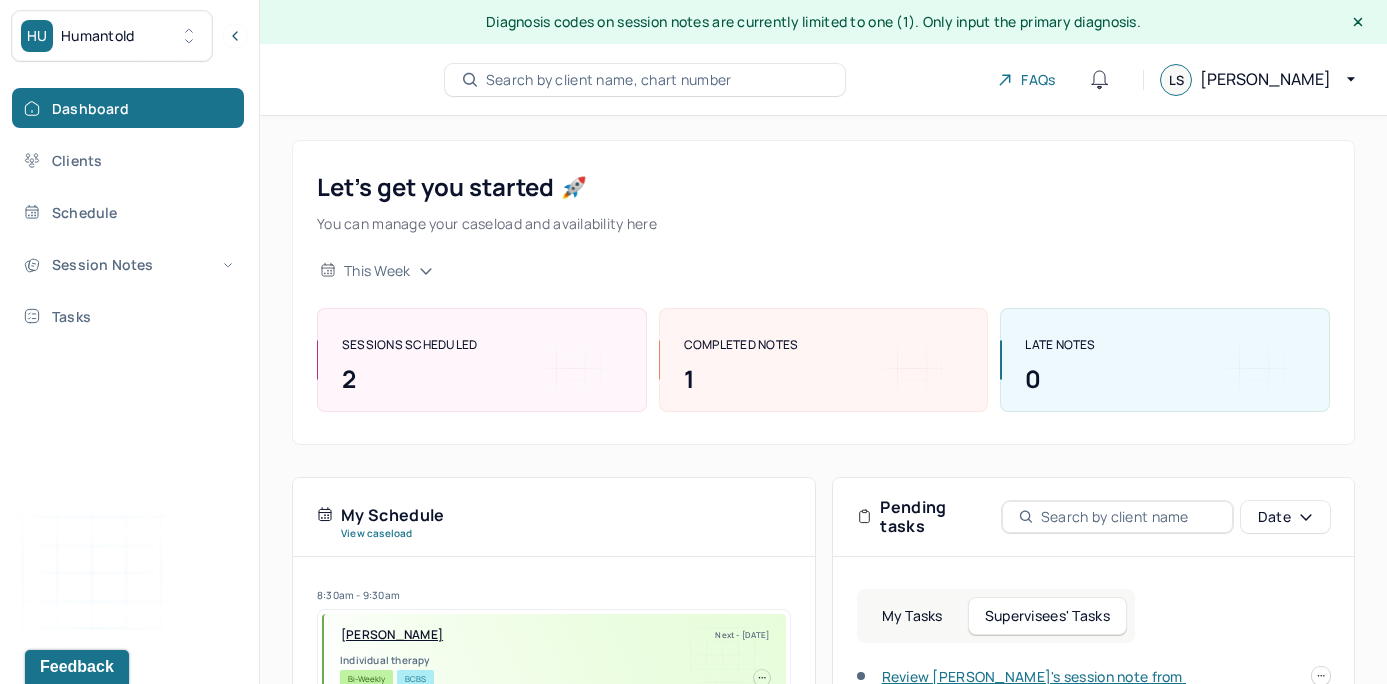 click on "Let’s get you started 🚀 You can manage your caseload and availability here   this week   SESSIONS SCHEDULED 2 COMPLETED NOTES 1 LATE NOTES 0 My Schedule View caseload 8:30am - 9:30am   VOGEL, MARGARET   Next - 07/09/2025 Individual therapy Bi-Weekly BCBS     9:30am - 10:30am   HART JR., THOMAS   Next - 07/09/2025 Individual therapy Bi-Weekly CARE     10:00am - 11:00am   DRONZEK, KEVIN   Next - 07/10/2025 Individual therapy Bi-Weekly CARE     9:30am - 10:30am   WILLIAMS, WAYNE   Next - 07/10/2025 Individual therapy Bi-Weekly Pending Task Self Pay     9:30am - 10:30am   ZMIRICH, LAUREN   Next - 07/11/2025 Individual therapy Bi-Weekly Pending Task UMR     8:30am - 9:30am   POWERS, KAYLEIGH   Next - 07/11/2025 Individual therapy Bi-Weekly BCBS     8:30am - 9:30am   PALTAN KOPPELMAN, MICHELLE   Next - 07/17/2025 Individual therapy Bi-Weekly CIG     9:00am - 10:00am   HOBERMAN, HANNAH   Next - 07/17/2025 Individual therapy Bi-Weekly Pending Task AET     8:30am - 9:30am   SILVA, ANGELA   Next - -- Bi-Weekly OXF" at bounding box center (823, 663) 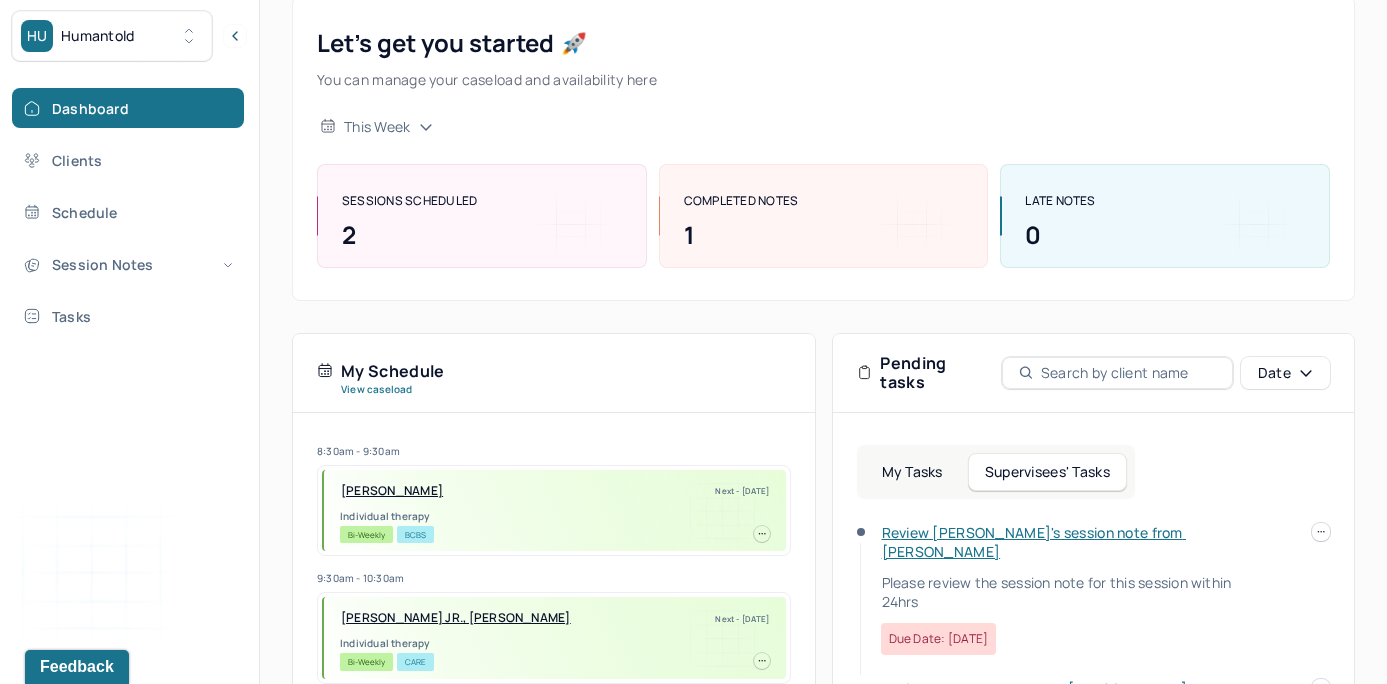 scroll, scrollTop: 221, scrollLeft: 0, axis: vertical 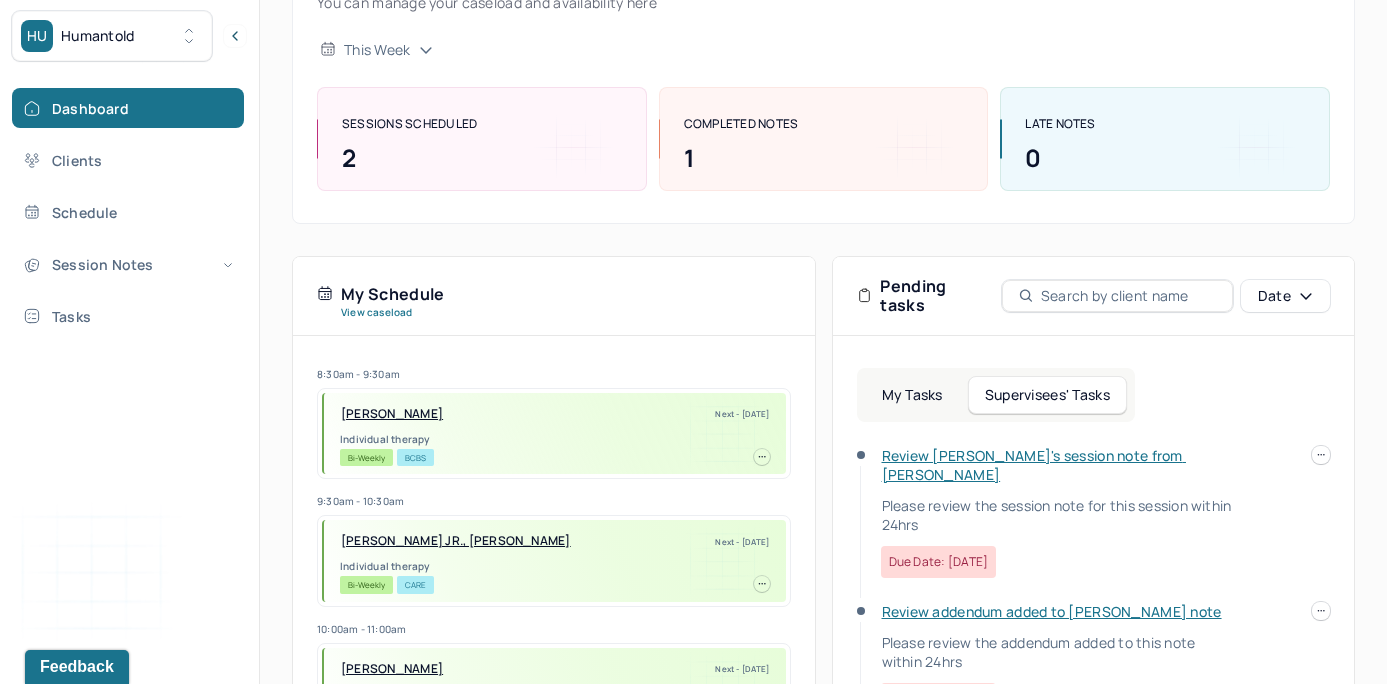 click on "Review Mary-Katheryn's session note from Lila" at bounding box center [1034, 465] 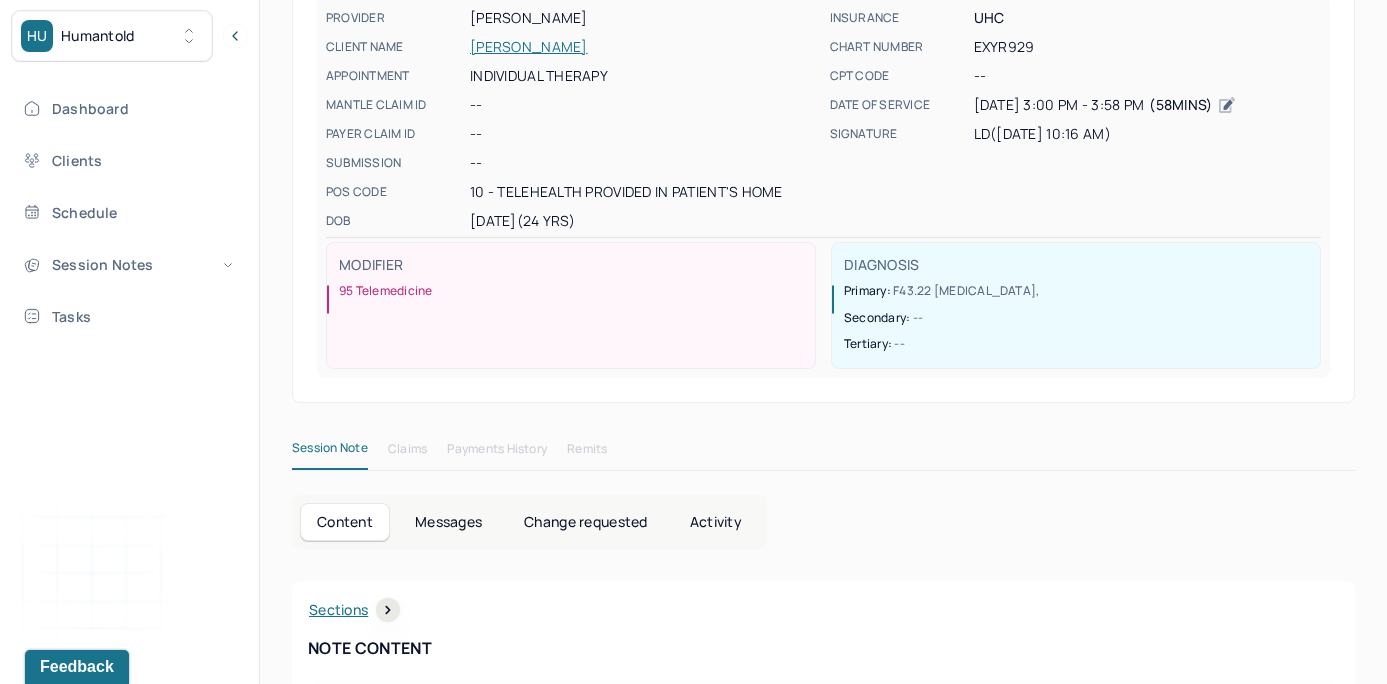 scroll, scrollTop: 0, scrollLeft: 0, axis: both 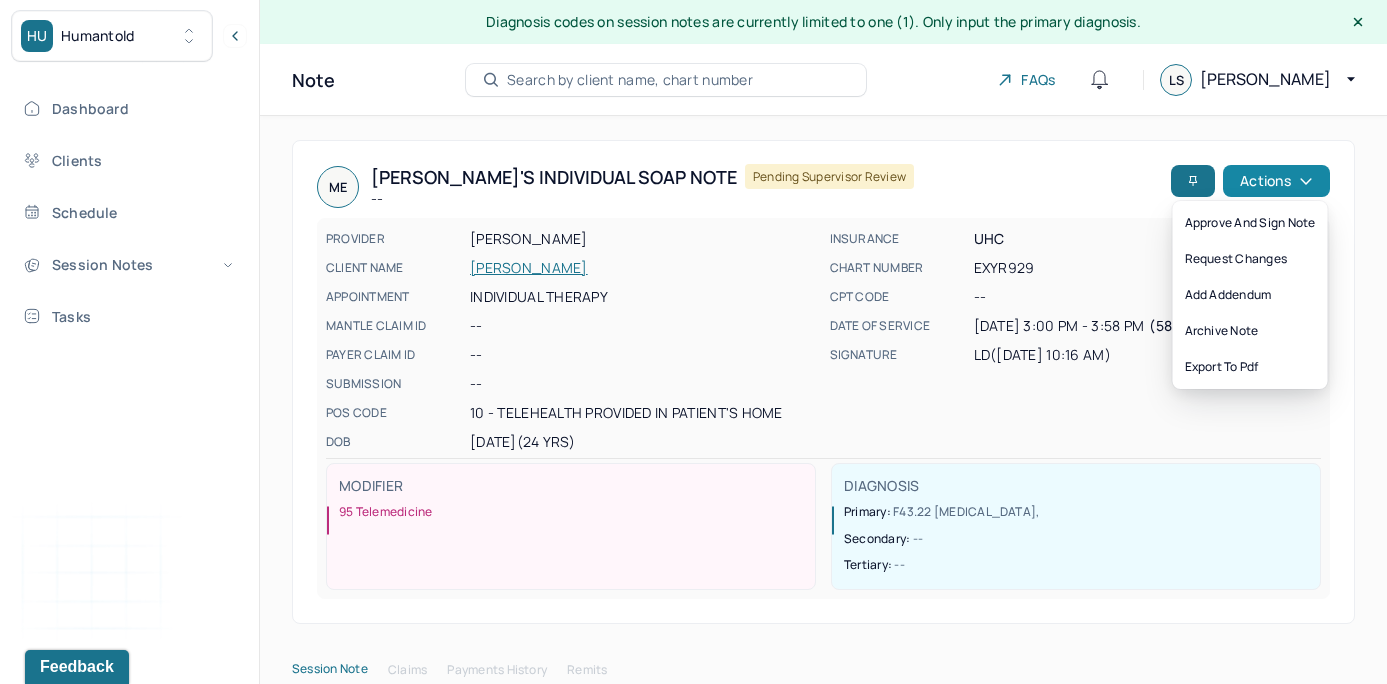 click on "Actions" at bounding box center [1276, 181] 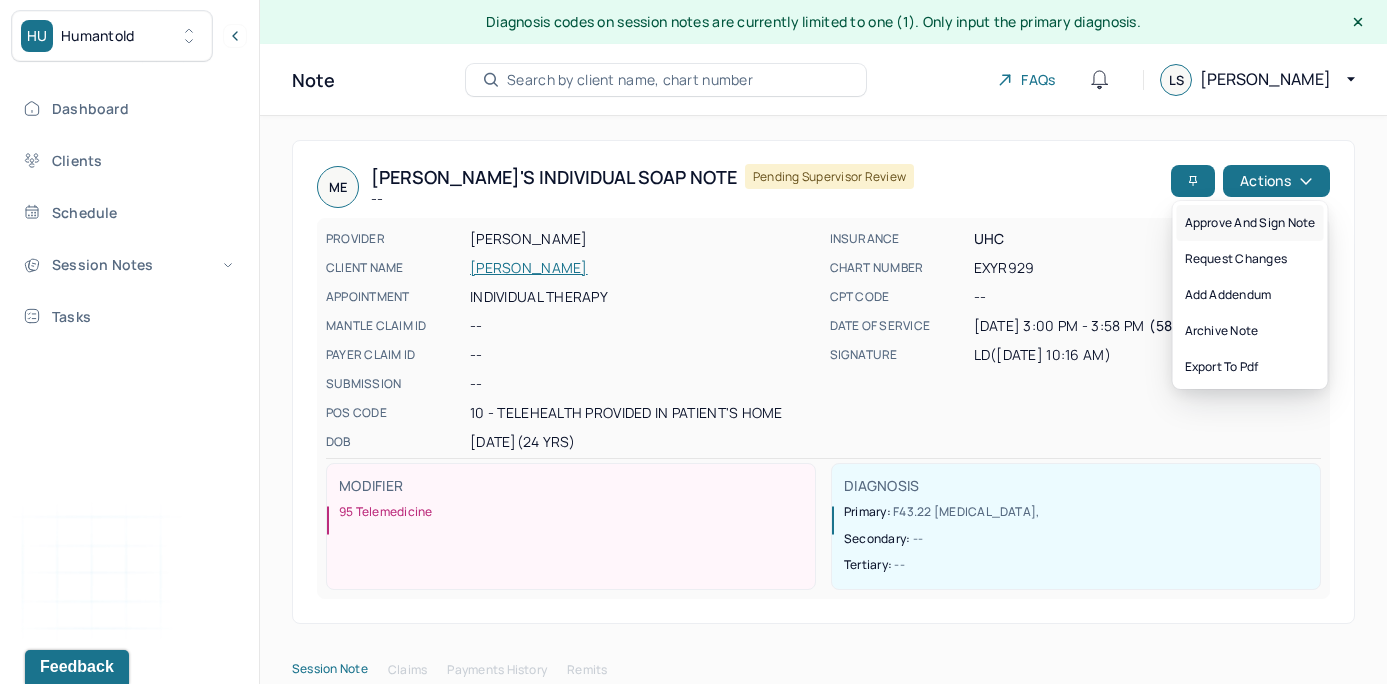 click on "Approve and sign note" at bounding box center [1250, 223] 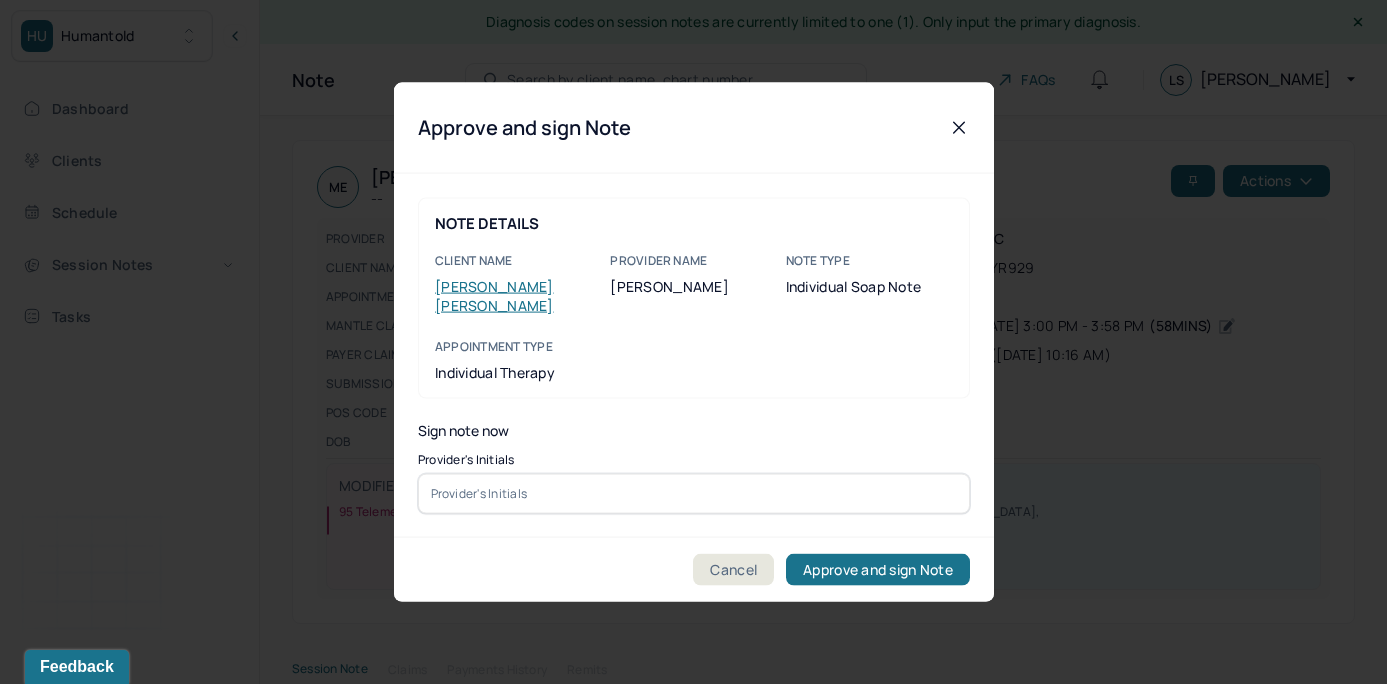 click at bounding box center [694, 493] 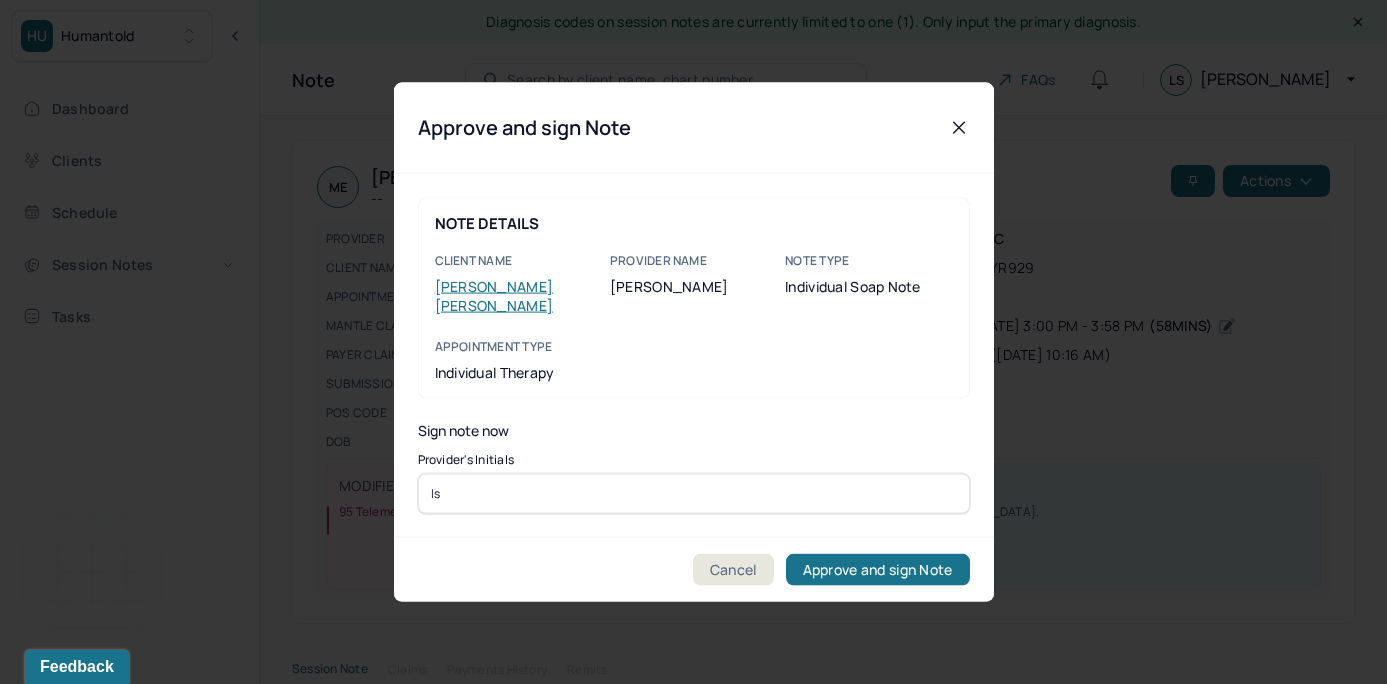 type on "ls" 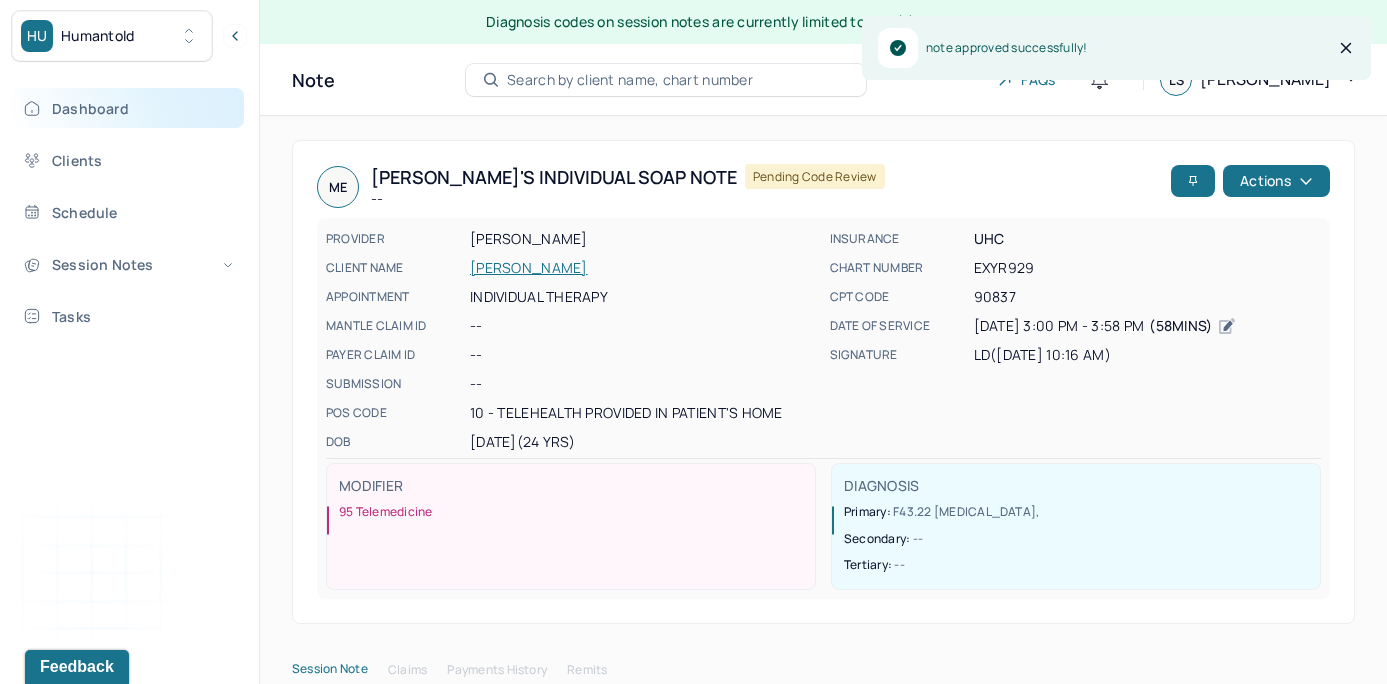 click on "Dashboard" at bounding box center [128, 108] 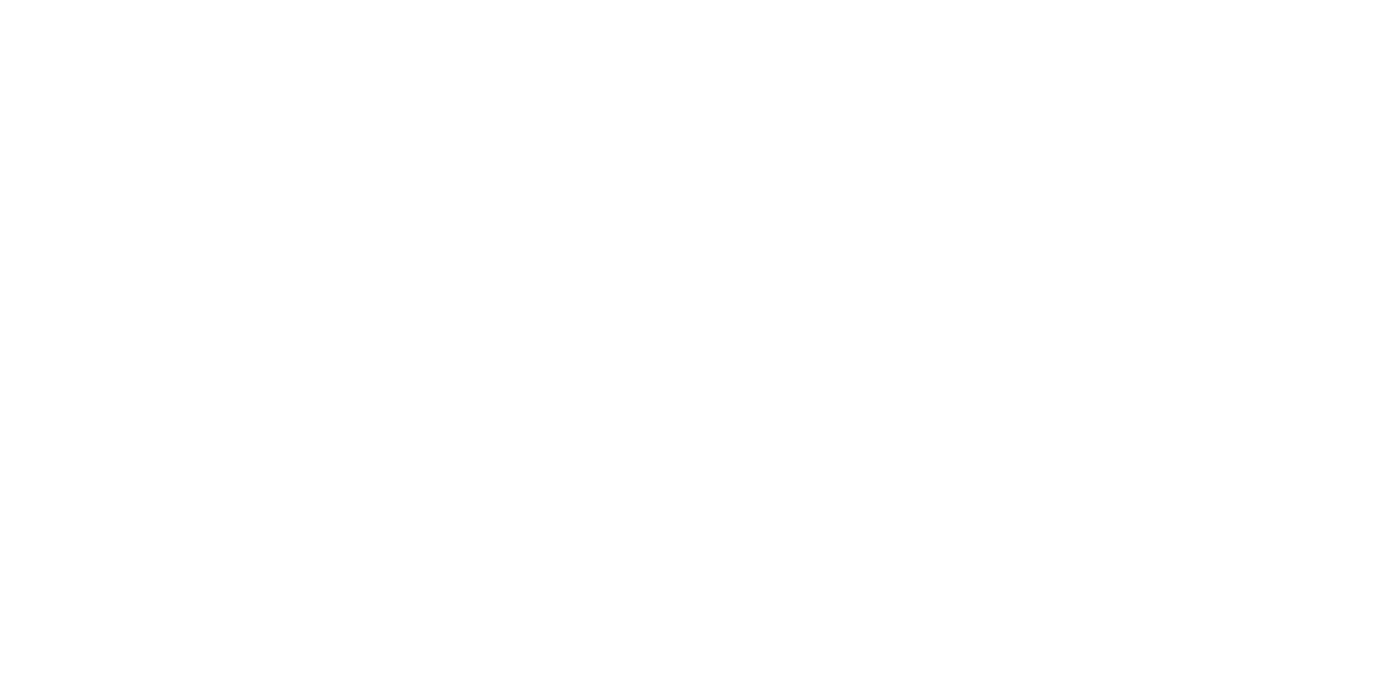 scroll, scrollTop: 0, scrollLeft: 0, axis: both 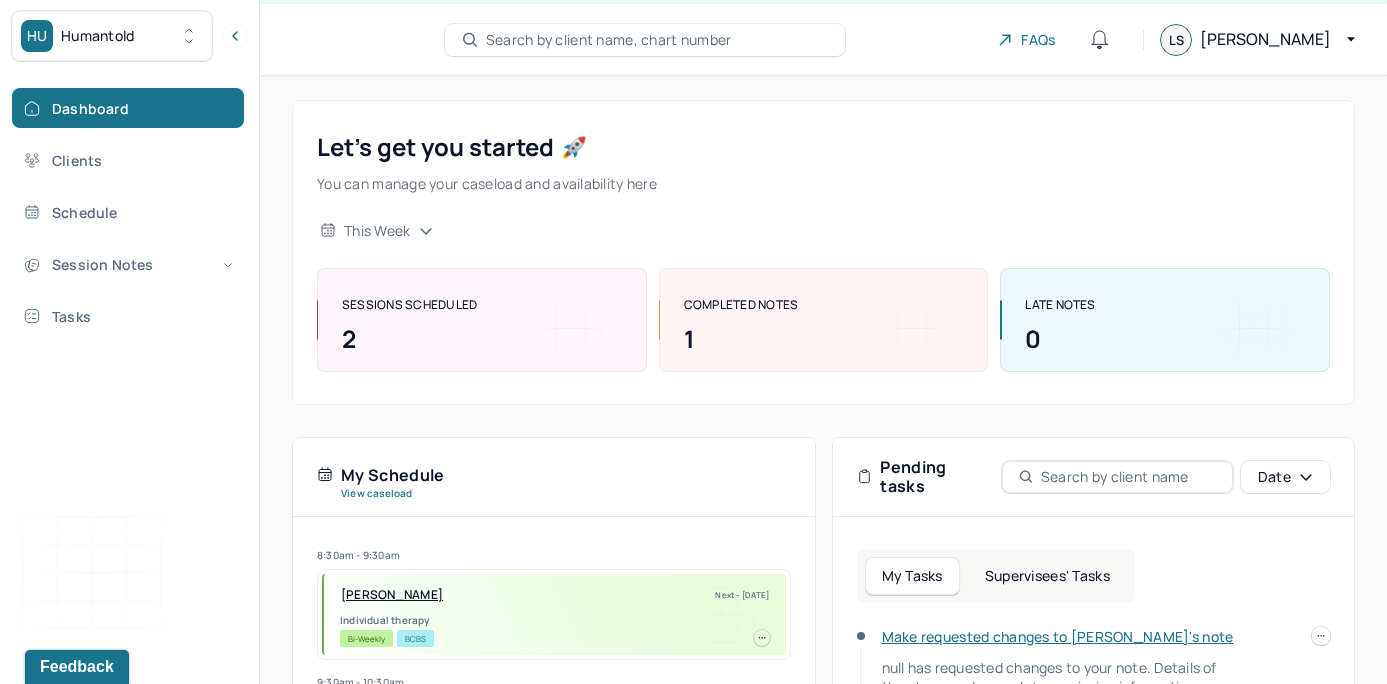 click on "Supervisees' Tasks" at bounding box center (1047, 576) 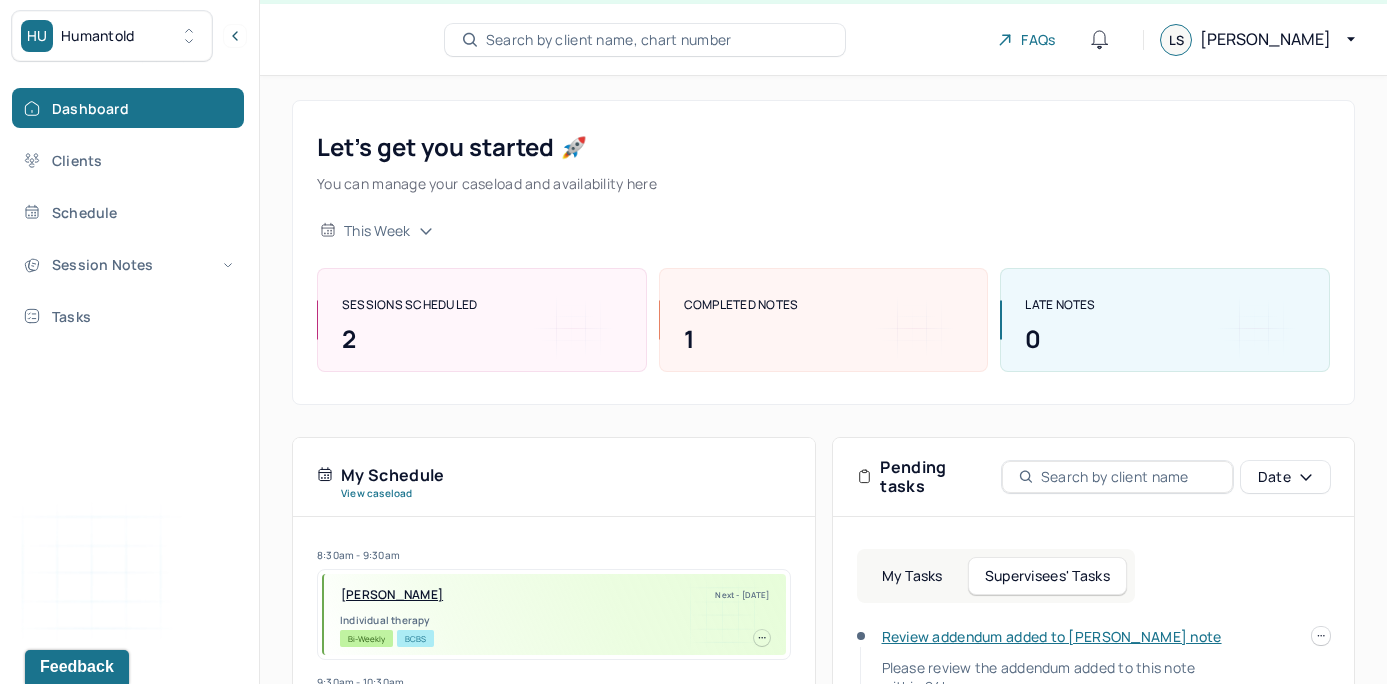 click on "Let’s get you started 🚀 You can manage your caseload and availability here   this week   SESSIONS SCHEDULED 2 COMPLETED NOTES 1 LATE NOTES 0 My Schedule View caseload 8:30am - 9:30am   VOGEL, MARGARET   Next - 07/09/2025 Individual therapy Bi-Weekly BCBS     9:30am - 10:30am   HART JR., THOMAS   Next - 07/09/2025 Individual therapy Bi-Weekly CARE     10:00am - 11:00am   DRONZEK, KEVIN   Next - 07/10/2025 Individual therapy Bi-Weekly CARE     9:30am - 10:30am   WILLIAMS, WAYNE   Next - 07/10/2025 Individual therapy Bi-Weekly Pending Task Self Pay     9:30am - 10:30am   ZMIRICH, LAUREN   Next - 07/11/2025 Individual therapy Bi-Weekly Pending Task UMR     8:30am - 9:30am   POWERS, KAYLEIGH   Next - 07/11/2025 Individual therapy Bi-Weekly BCBS     8:30am - 9:30am   PALTAN KOPPELMAN, MICHELLE   Next - 07/17/2025 Individual therapy Bi-Weekly CIG     9:00am - 10:00am   HOBERMAN, HANNAH   Next - 07/17/2025 Individual therapy Bi-Weekly Pending Task AET     8:30am - 9:30am   SILVA, ANGELA   Next - -- Bi-Weekly OXF" at bounding box center [823, 623] 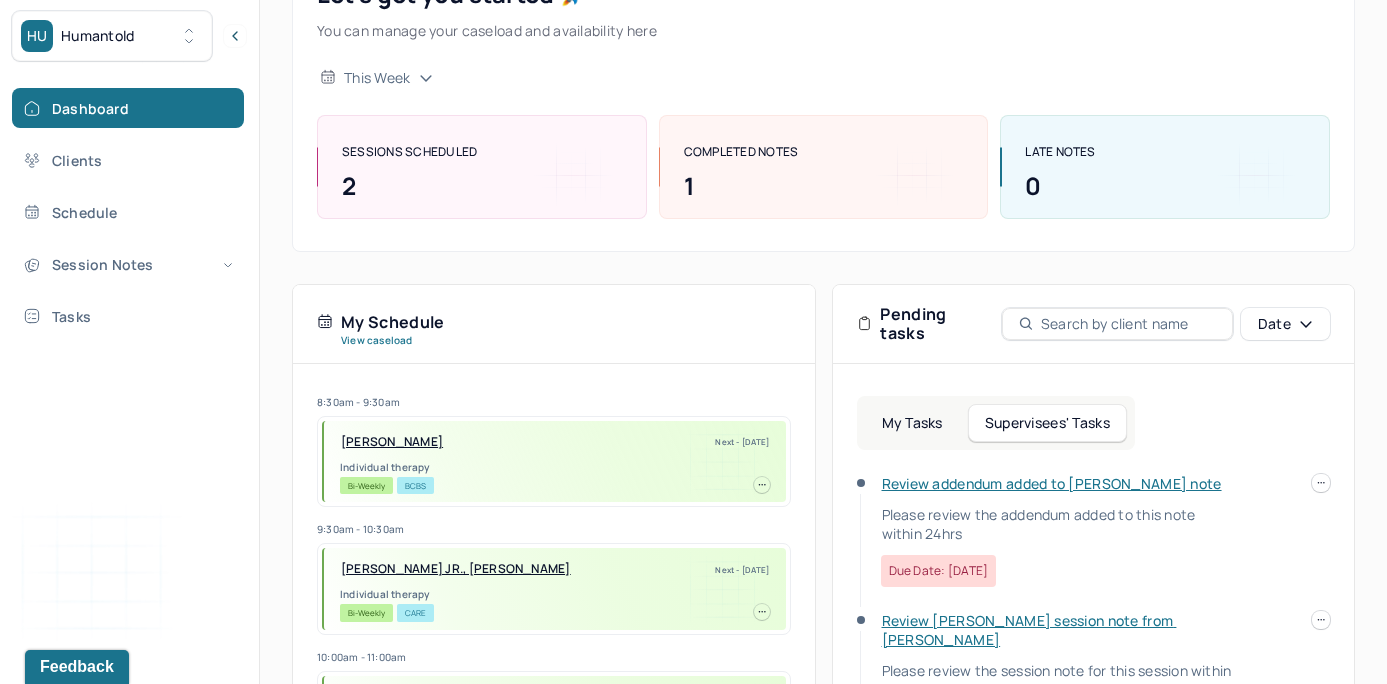 click on "Review addendum added to Thomas's note" at bounding box center (1052, 483) 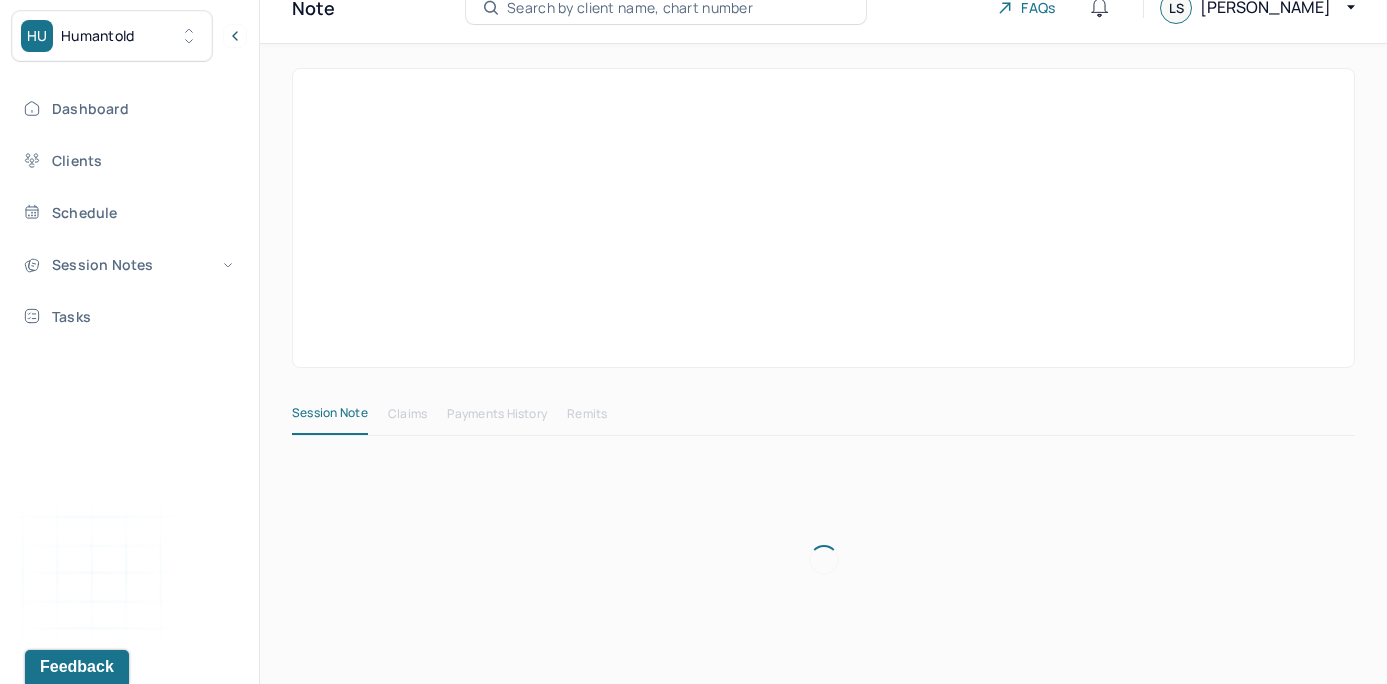 scroll, scrollTop: 72, scrollLeft: 0, axis: vertical 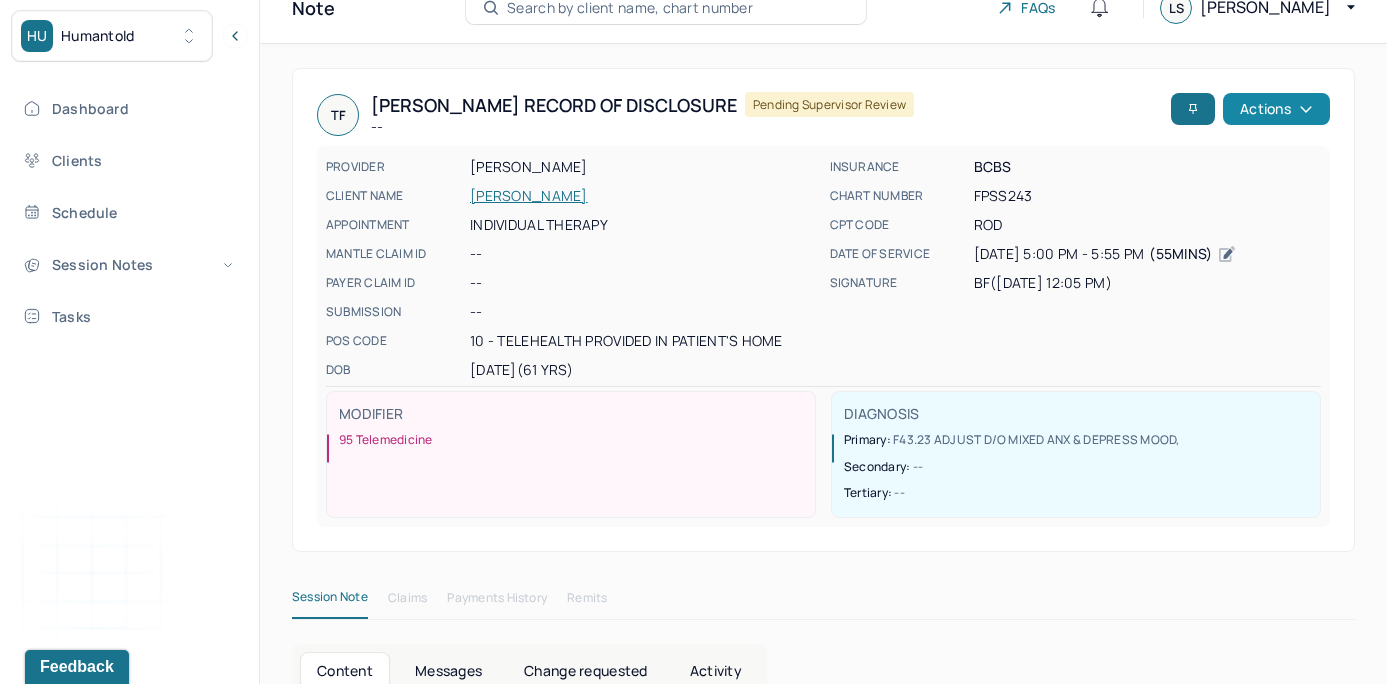 click on "Actions" at bounding box center [1276, 109] 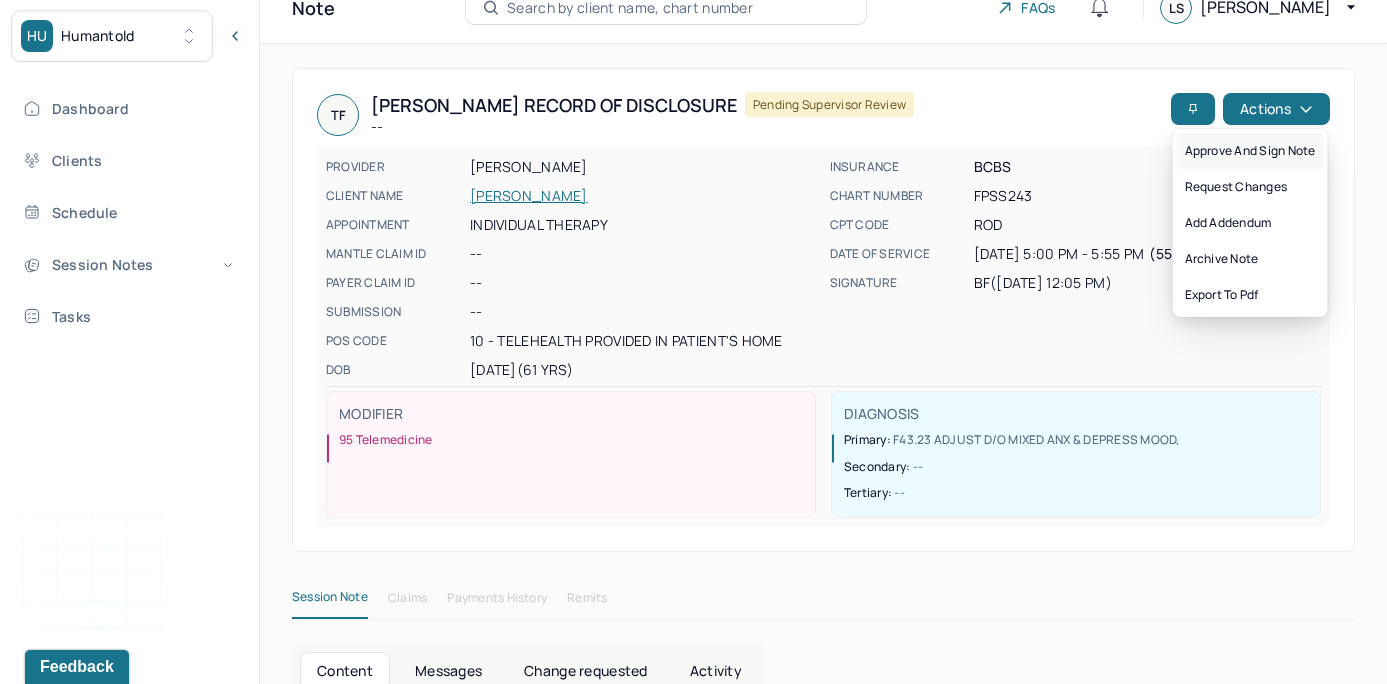 click on "Approve and sign note" at bounding box center [1250, 151] 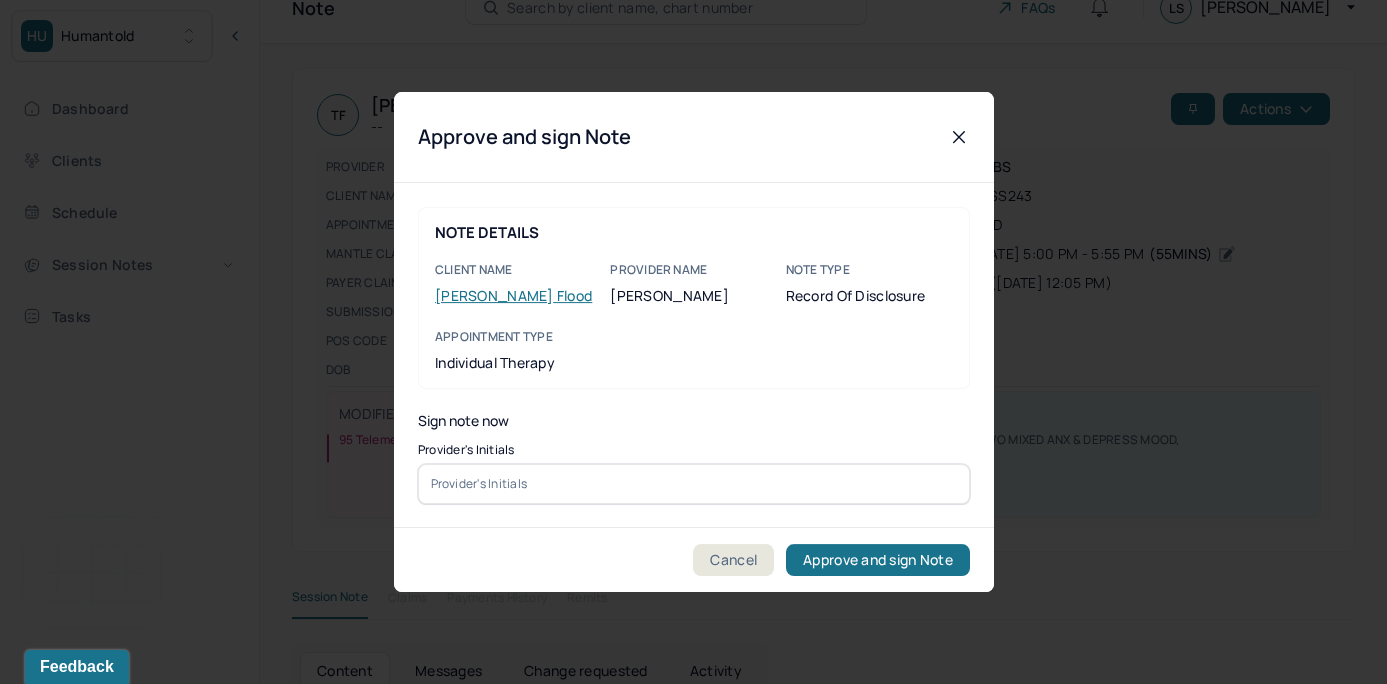 click on "NOTE DETAILS Client name Thomas   Flood Provider name Brianna Foppiano Note type Record of disclosure Appointment Type individual therapy Sign note now Provider's Initials" at bounding box center [694, 355] 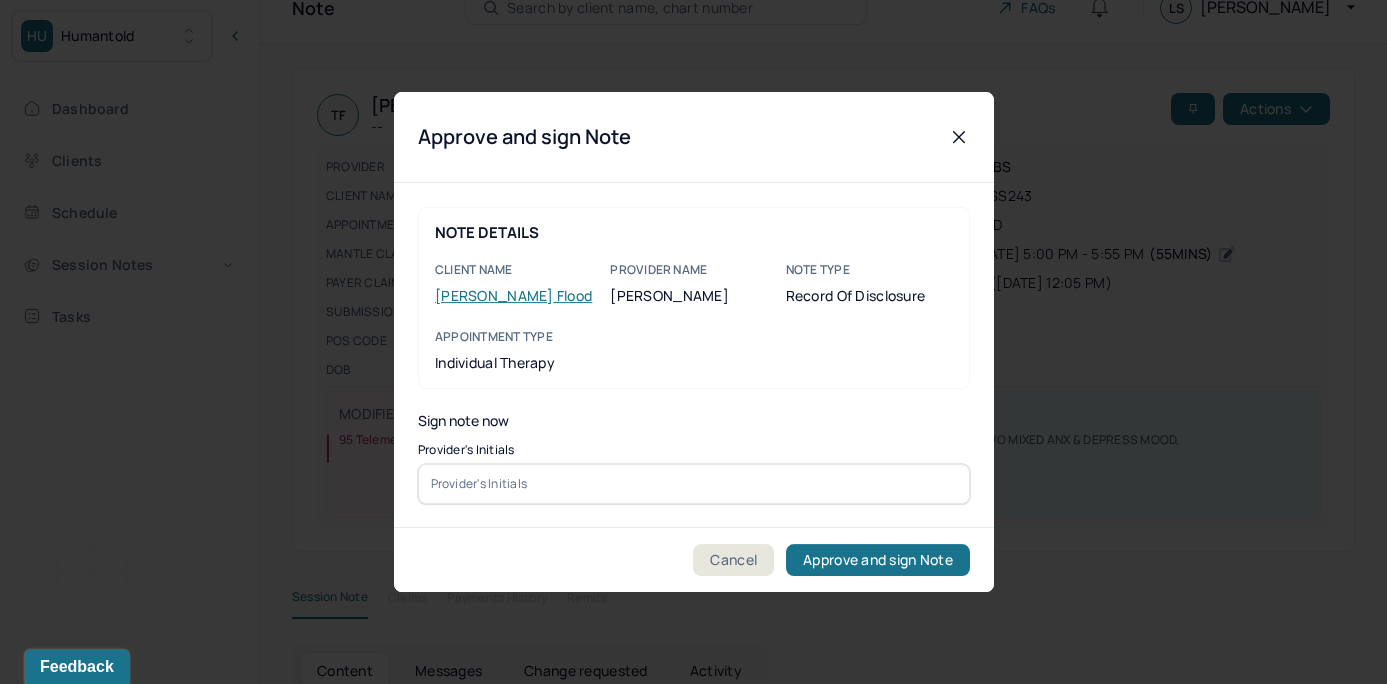 click at bounding box center (694, 484) 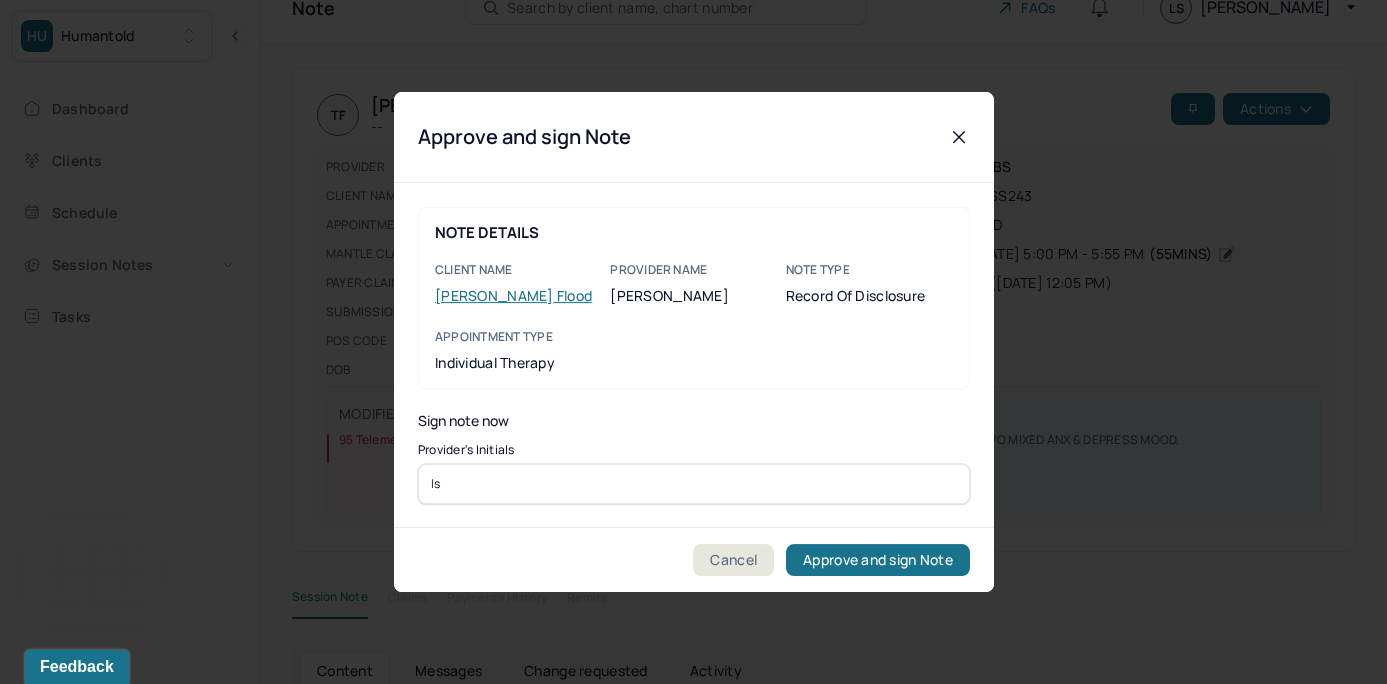type on "ls" 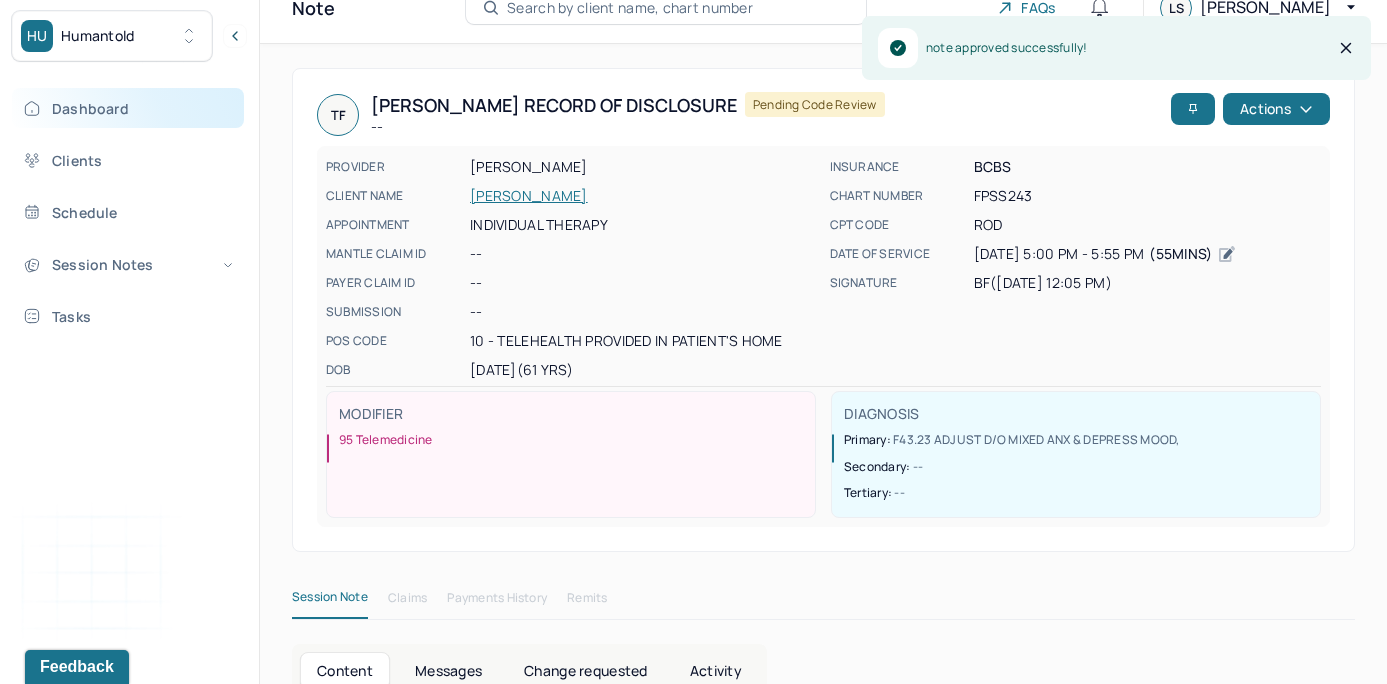 click on "Dashboard" at bounding box center [128, 108] 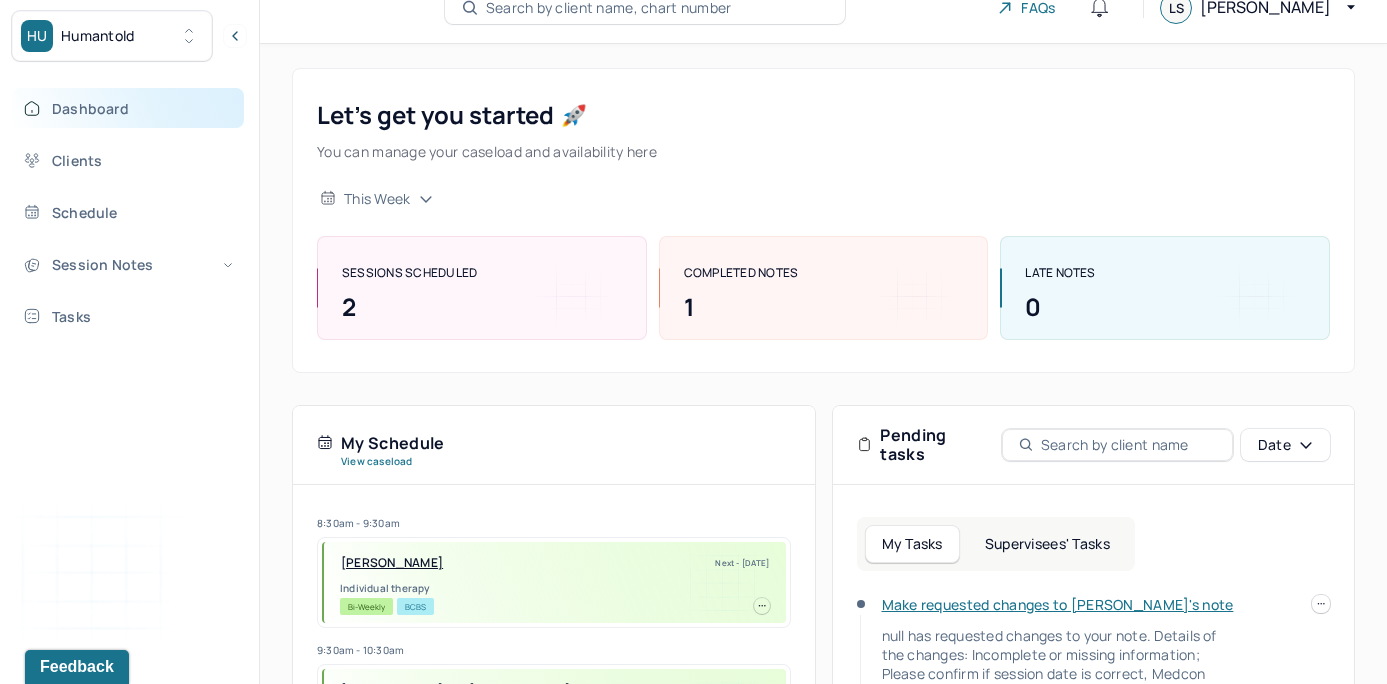 click on "Supervisees' Tasks" at bounding box center [1047, 544] 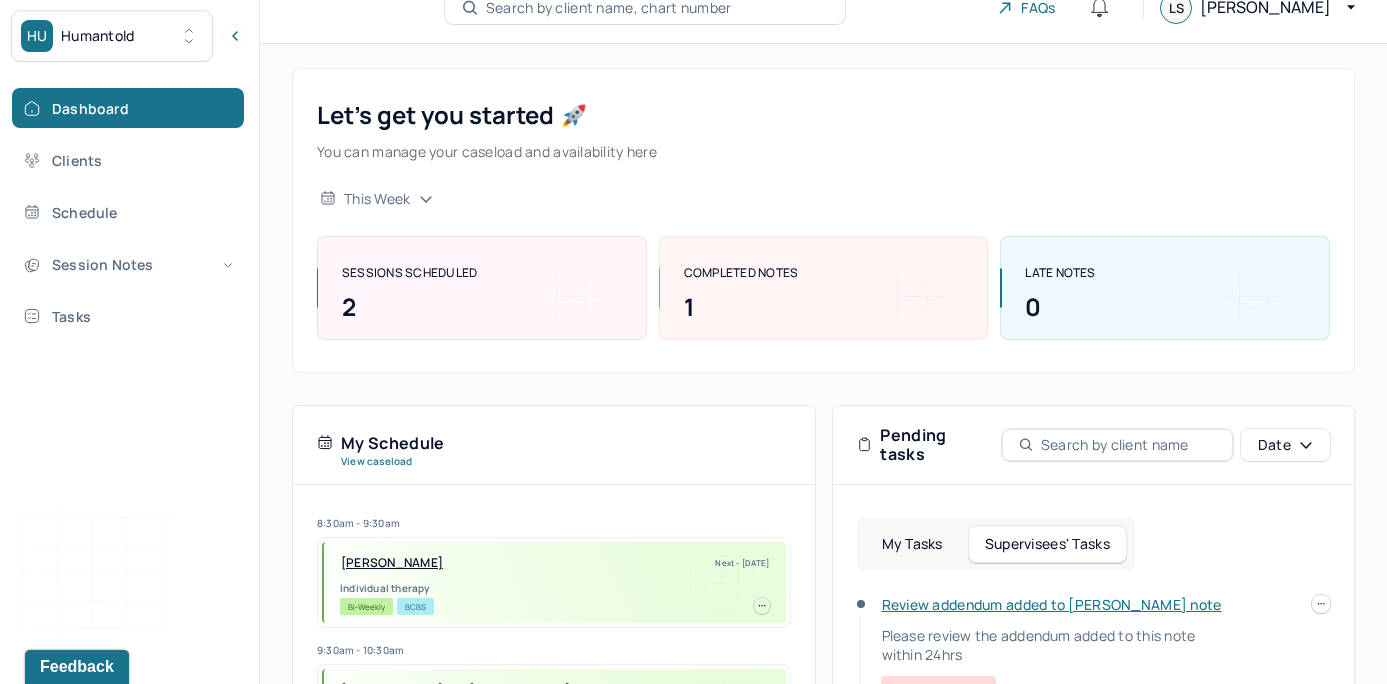 drag, startPoint x: 1065, startPoint y: 546, endPoint x: 1065, endPoint y: 200, distance: 346 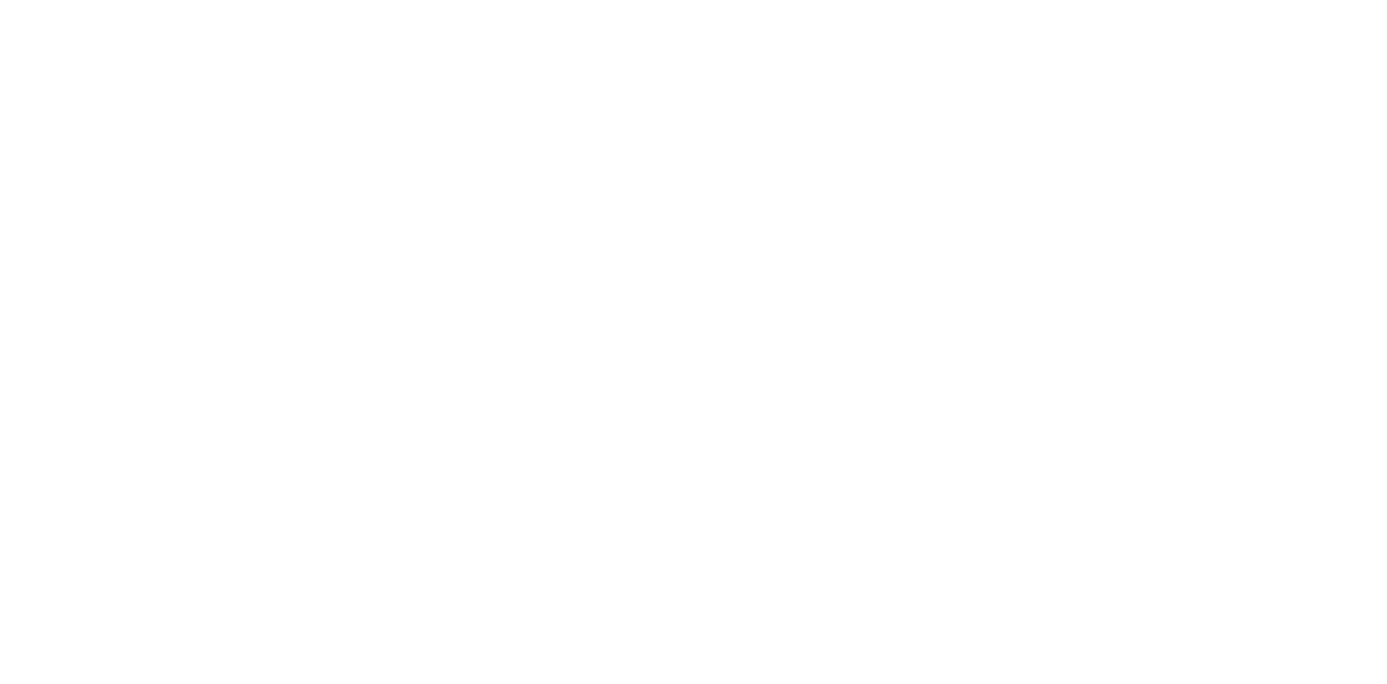 scroll, scrollTop: 0, scrollLeft: 0, axis: both 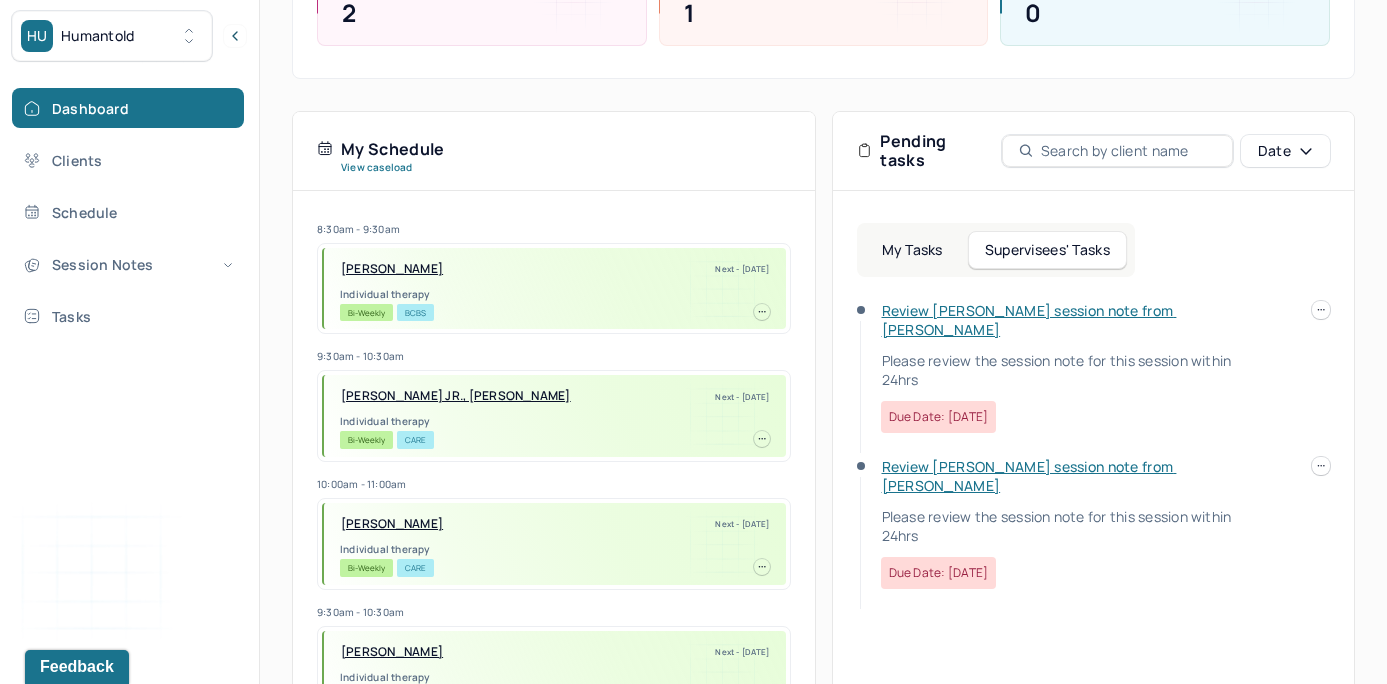 click on "Review [PERSON_NAME] session note from [PERSON_NAME]" at bounding box center (1029, 320) 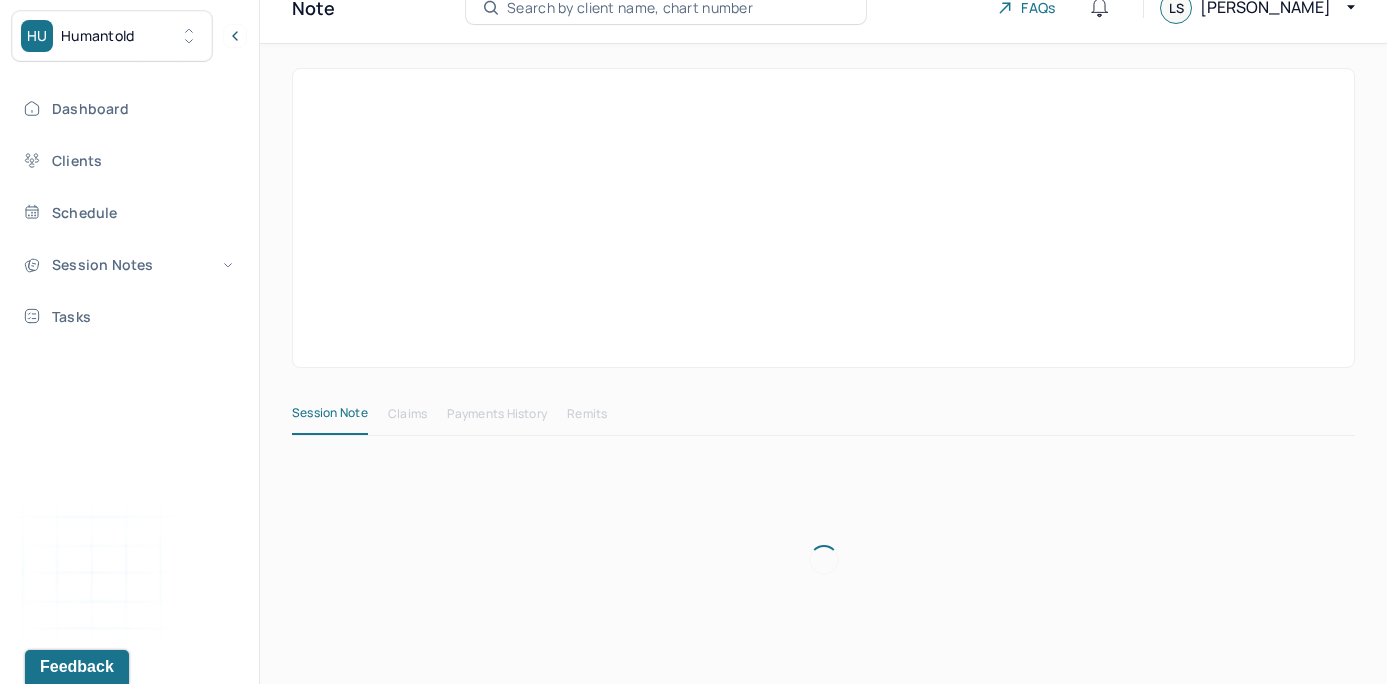 scroll, scrollTop: 72, scrollLeft: 0, axis: vertical 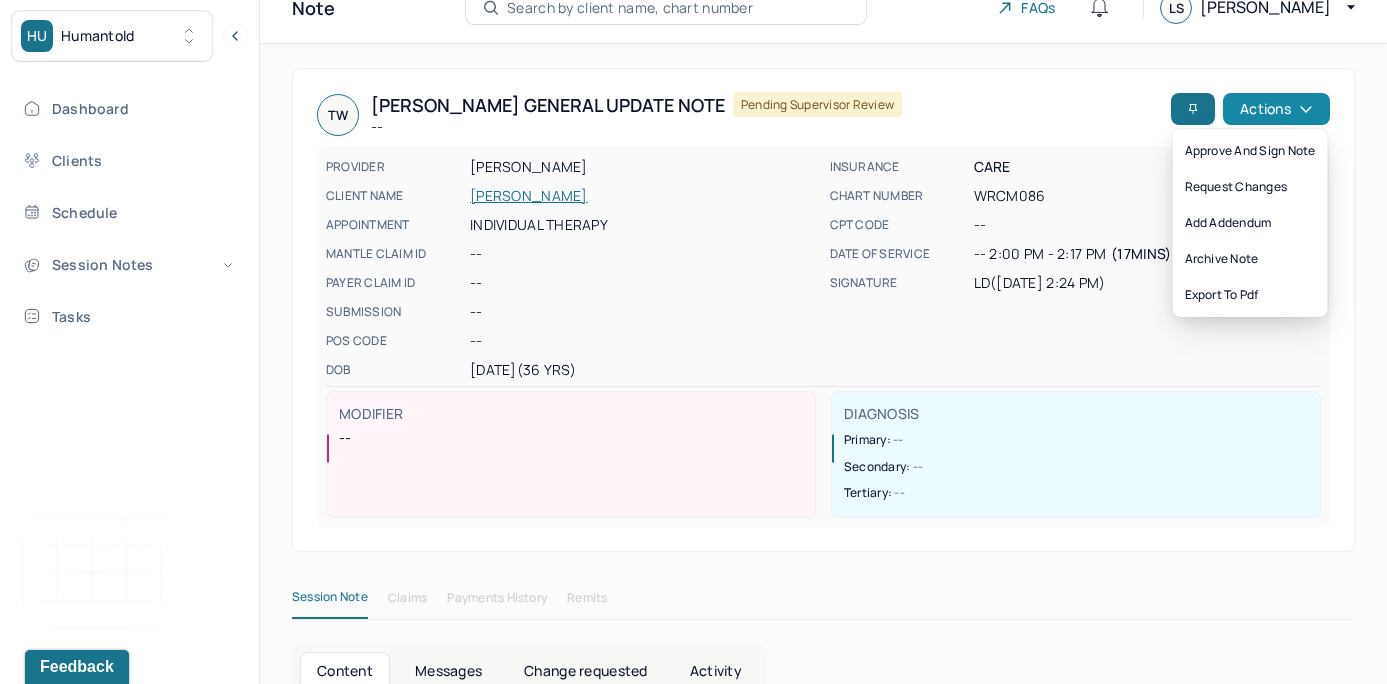 click on "Actions" at bounding box center [1276, 109] 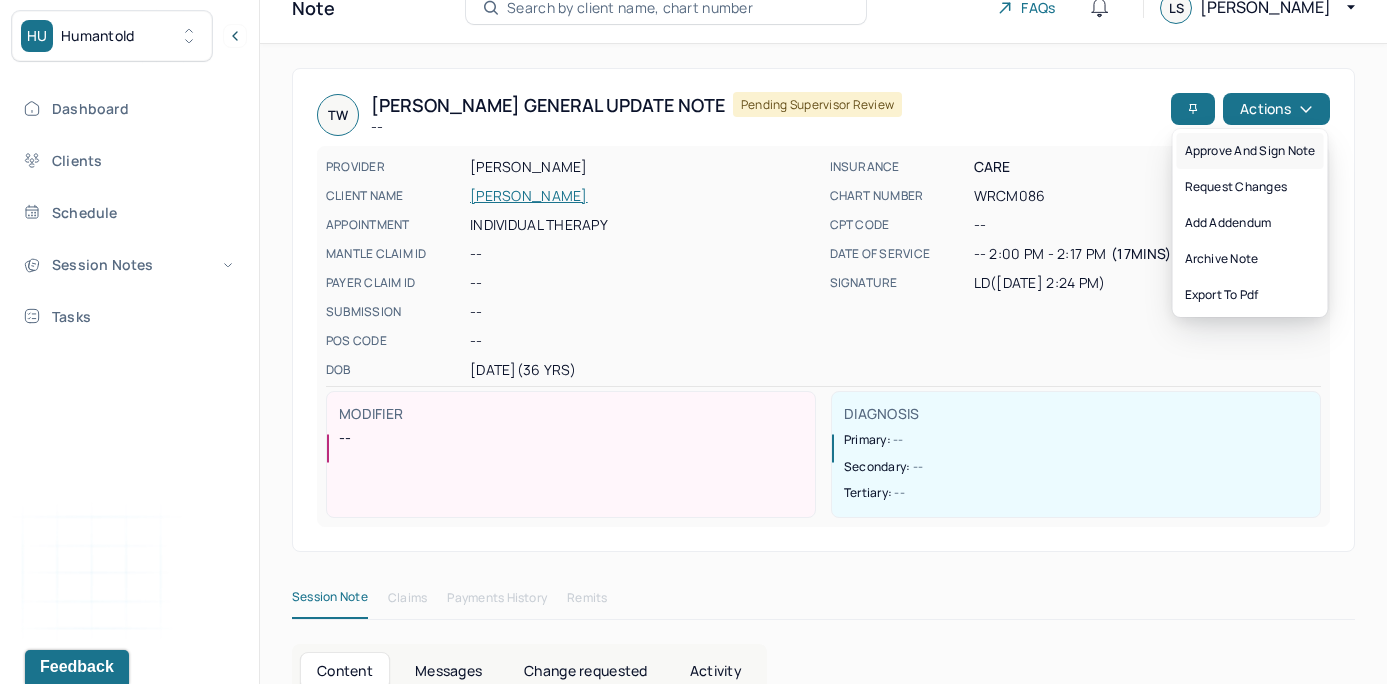click on "Approve and sign note" at bounding box center [1250, 151] 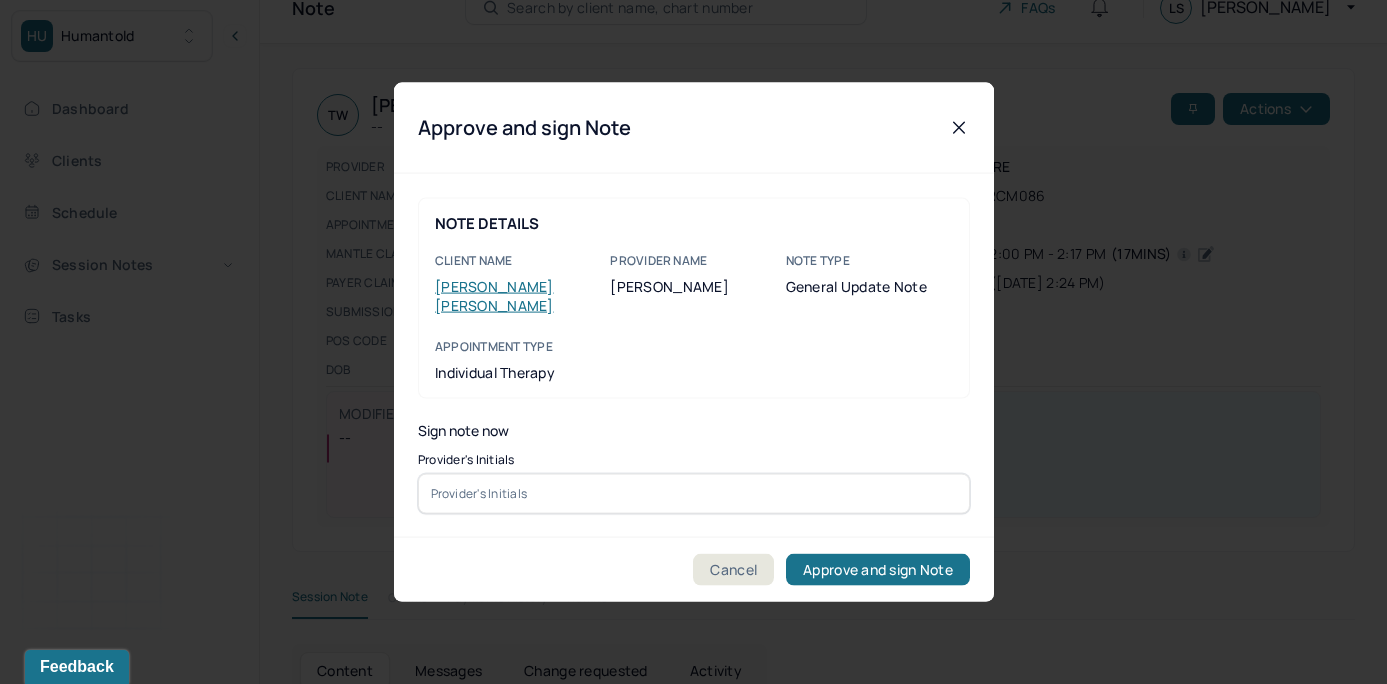click at bounding box center (694, 493) 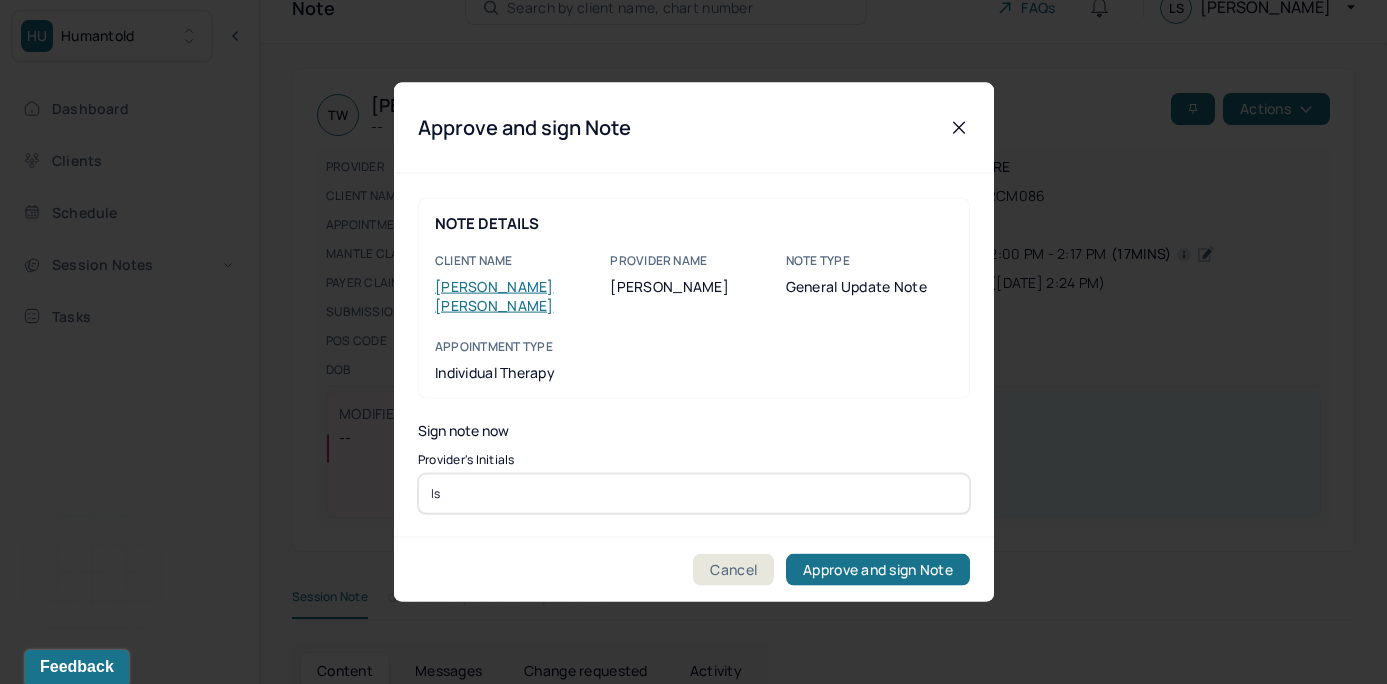 type on "ls" 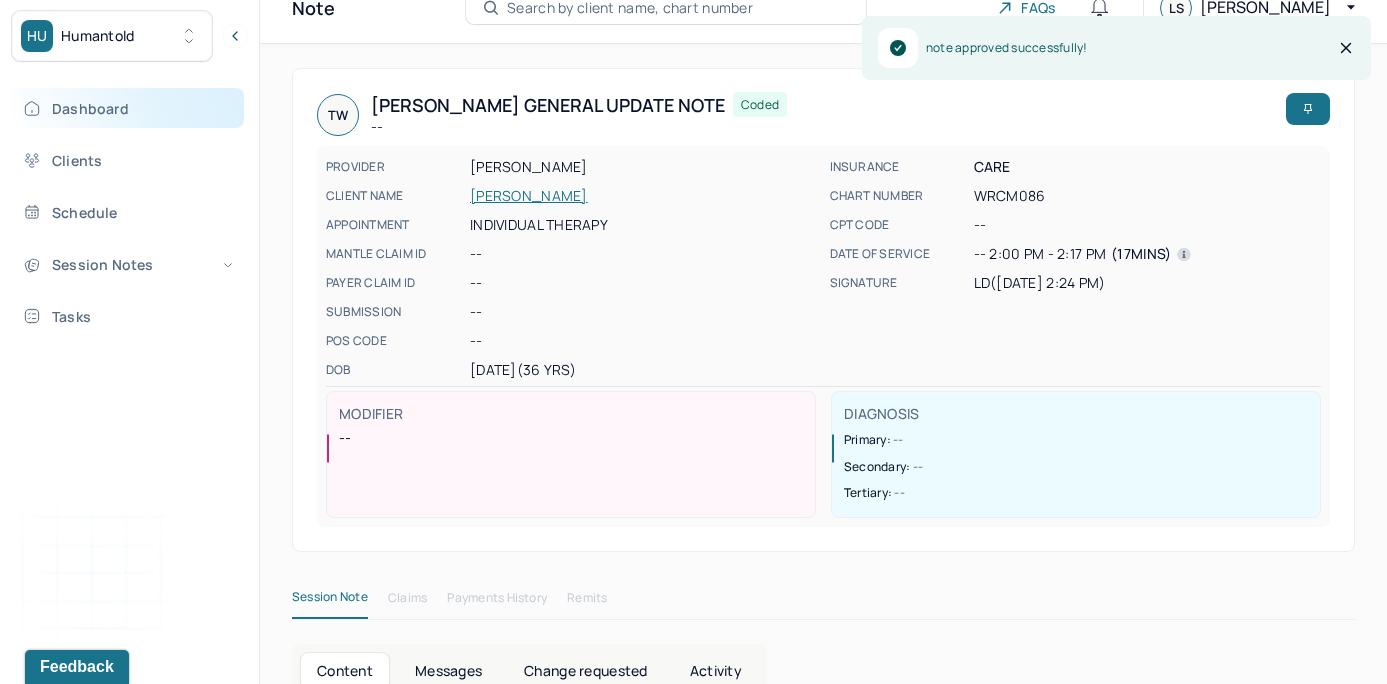 click on "Dashboard" at bounding box center [128, 108] 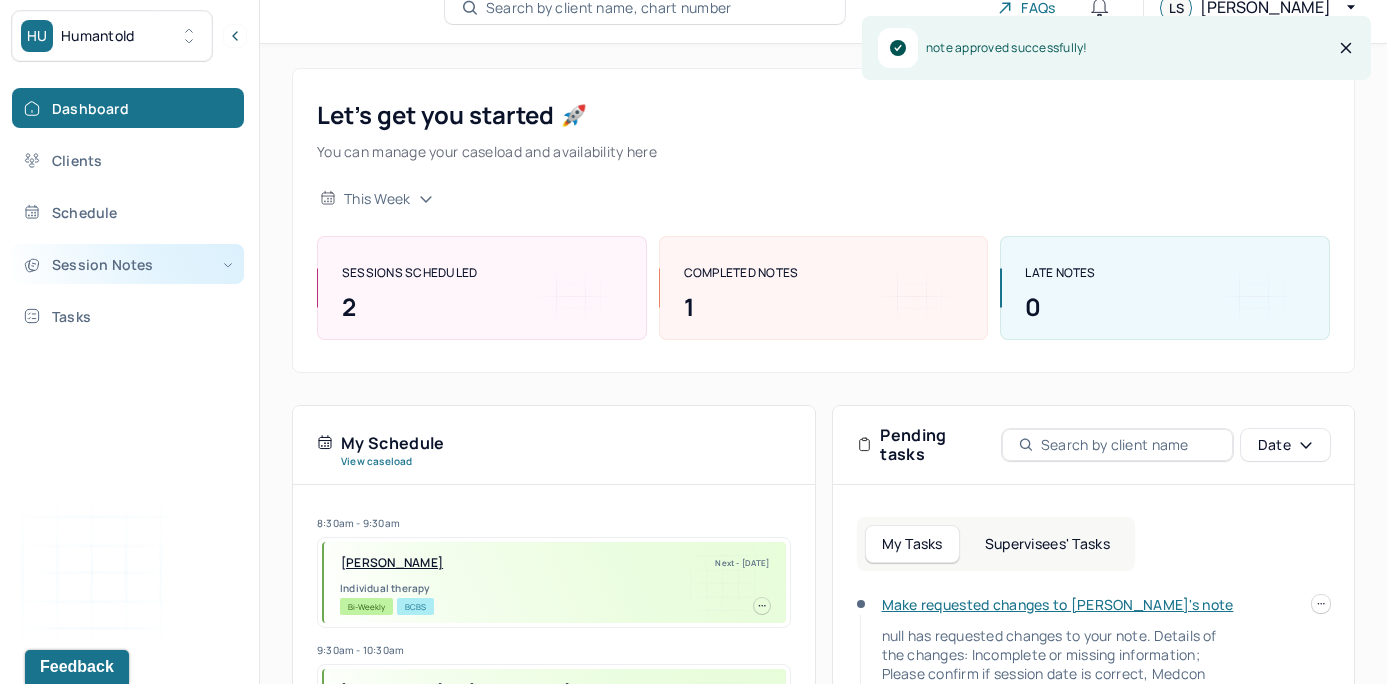 click on "Session Notes" at bounding box center [128, 264] 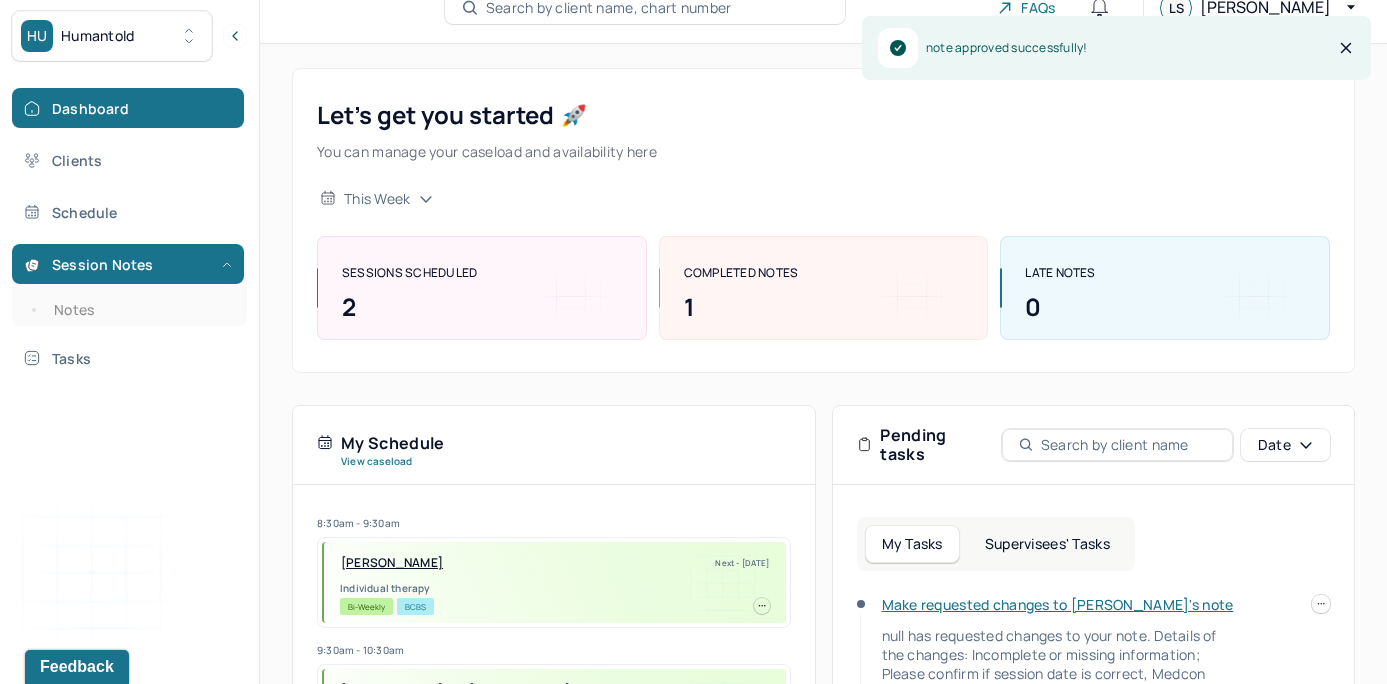 click on "Supervisees' Tasks" at bounding box center (1047, 544) 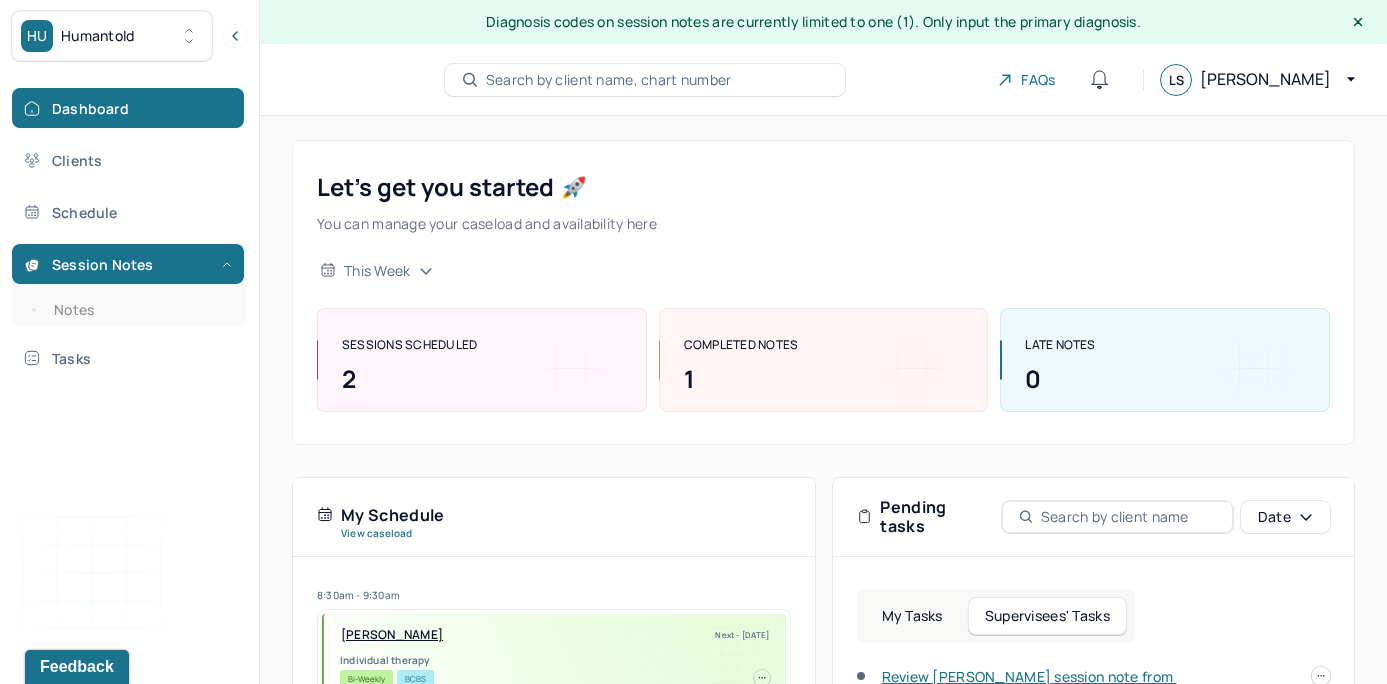 scroll, scrollTop: 0, scrollLeft: 0, axis: both 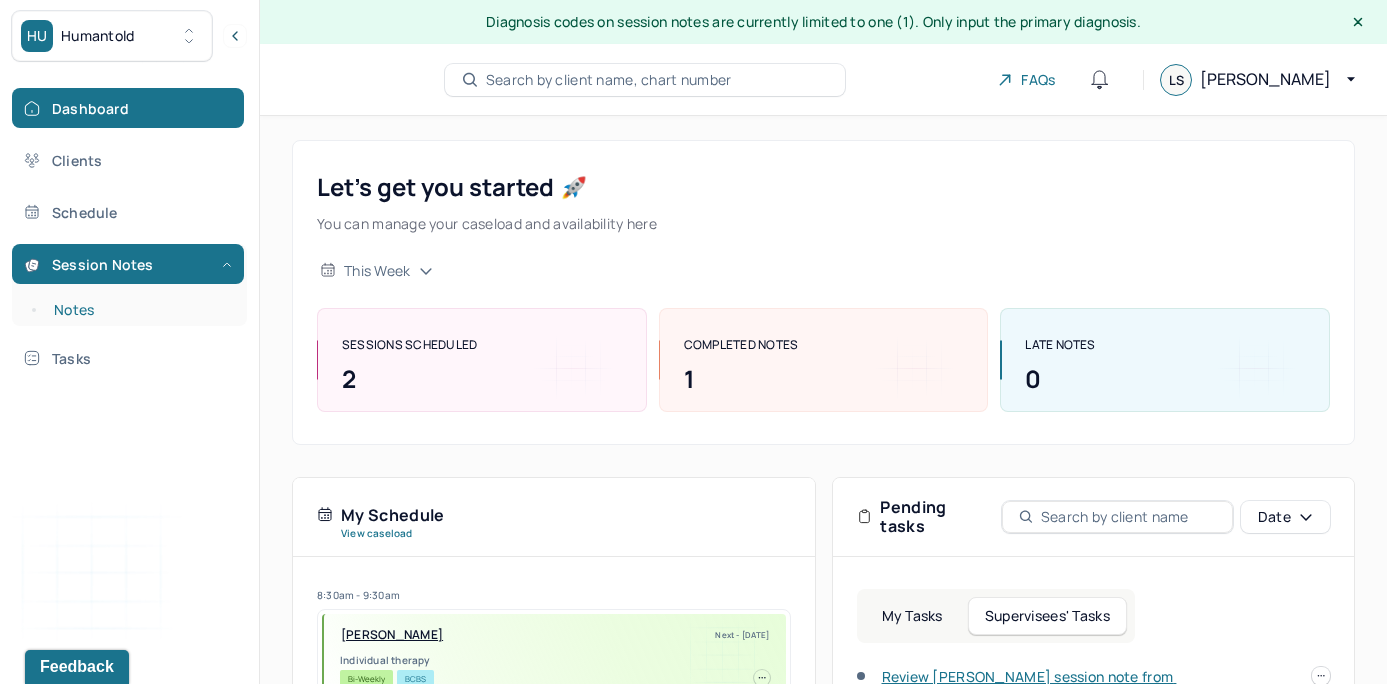 click on "Notes" at bounding box center (139, 310) 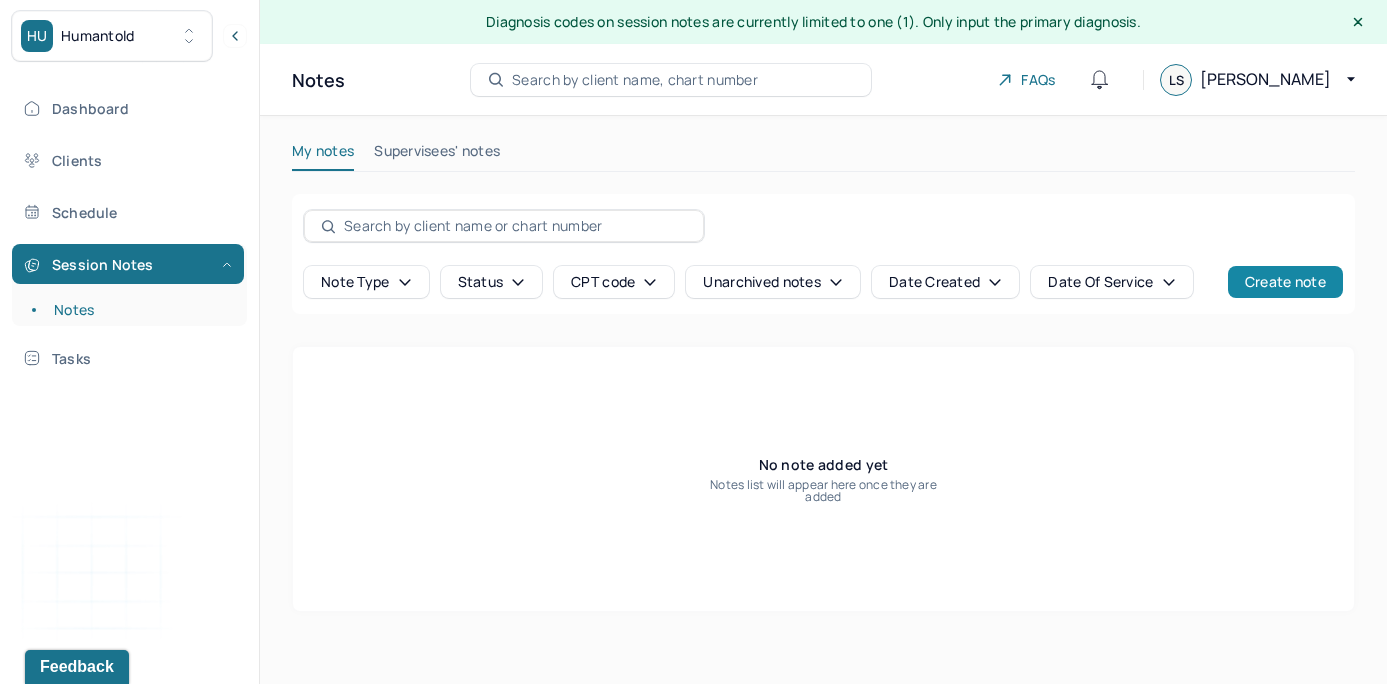 click on "Create note" at bounding box center [1285, 282] 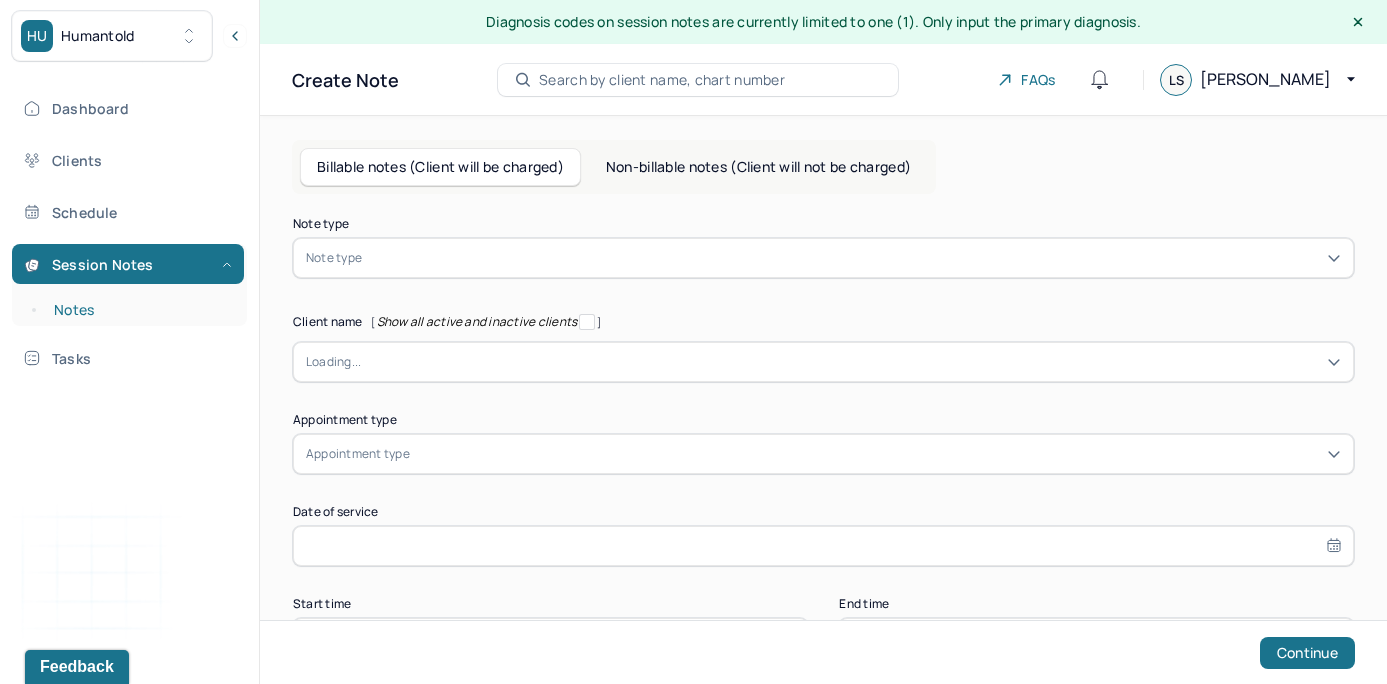 click on "Notes" at bounding box center [139, 310] 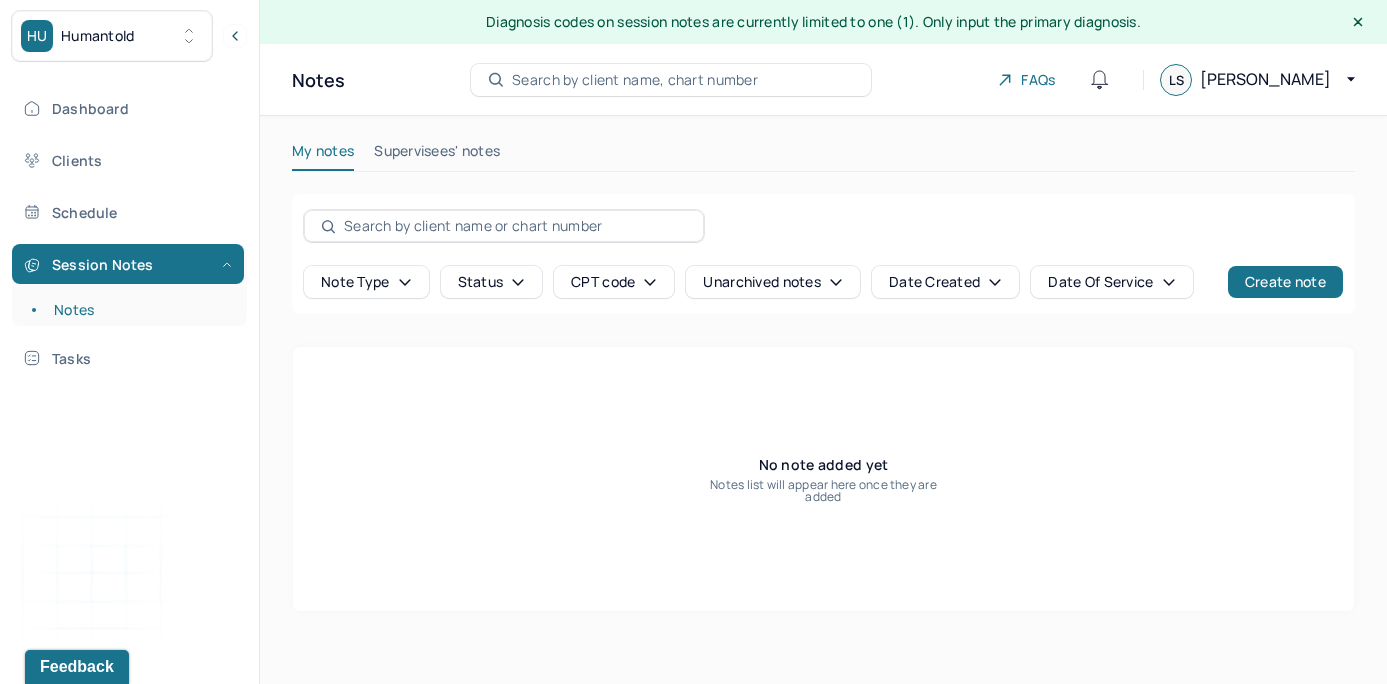 click on "Dashboard Clients Schedule Session Notes Notes Tasks" at bounding box center (129, 233) 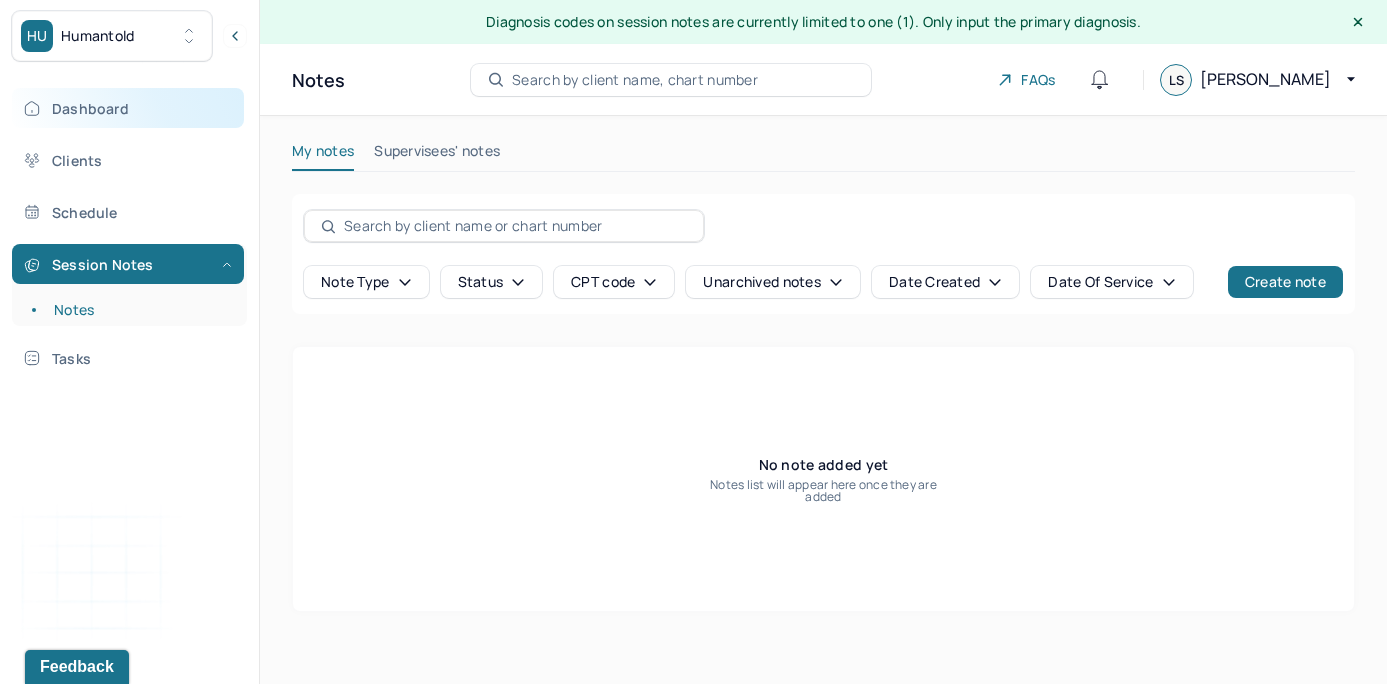 click on "Dashboard" at bounding box center (128, 108) 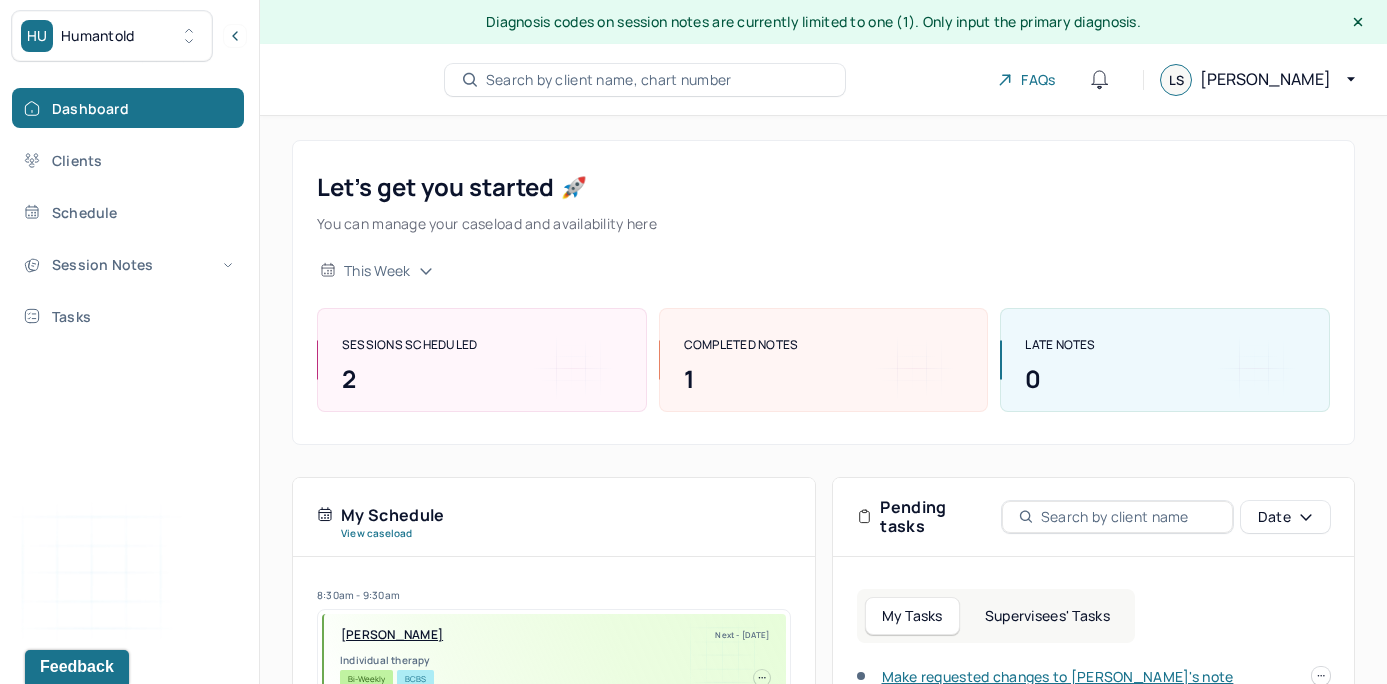click on "Supervisees' Tasks" at bounding box center [1047, 616] 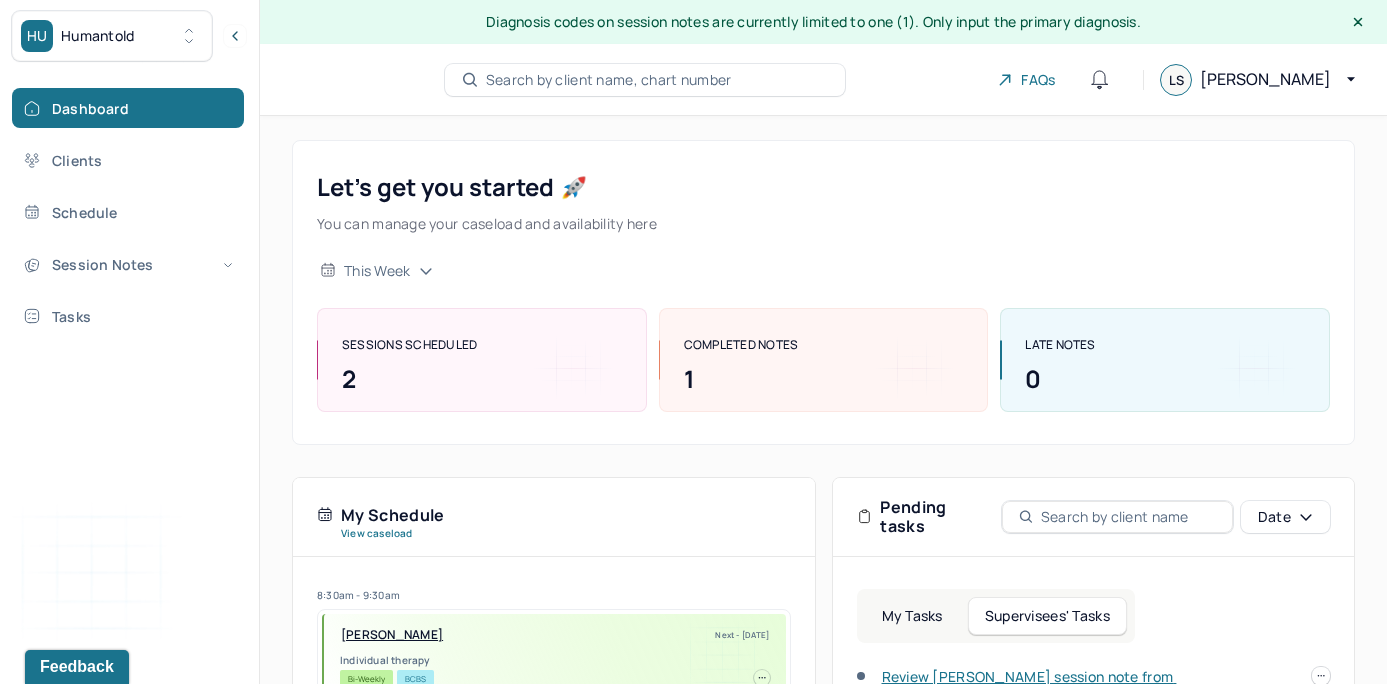 click on "Pending tasks    Date" at bounding box center [1094, 517] 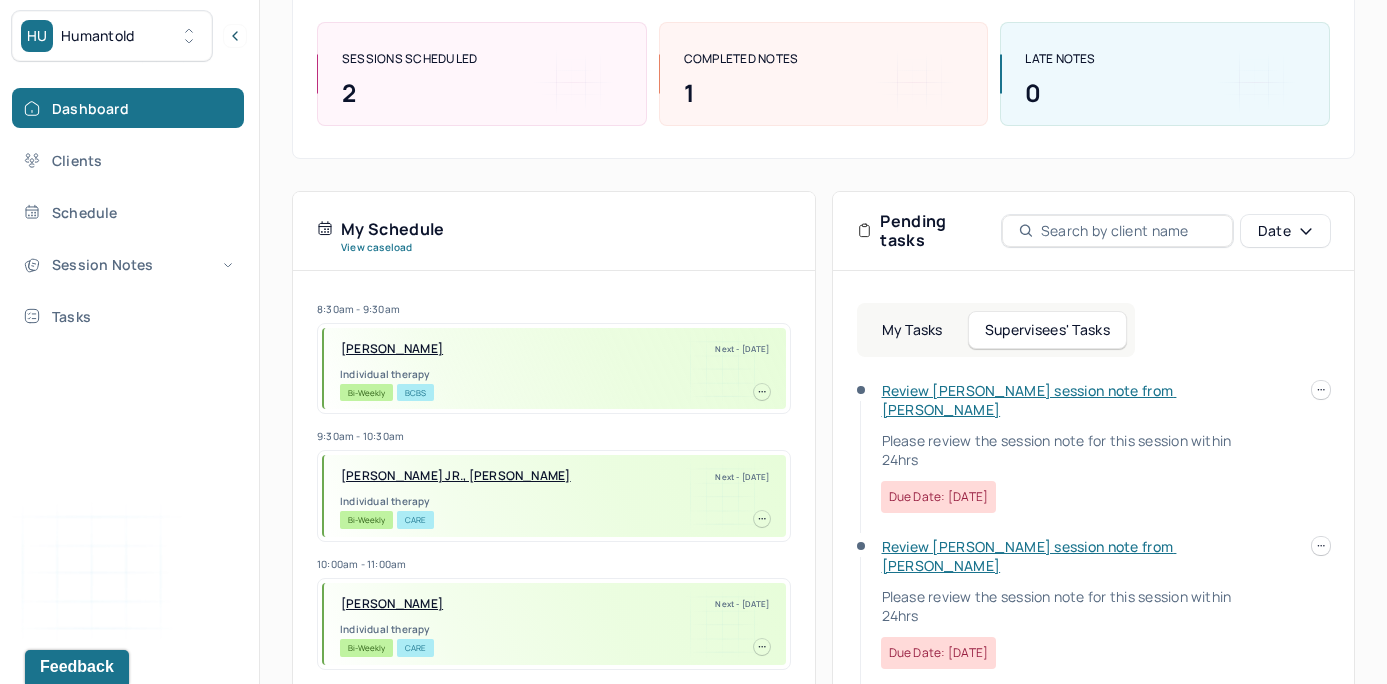 scroll, scrollTop: 289, scrollLeft: 0, axis: vertical 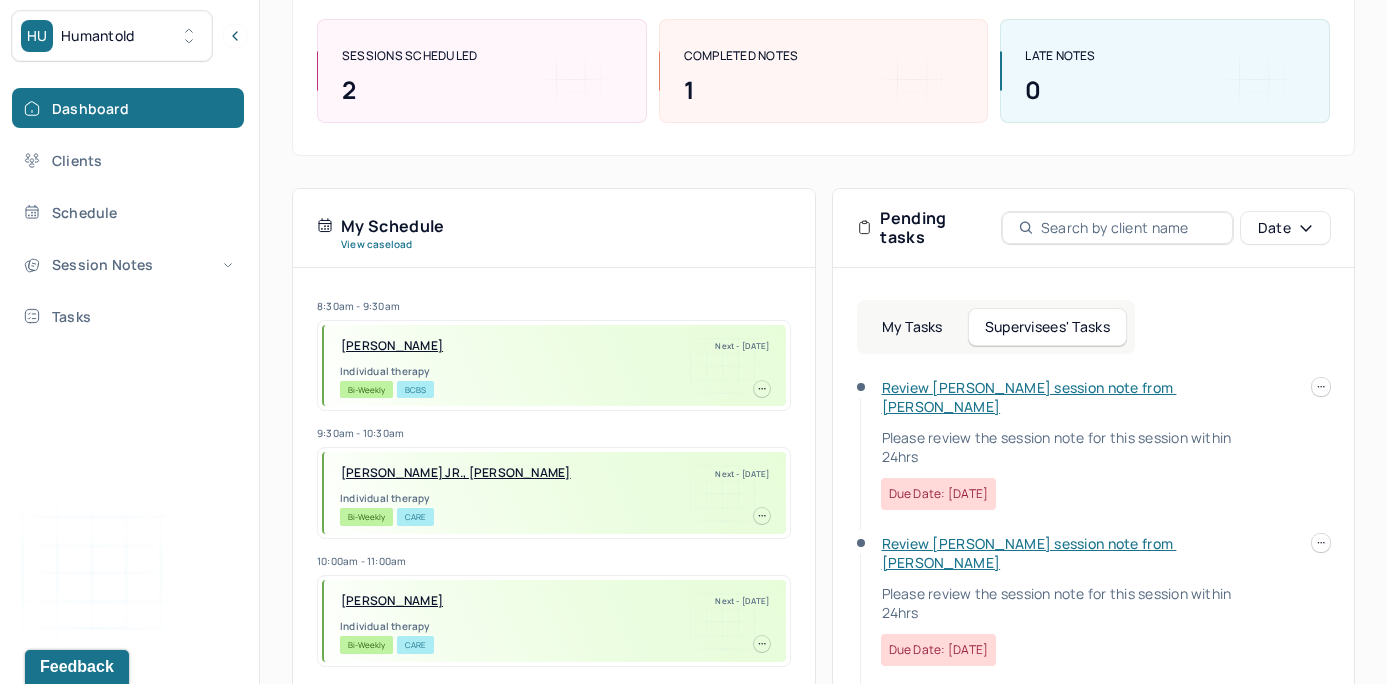 click on "Review Travis's session note from Lila" at bounding box center [1029, 397] 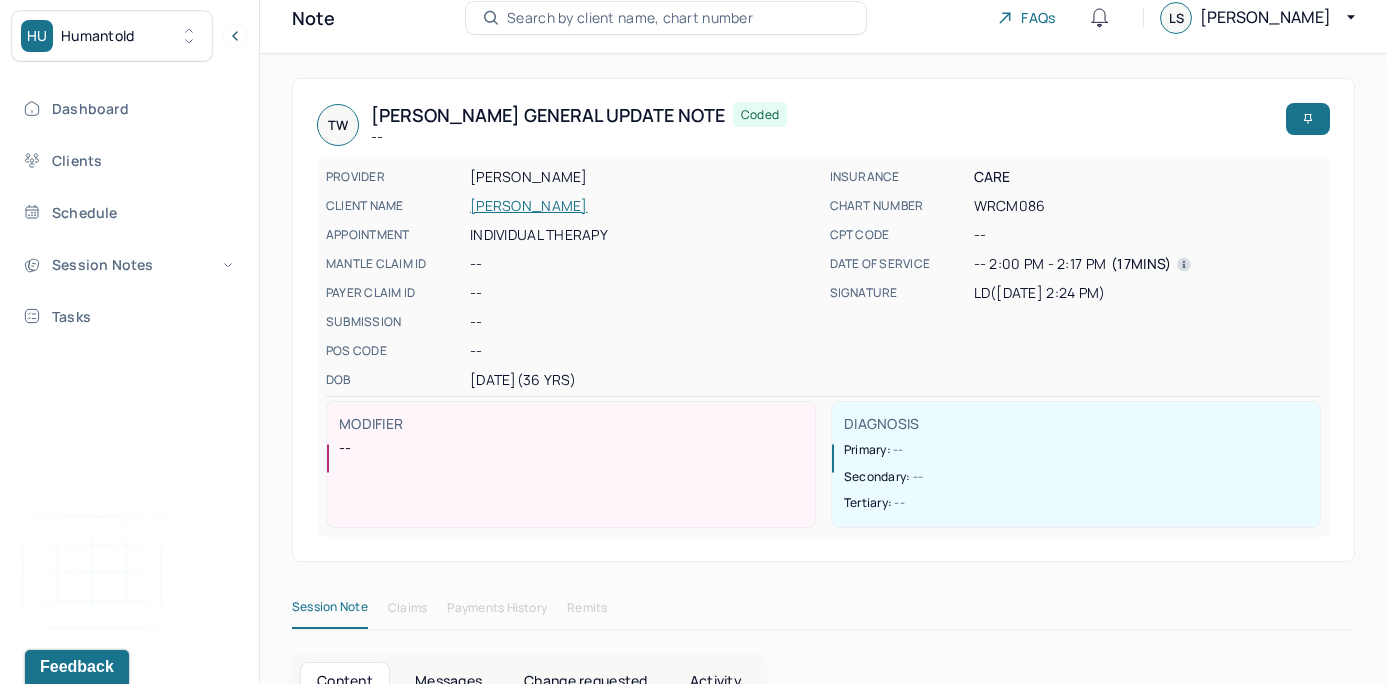 scroll, scrollTop: 0, scrollLeft: 0, axis: both 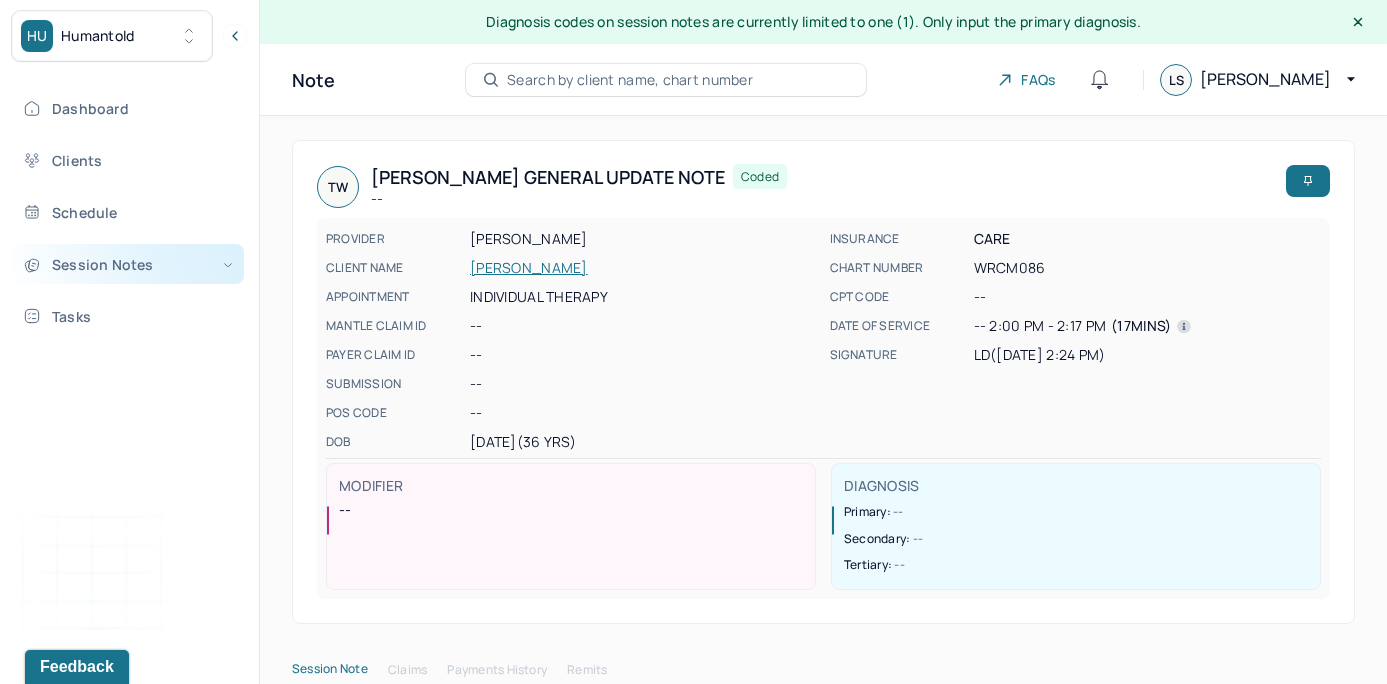 click on "Session Notes" at bounding box center (128, 264) 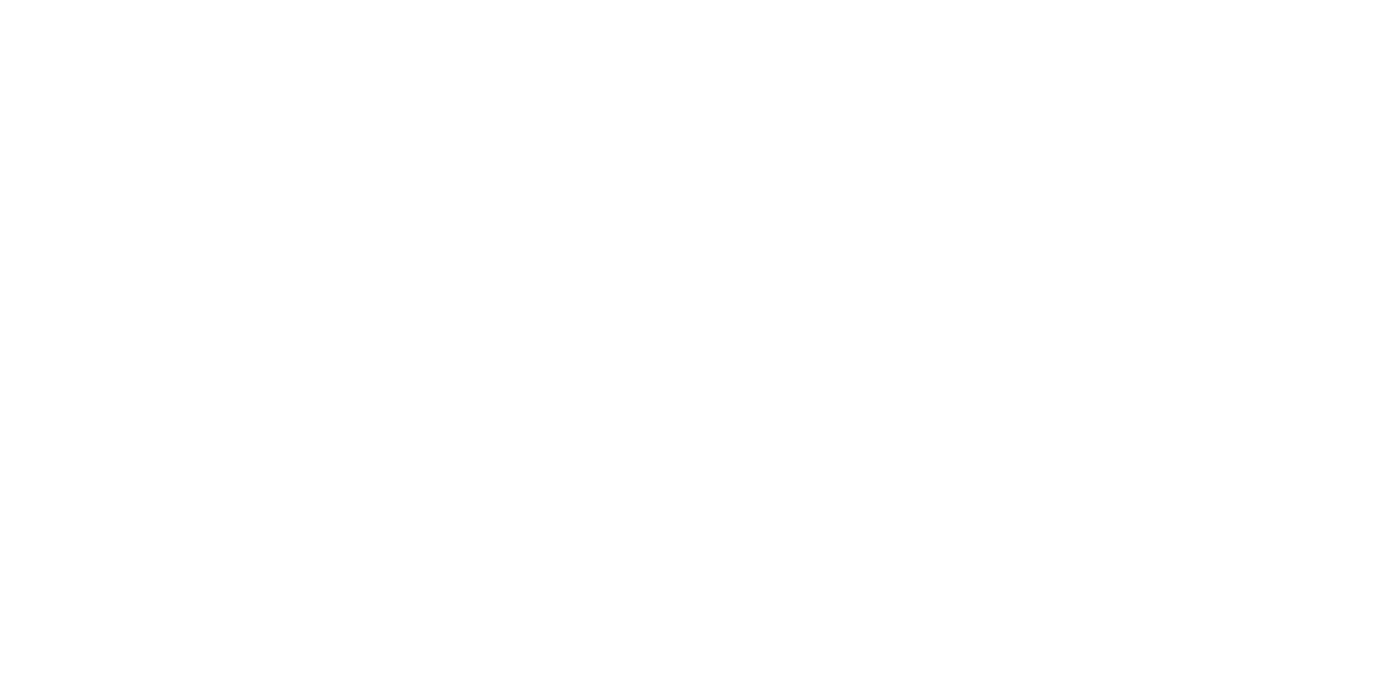 scroll, scrollTop: 0, scrollLeft: 0, axis: both 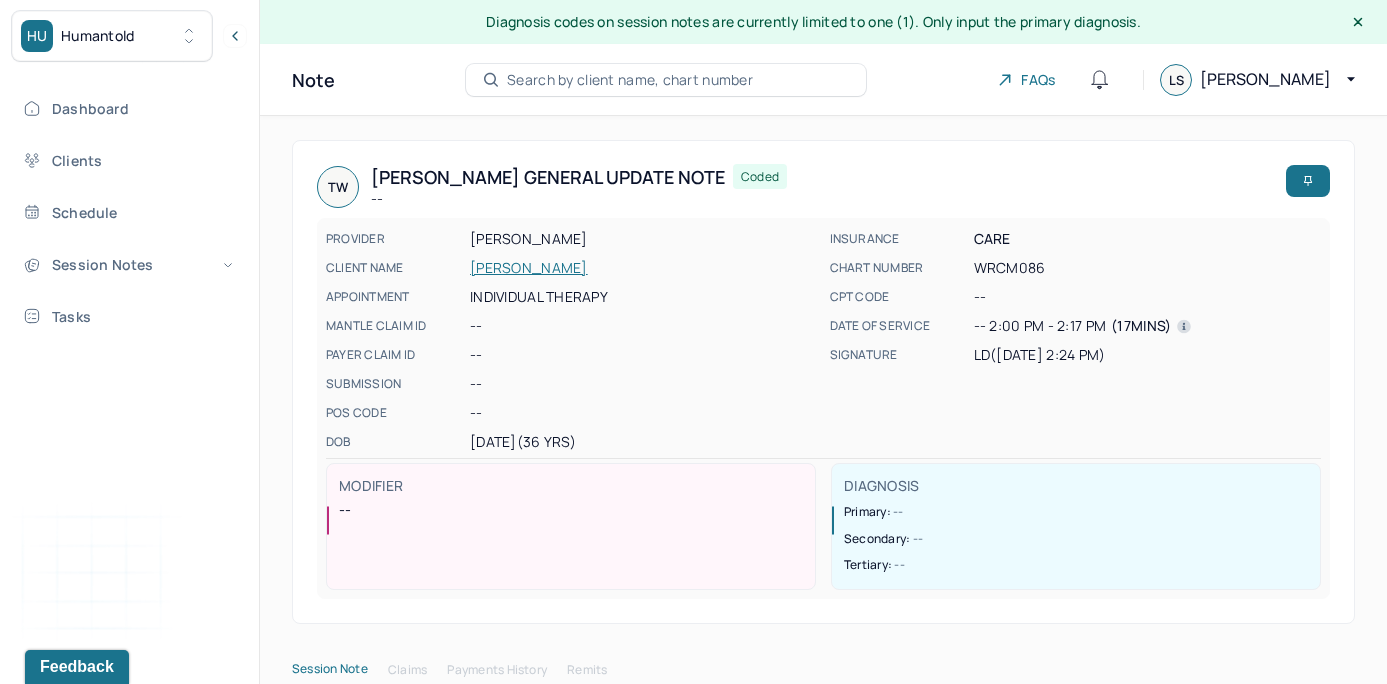 click on "Dashboard Clients Schedule Session Notes Tasks" at bounding box center [129, 212] 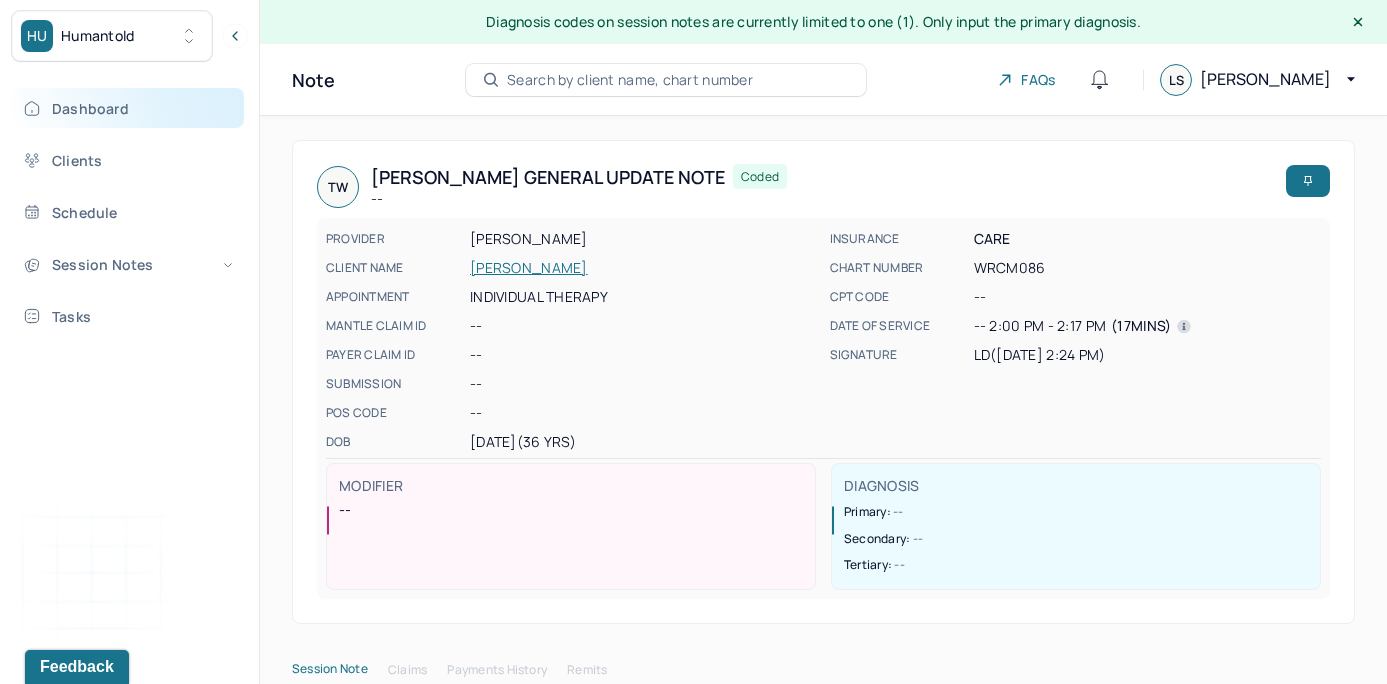 click on "Dashboard" at bounding box center [128, 108] 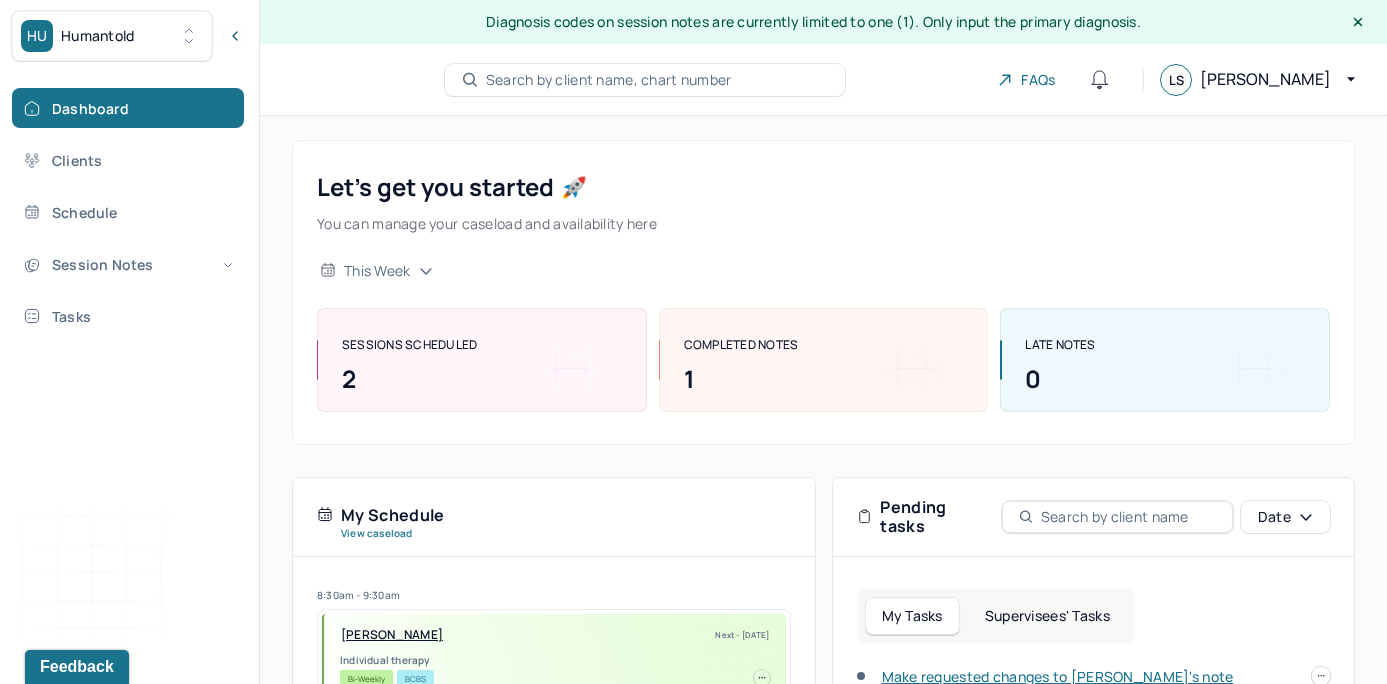 click on "My Tasks     Supervisees' Tasks" at bounding box center [996, 616] 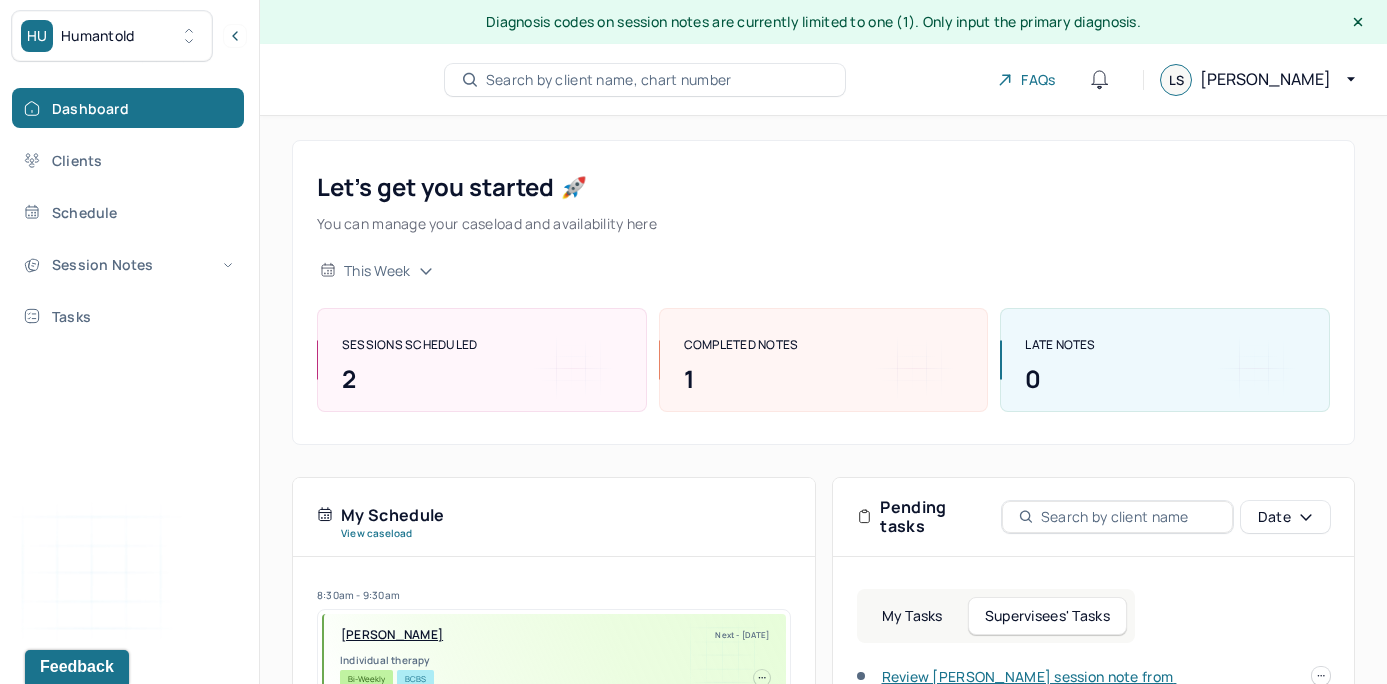 click on "Let’s get you started 🚀 You can manage your caseload and availability here   this week   SESSIONS SCHEDULED 2 COMPLETED NOTES 1 LATE NOTES 0 My Schedule View caseload 8:30am - 9:30am   [PERSON_NAME]   Next - [DATE] Individual therapy Bi-Weekly BCBS     9:30am - 10:30am   [PERSON_NAME] JR., [PERSON_NAME]   Next - [DATE] Individual therapy Bi-Weekly CARE     10:00am - 11:00am   [PERSON_NAME]   Next - [DATE] Individual therapy Bi-Weekly CARE     9:30am - 10:30am   [PERSON_NAME][GEOGRAPHIC_DATA]   Next - [DATE] Individual therapy Bi-Weekly Pending Task Self Pay     9:30am - 10:30am   ZMIRICH, LAUREN   Next - [DATE] Individual therapy Bi-Weekly Pending Task UMR     8:30am - 9:30am   [PERSON_NAME][GEOGRAPHIC_DATA]   Next - [DATE] Individual therapy Bi-Weekly BCBS     8:30am - 9:30am   [PERSON_NAME]   Next - [DATE] Individual therapy Bi-Weekly CIG     9:00am - 10:00am   [PERSON_NAME]   Next - [DATE] Individual therapy Bi-Weekly Pending Task AET     8:30am - 9:30am   [PERSON_NAME]   Next - -- Bi-Weekly OXF" at bounding box center (823, 663) 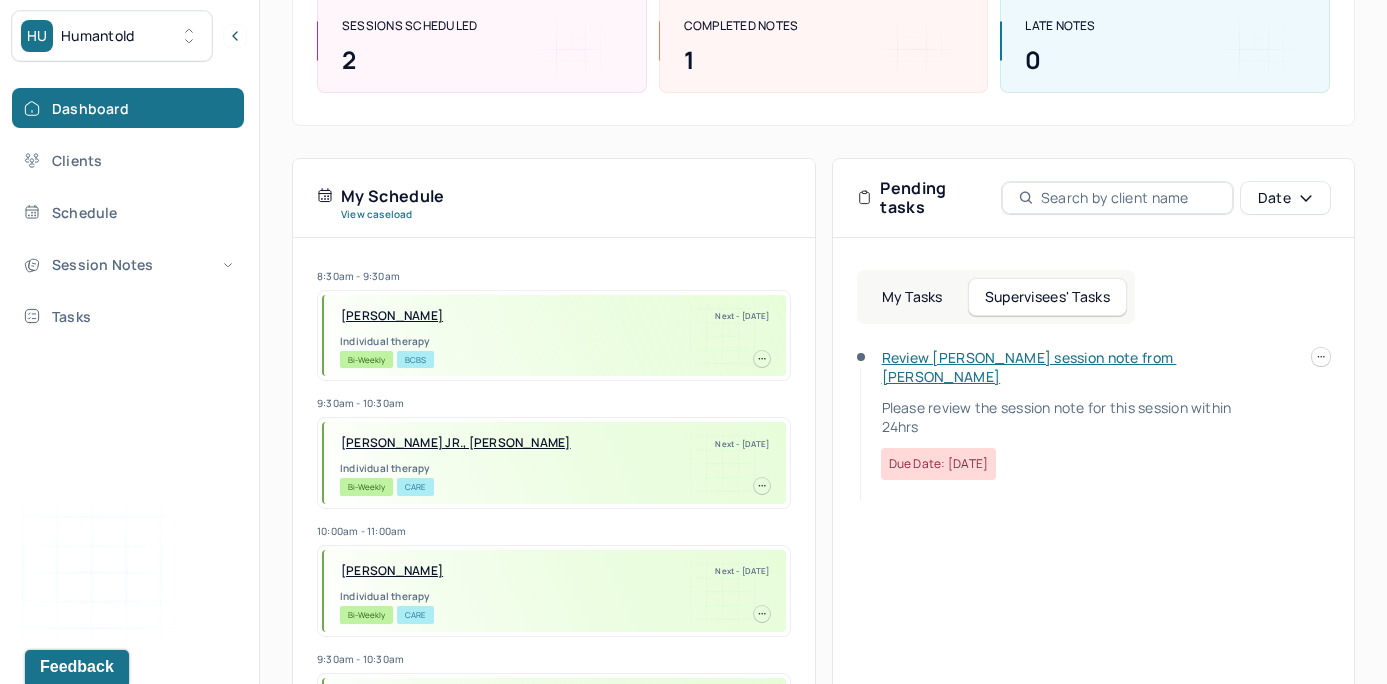 scroll, scrollTop: 324, scrollLeft: 0, axis: vertical 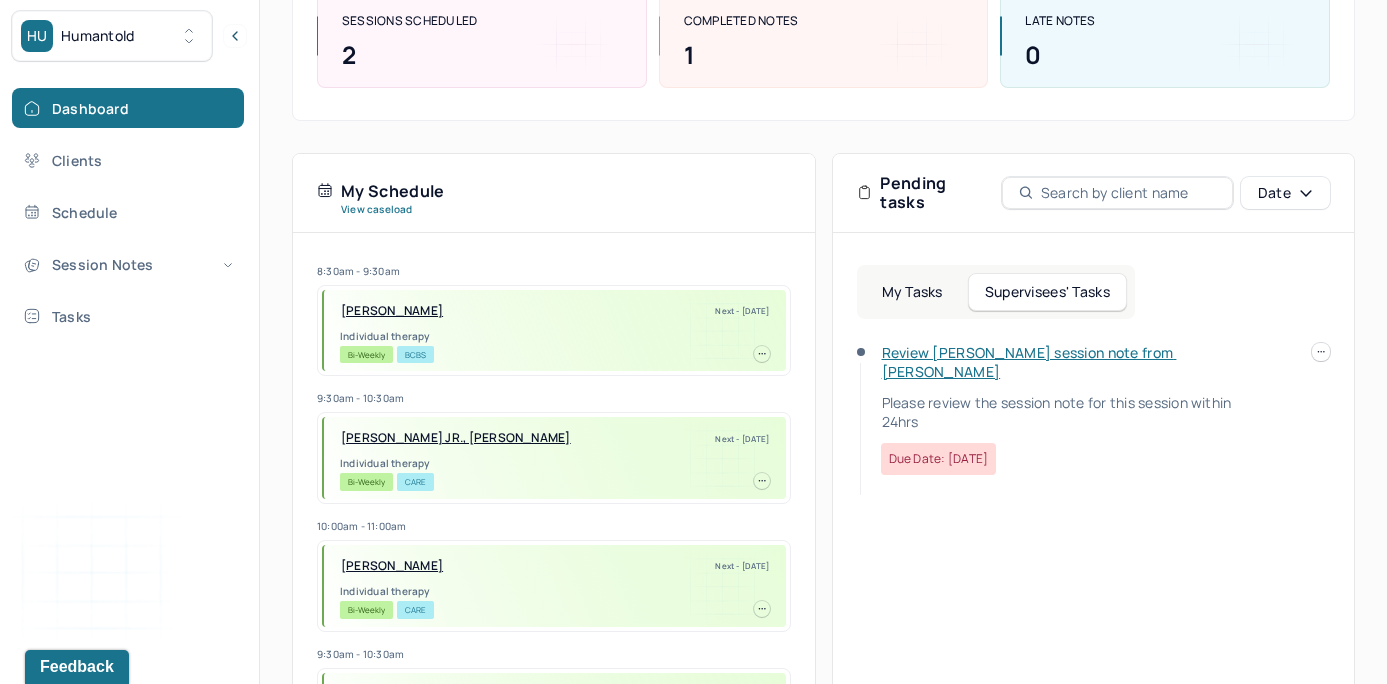 click on "Review [PERSON_NAME] session note from [PERSON_NAME]" at bounding box center (1029, 362) 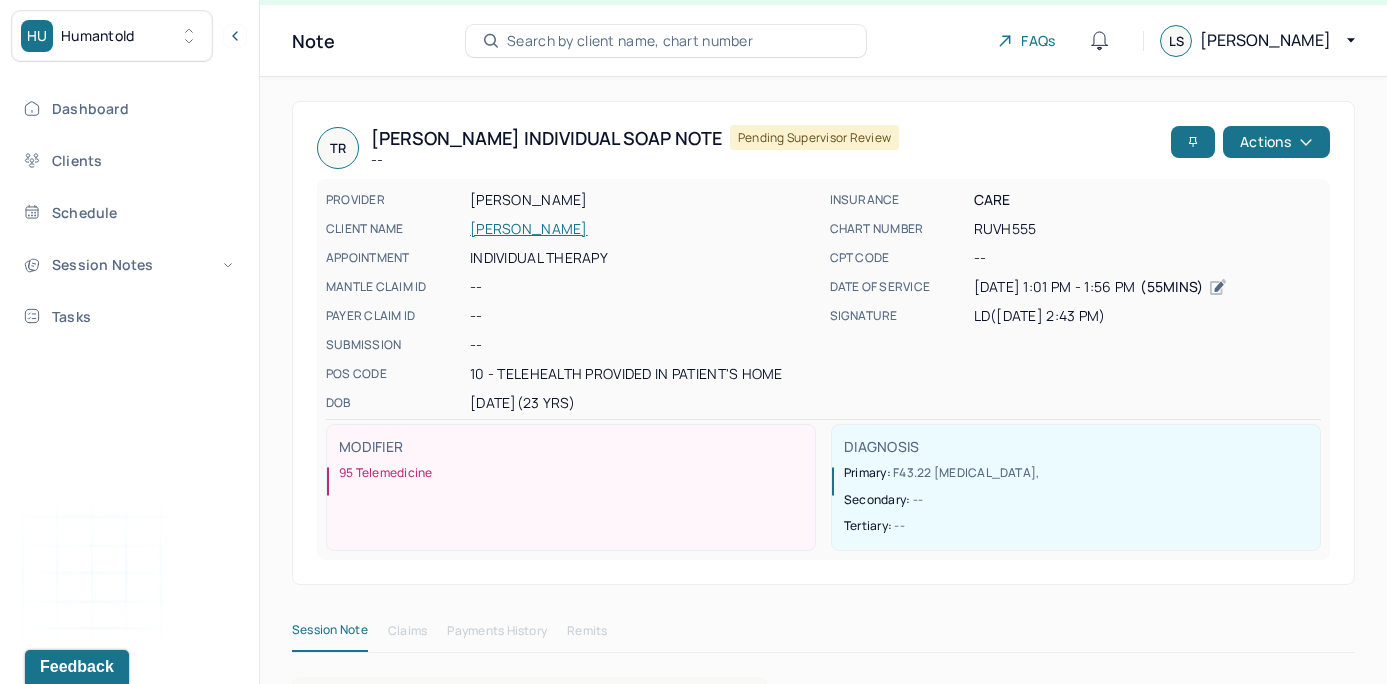 scroll, scrollTop: 11, scrollLeft: 0, axis: vertical 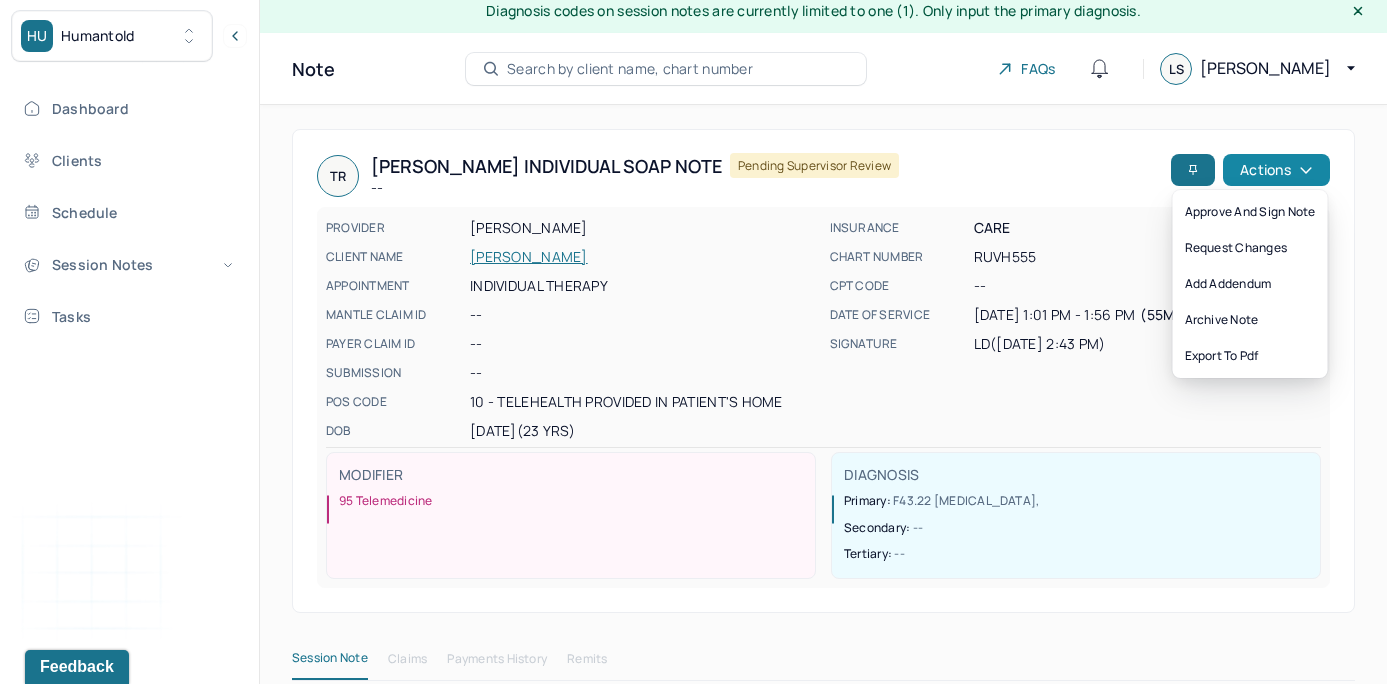 click on "Actions" at bounding box center [1276, 170] 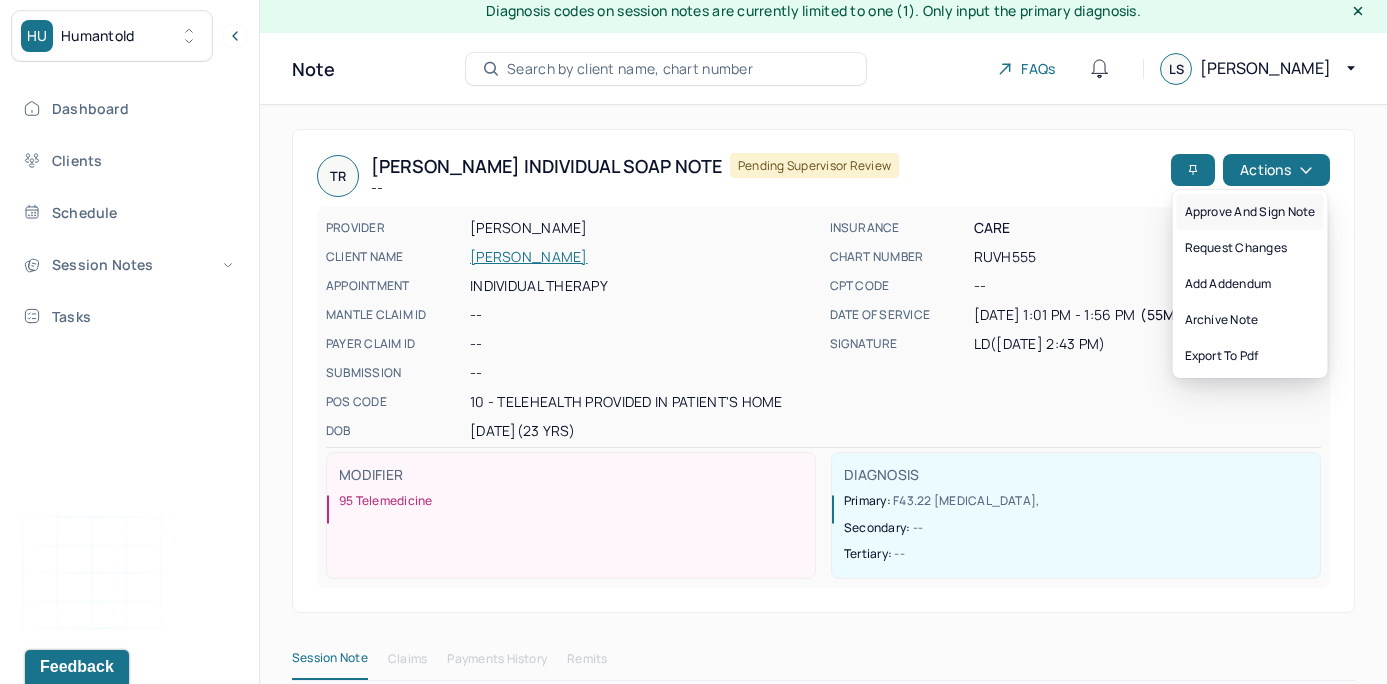 click on "Approve and sign note" at bounding box center [1250, 212] 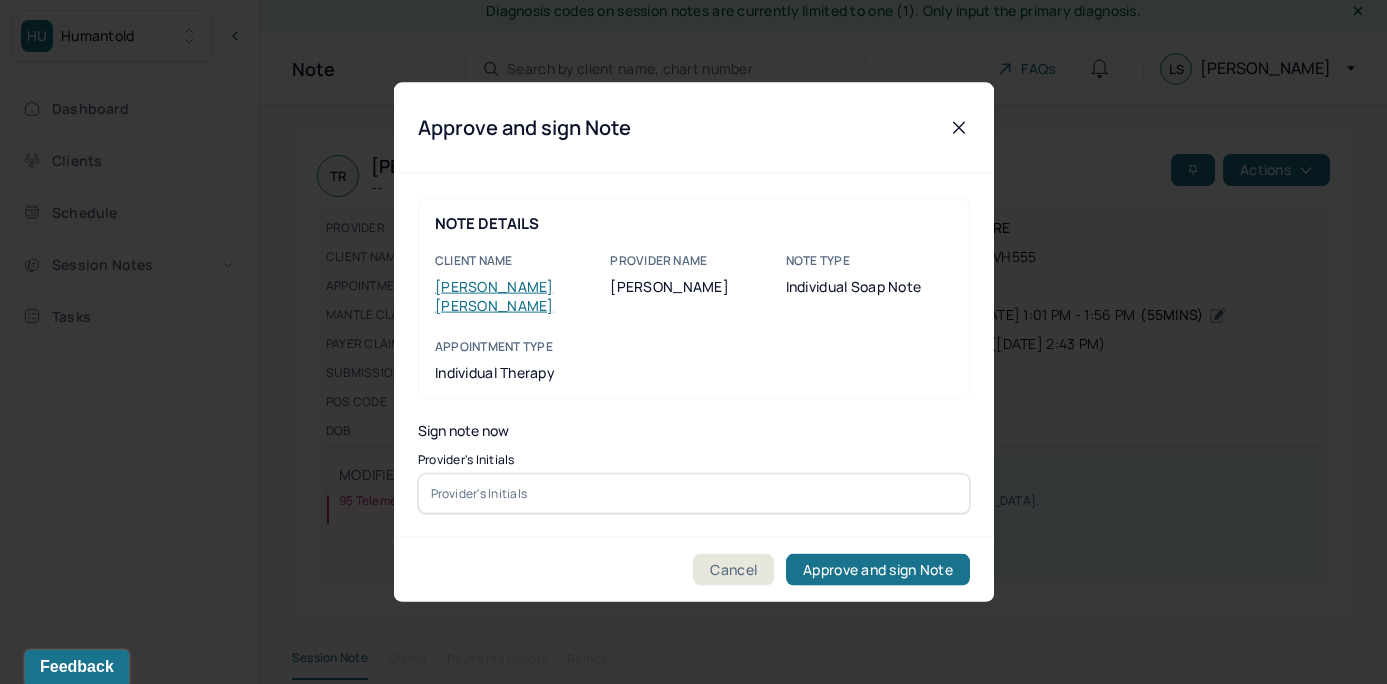 click on "Provider's Initials" at bounding box center (694, 483) 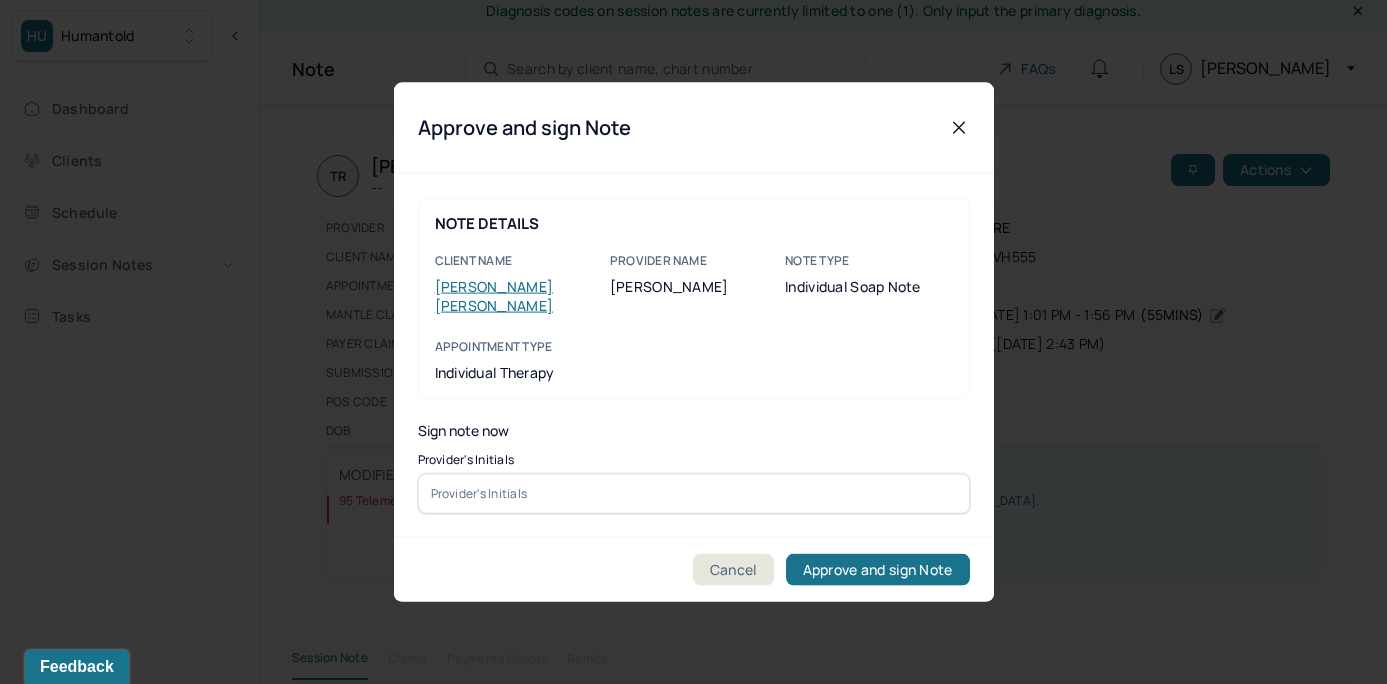 click at bounding box center (694, 493) 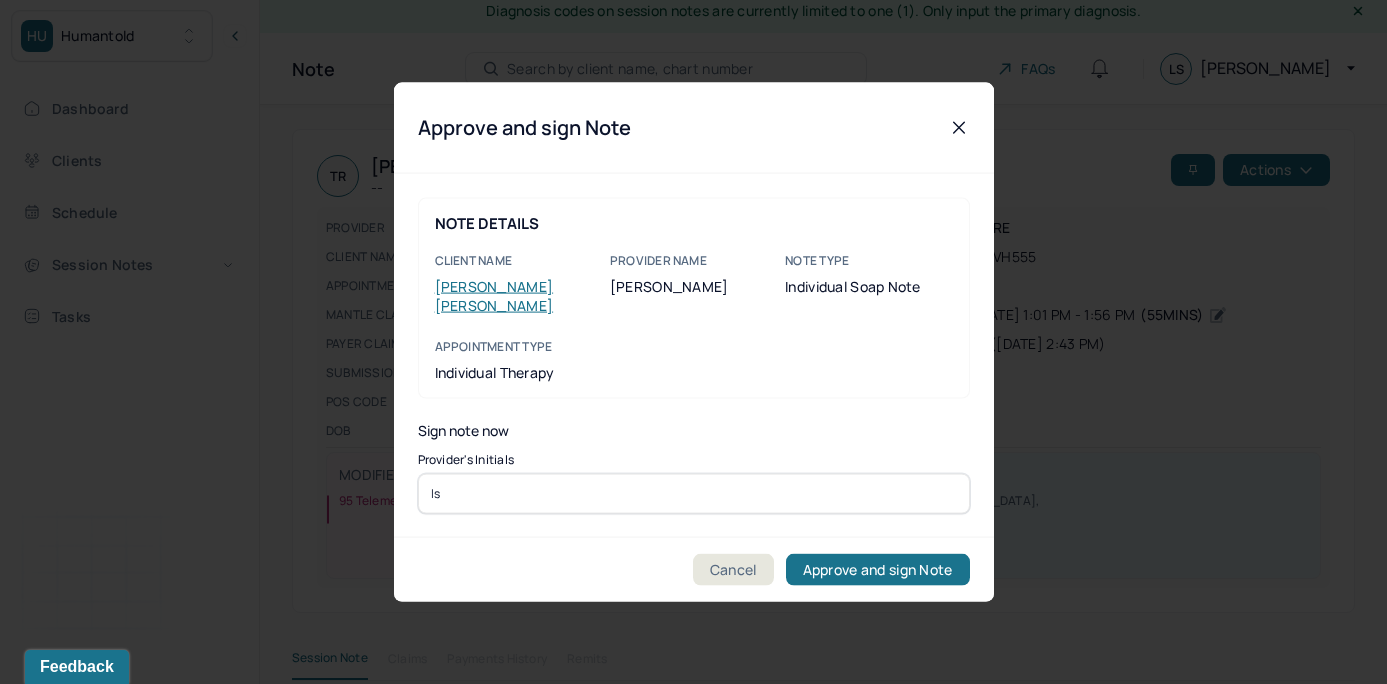 type on "ls" 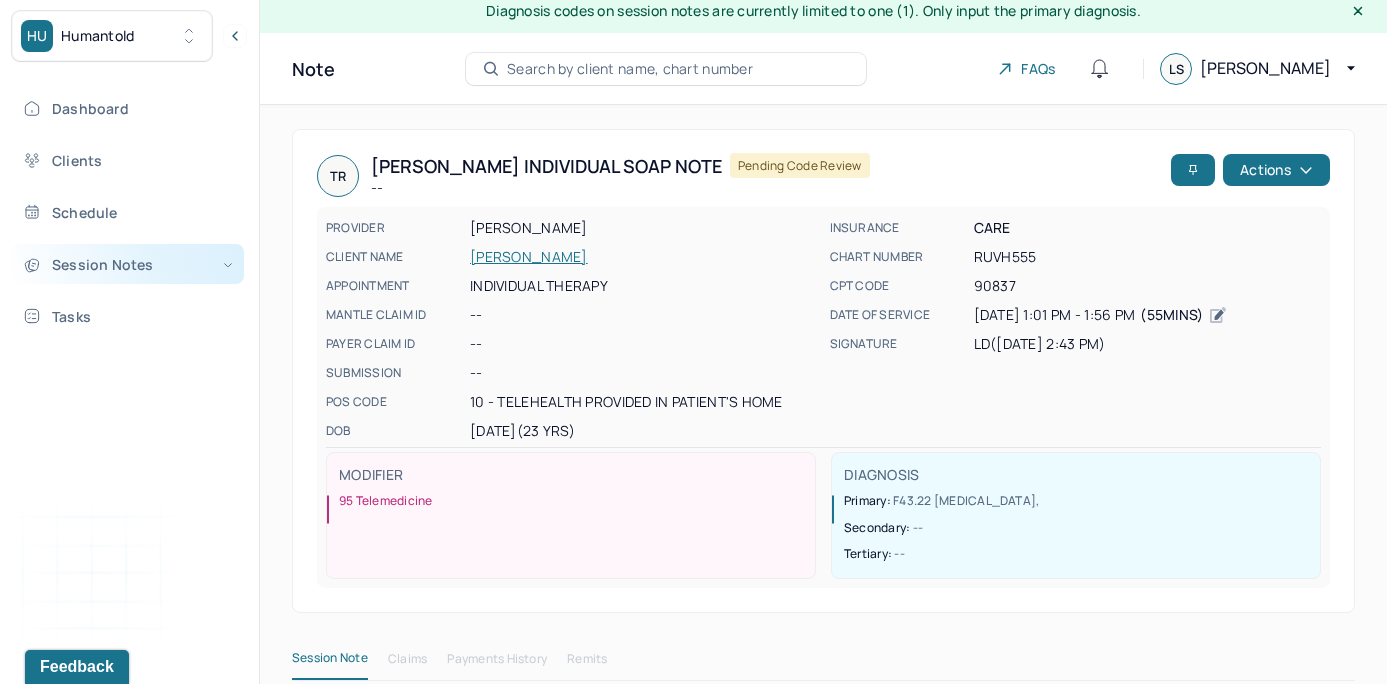 click on "Session Notes" at bounding box center [128, 264] 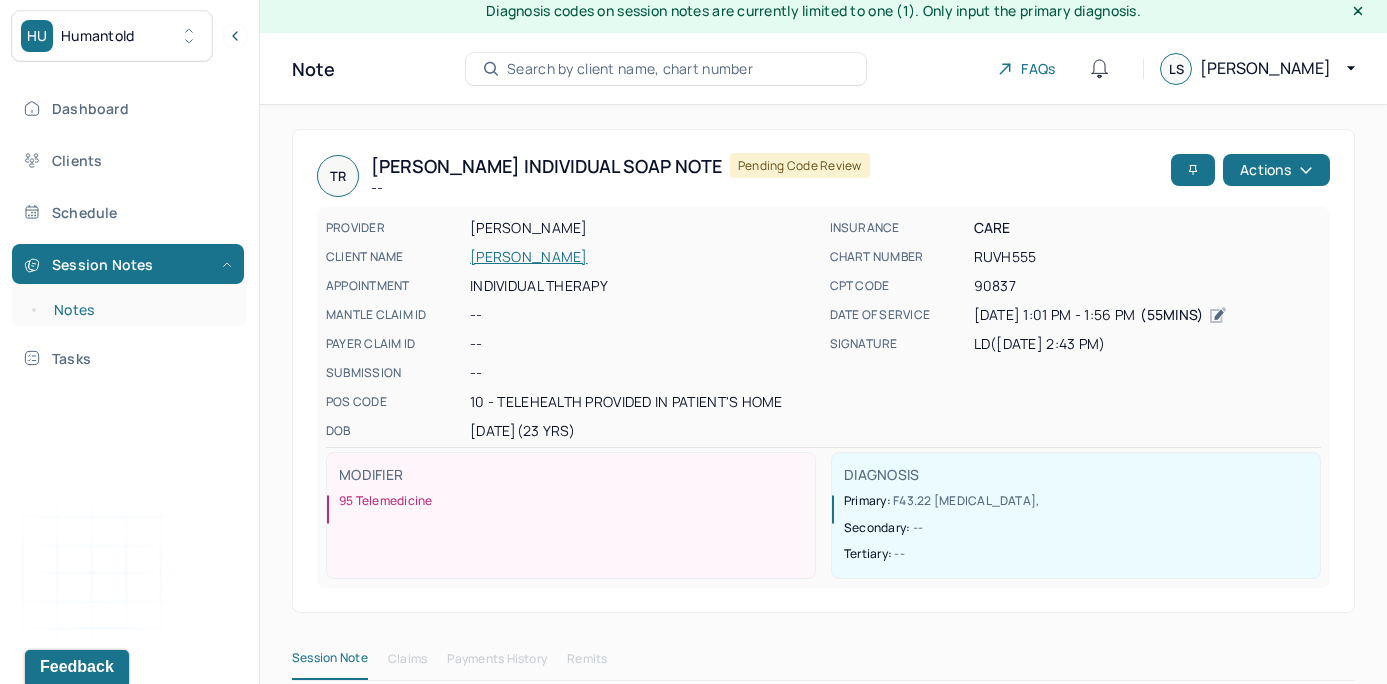 click on "Notes" at bounding box center (139, 310) 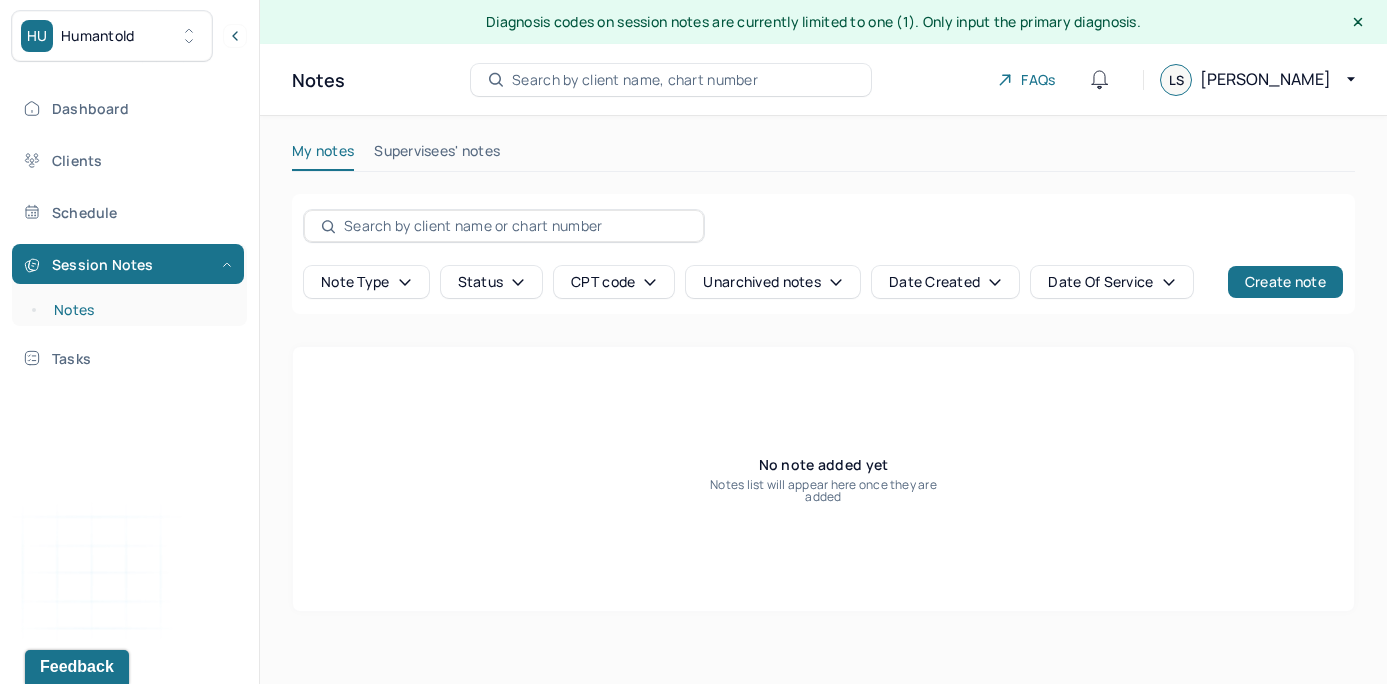 scroll, scrollTop: 0, scrollLeft: 0, axis: both 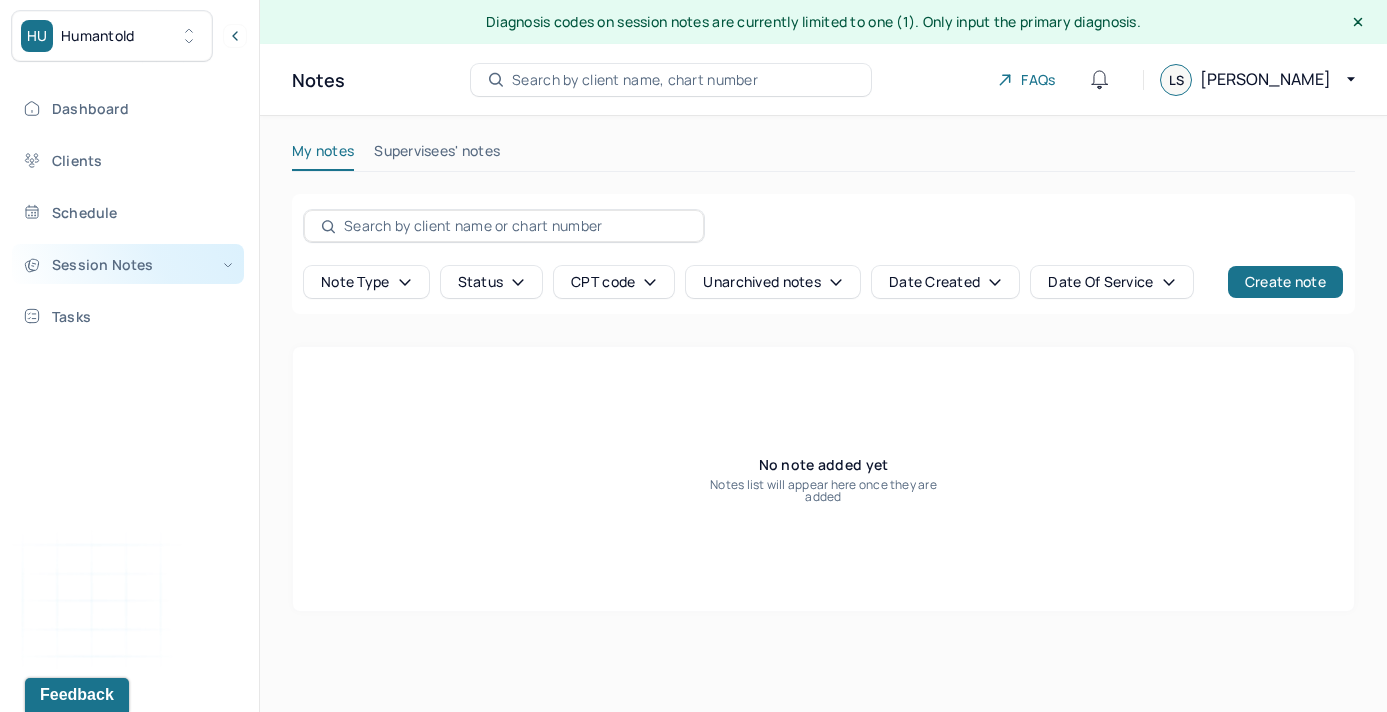 click on "Session Notes" at bounding box center (128, 264) 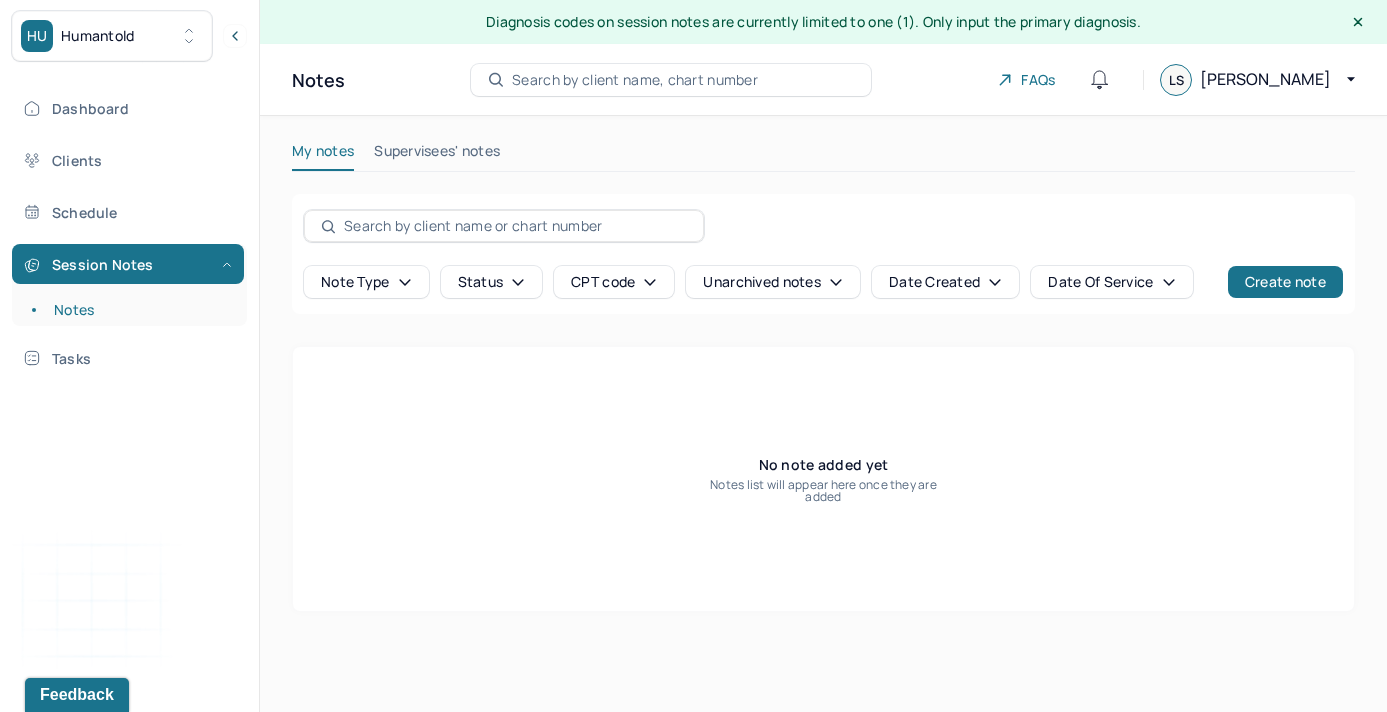 click on "Search by client name, chart number" at bounding box center [635, 80] 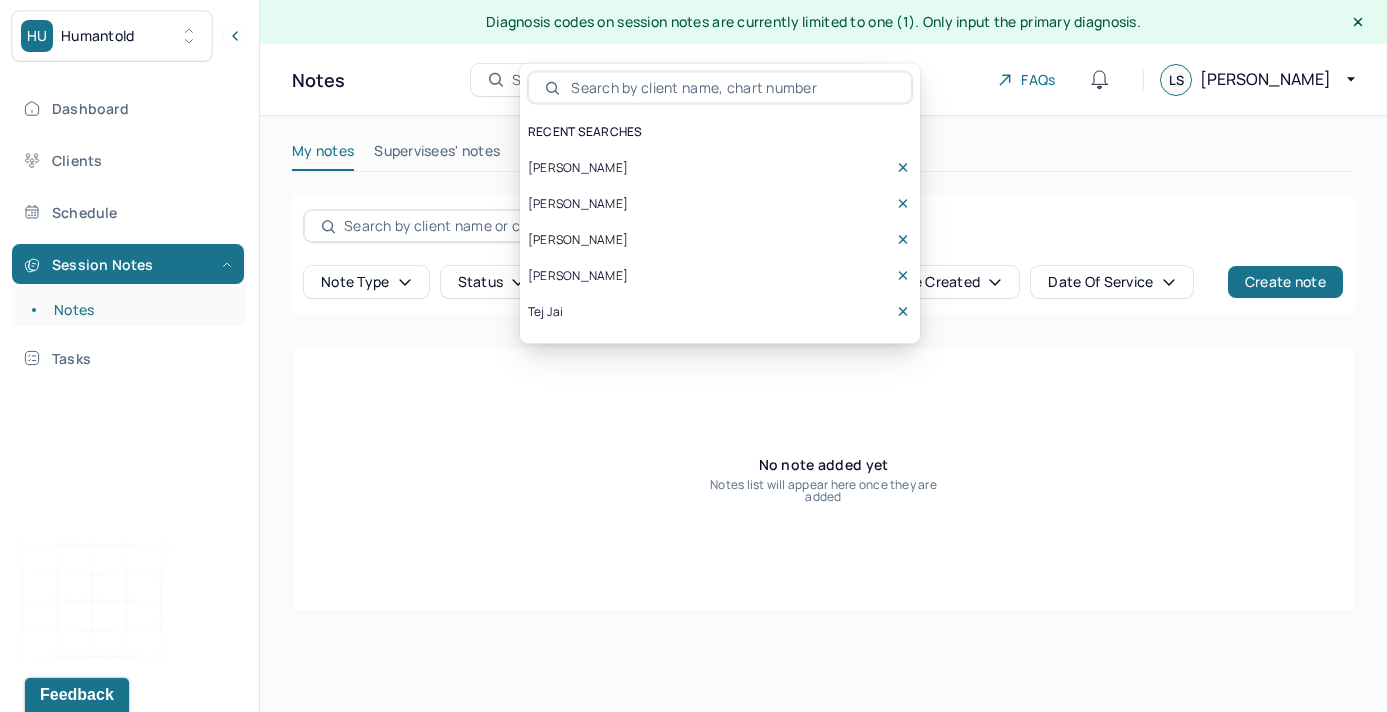 scroll, scrollTop: 0, scrollLeft: 0, axis: both 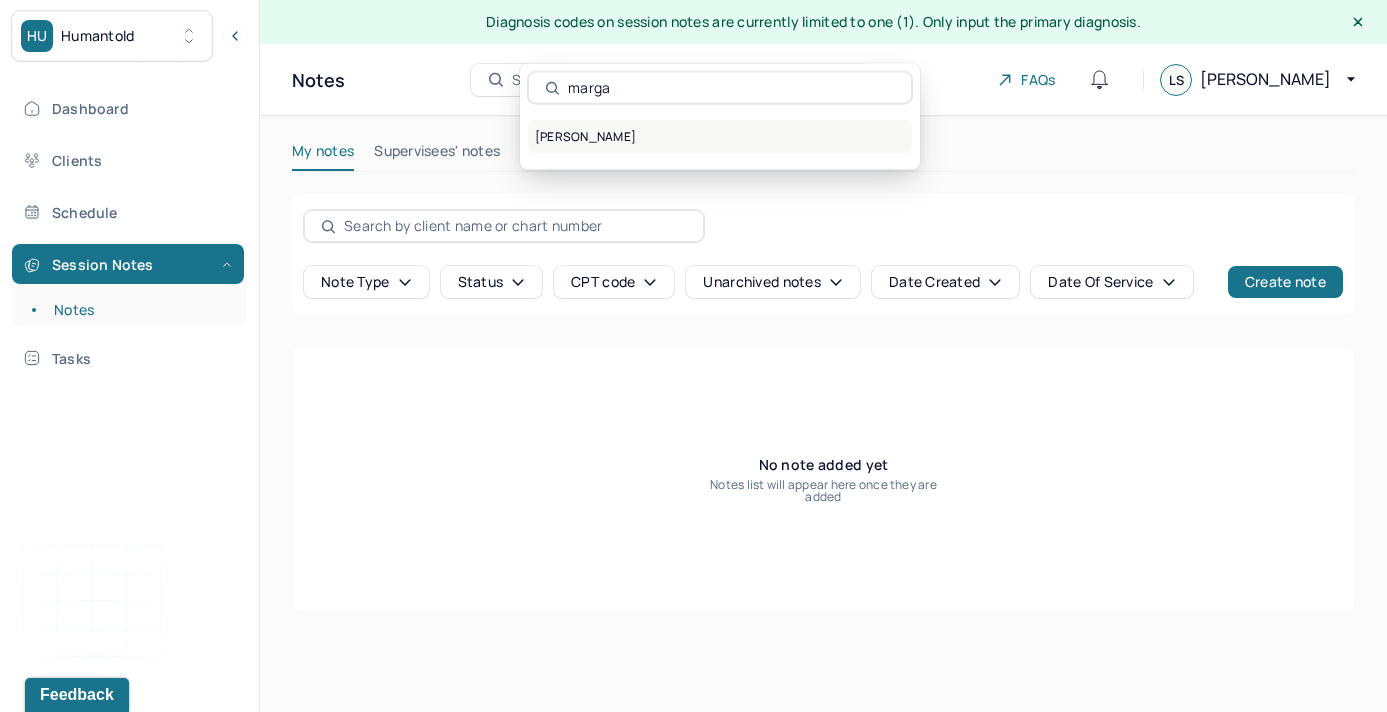 type on "marga" 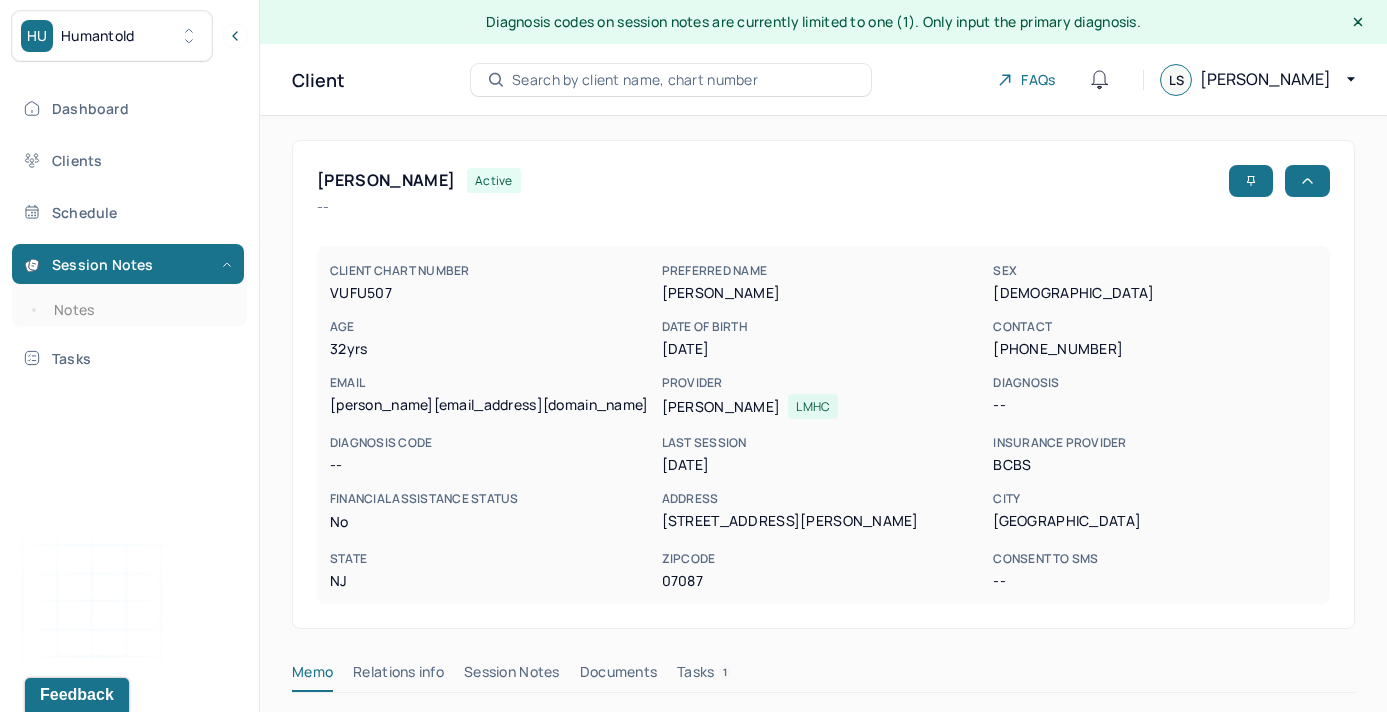click on "VOGEL, MARGARET active         -- CLIENT CHART NUMBER VUFU507 PREFERRED NAME Maggie SEX female AGE 32  yrs DATE OF BIRTH 07/22/1992  CONTACT (603) 398-2772 EMAIL maggie.vogel9220@gmail.com PROVIDER BLECHMAN, TATIANA LMHC DIAGNOSIS -- DIAGNOSIS CODE -- LAST SESSION 06/30/2025 insurance provider BCBS FINANCIAL ASSISTANCE STATUS no Address 119 Peter st , Apt. 401 City  Union city State NJ Zipcode 07087 Consent to Sms --" at bounding box center [823, 384] 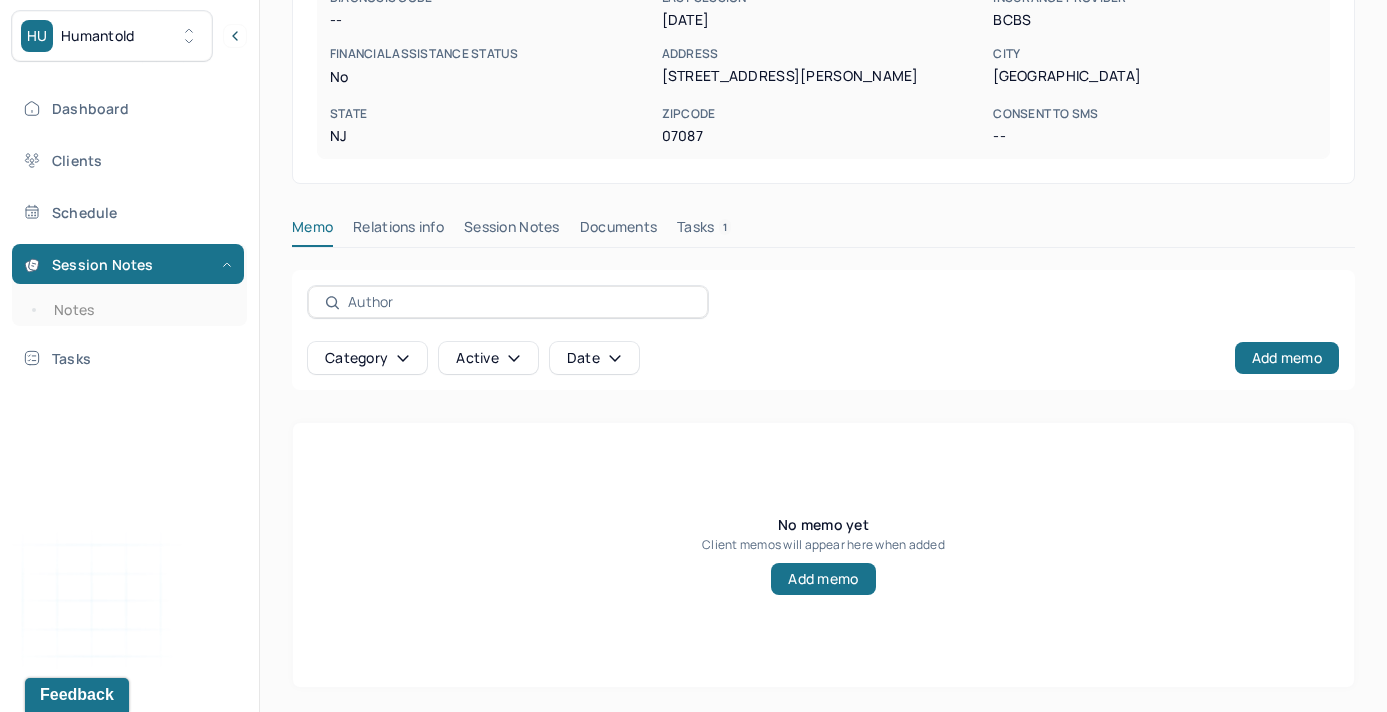 scroll, scrollTop: 446, scrollLeft: 0, axis: vertical 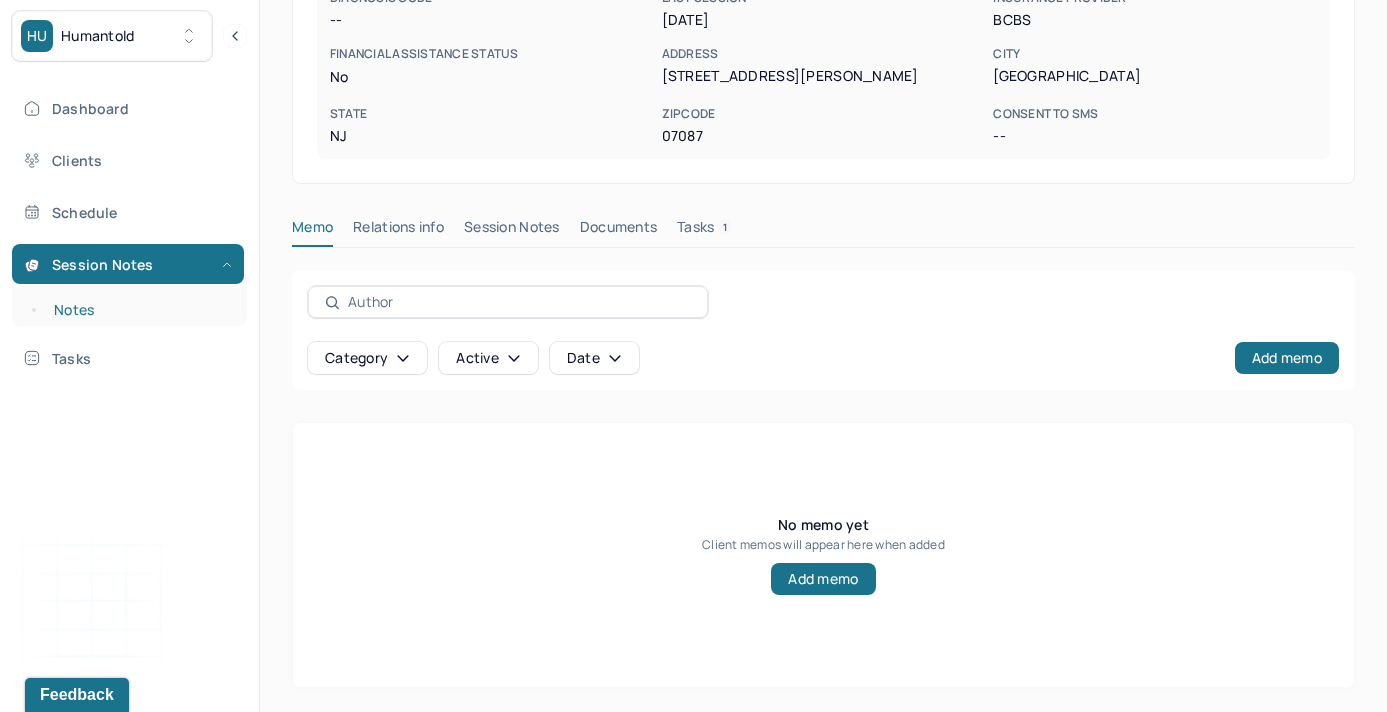 click on "Notes" at bounding box center (139, 310) 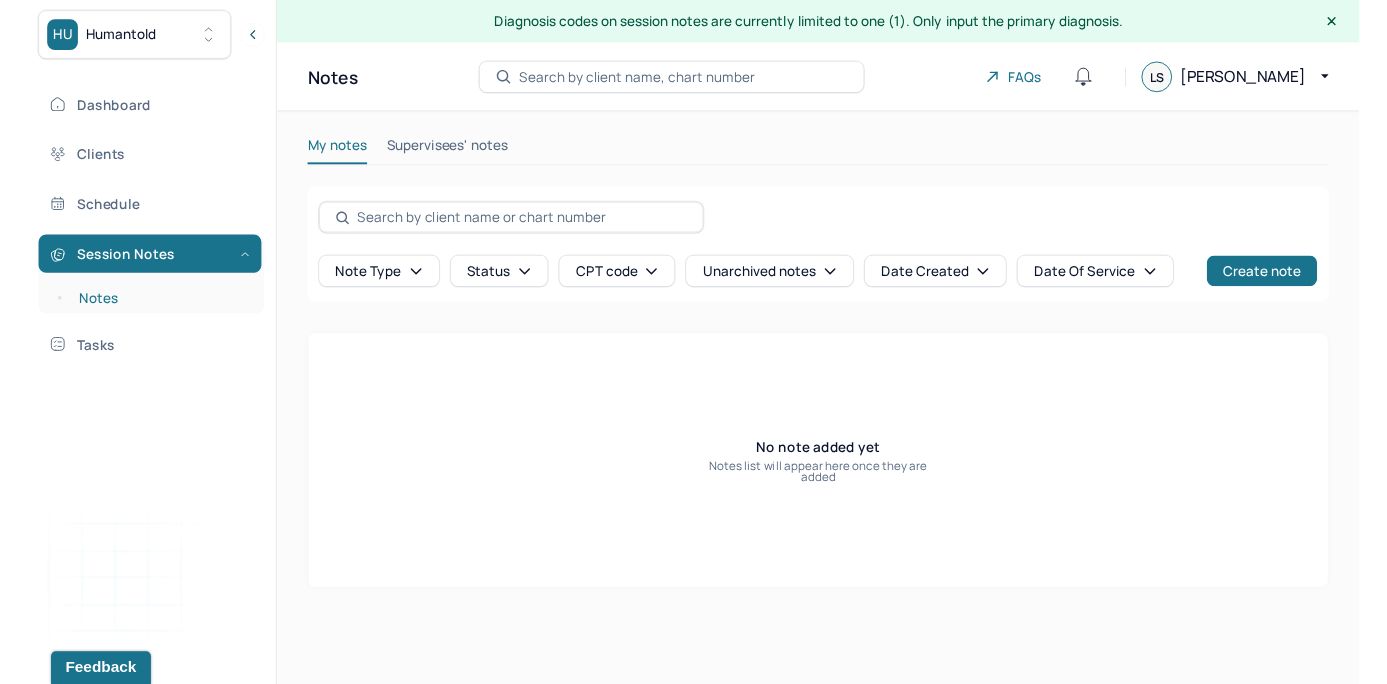 scroll, scrollTop: 0, scrollLeft: 0, axis: both 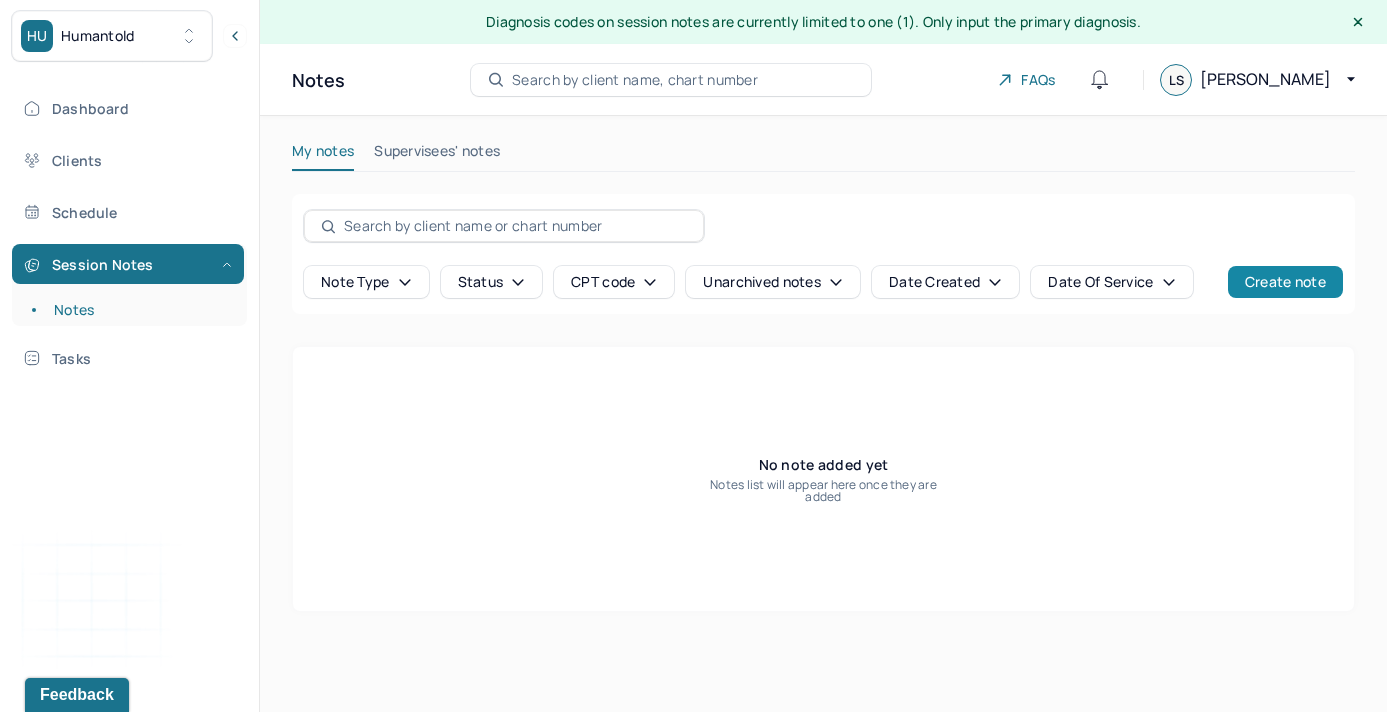 click on "Create note" at bounding box center [1285, 282] 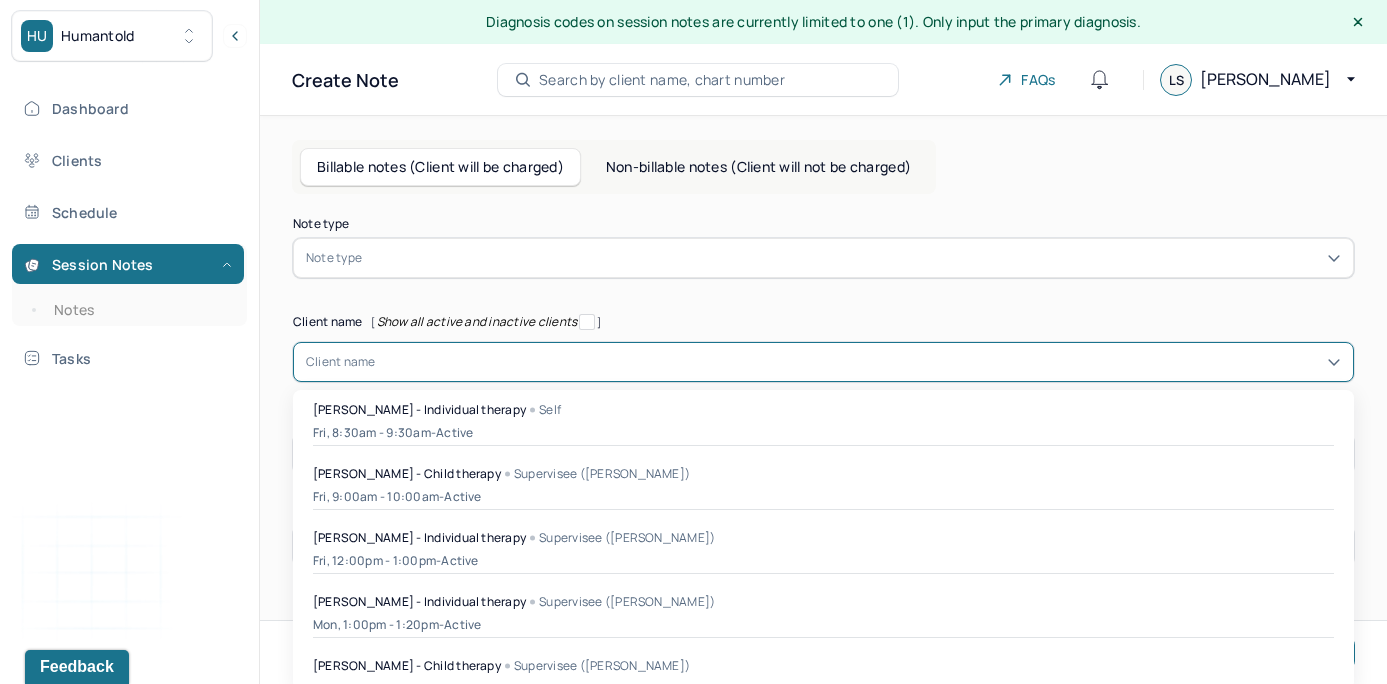 click at bounding box center [858, 362] 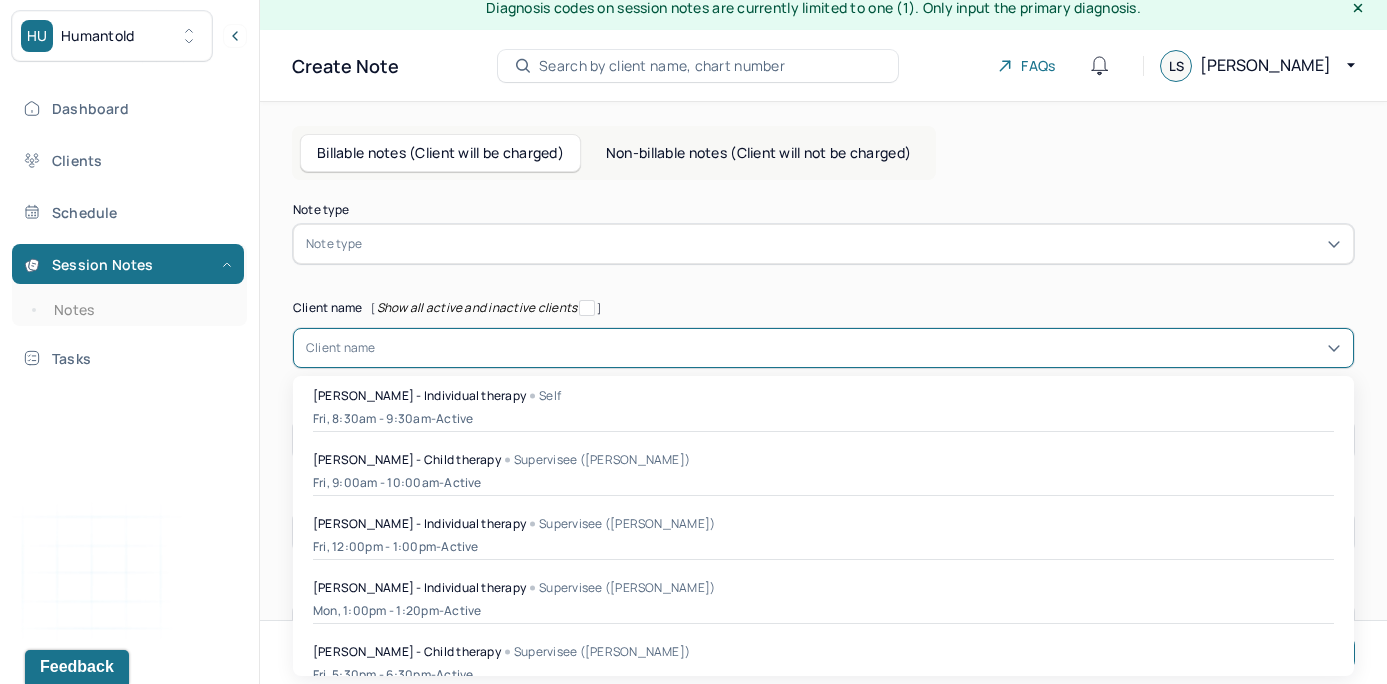 scroll, scrollTop: 15, scrollLeft: 0, axis: vertical 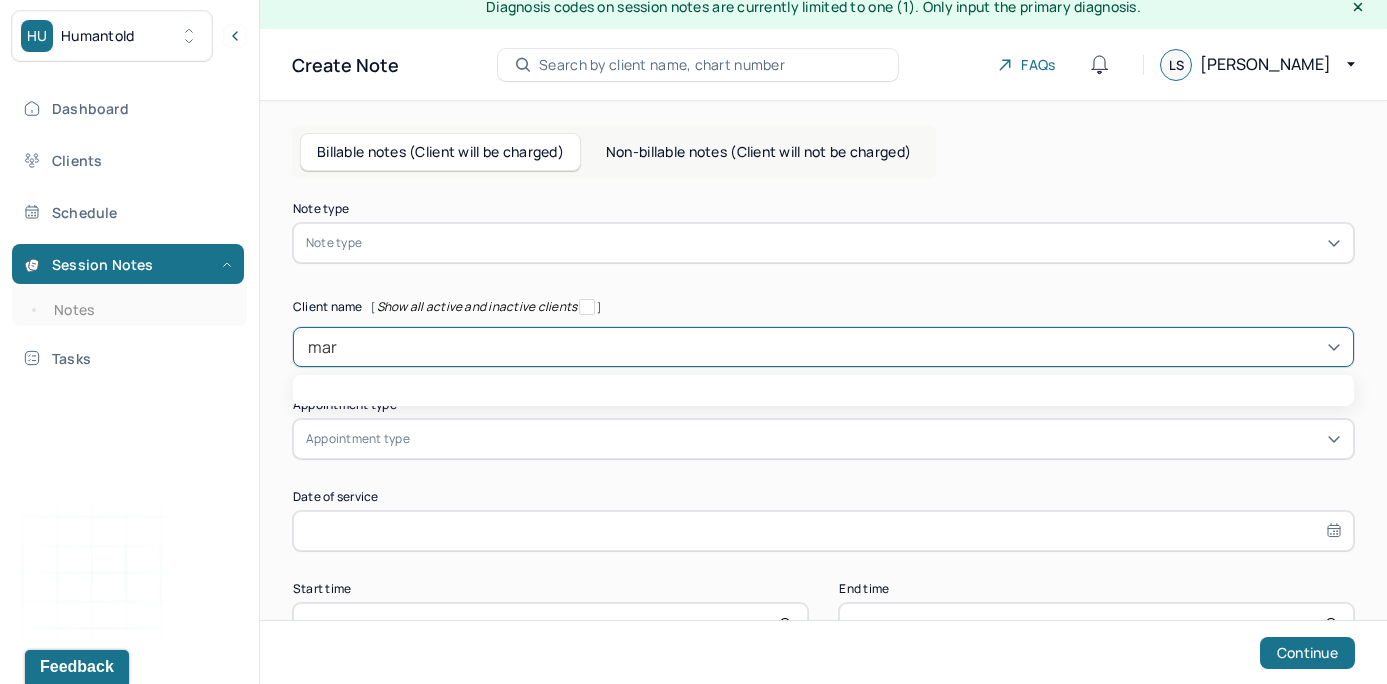 type on "marg" 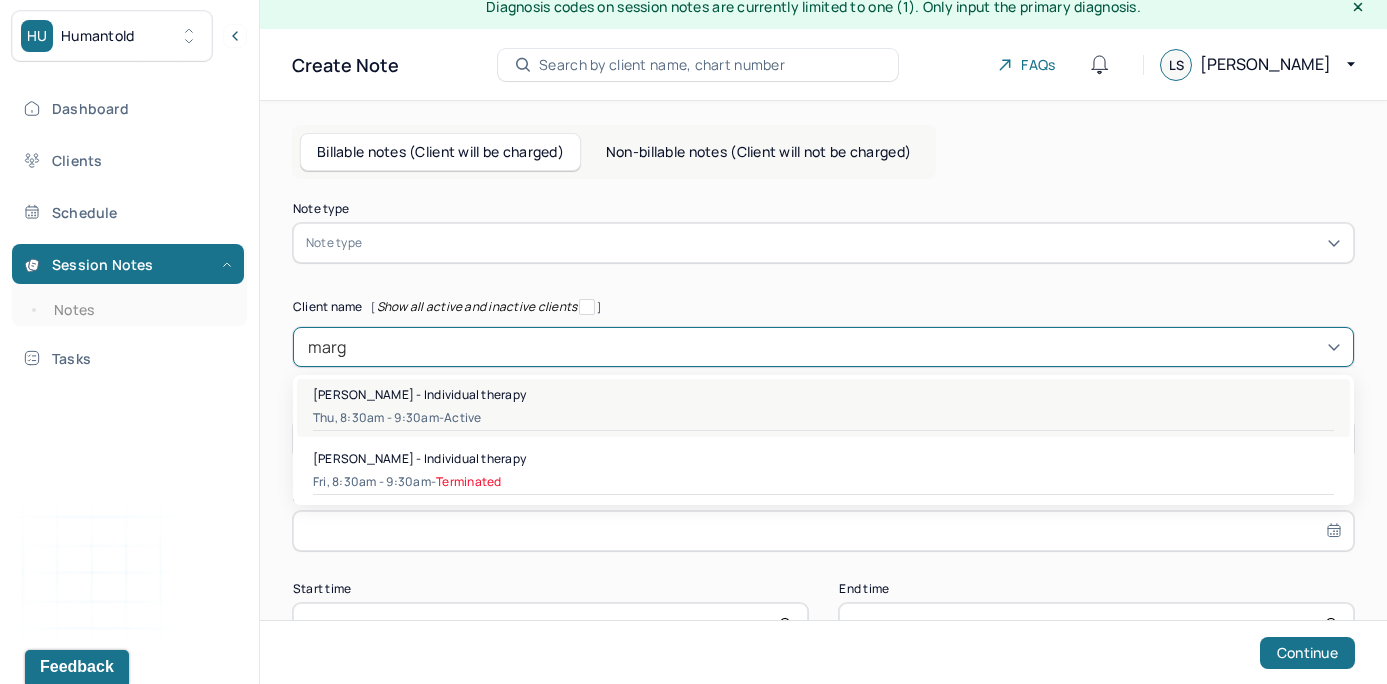 click on "active" at bounding box center (462, 418) 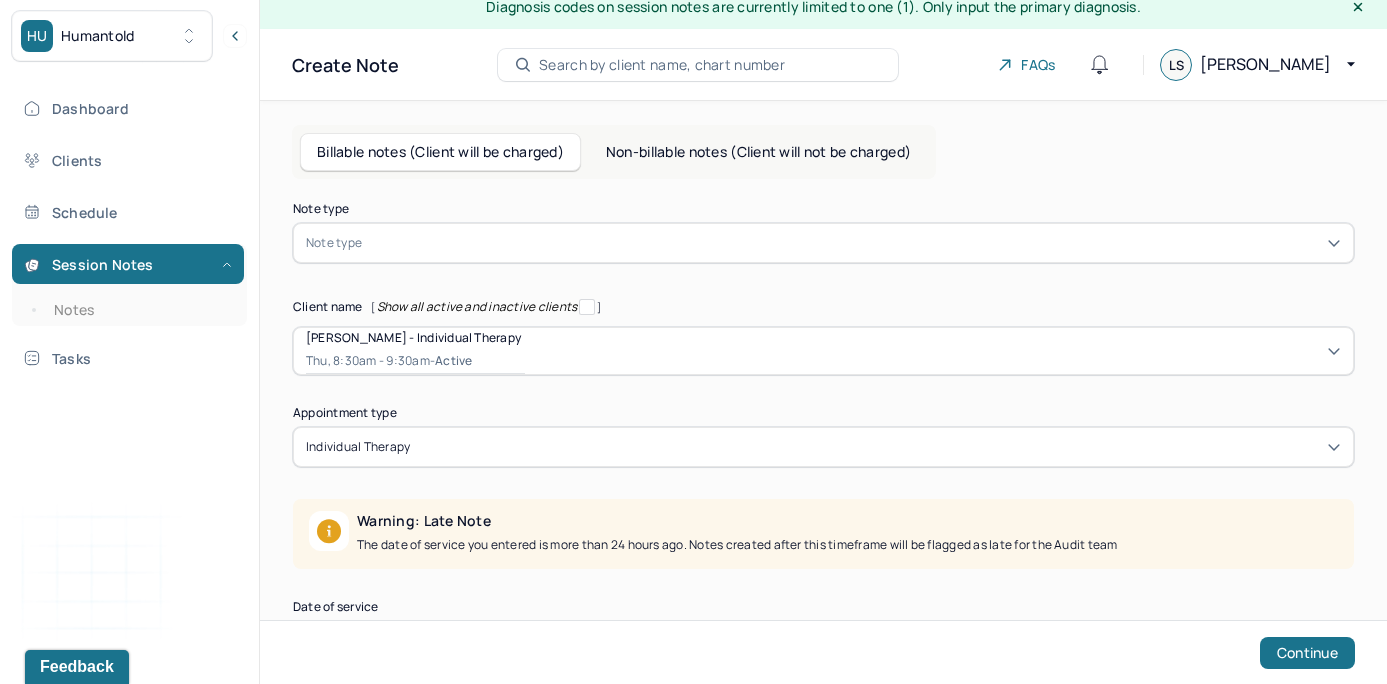 click on "Client name [ Show all active and inactive clients ]" at bounding box center [823, 307] 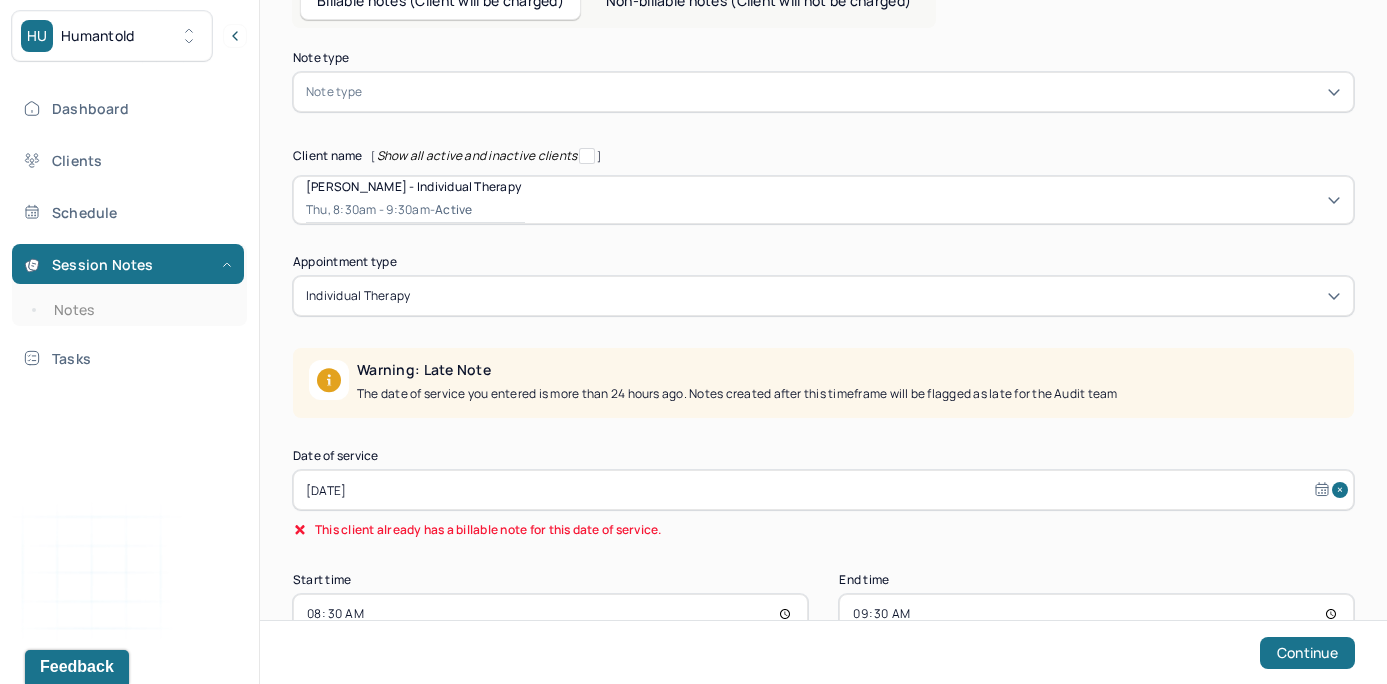 scroll, scrollTop: 223, scrollLeft: 0, axis: vertical 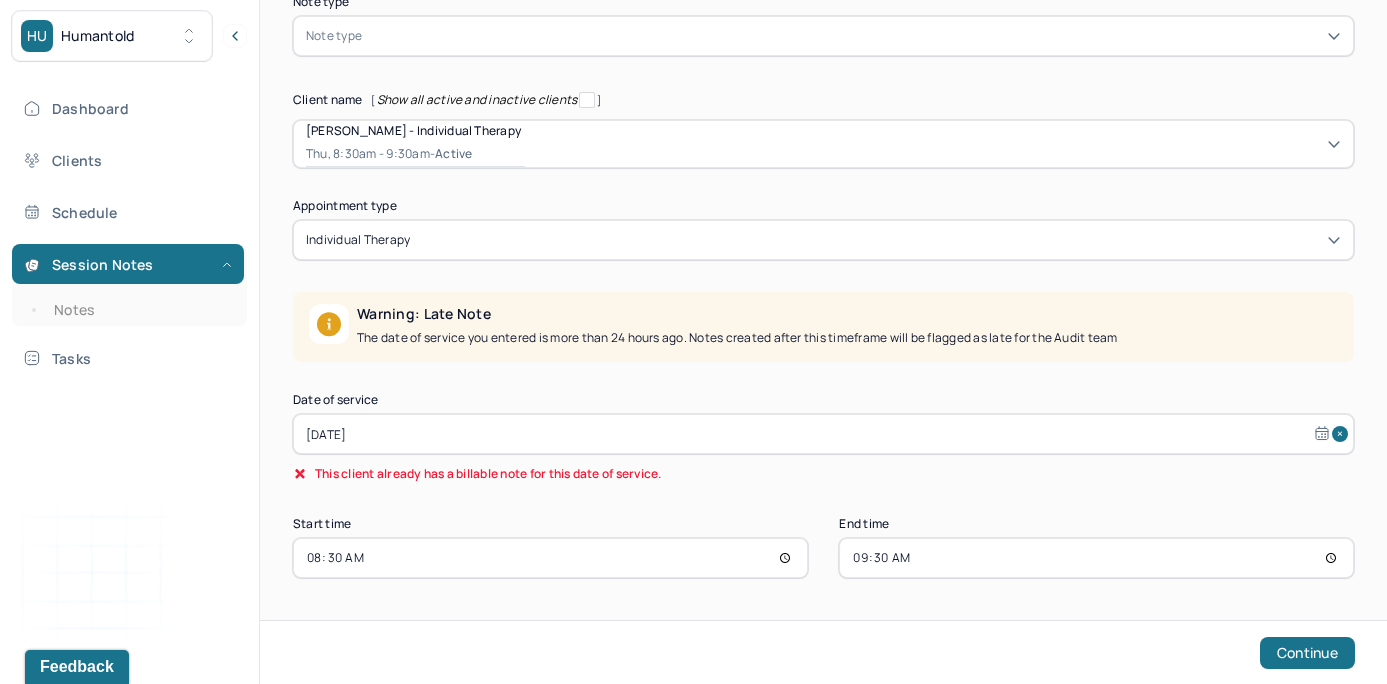 click on "Jun 25, 2025" at bounding box center (823, 434) 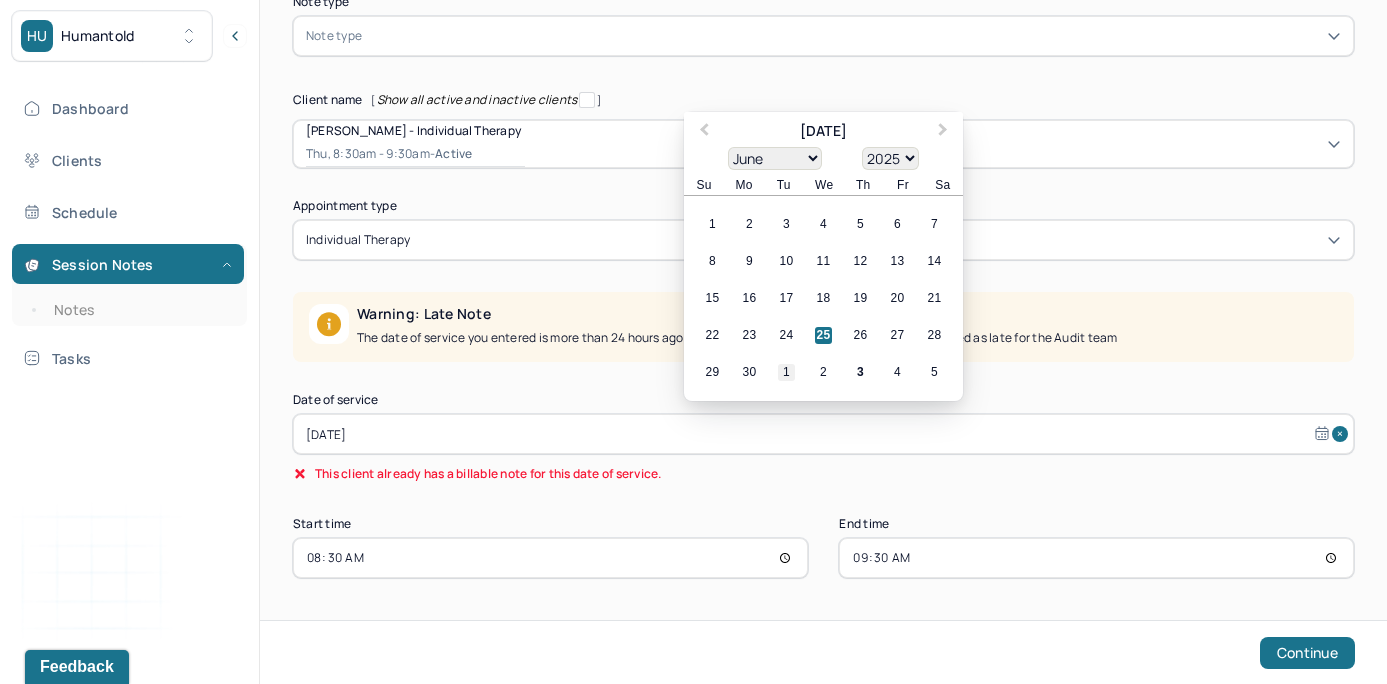 click on "1" at bounding box center (786, 372) 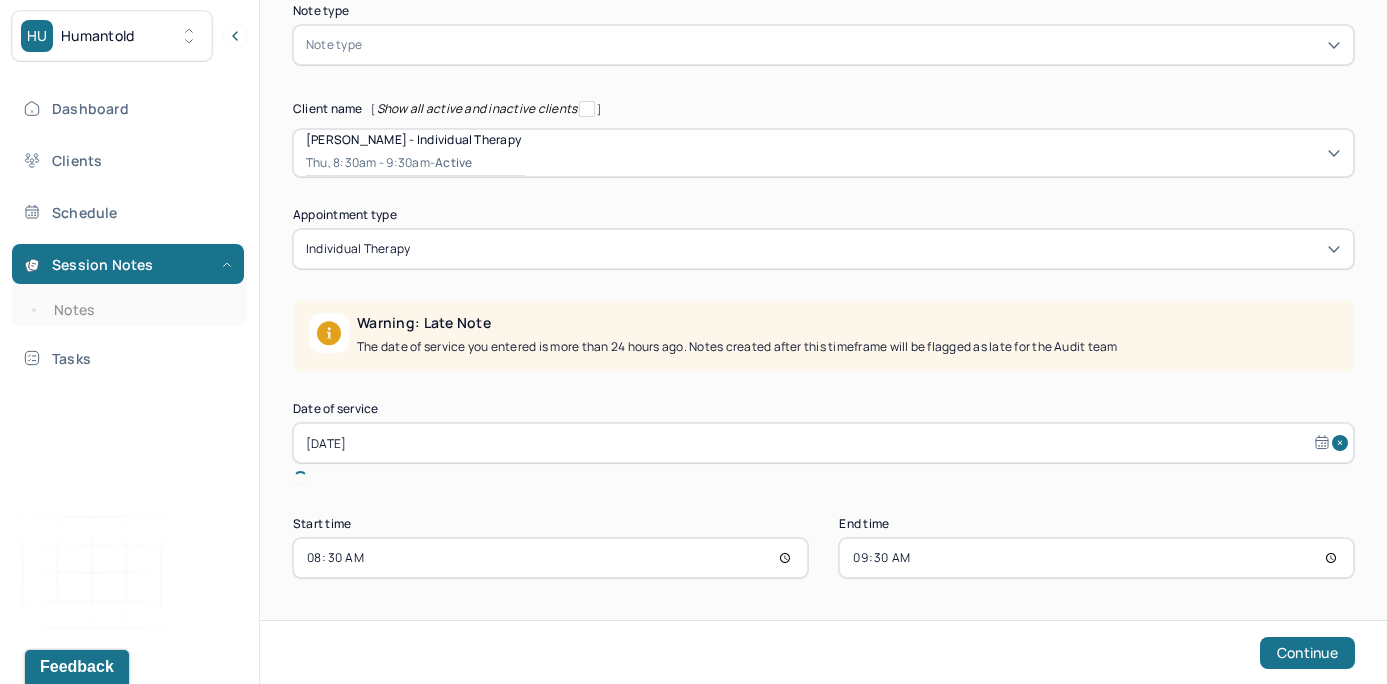 scroll, scrollTop: 190, scrollLeft: 0, axis: vertical 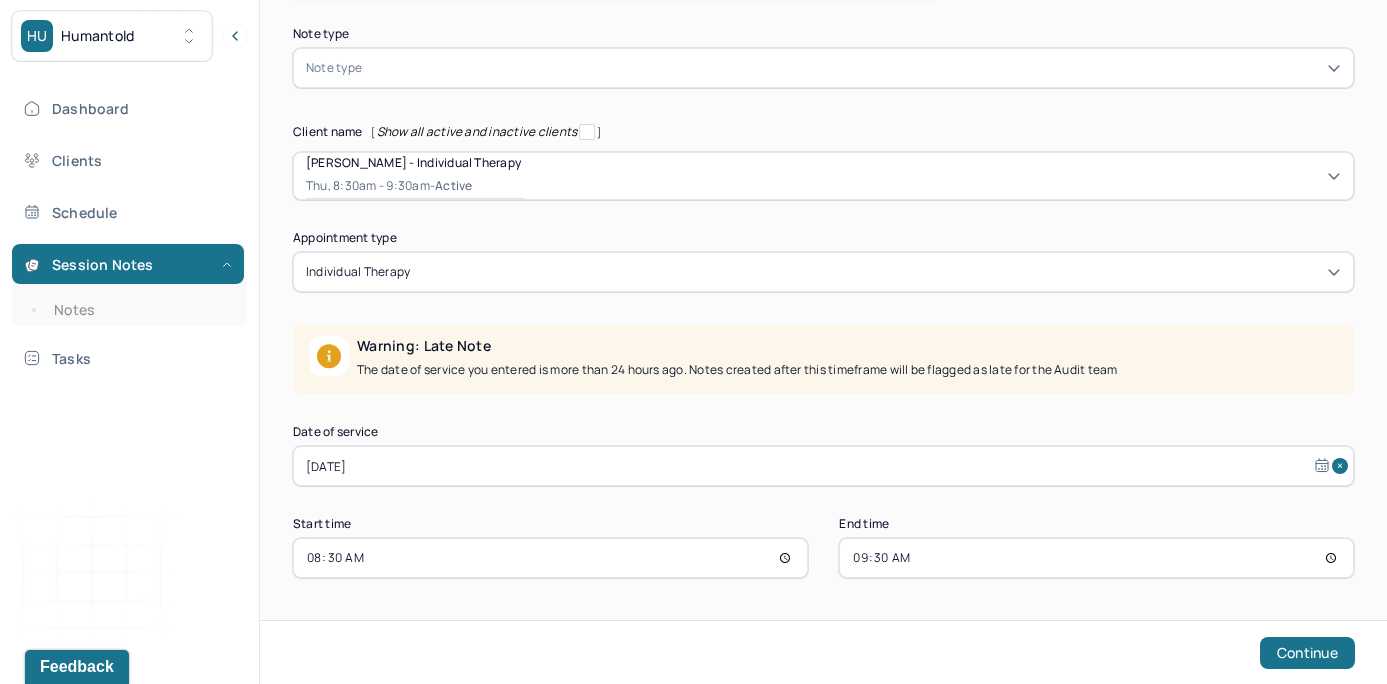 click on "Start time 08:30" at bounding box center (550, 548) 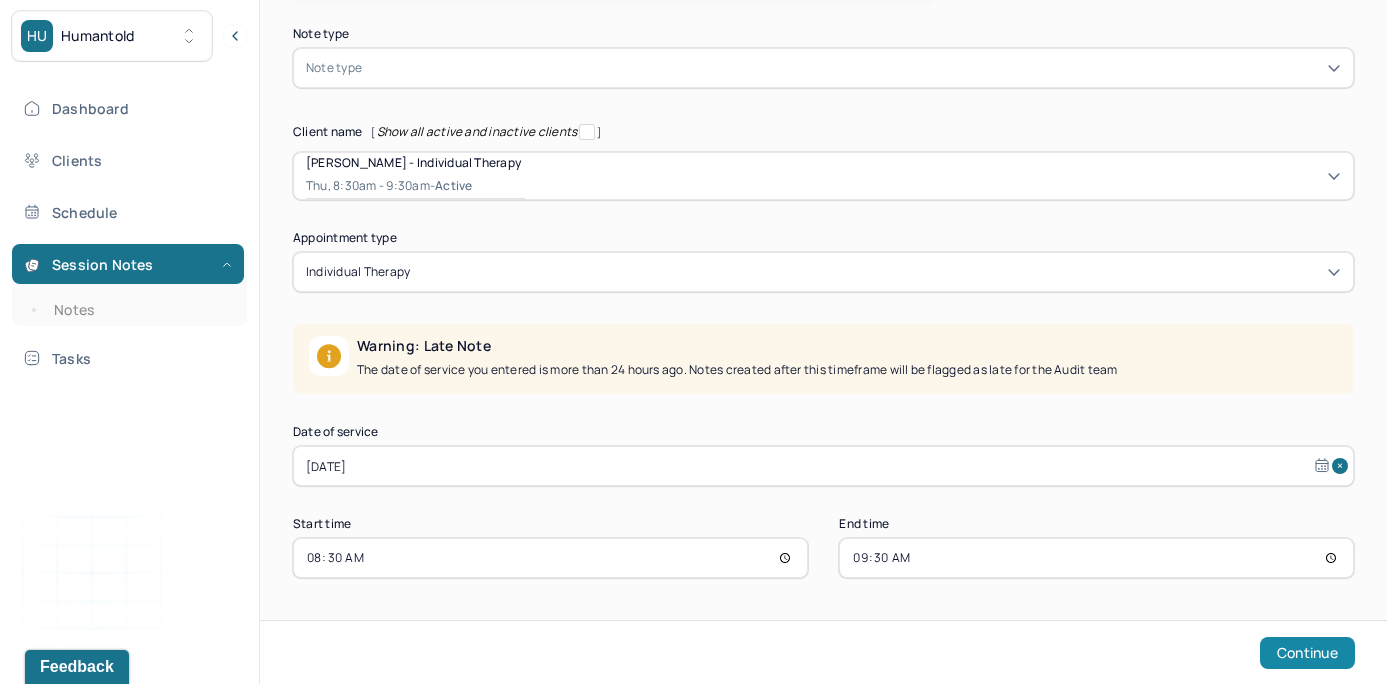 click on "Continue" at bounding box center (1307, 653) 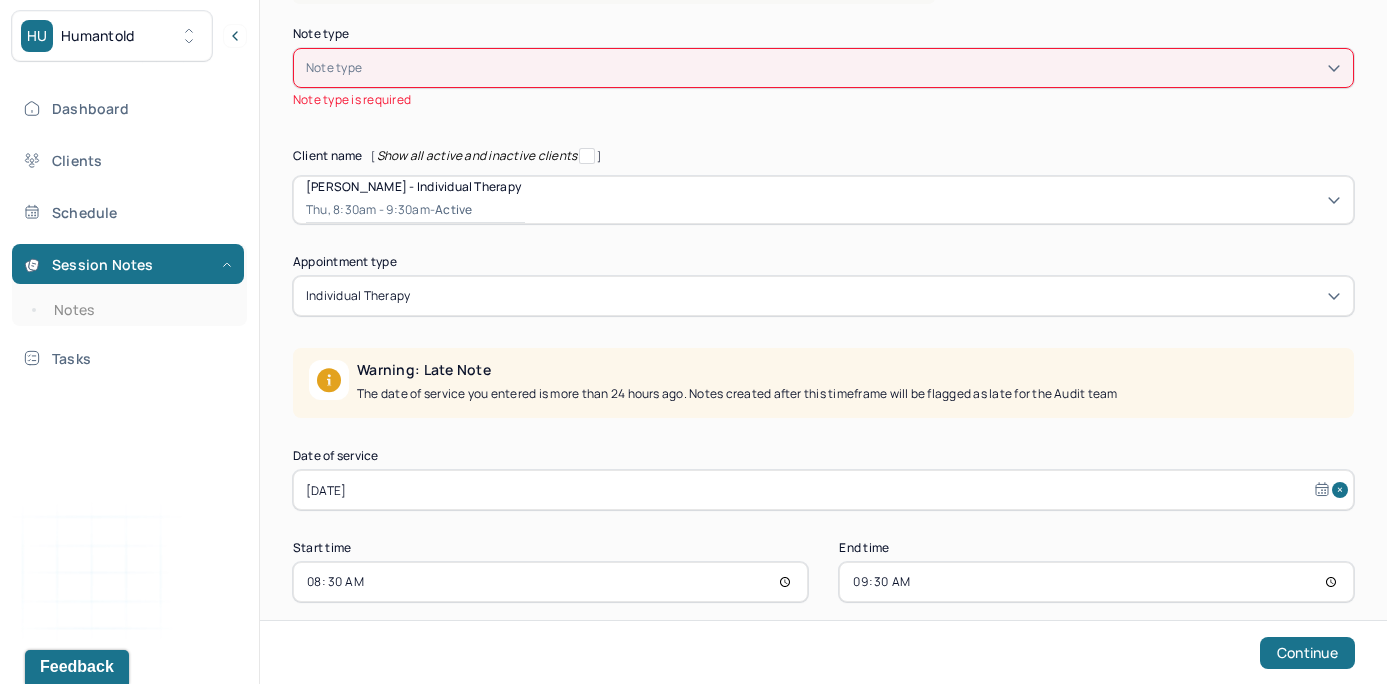 click on "Note type" at bounding box center [823, 68] 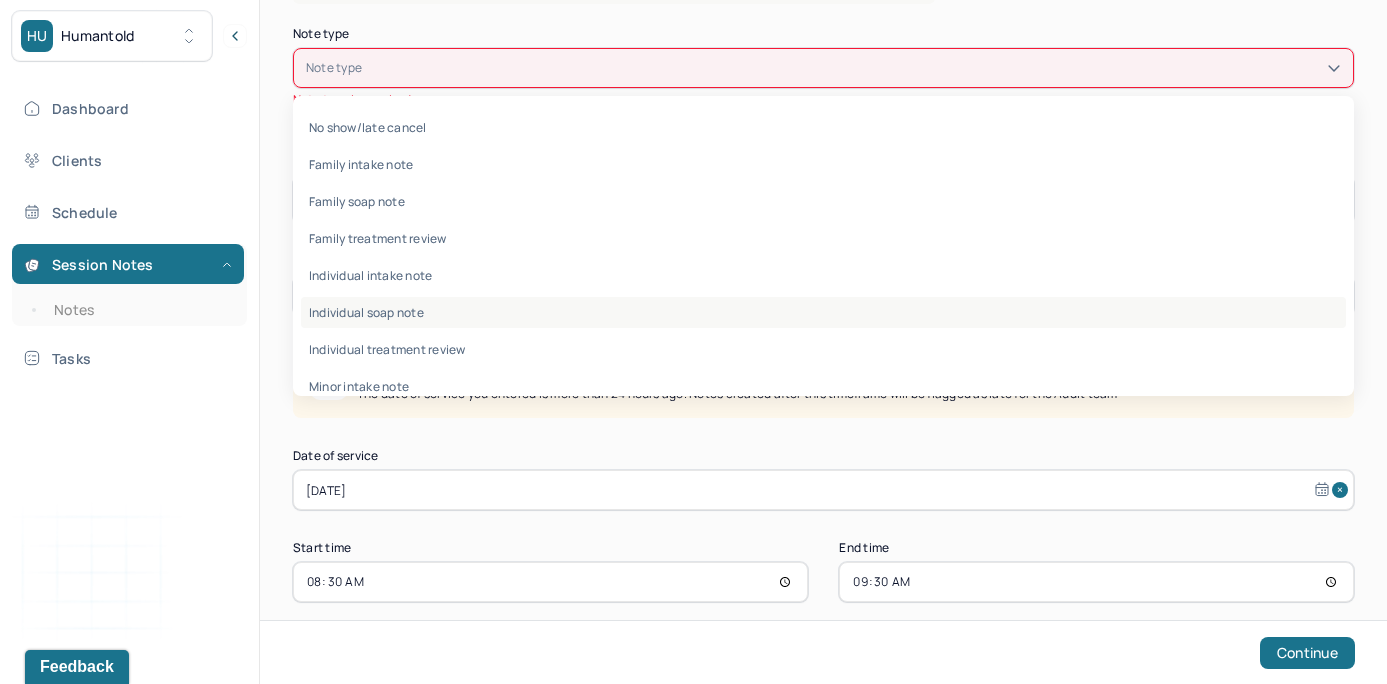 click on "Individual soap note" at bounding box center [823, 312] 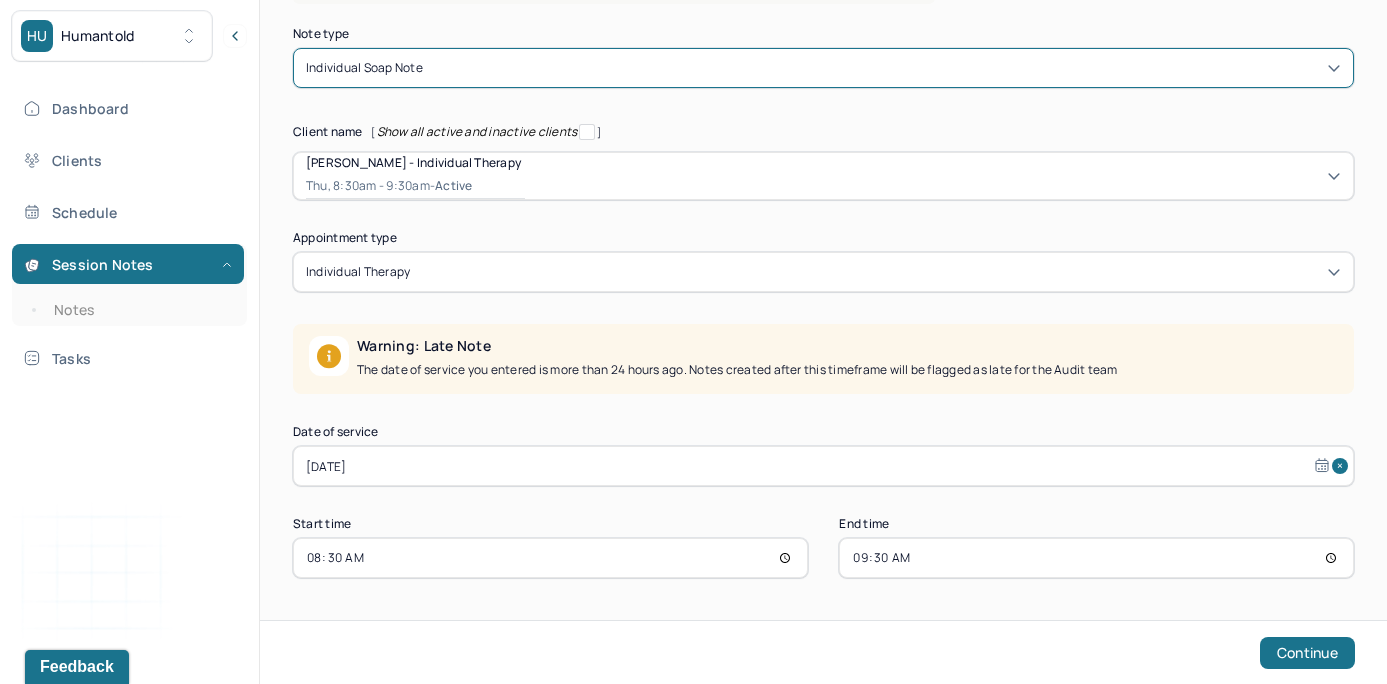 click on "Client name [ Show all active and inactive clients ]" at bounding box center [823, 132] 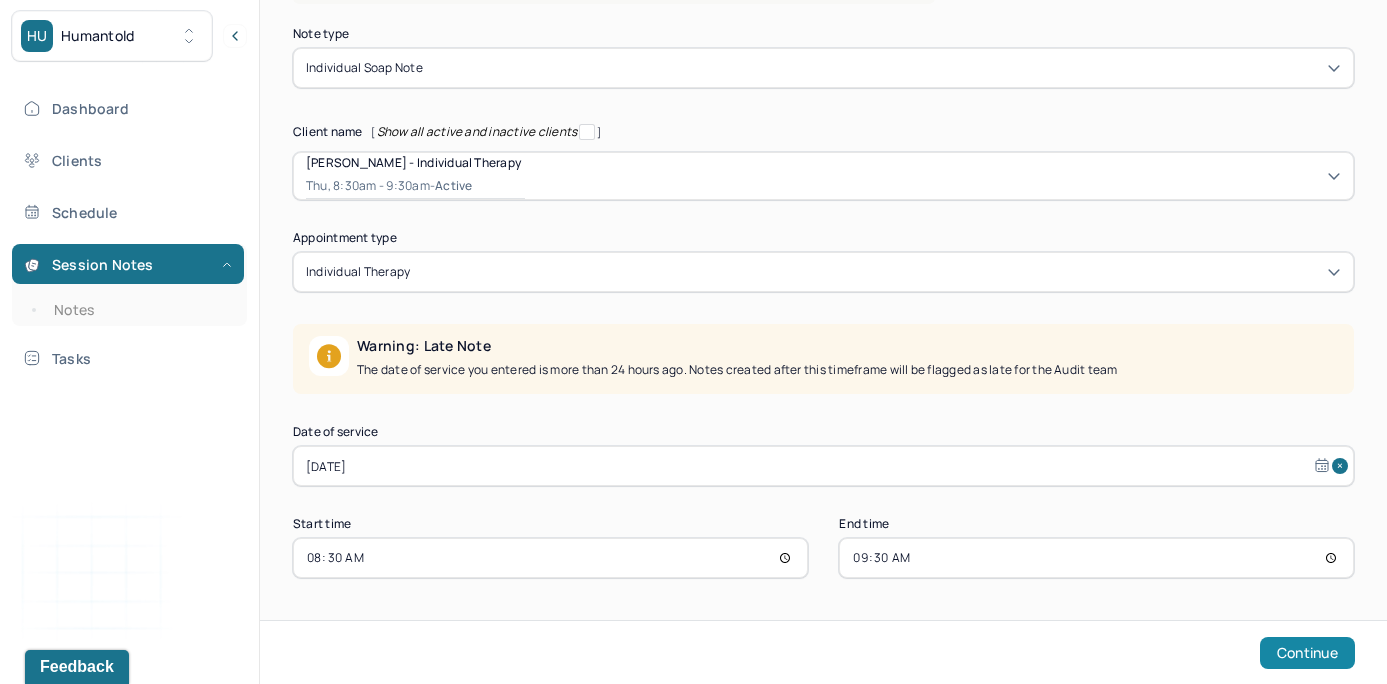 click on "Continue" at bounding box center (1307, 653) 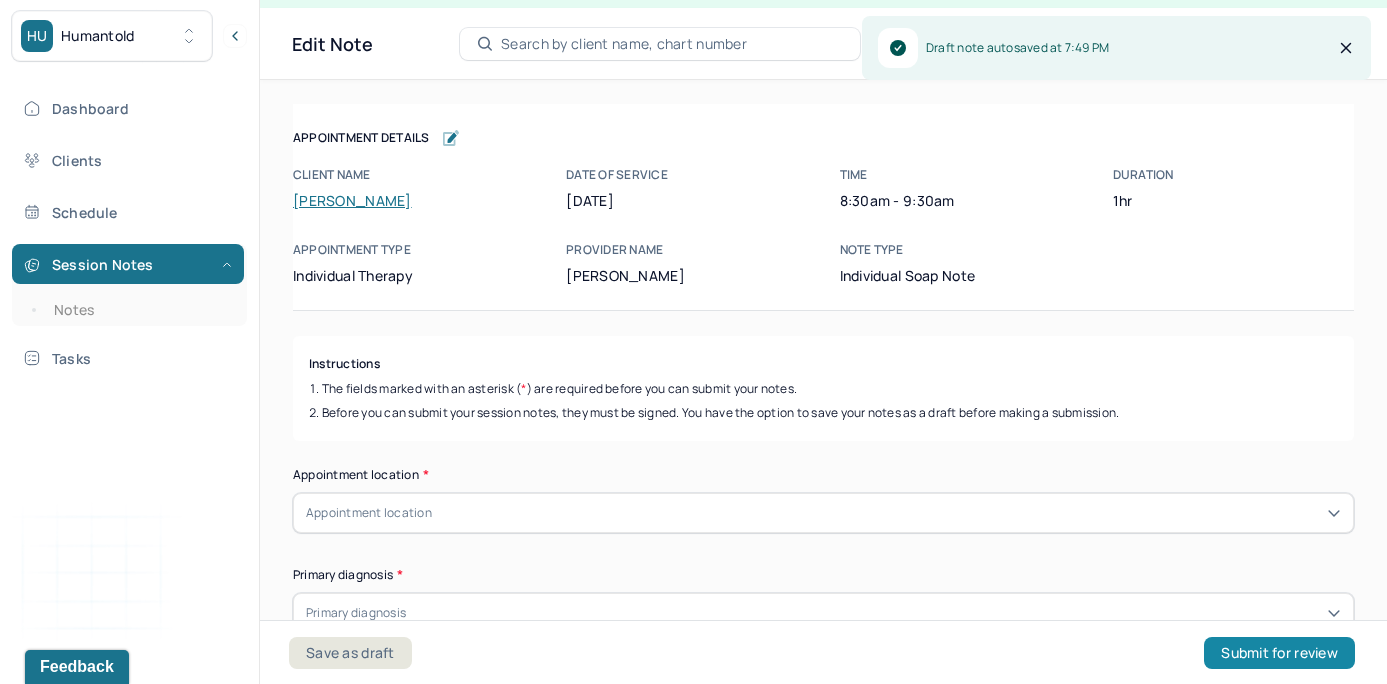 scroll, scrollTop: 36, scrollLeft: 0, axis: vertical 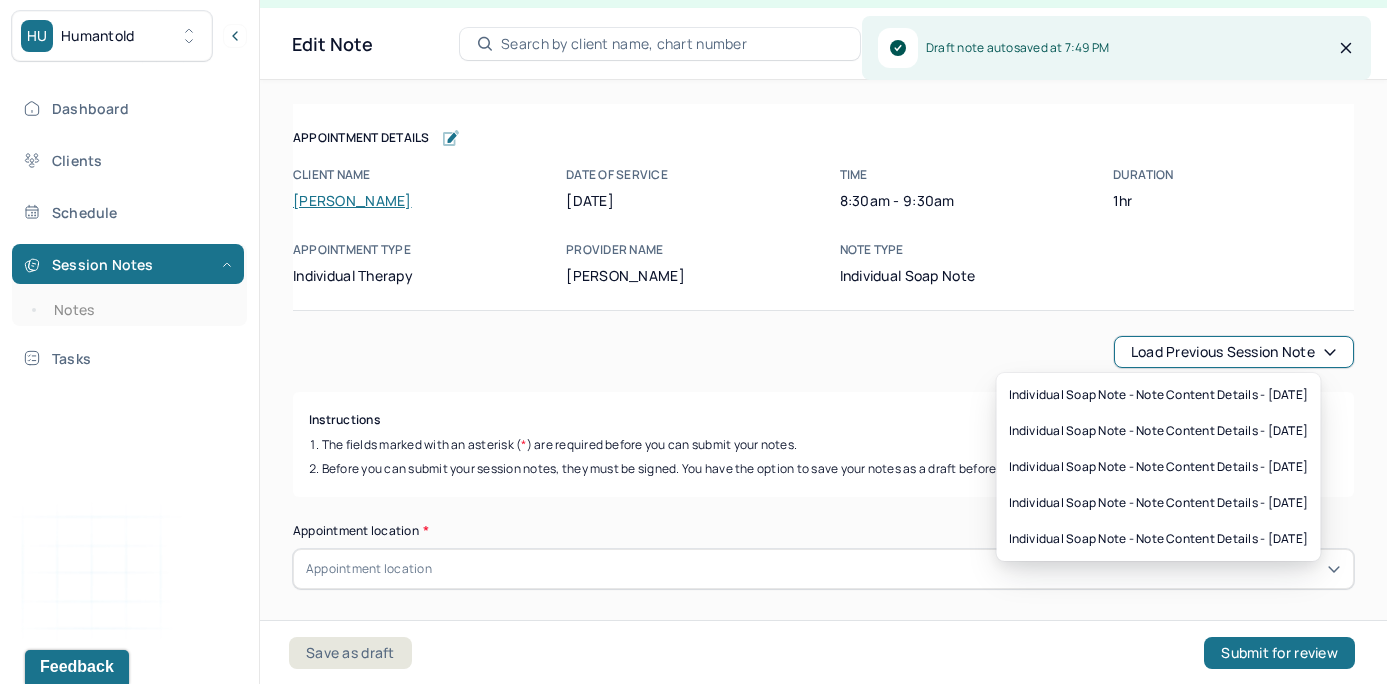 click on "Load previous session note" at bounding box center (1234, 352) 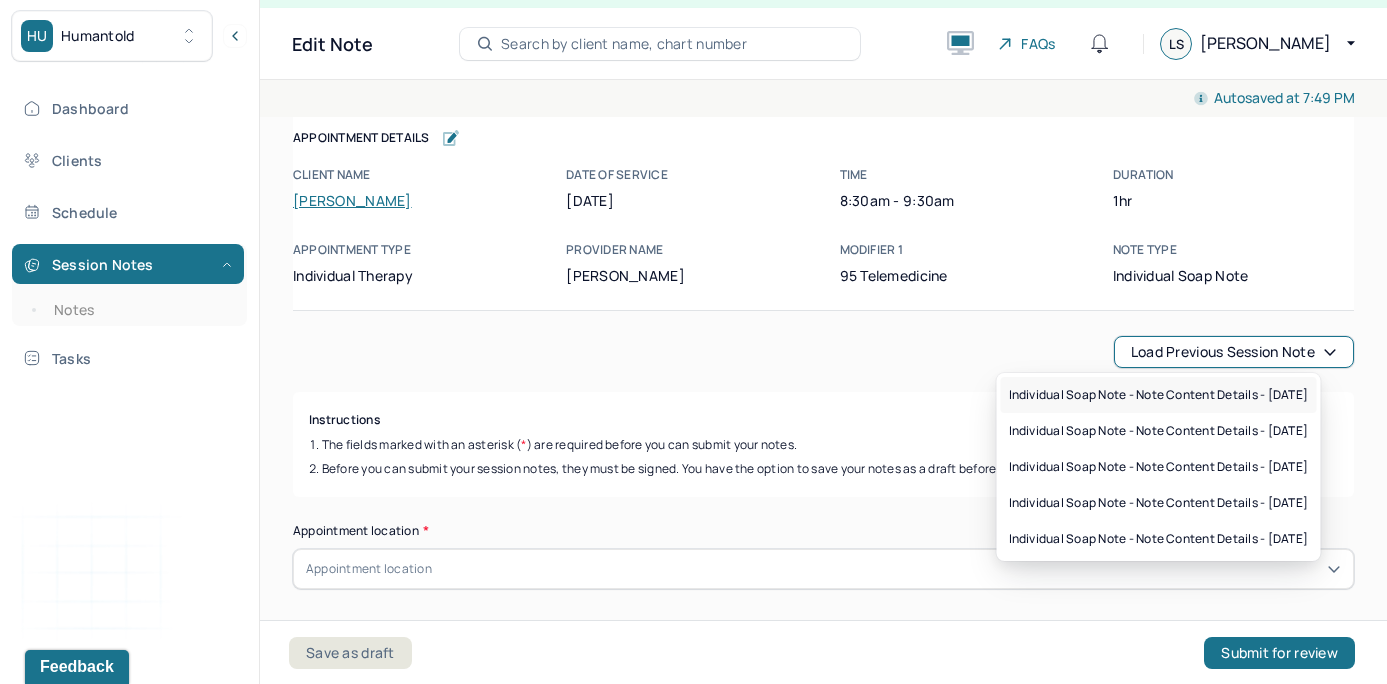 click on "Individual soap note   - Note content Details -   06/25/2025" at bounding box center (1159, 395) 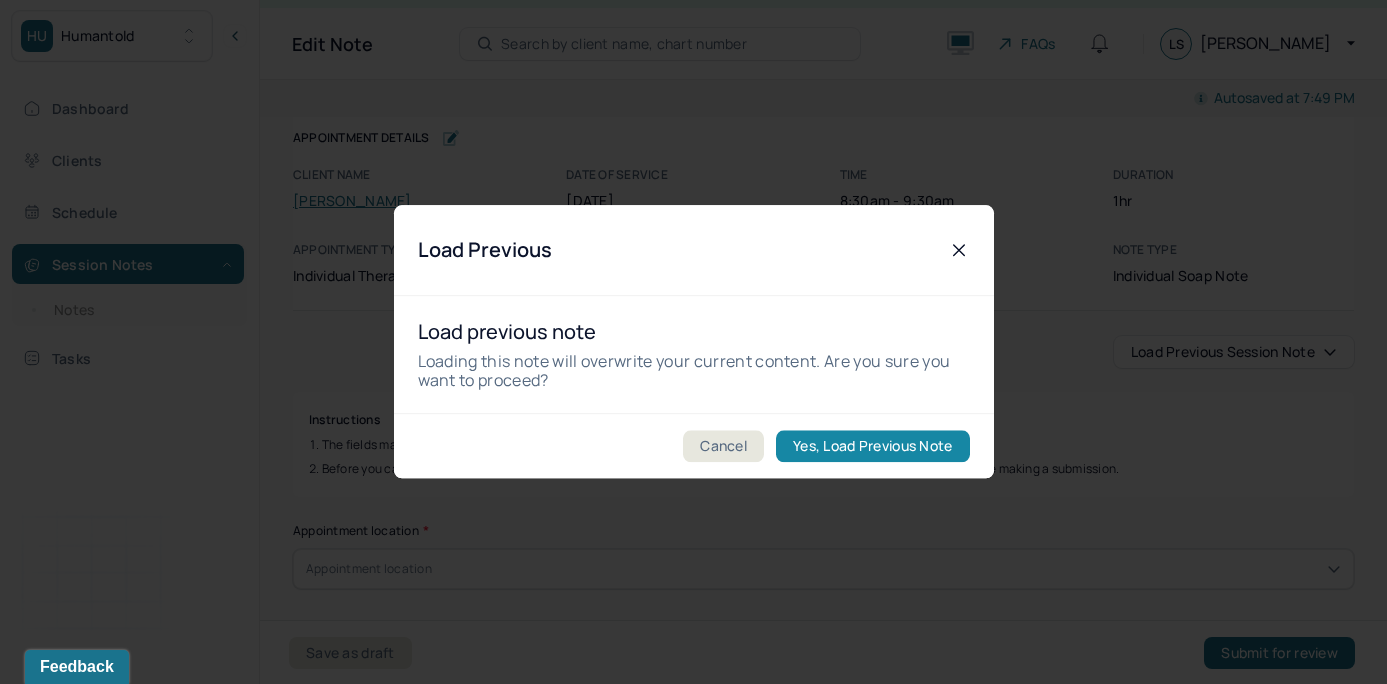 click on "Yes, Load Previous Note" at bounding box center [872, 447] 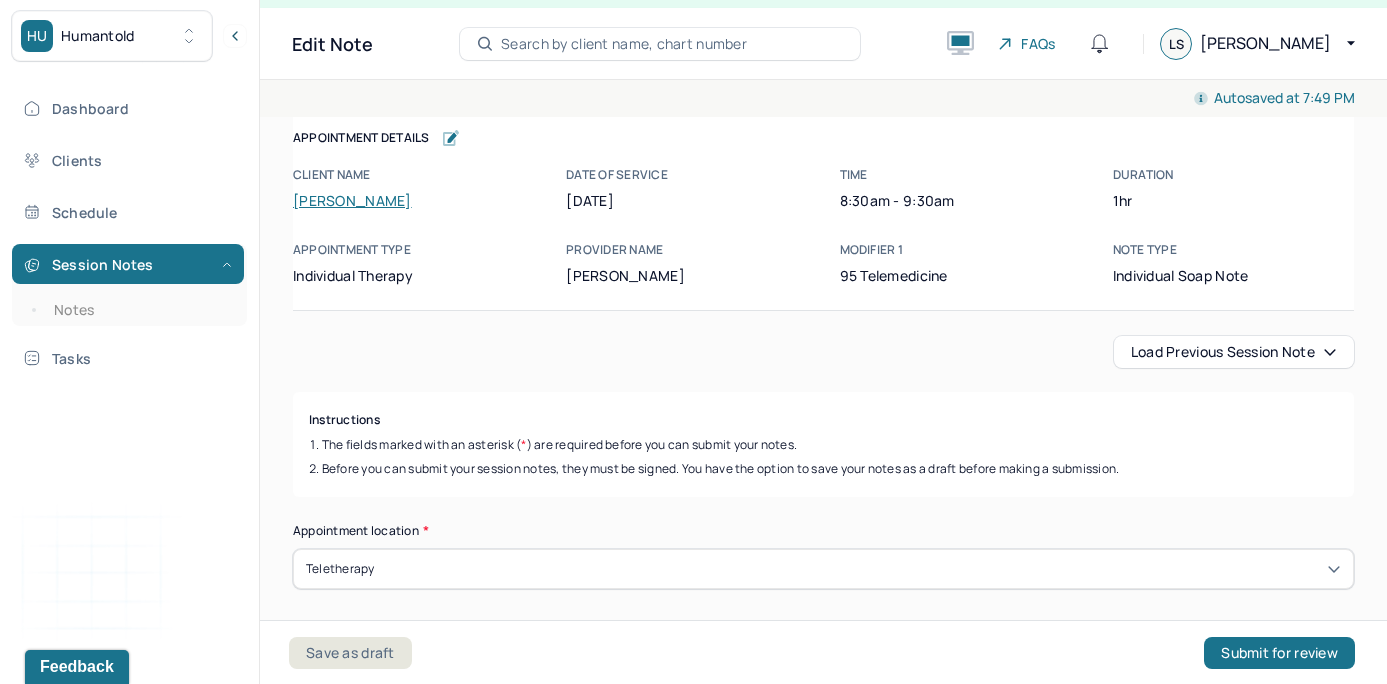 click on "Load previous session note   Instructions The fields marked with an asterisk ( * ) are required before you can submit your notes. Before you can submit your session notes, they must be signed. You have the option to save your notes as a draft before making a submission. Appointment location * Teletherapy Client Teletherapy Location Home Office Other Provider Teletherapy Location Home Office Other Consent was received for the teletherapy session The teletherapy session was conducted via video Primary diagnosis * F43.20 ADJUSTMENT DISORDER UNSPECIFIED Secondary diagnosis (optional) Secondary diagnosis Tertiary diagnosis (optional) Tertiary diagnosis Emotional / Behavioural symptoms demonstrated * The client is struggling with continued feelings of anxiety compounded by frustration and tension within her current relationship which is has made client sad about the future.  Causing * Maladaptive Functioning & Inappropriate Behaviour Intention for Session * Reverse or change maladaptive patterns of behavior EDMR" at bounding box center (823, 2488) 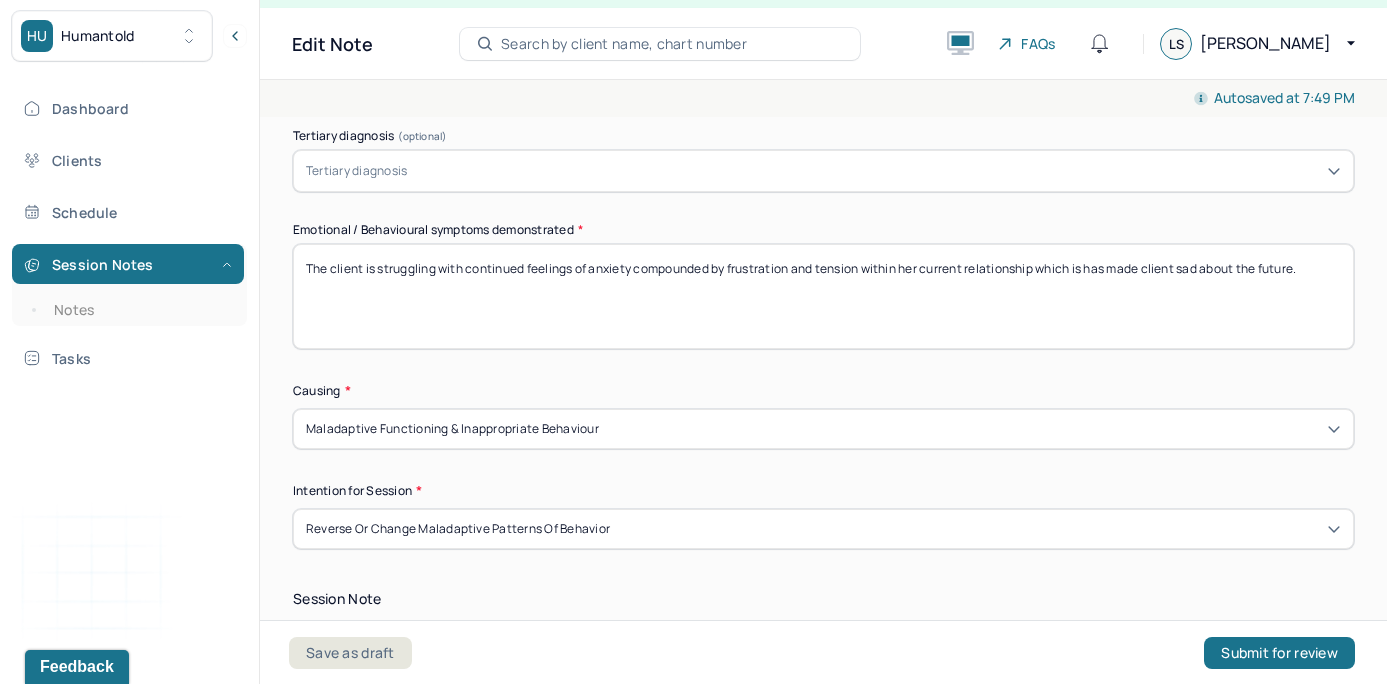 scroll, scrollTop: 922, scrollLeft: 0, axis: vertical 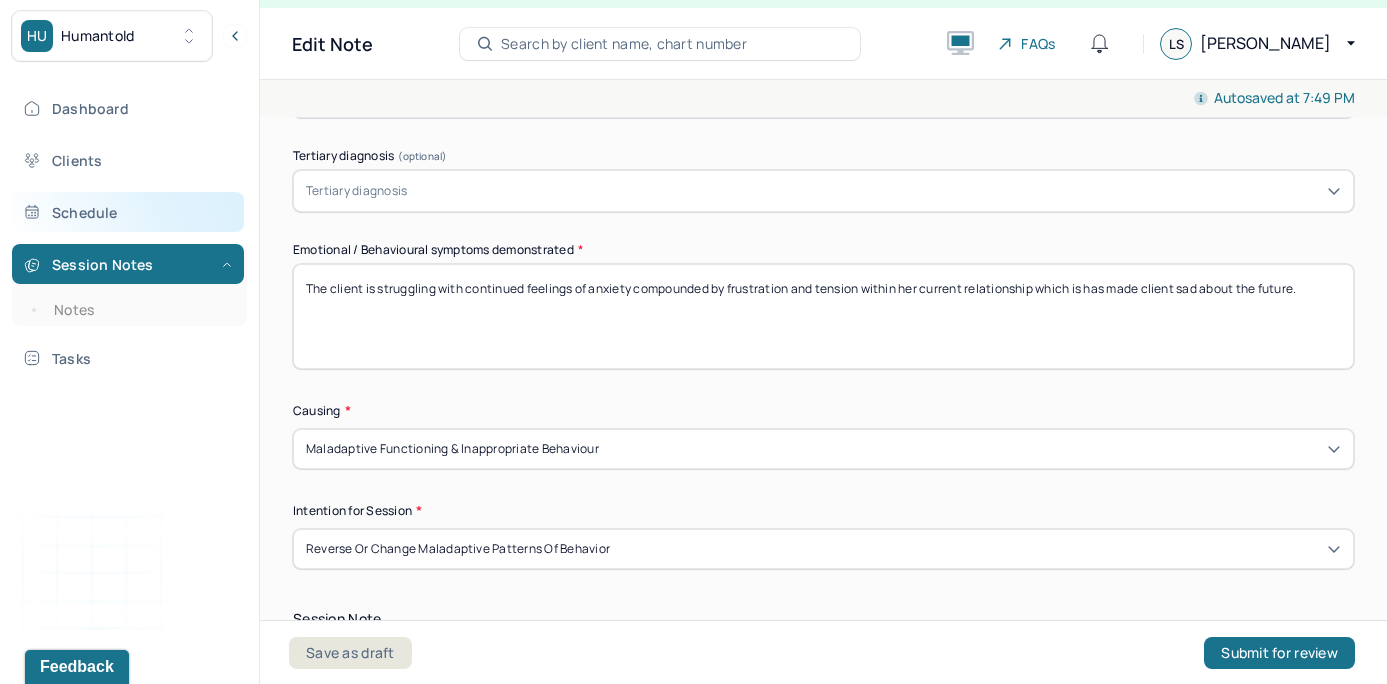 drag, startPoint x: 1314, startPoint y: 282, endPoint x: 90, endPoint y: 211, distance: 1226.0575 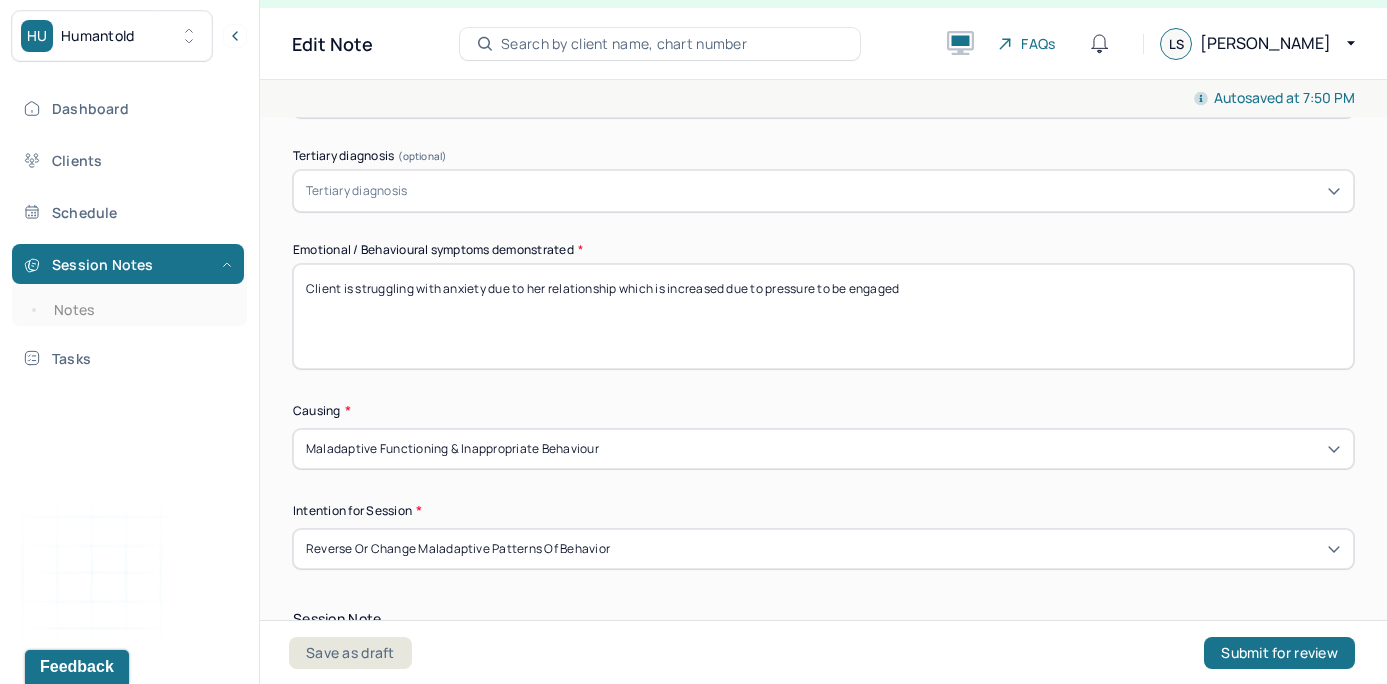 type on "Client is struggling with anxiety due to her relationship which is increased due to pressure to be engaged" 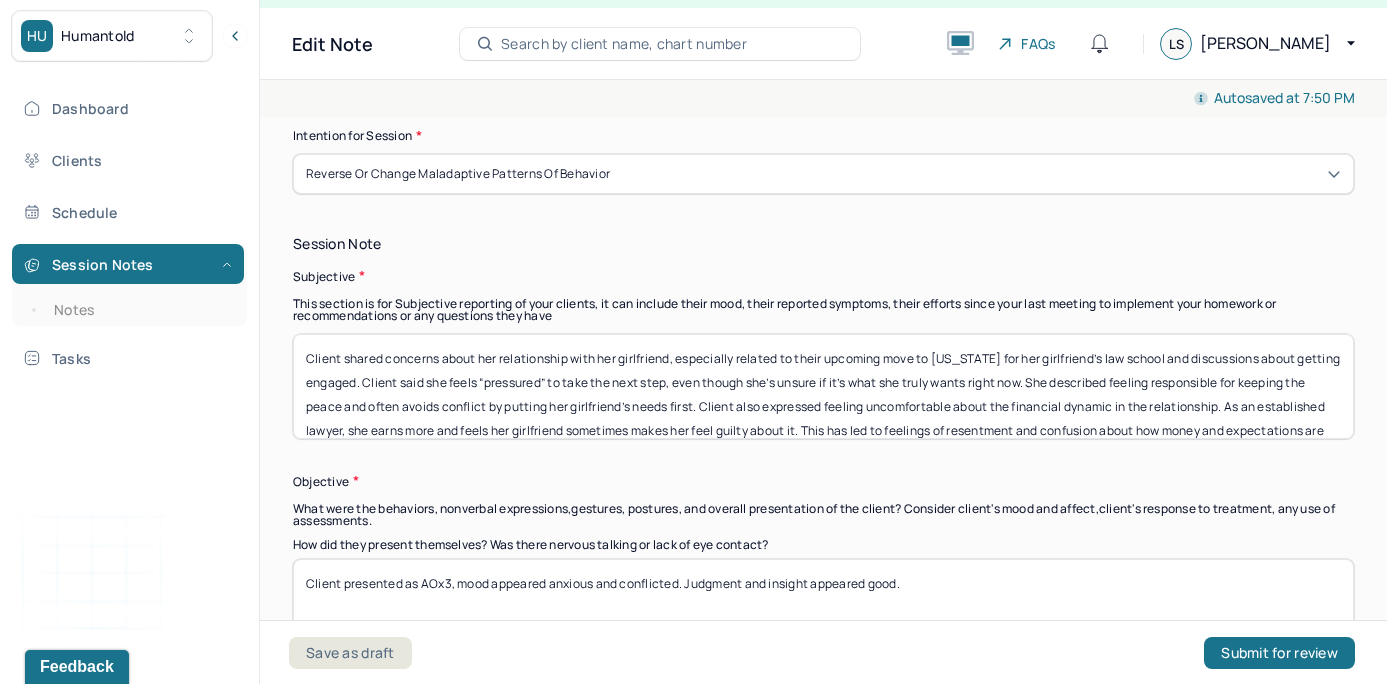 scroll, scrollTop: 1292, scrollLeft: 0, axis: vertical 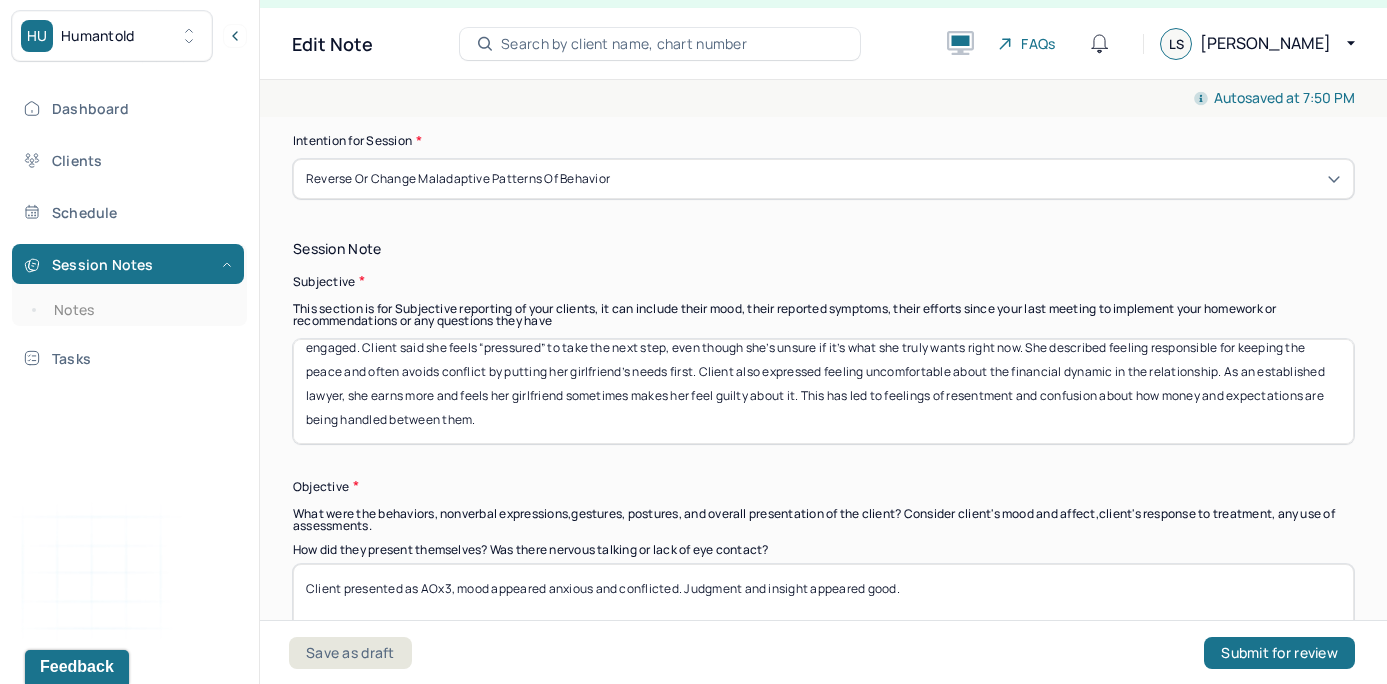 drag, startPoint x: 307, startPoint y: 359, endPoint x: 1235, endPoint y: 485, distance: 936.51483 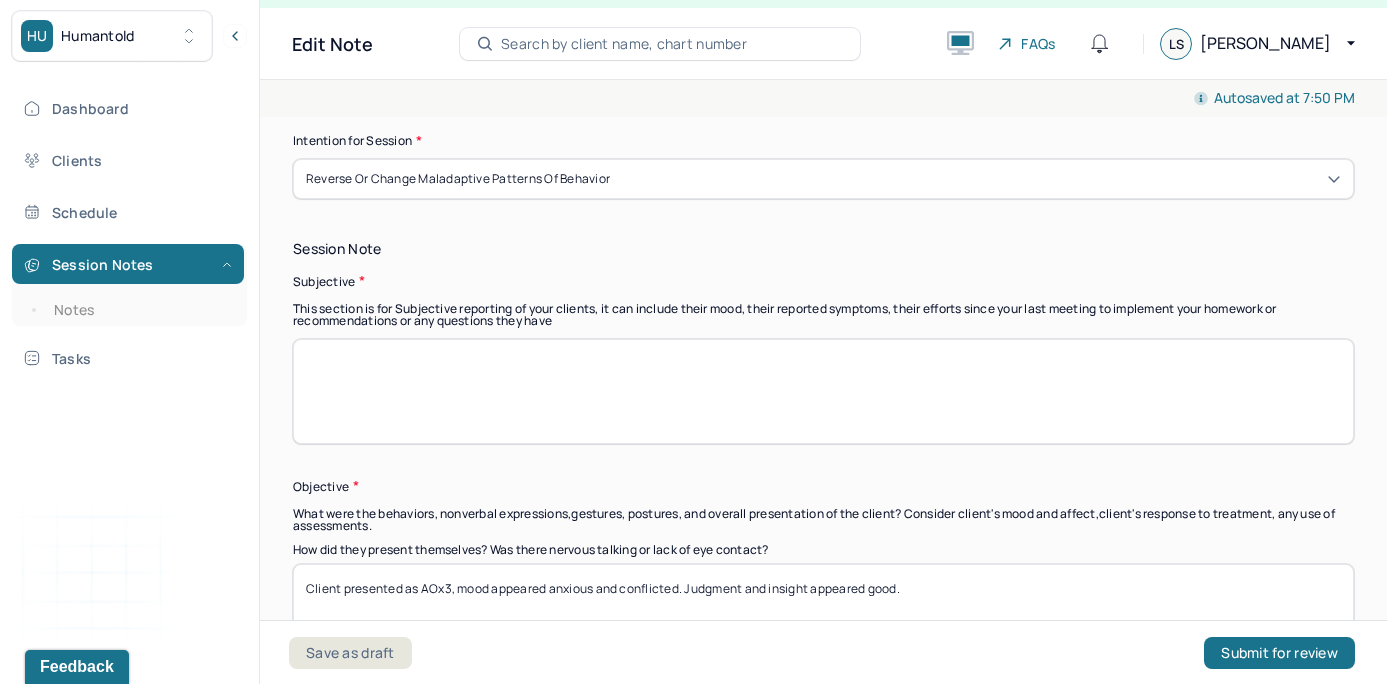 scroll, scrollTop: 0, scrollLeft: 0, axis: both 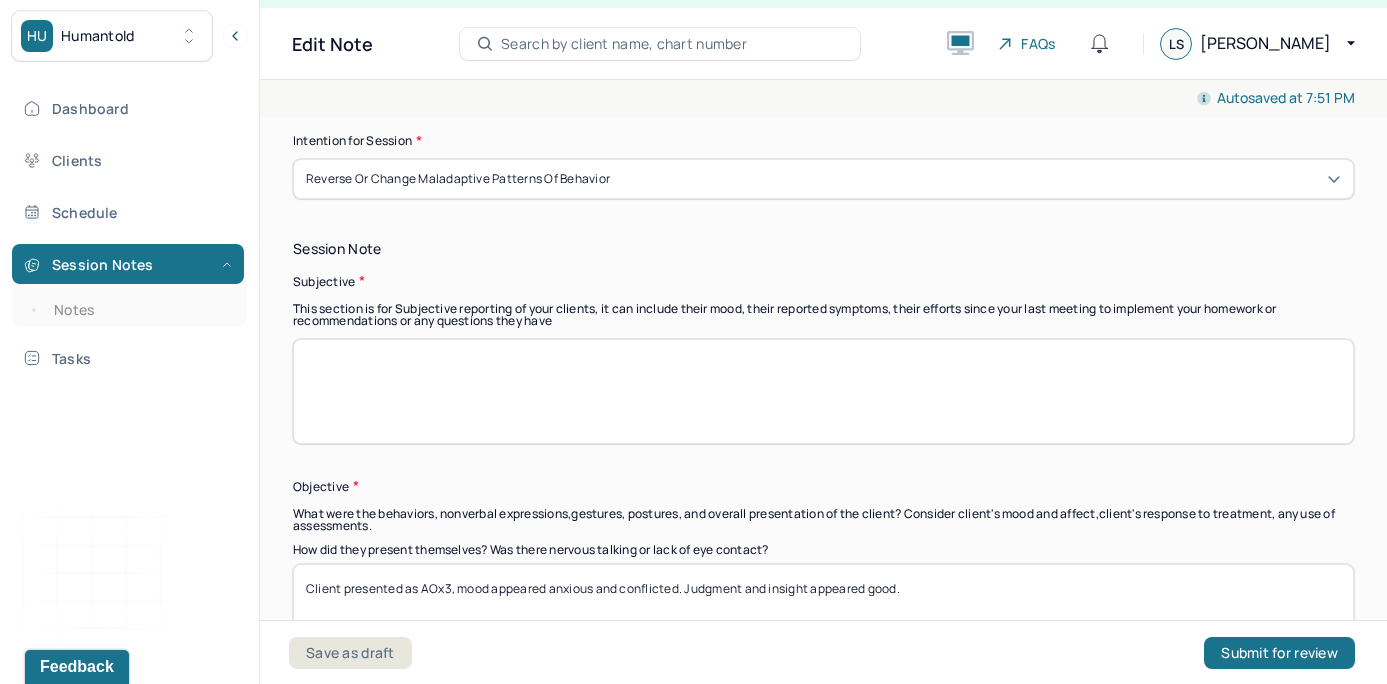 paste on "The client shared that she is feeling very stressed and worried about an upcoming trip with her girlfriend. She explained that they will be spending the weekend with her girlfriend’s family, and she described the family as “dysfunctional” based on past experiences. The client is concerned that the family may create tension or conflict during the trip, which could make it hard to relax or have a good time. She also mentioned feeling nervous about how her girlfriend will handle the situation, especially when it comes to communication and setting boundaries with her family. The client is afraid that the stress of the family interactions may affect their relationship or cause arguments. She said she wants the trip to go well but is feeling anxious about things that are out of her control." 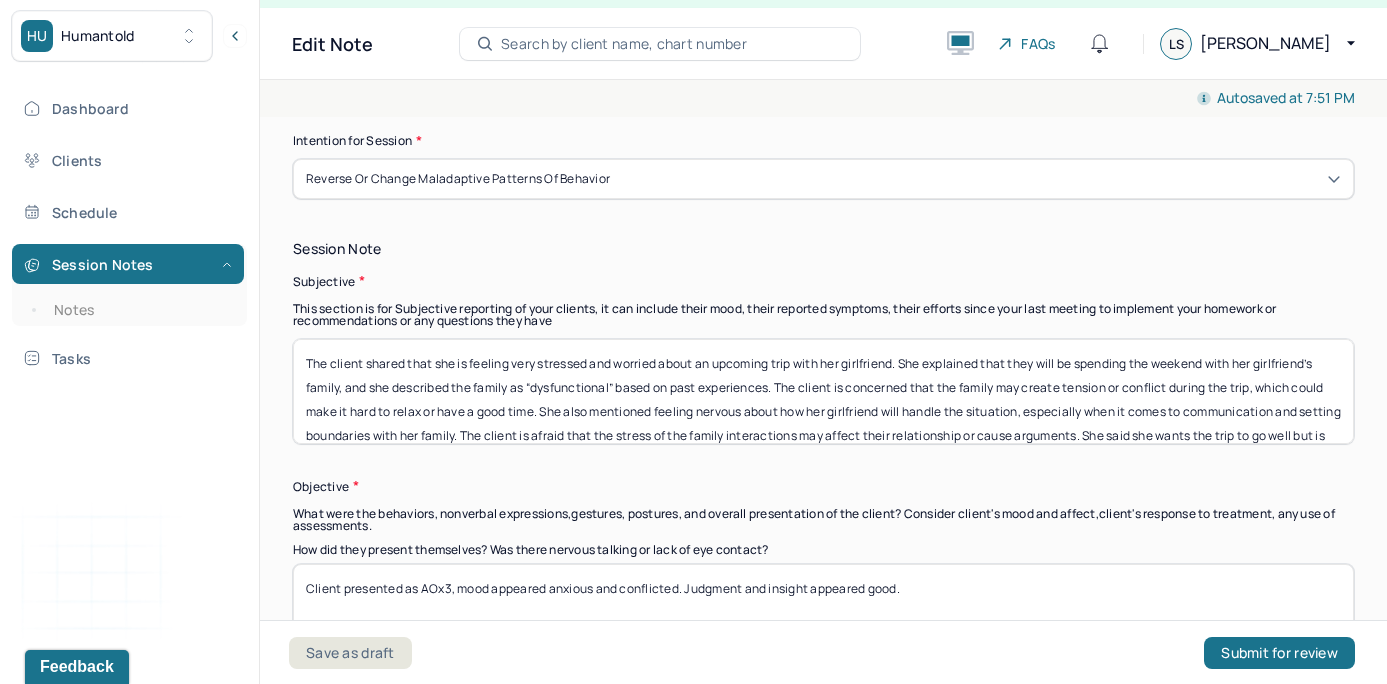 scroll, scrollTop: 25, scrollLeft: 0, axis: vertical 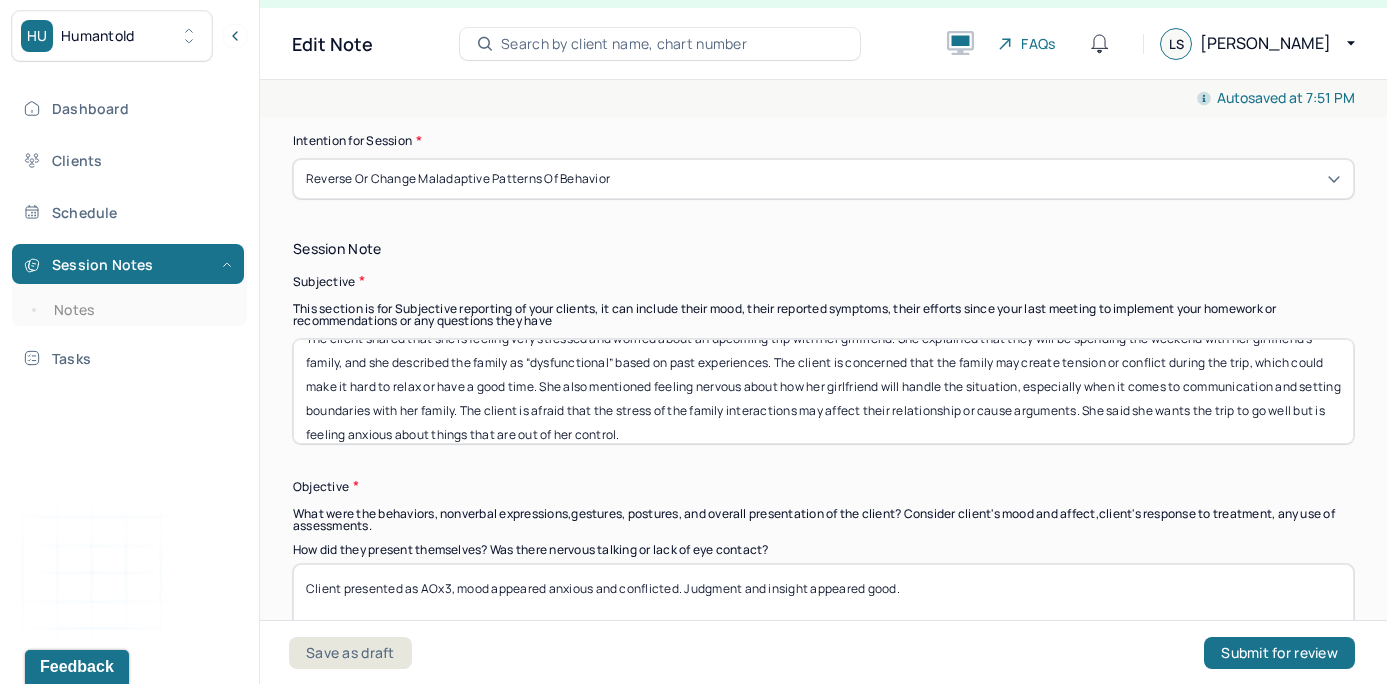 click on "The client shared that she is feeling very stressed and worried about an upcoming trip with her girlfriend. She explained that they will be spending the weekend with her girlfriend’s family, and she described the family as “dysfunctional” based on past experiences. The client is concerned that the family may create tension or conflict during the trip, which could make it hard to relax or have a good time. She also mentioned feeling nervous about how her girlfriend will handle the situation, especially when it comes to communication and setting boundaries with her family. The client is afraid that the stress of the family interactions may affect their relationship or cause arguments. She said she wants the trip to go well but is feeling anxious about things that are out of her control." at bounding box center [823, 391] 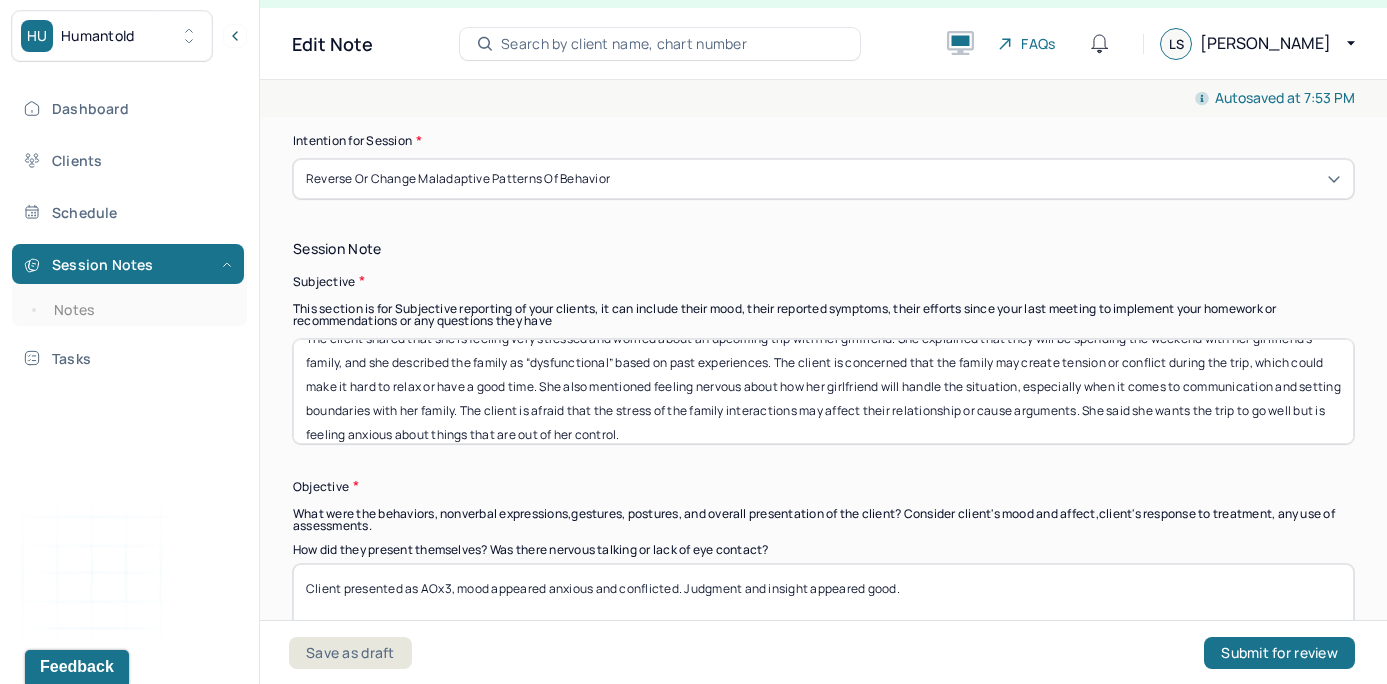 scroll, scrollTop: 14, scrollLeft: 0, axis: vertical 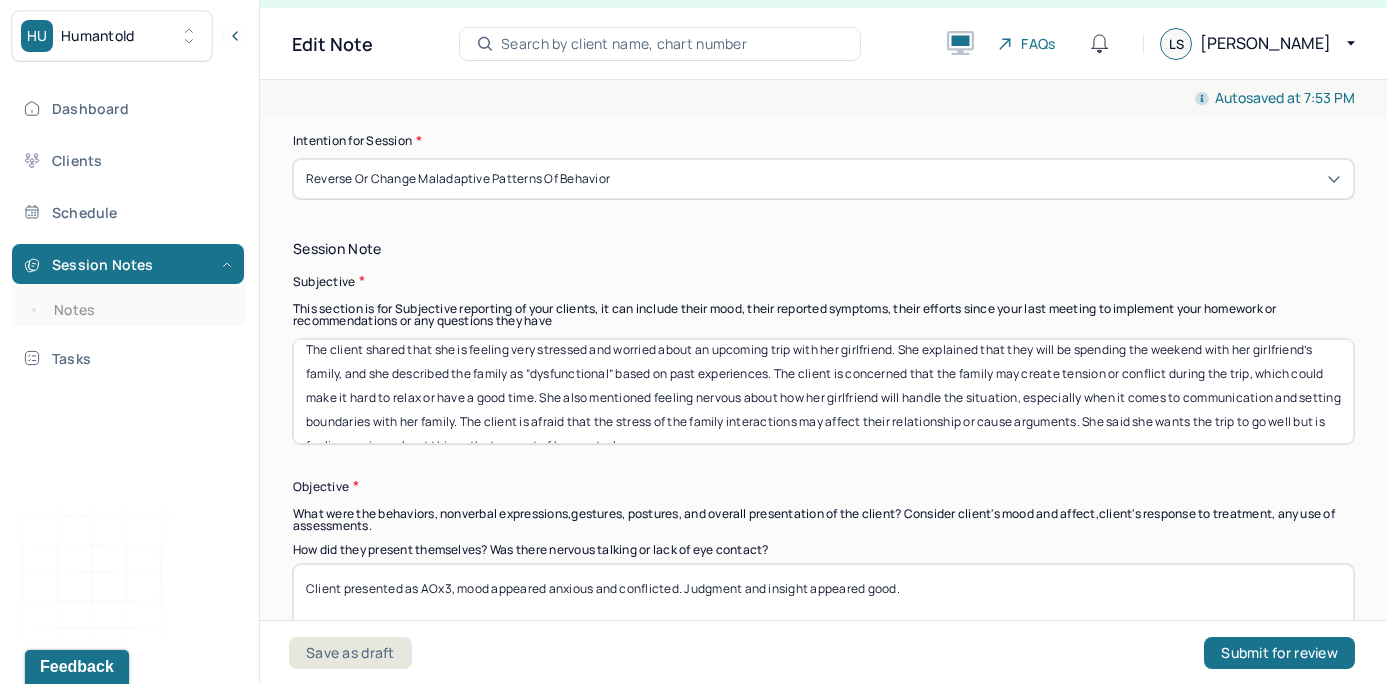 click on "The client shared that she is feeling very stressed and worried about an upcoming trip with her girlfriend. She explained that they will be spending the weekend with her girlfriend’s family, and she described the family as “dysfunctional” based on past experiences. The client is concerned that the family may create tension or conflict during the trip, which could make it hard to relax or have a good time. She also mentioned feeling nervous about how her girlfriend will handle the situation, especially when it comes to communication and setting boundaries with her family. The client is afraid that the stress of the family interactions may affect their relationship or cause arguments. She said she wants the trip to go well but is feeling anxious about things that are out of her control." at bounding box center [823, 391] 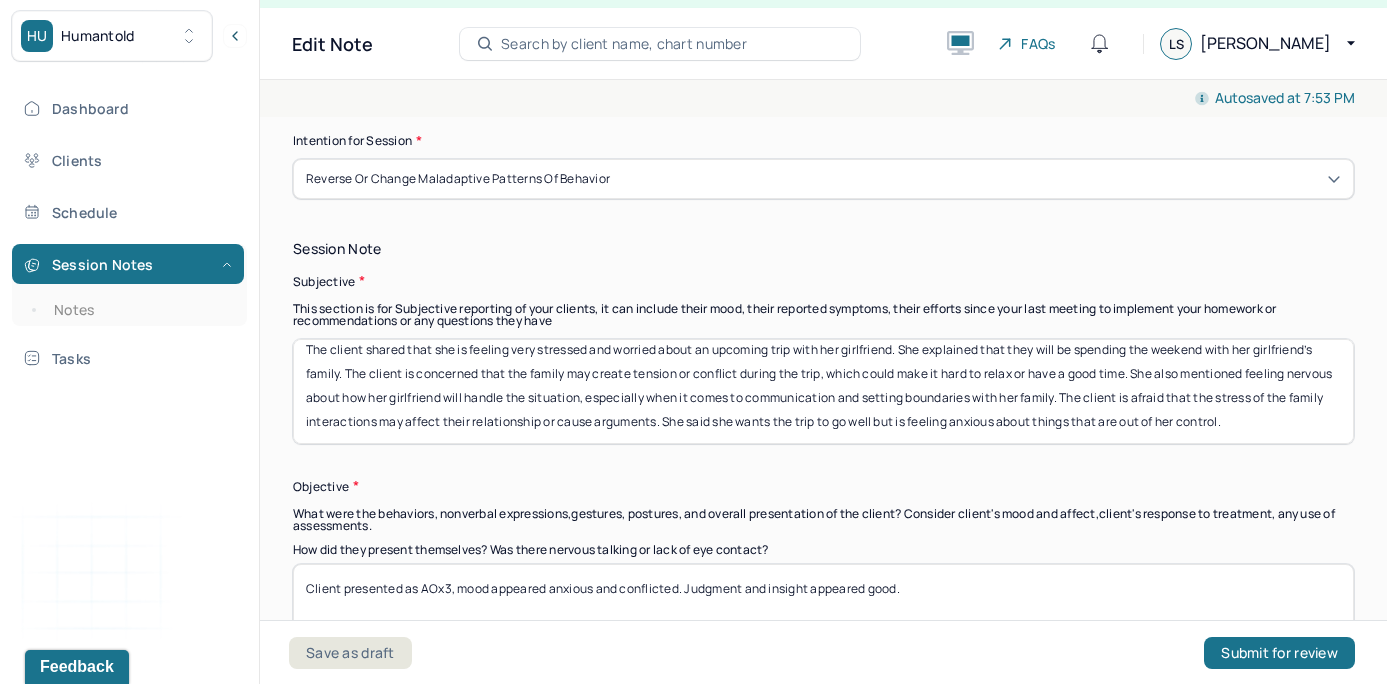 click on "The client shared that she is feeling very stressed and worried about an upcoming trip with her girlfriend. She explained that they will be spending the weekend with her girlfriend’s family, and she described the family as “dysfunctional” based on past experiences. The client is concerned that the family may create tension or conflict during the trip, which could make it hard to relax or have a good time. She also mentioned feeling nervous about how her girlfriend will handle the situation, especially when it comes to communication and setting boundaries with her family. The client is afraid that the stress of the family interactions may affect their relationship or cause arguments. She said she wants the trip to go well but is feeling anxious about things that are out of her control." at bounding box center [823, 391] 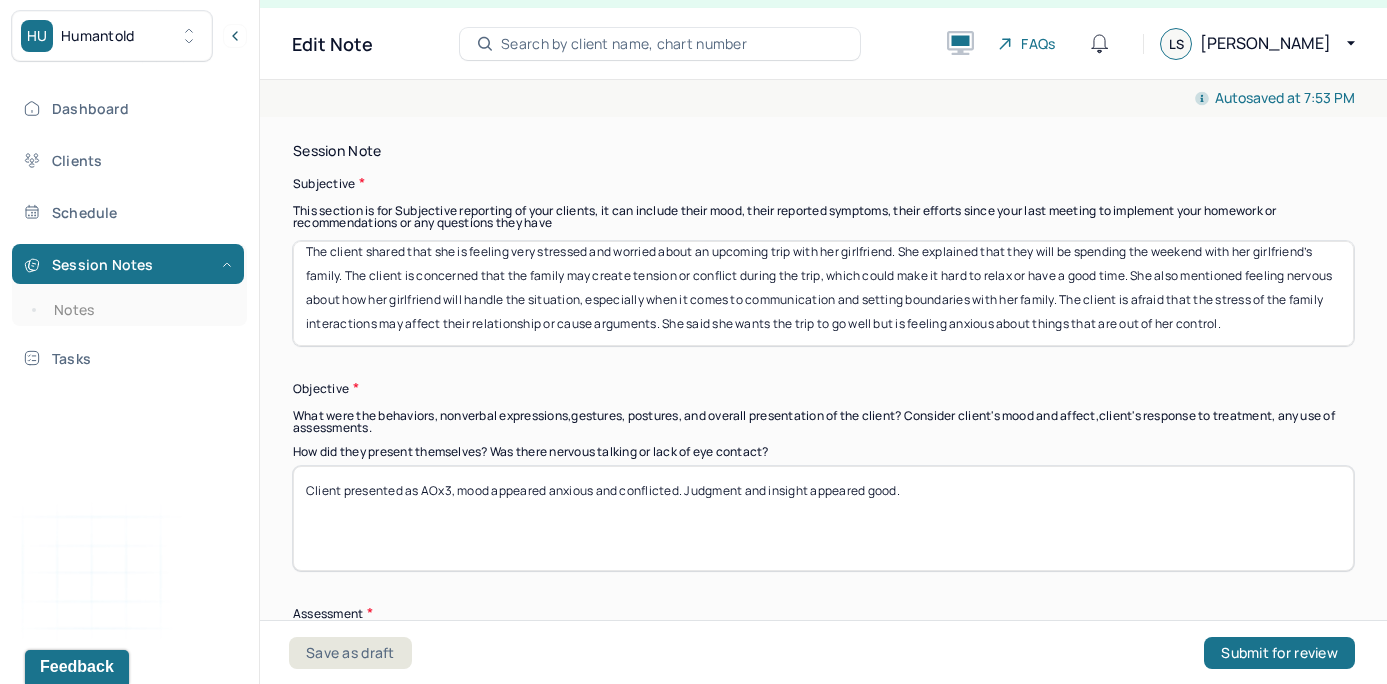scroll, scrollTop: 1406, scrollLeft: 0, axis: vertical 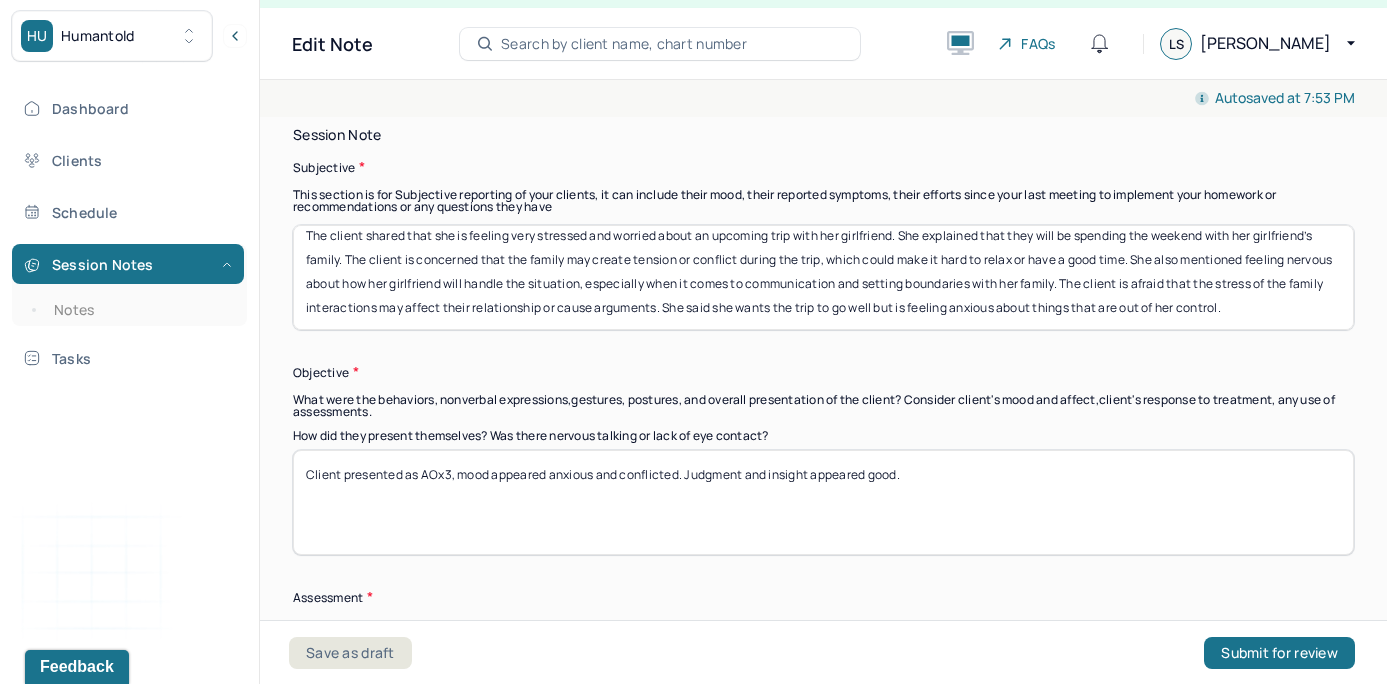 drag, startPoint x: 998, startPoint y: 482, endPoint x: 206, endPoint y: 401, distance: 796.1313 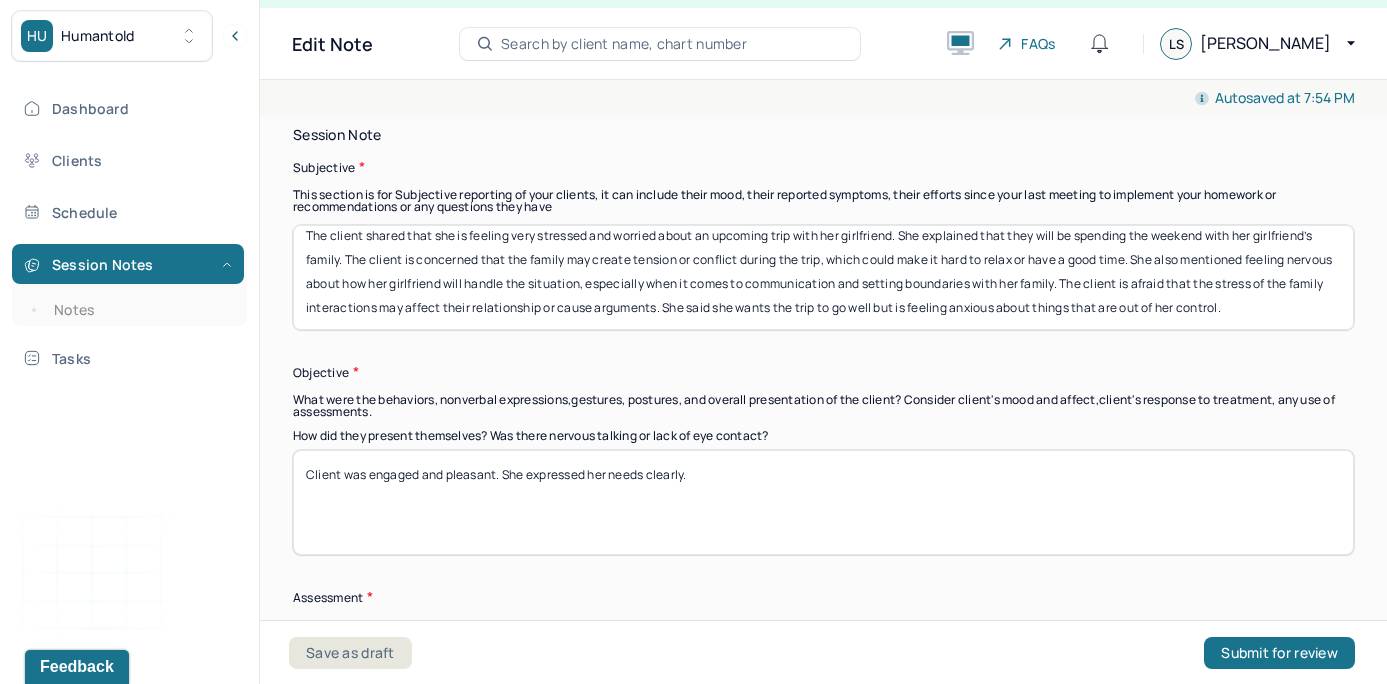 type on "Client was engaged and pleasant. She expressed her needs clearly." 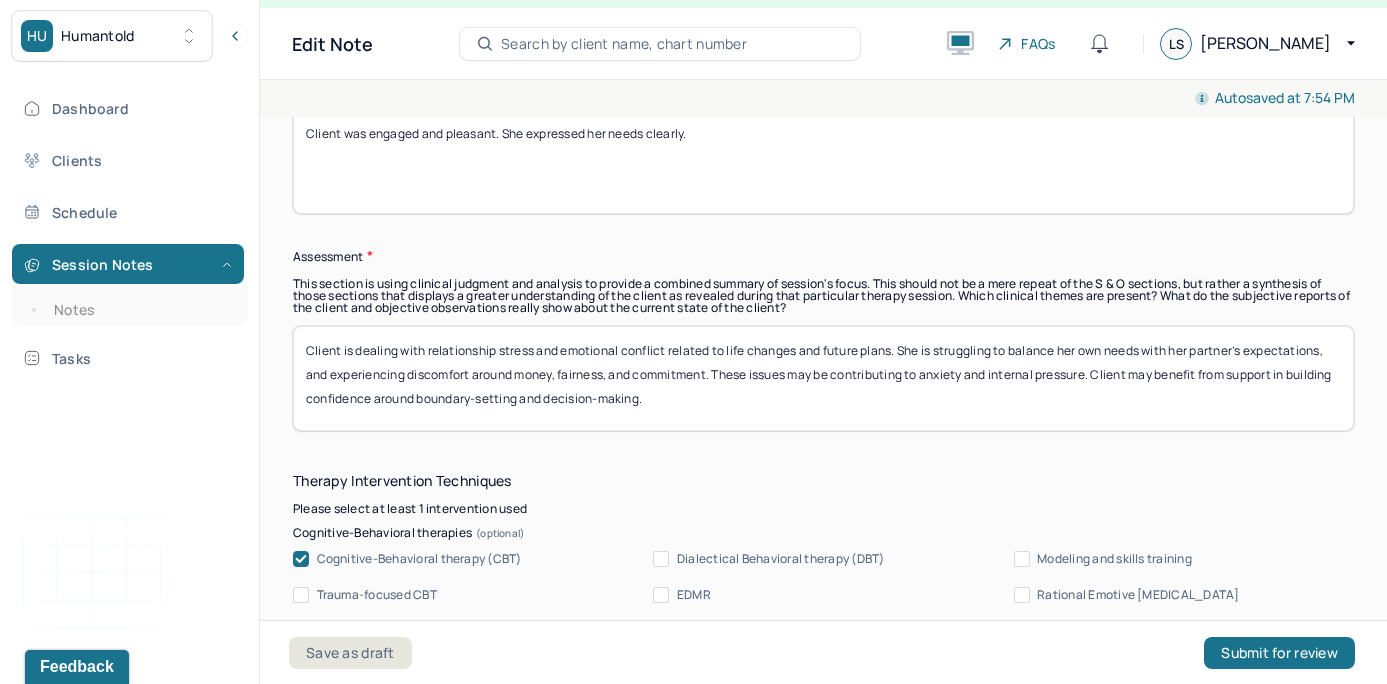 scroll, scrollTop: 1770, scrollLeft: 0, axis: vertical 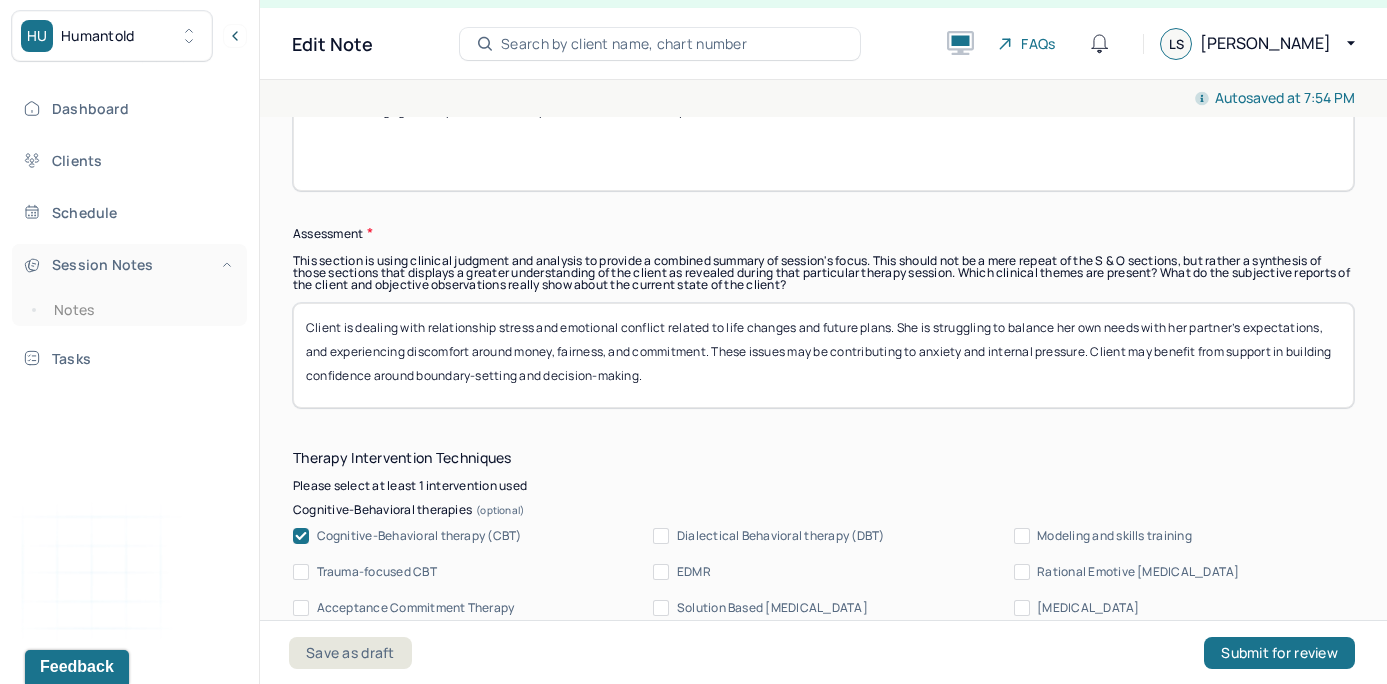 drag, startPoint x: 715, startPoint y: 374, endPoint x: 139, endPoint y: 253, distance: 588.572 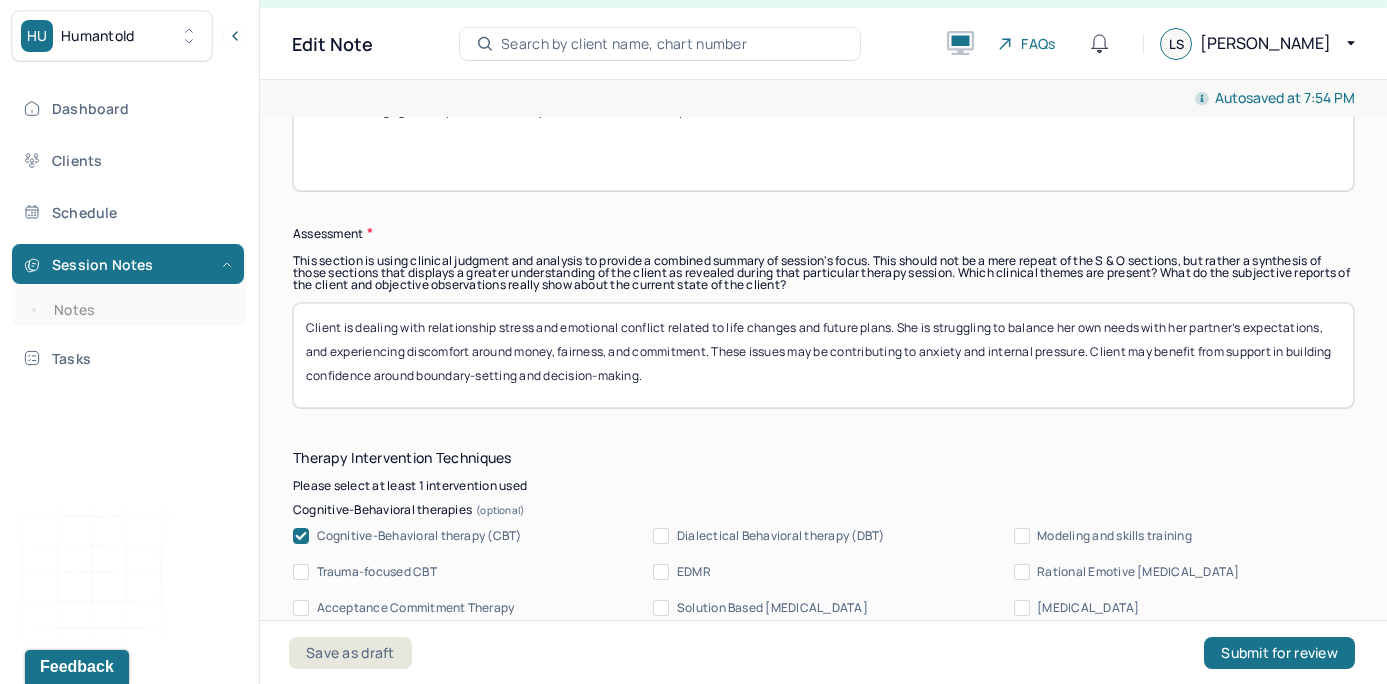 paste on "The client is experiencing situational anxiety related to the upcoming trip and being around her girlfriend’s challenging family dynamics. Her stress seems to come from a combination of past negative experiences and fear of how those might play out again. She also seems unsure about how her girlfriend will respond in difficult moments, which adds to her emotional discomfort. The client is trying to think ahead and prepare herself emotionally but is struggling to feel confident that things will go smoothly. She would benefit from practicing communication skills, emotional boundaries, and stress-management techniques." 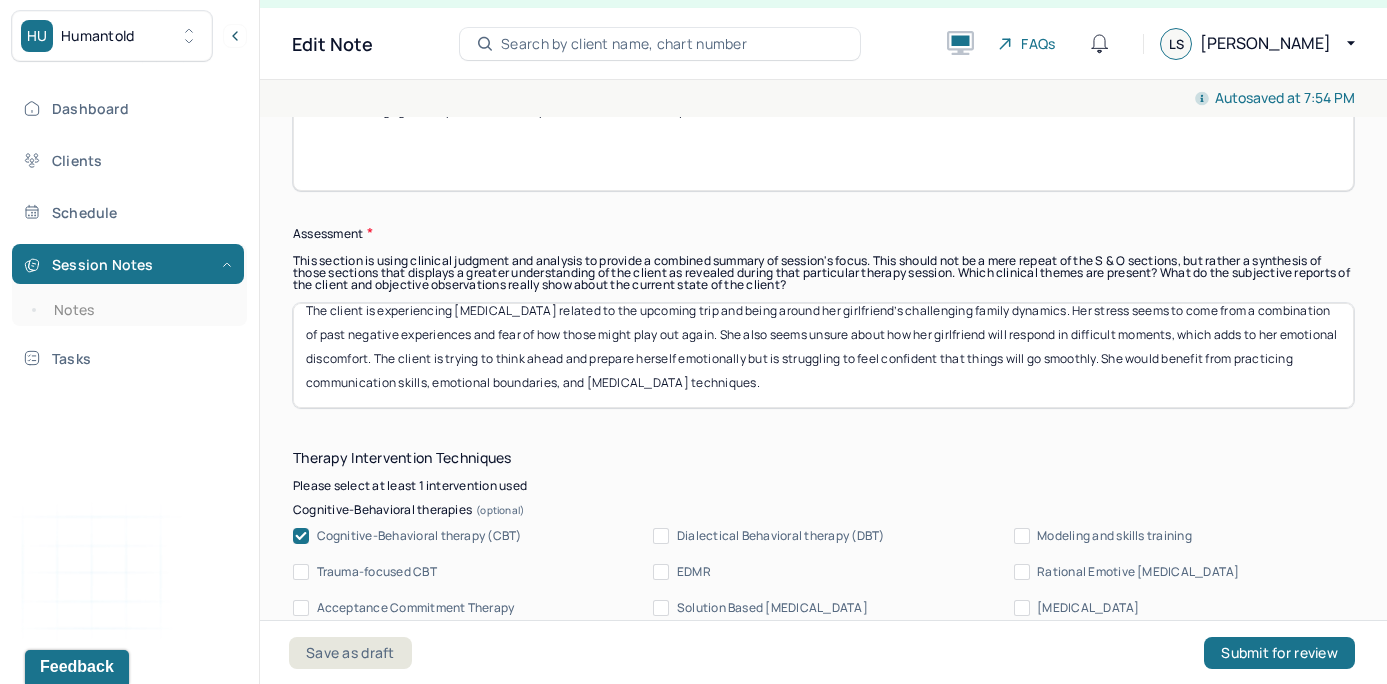 scroll, scrollTop: 16, scrollLeft: 0, axis: vertical 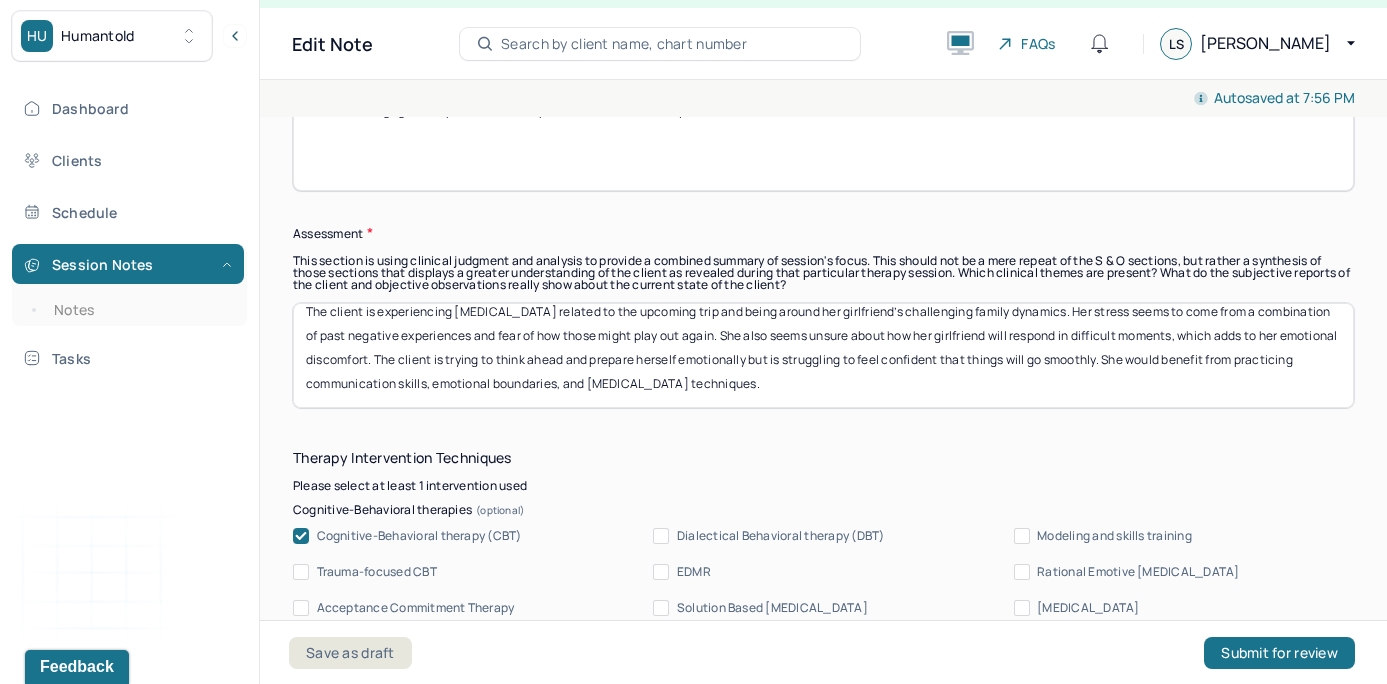 type on "The client is experiencing situational anxiety related to the upcoming trip and being around her girlfriend’s challenging family dynamics. Her stress seems to come from a combination of past negative experiences and fear of how those might play out again. She also seems unsure about how her girlfriend will respond in difficult moments, which adds to her emotional discomfort. The client is trying to think ahead and prepare herself emotionally but is struggling to feel confident that things will go smoothly. She would benefit from practicing communication skills, emotional boundaries, and stress-management techniques." 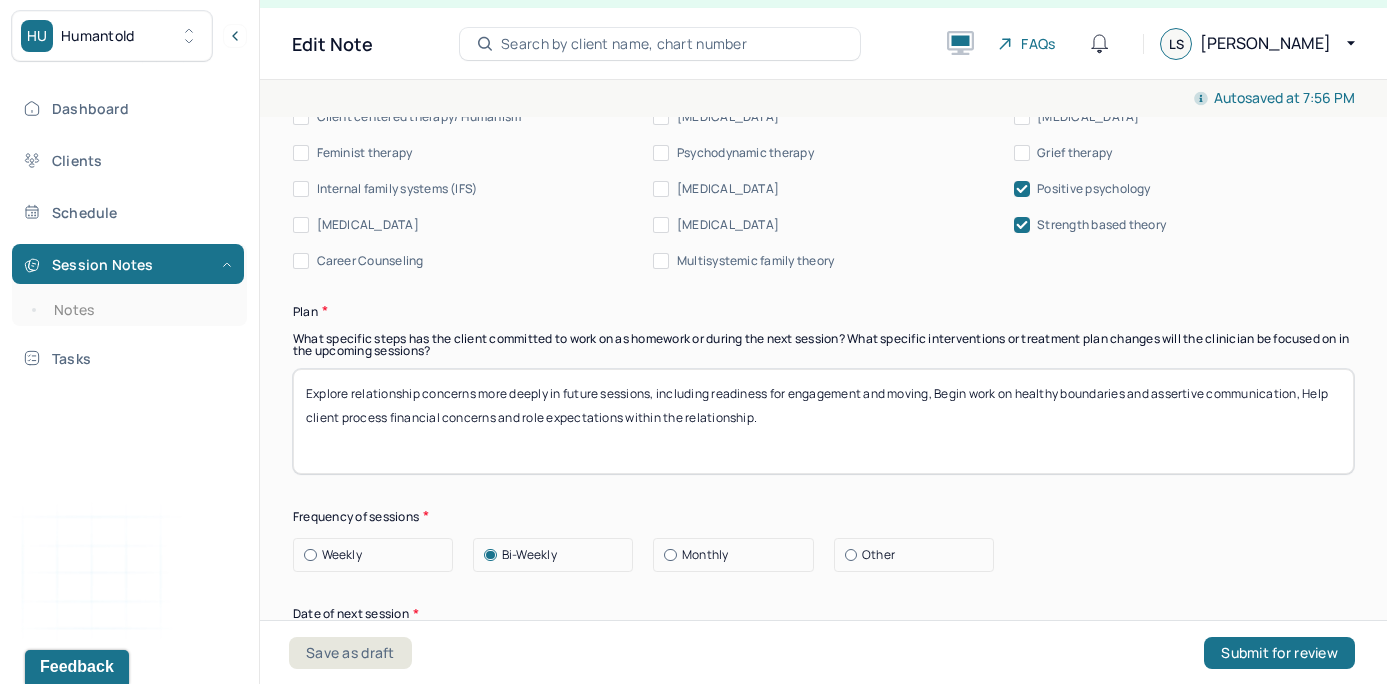 scroll, scrollTop: 2412, scrollLeft: 0, axis: vertical 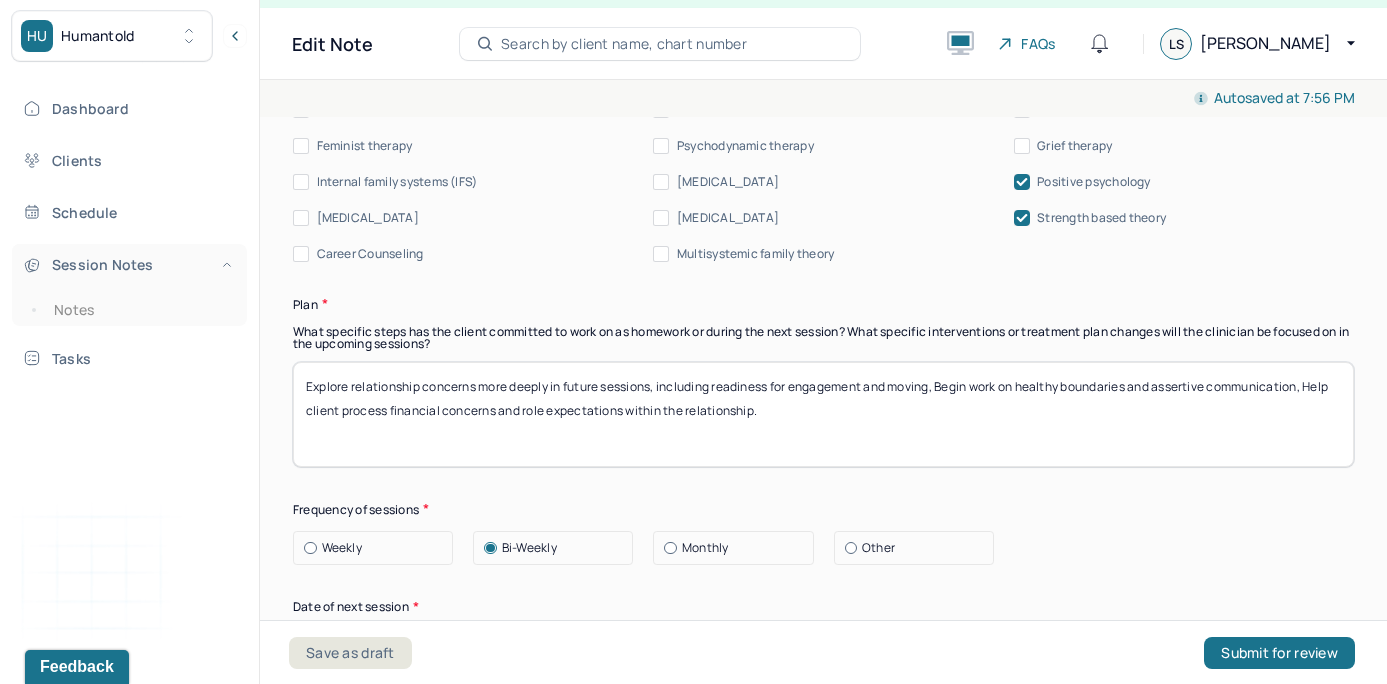 drag, startPoint x: 812, startPoint y: 413, endPoint x: 156, endPoint y: 257, distance: 674.2937 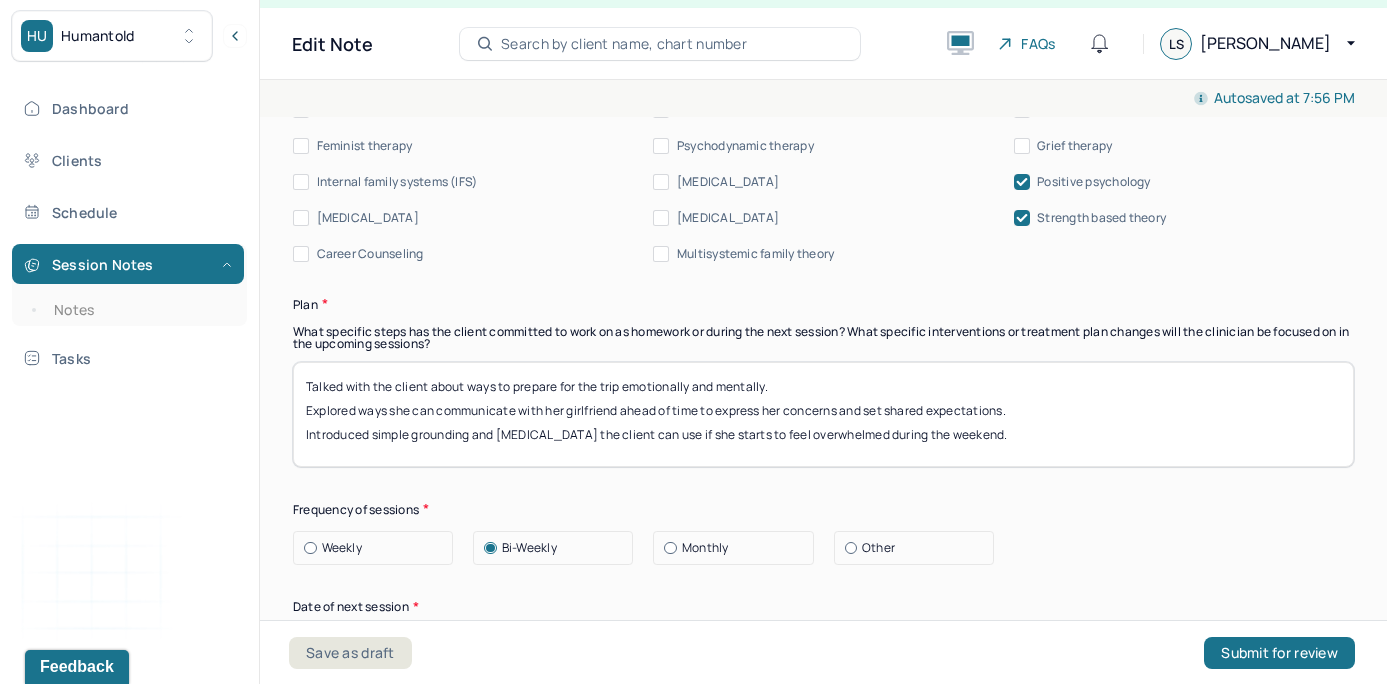 click on "Explore relationship concerns more deeply in future sessions, including readiness for engagement and moving, Begin work on healthy boundaries and assertive communication, Help client process financial concerns and role expectations within the relationship." at bounding box center (823, 414) 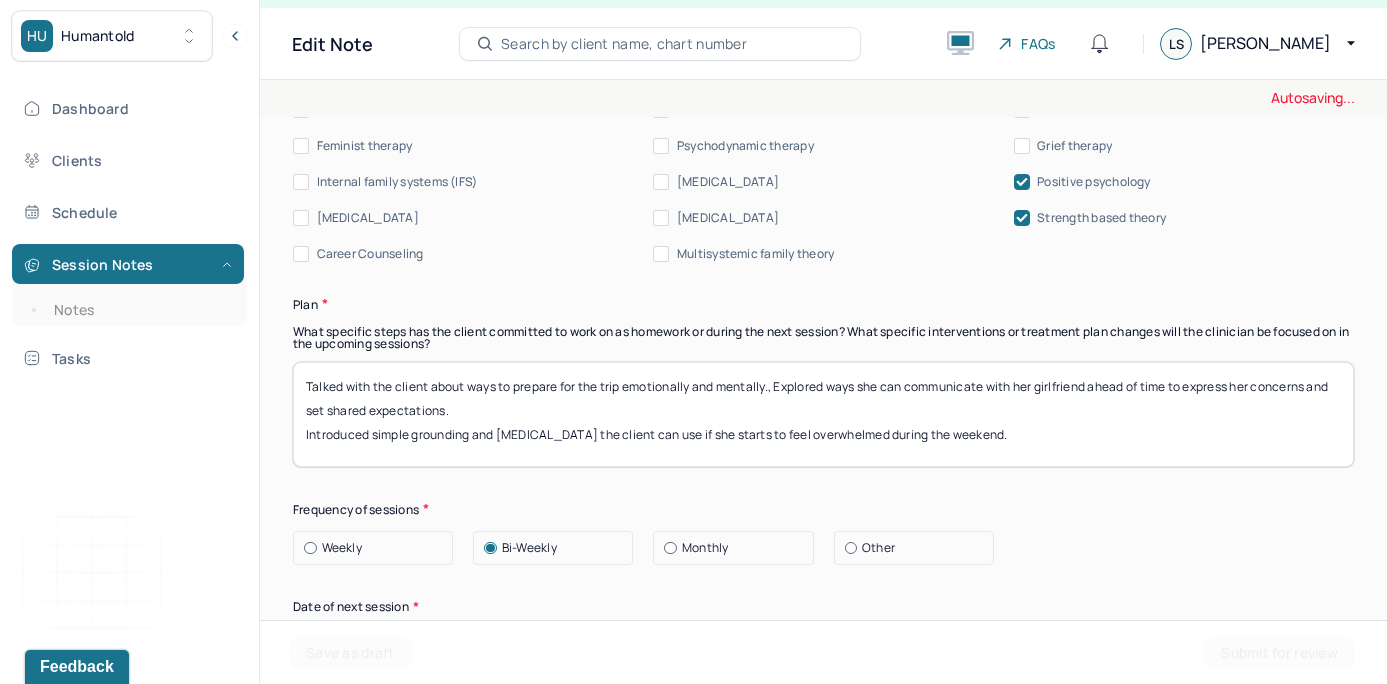 click on "Talked with the client about ways to prepare for the trip emotionally and mentally.
Explored ways she can communicate with her girlfriend ahead of time to express her concerns and set shared expectations.
Introduced simple grounding and breathing exercises the client can use if she starts to feel overwhelmed during the weekend." at bounding box center (823, 414) 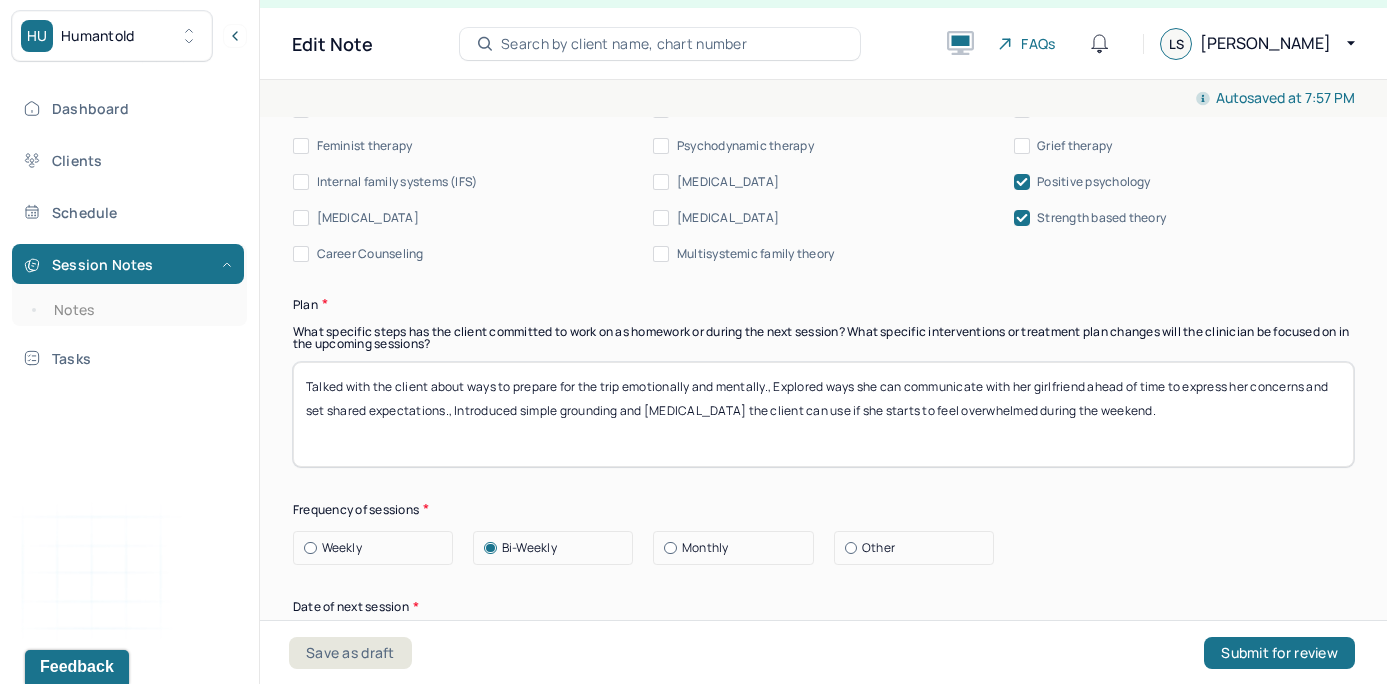type on "Talked with the client about ways to prepare for the trip emotionally and mentally., Explored ways she can communicate with her girlfriend ahead of time to express her concerns and set shared expectations., Introduced simple grounding and breathing exercises the client can use if she starts to feel overwhelmed during the weekend." 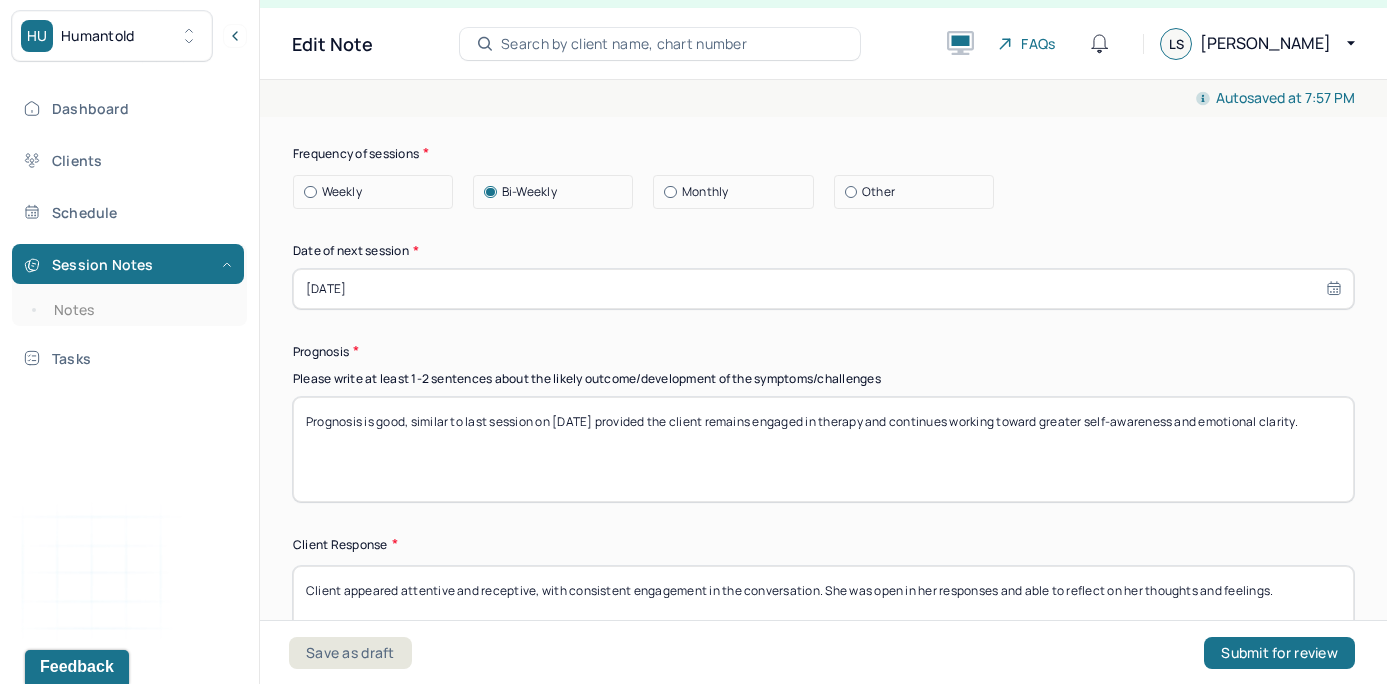 scroll, scrollTop: 2777, scrollLeft: 0, axis: vertical 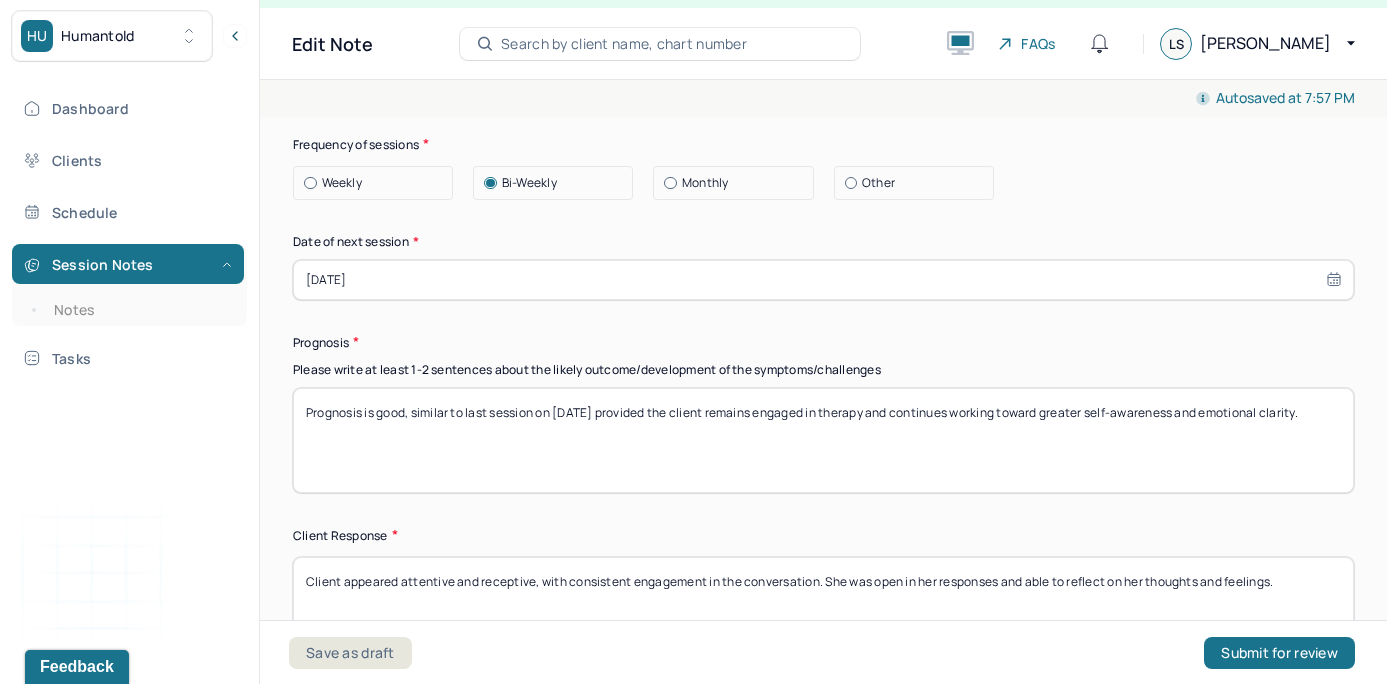 select on "6" 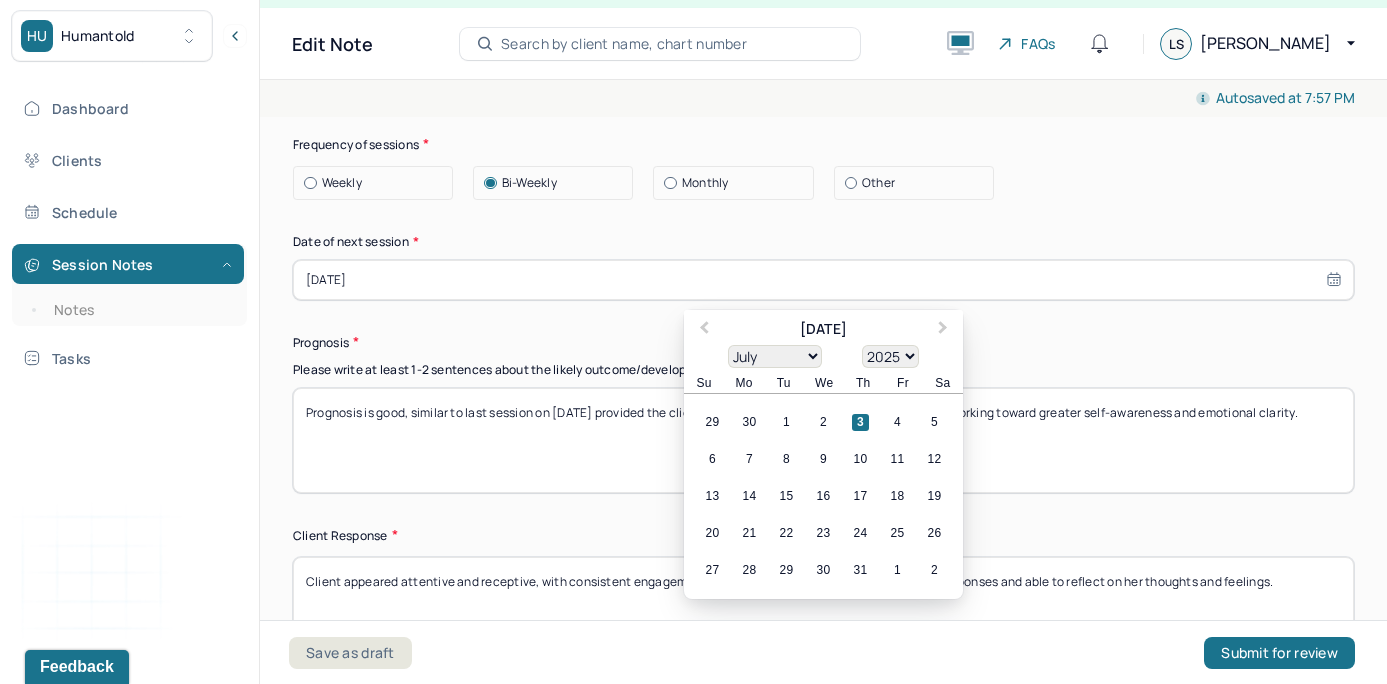 click on "[DATE]" at bounding box center [823, 280] 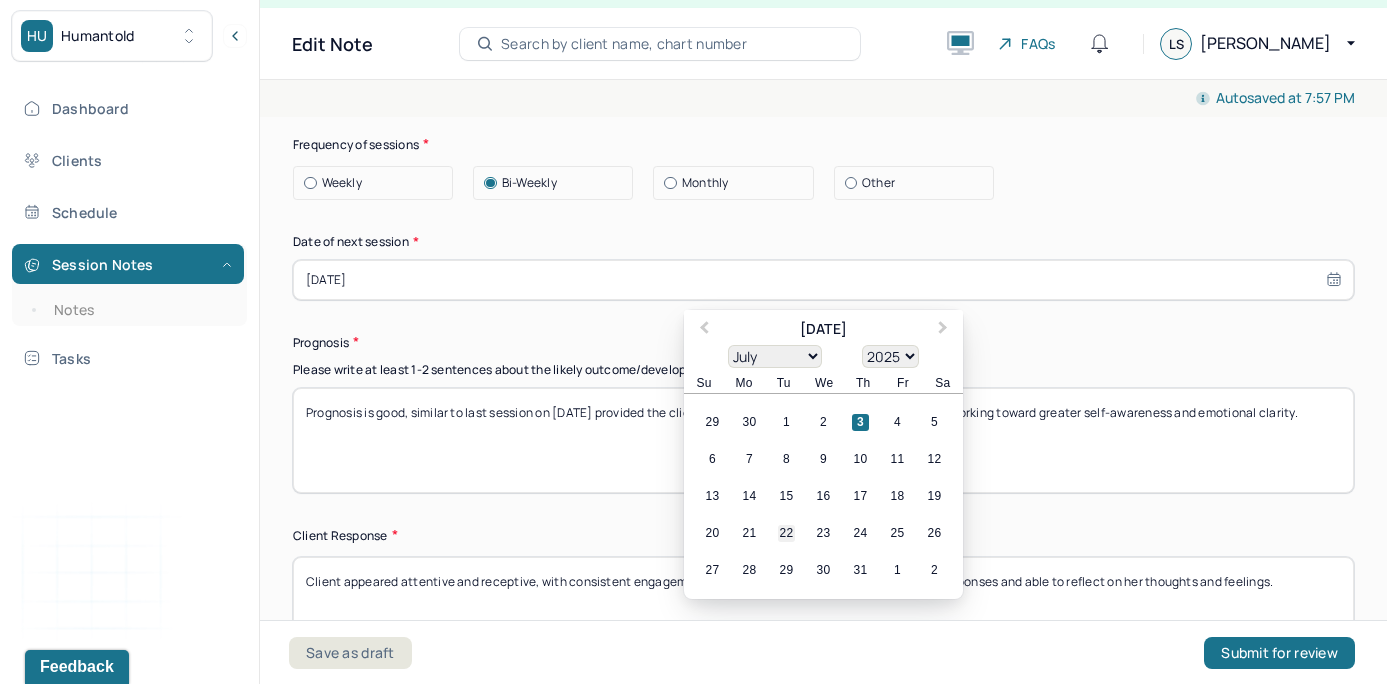 click on "22" at bounding box center (786, 533) 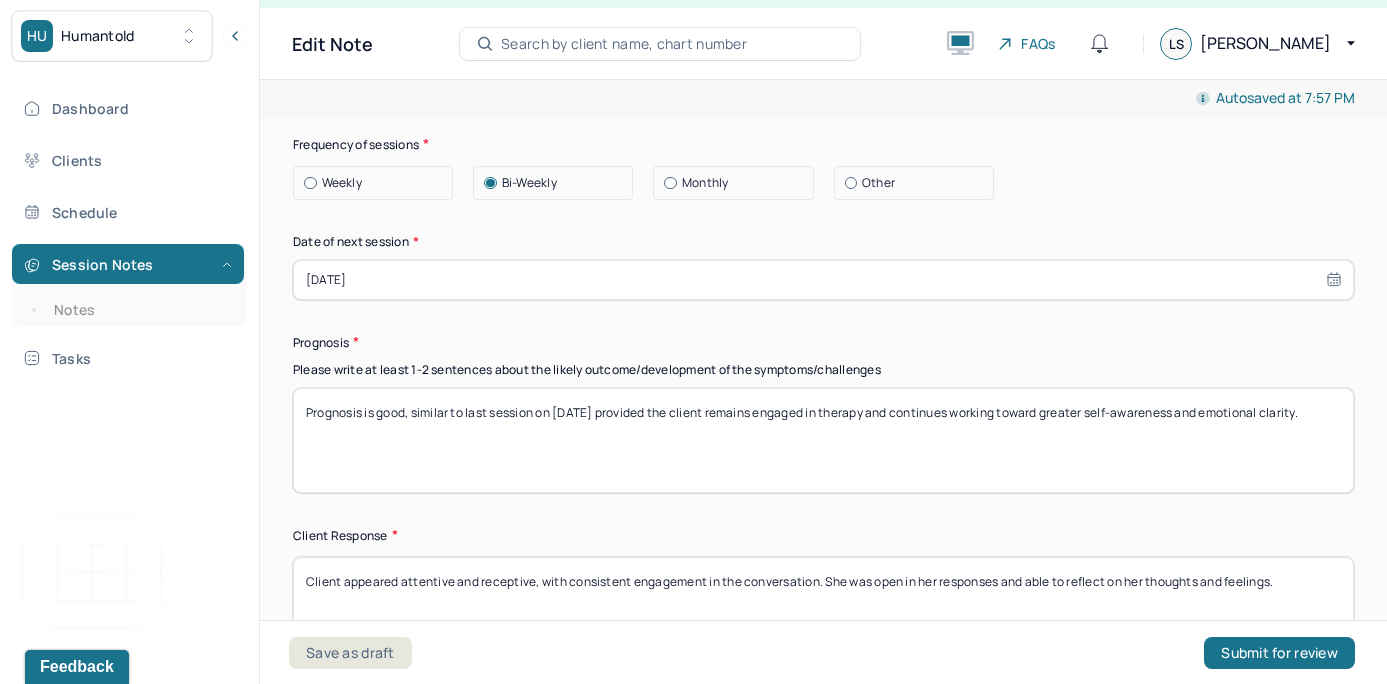 click on "Prognosis" at bounding box center (823, 342) 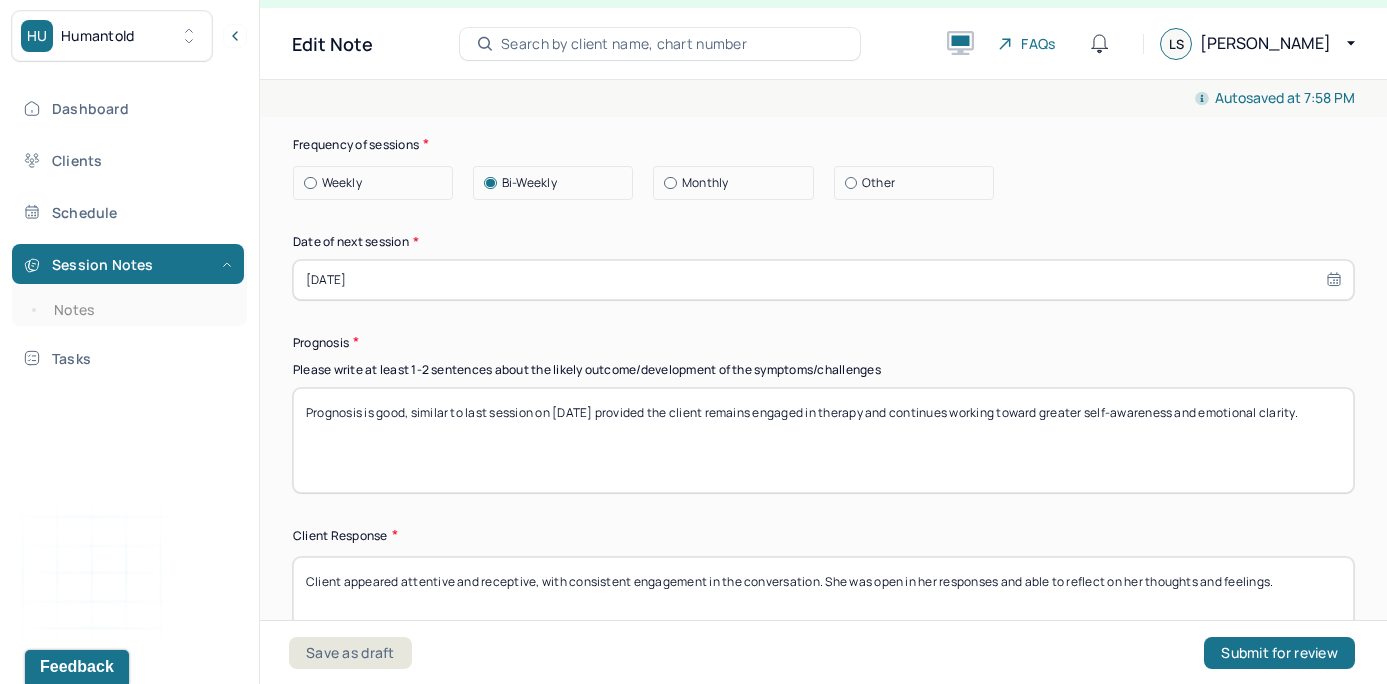 click at bounding box center [851, 183] 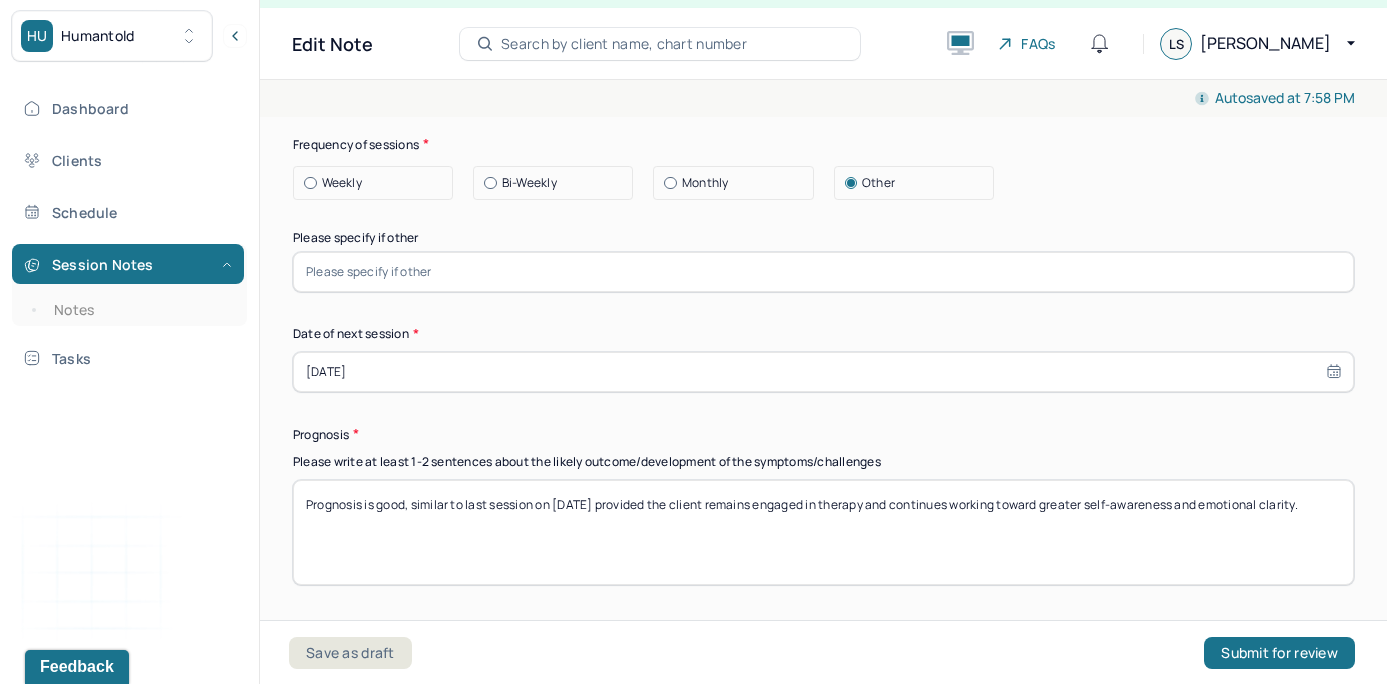 click on "Prognosis is good, similar to last session on 6/19/25 provided the client remains engaged in therapy and continues working toward greater self-awareness and emotional clarity." at bounding box center [823, 532] 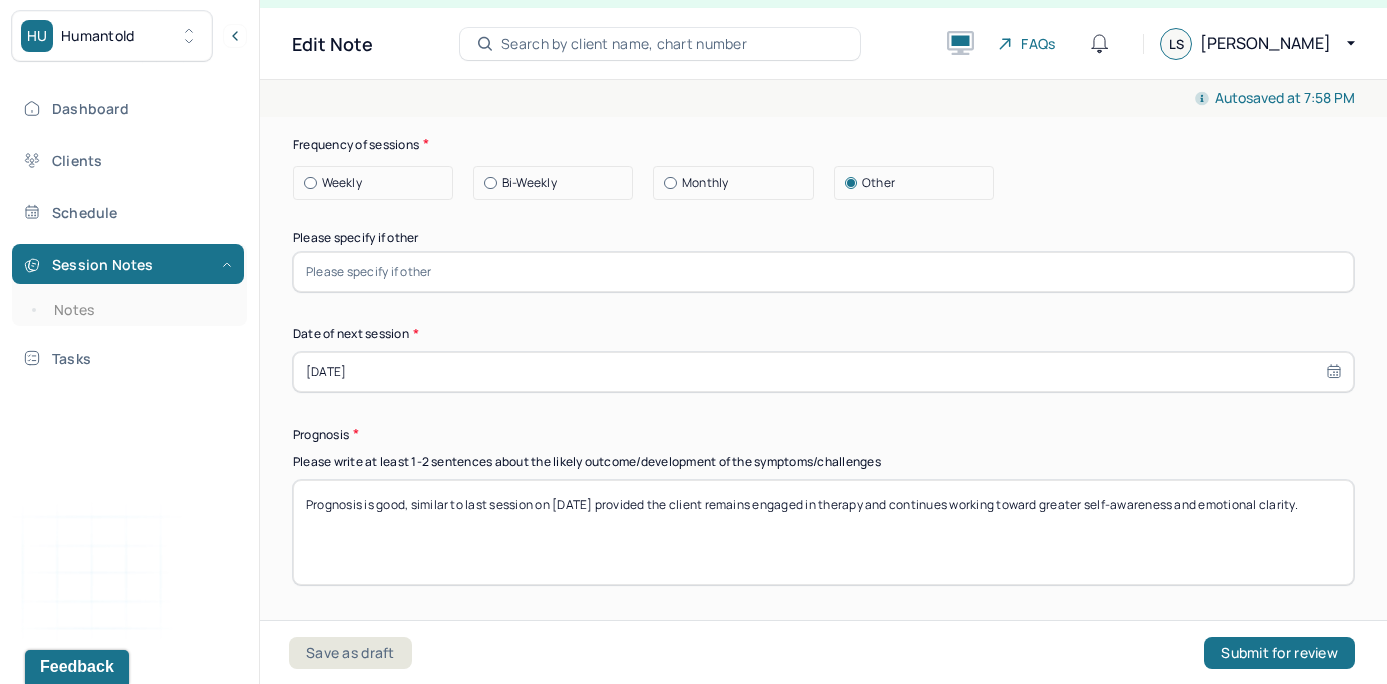 click at bounding box center (490, 183) 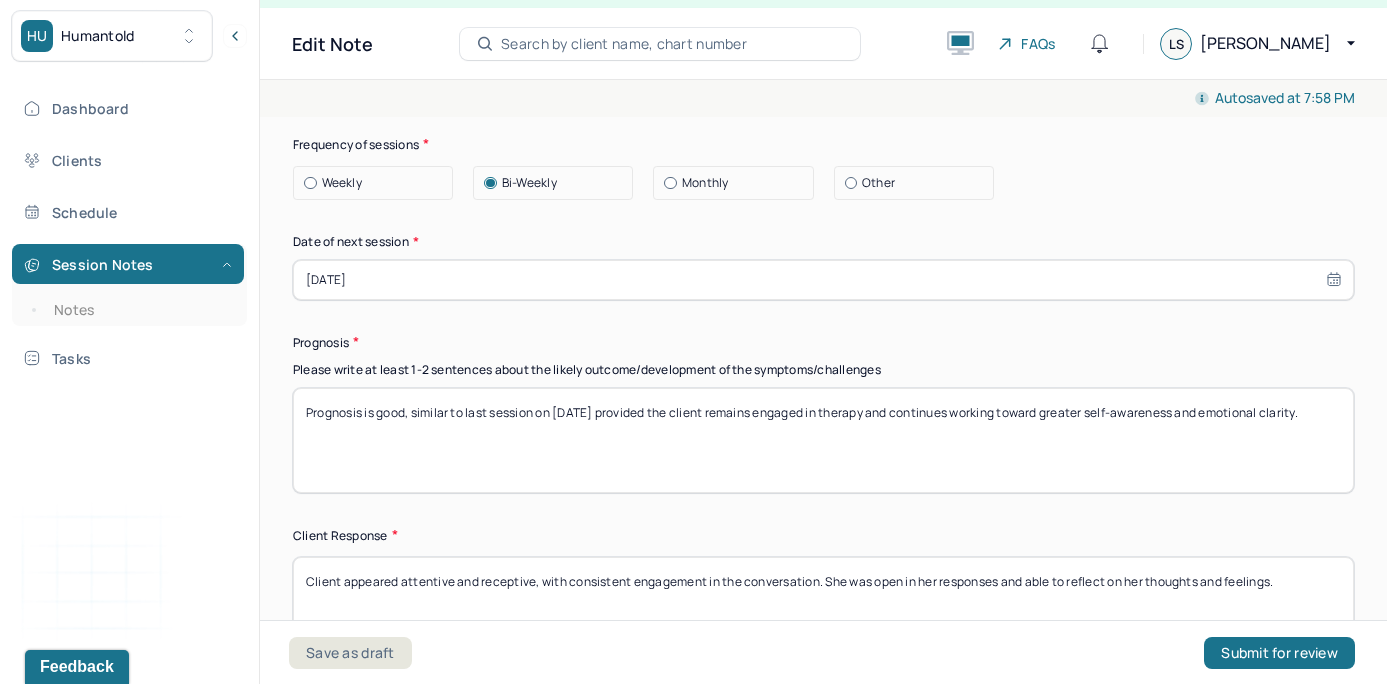 click on "07/22/2025" at bounding box center [823, 280] 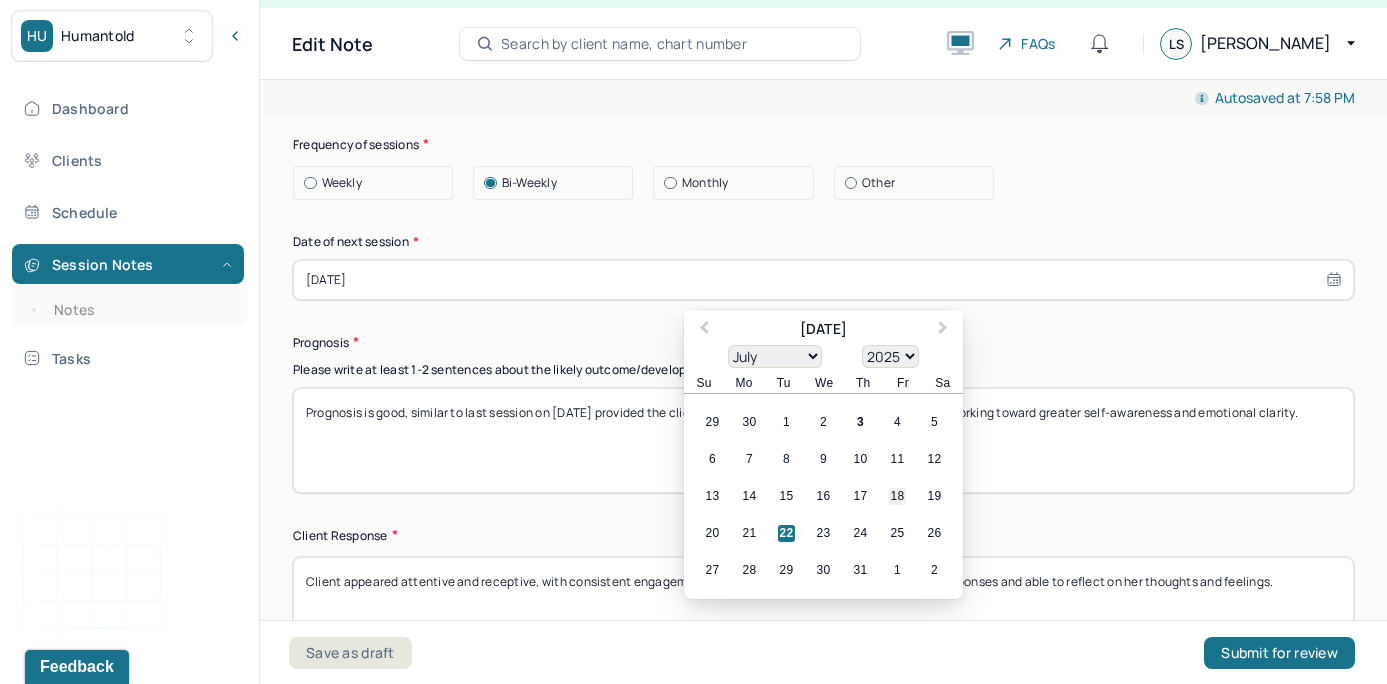 click on "18" at bounding box center (897, 496) 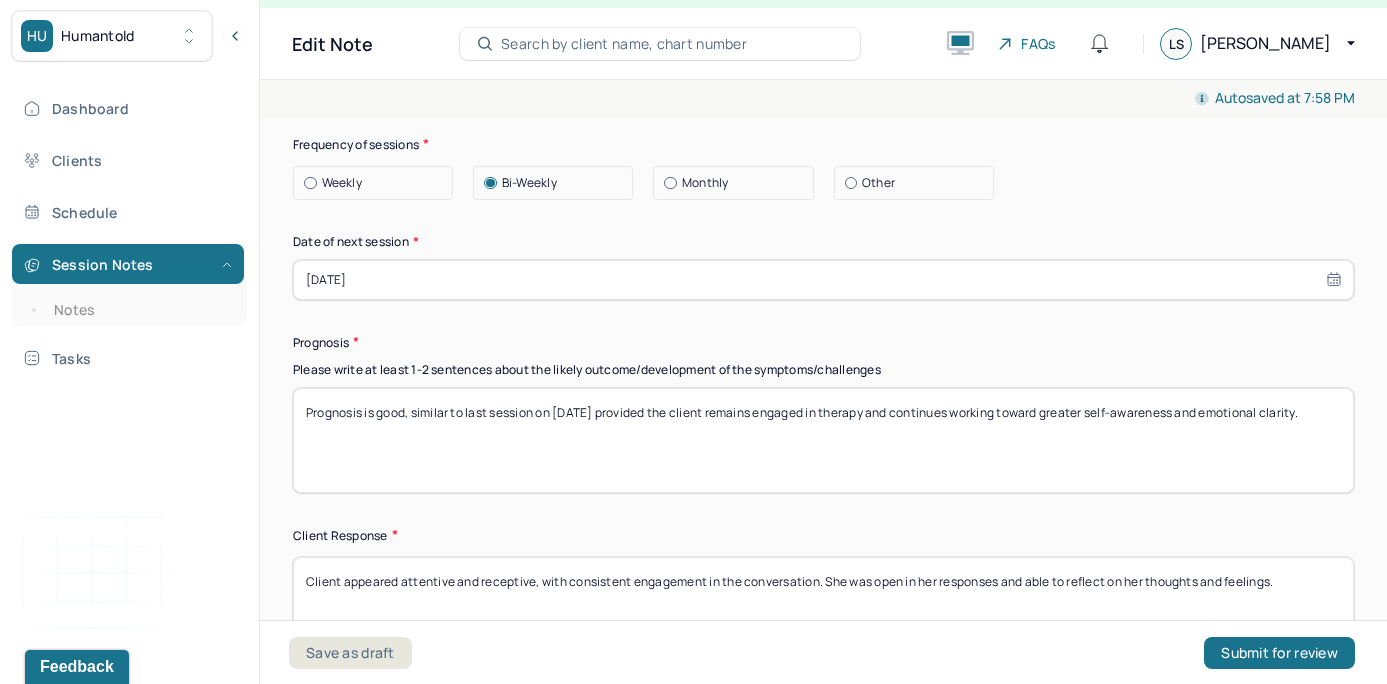 click on "Therapy Intervention Techniques Please select at least 1 intervention used Cognitive-Behavioral therapies Cognitive-Behavioral therapy (CBT) Dialectical Behavioral therapy (DBT) Modeling and skills training Trauma-focused CBT EDMR Rational Emotive Behaviour therapy Acceptance Commitment Therapy Solution Based Brief Therapy Mindfulness Based Cognitive Therapy Relationship based Interventions Attachment-oriented interventions Parent-child interaction therapy Parent interventions Other Client centered therapy/ Humanism Gestalt therapy Existential therapy Feminist therapy Psychodynamic therapy Grief therapy Internal family systems (IFS) Narrative therapy Positive psychology Psychoeducation Sex therapy Strength based theory Career Counseling Multisystemic family theory Plan What specific steps has the client committed to work on as homework or during the next session? What specific interventions or treatment plan changes will the clinician be focused on in the upcoming sessions? Frequency of sessions Weekly Other" at bounding box center [823, 51] 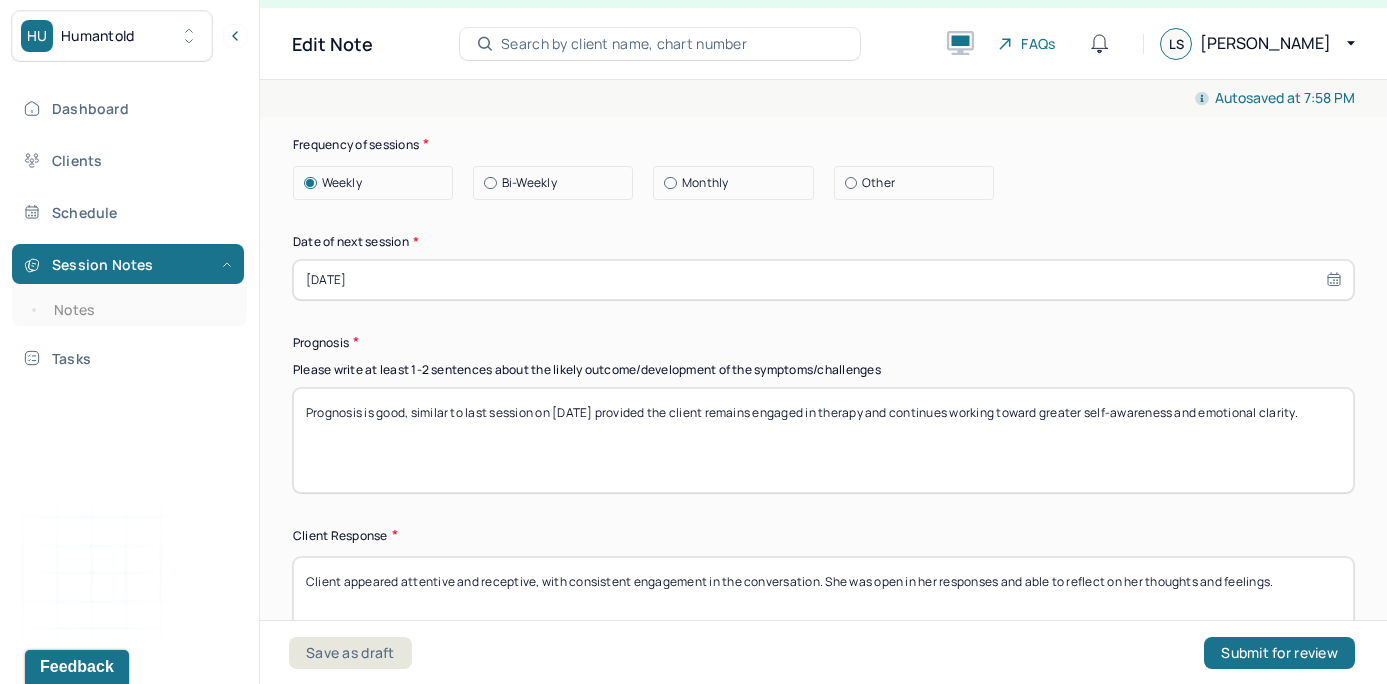 select on "6" 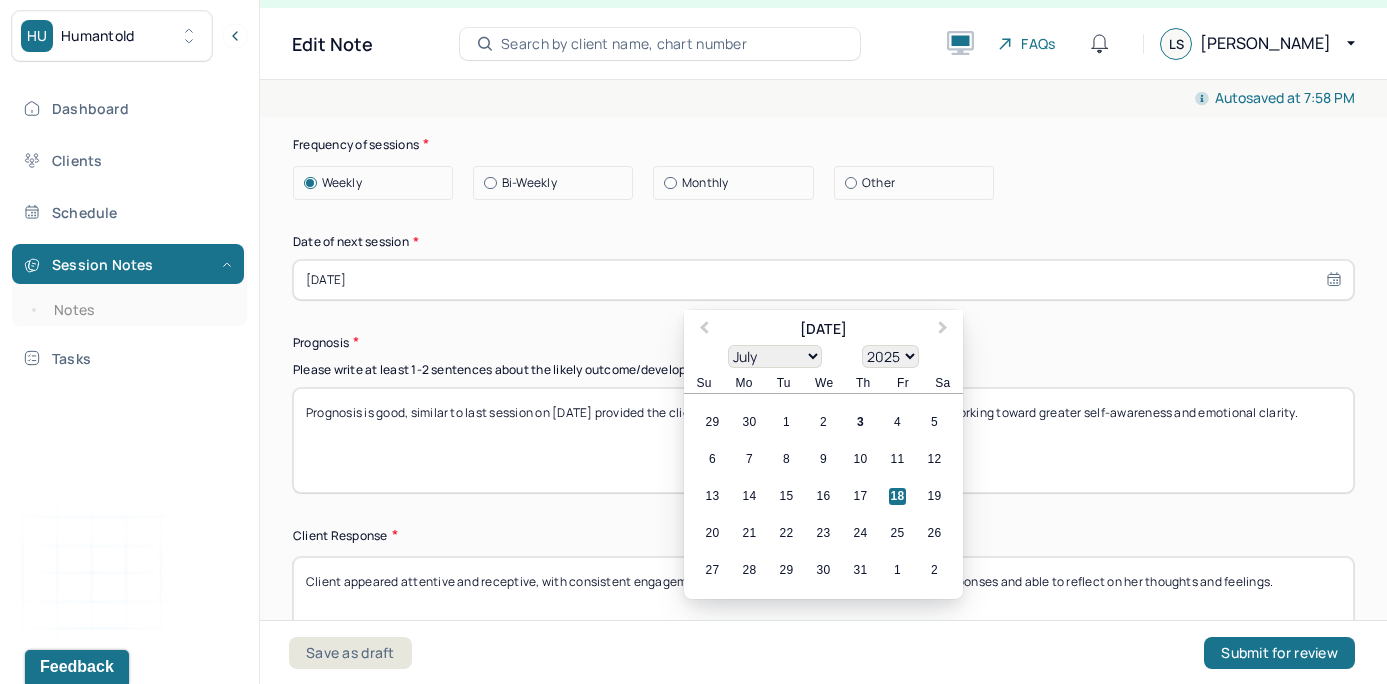 click on "07/18/2025" at bounding box center (823, 280) 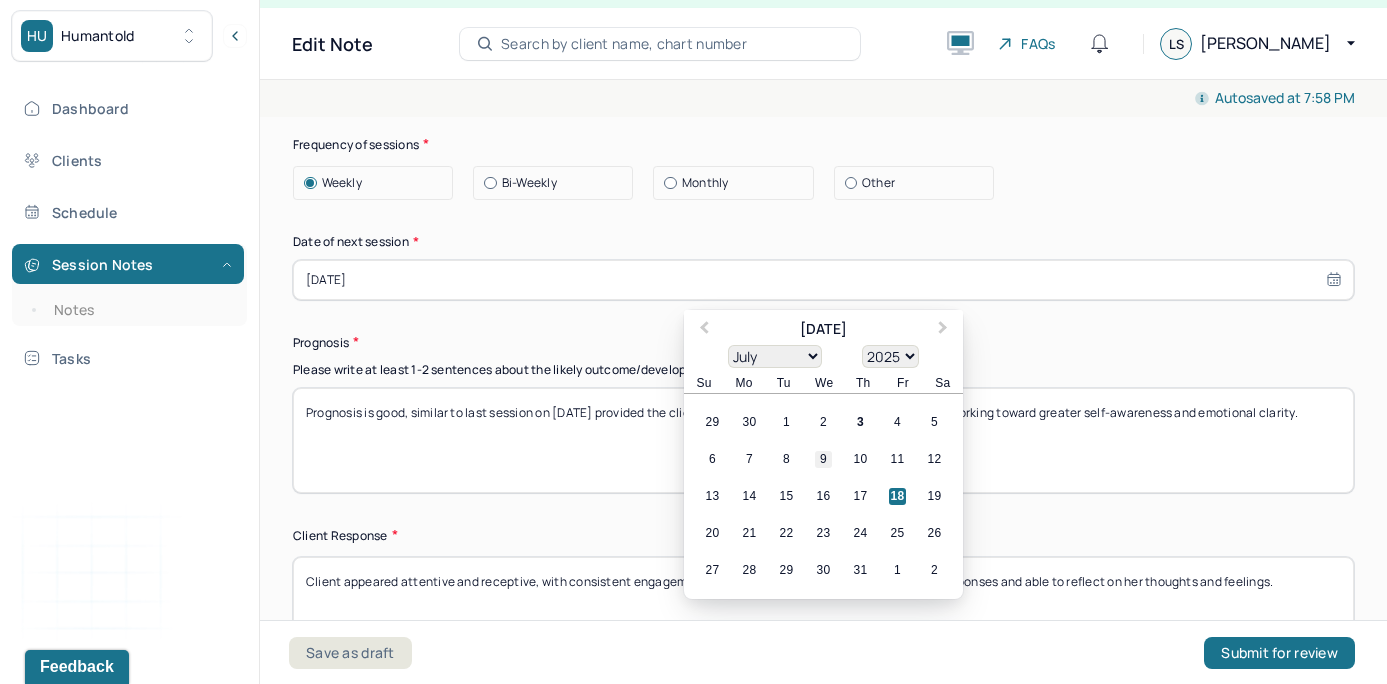 click on "9" at bounding box center [823, 459] 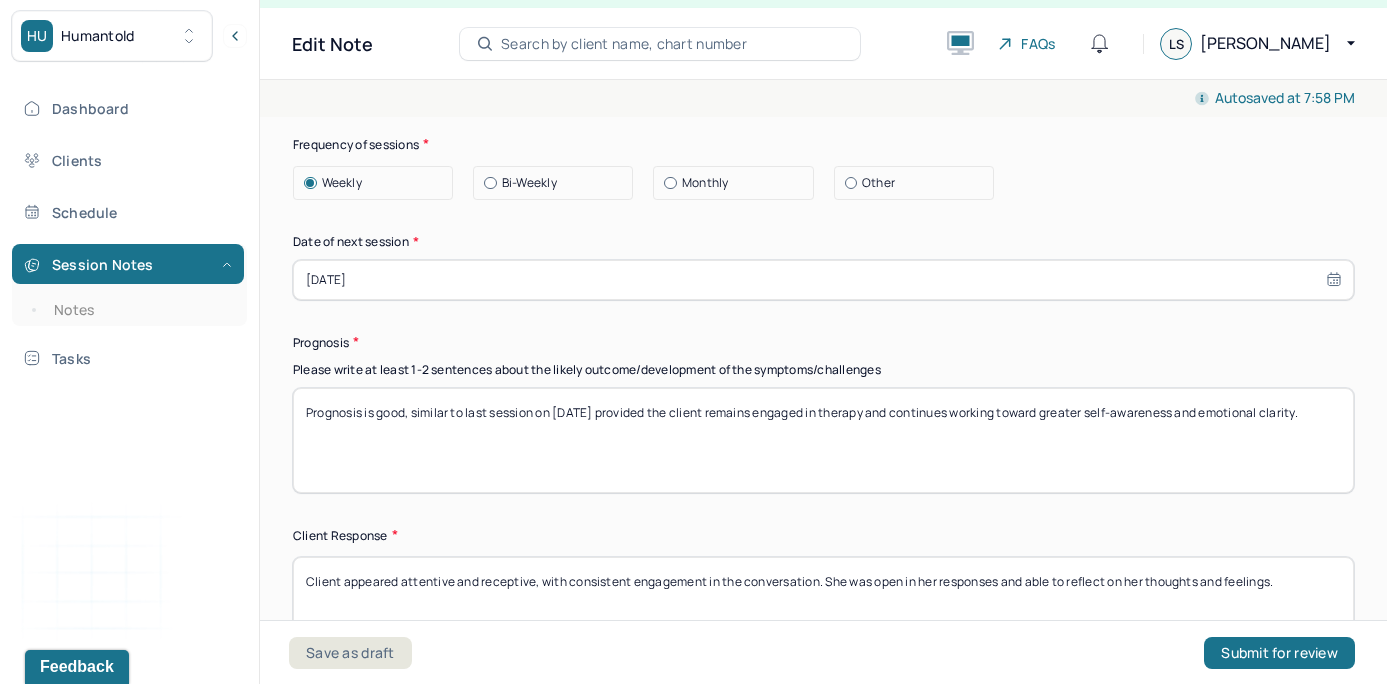click on "Prognosis" at bounding box center [823, 342] 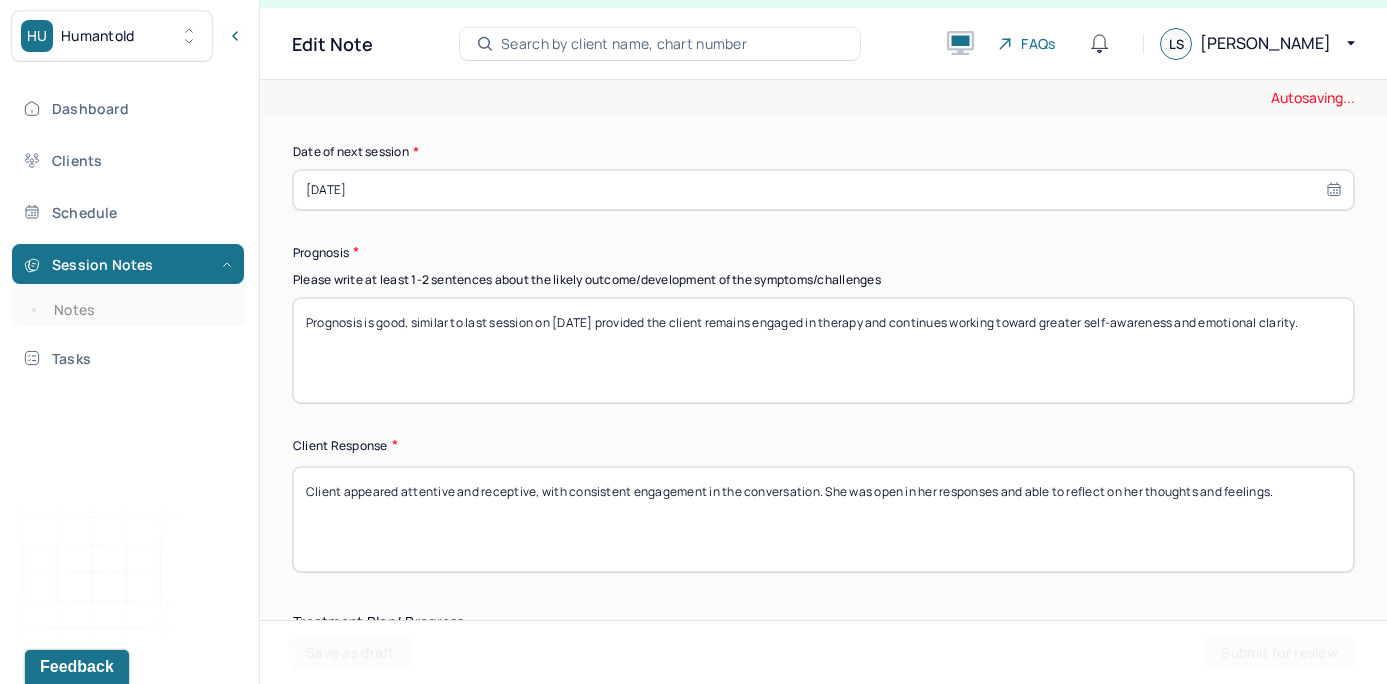 scroll, scrollTop: 2881, scrollLeft: 0, axis: vertical 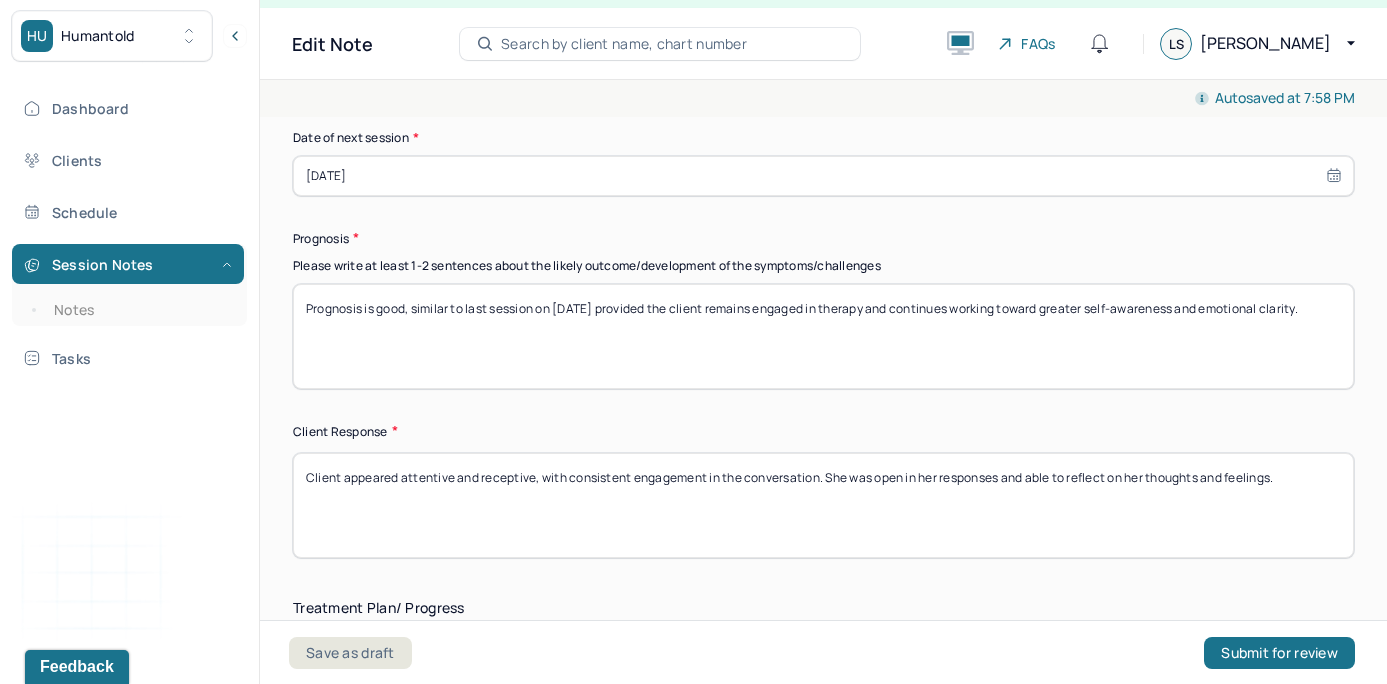 drag, startPoint x: 1309, startPoint y: 476, endPoint x: 26, endPoint y: 421, distance: 1284.1783 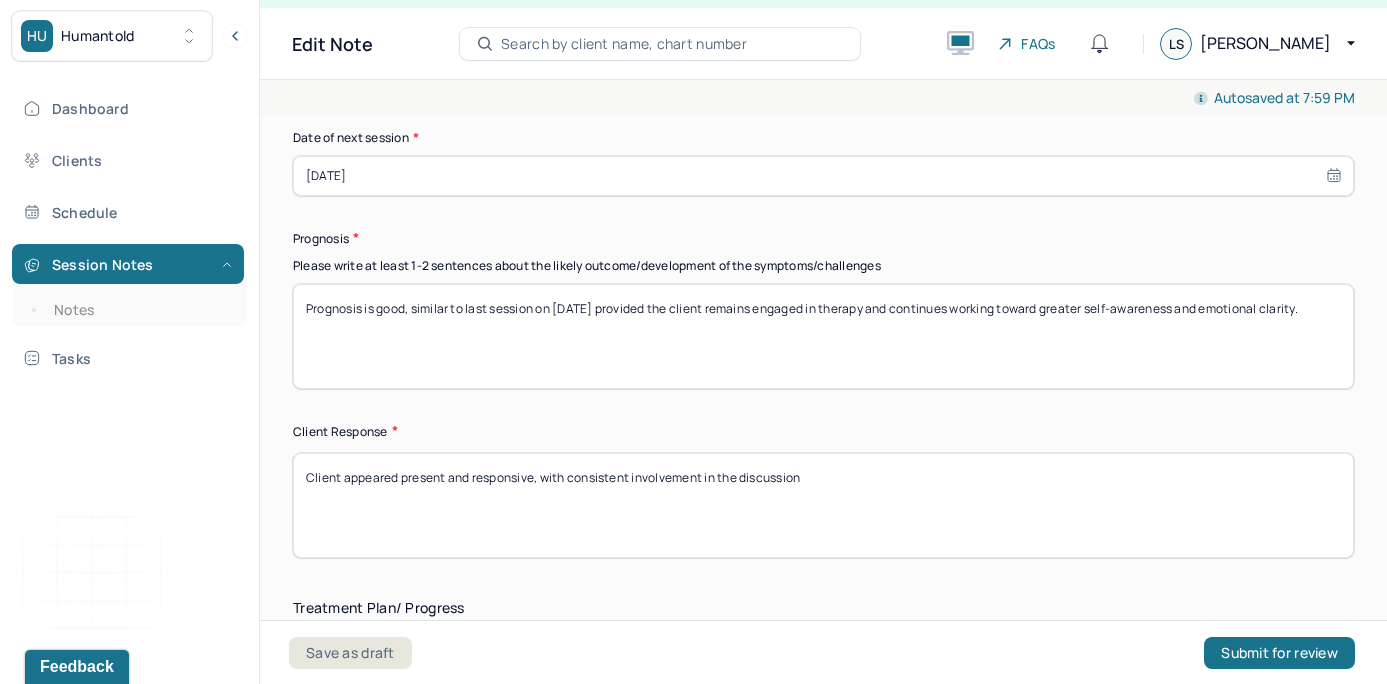 type on "Client appeared present and responsive, with consistent involvement in the discussion" 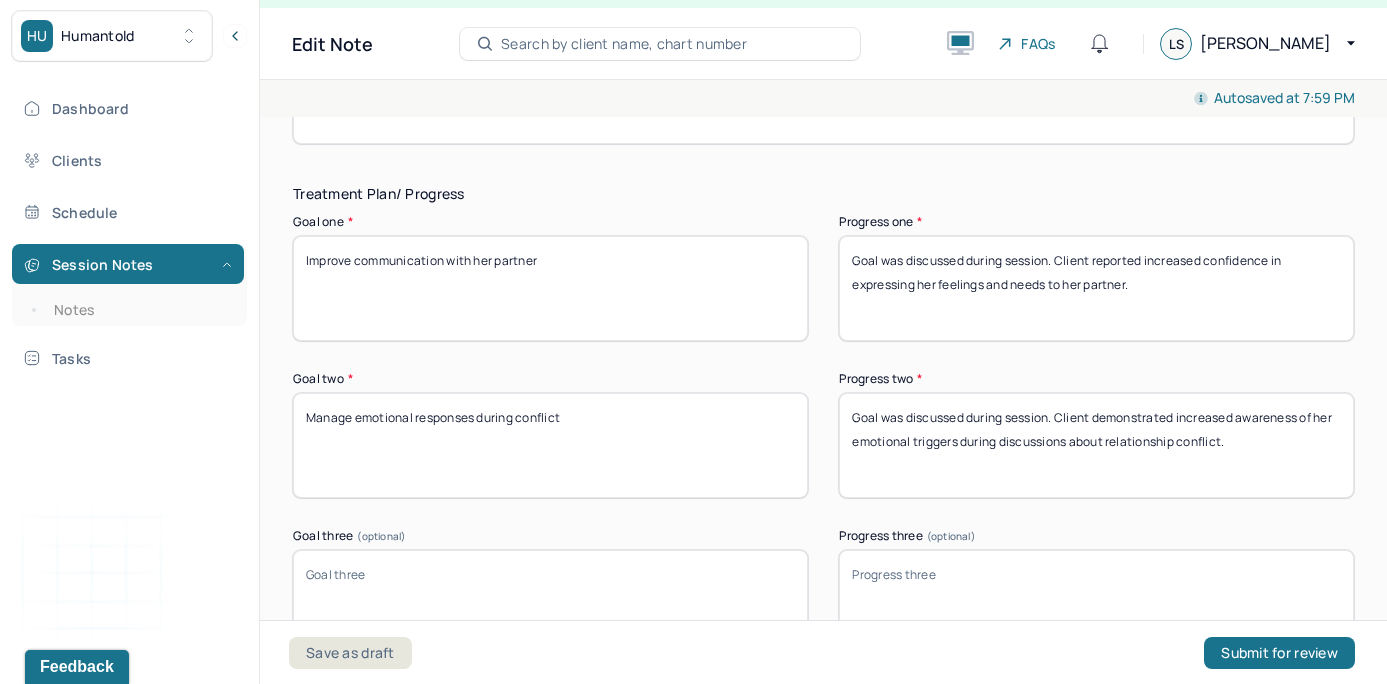 scroll, scrollTop: 3300, scrollLeft: 0, axis: vertical 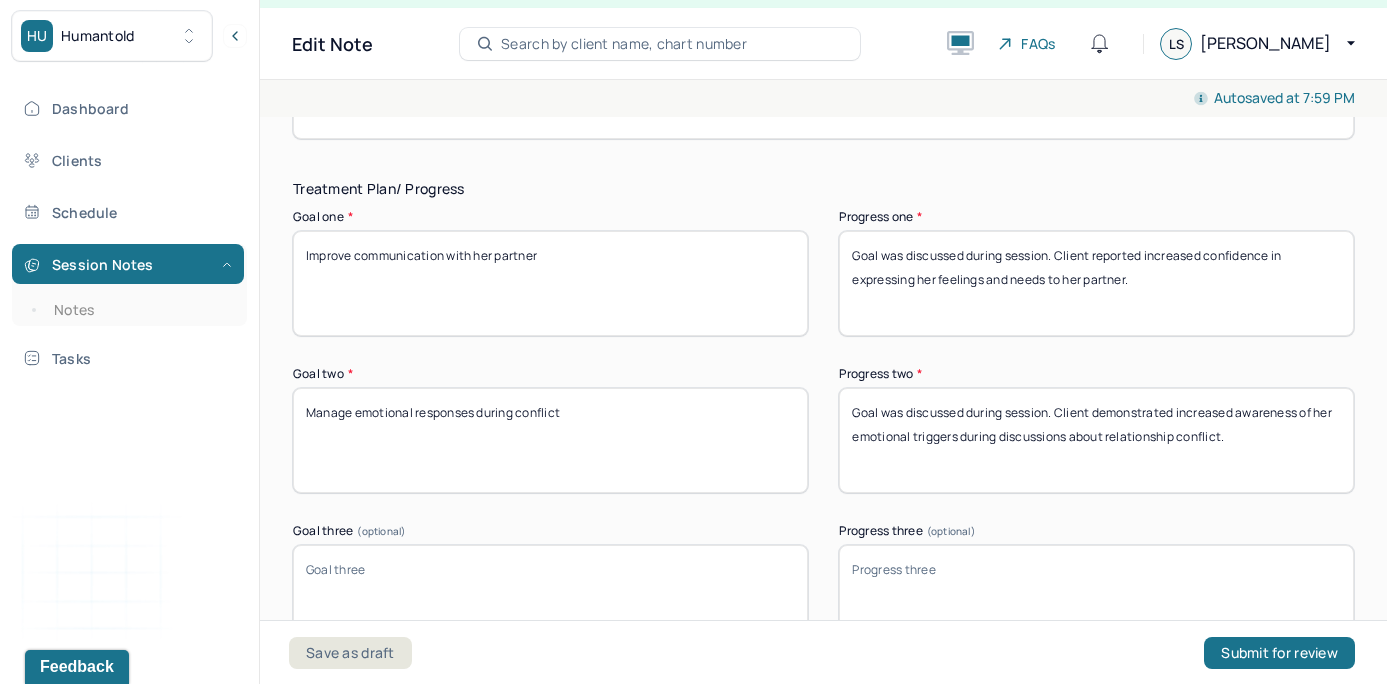 drag, startPoint x: 1192, startPoint y: 284, endPoint x: 819, endPoint y: 197, distance: 383.01175 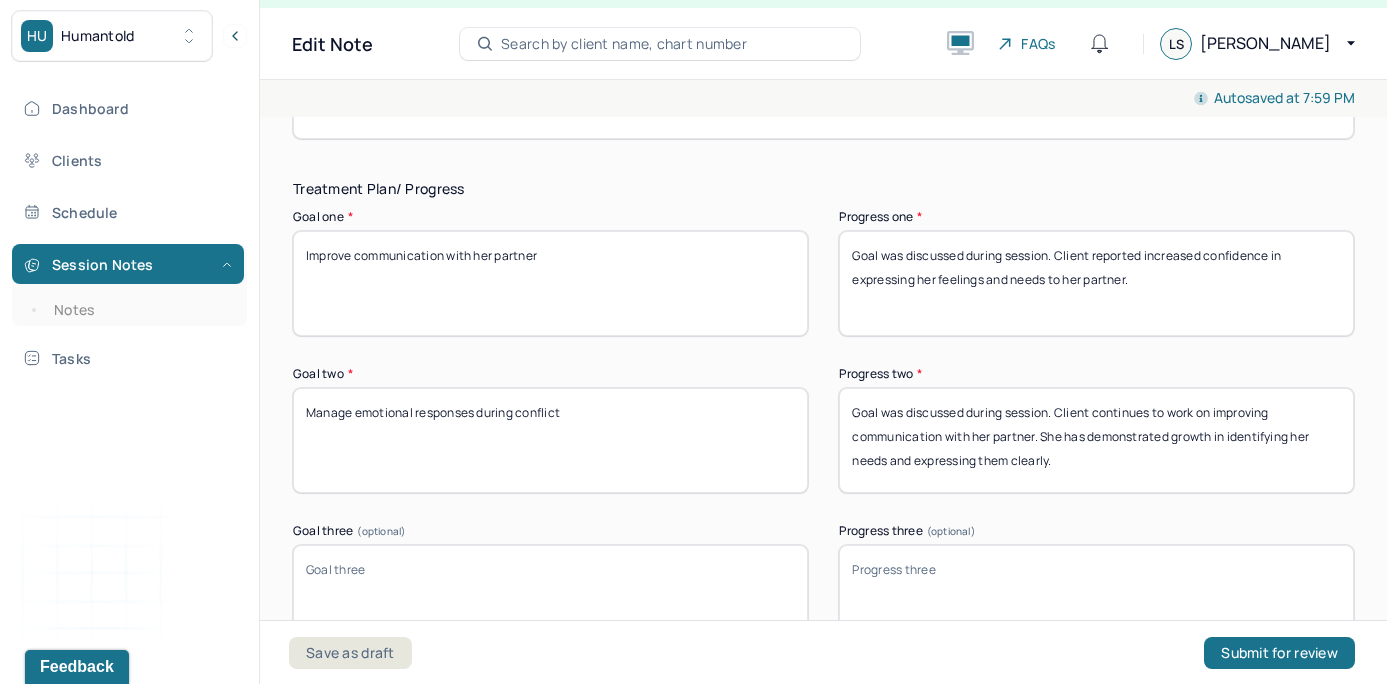 drag, startPoint x: 1070, startPoint y: 451, endPoint x: 888, endPoint y: 458, distance: 182.13457 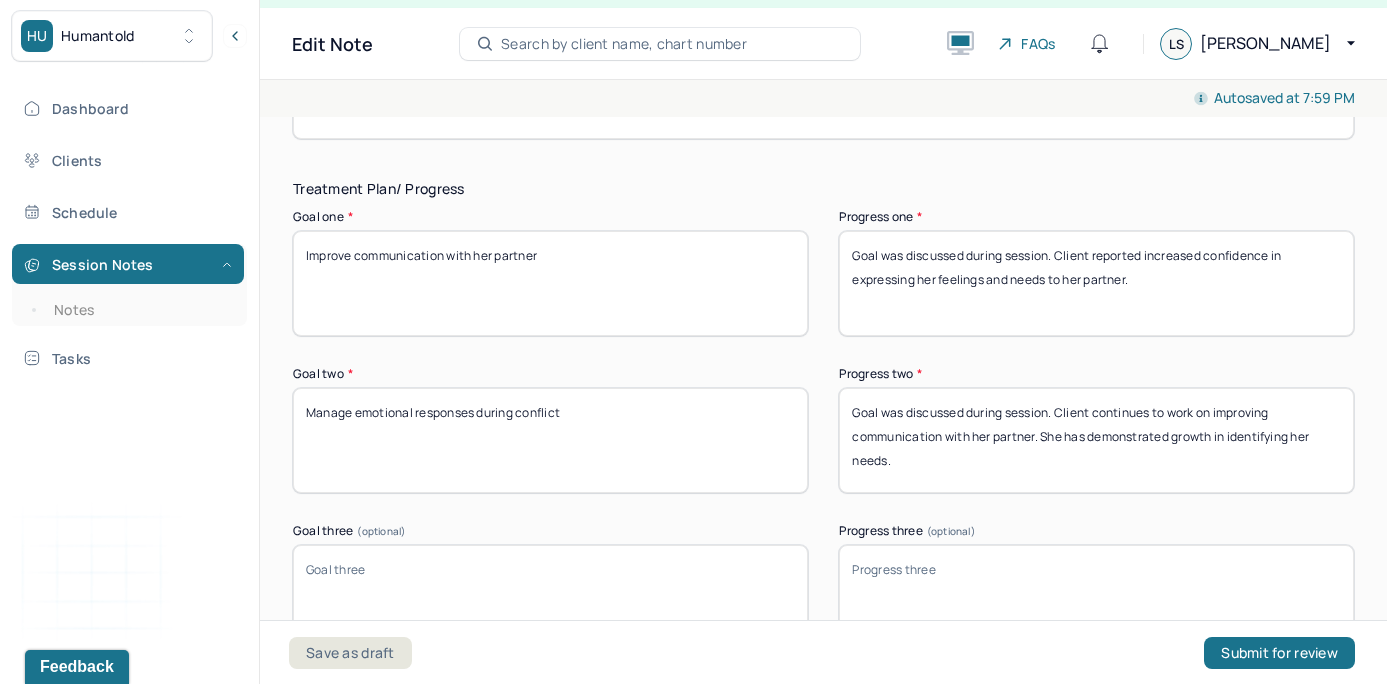 type on "Goal was discussed during session. Client continues to work on improving communication with her partner. She has demonstrated growth in identifying her needs." 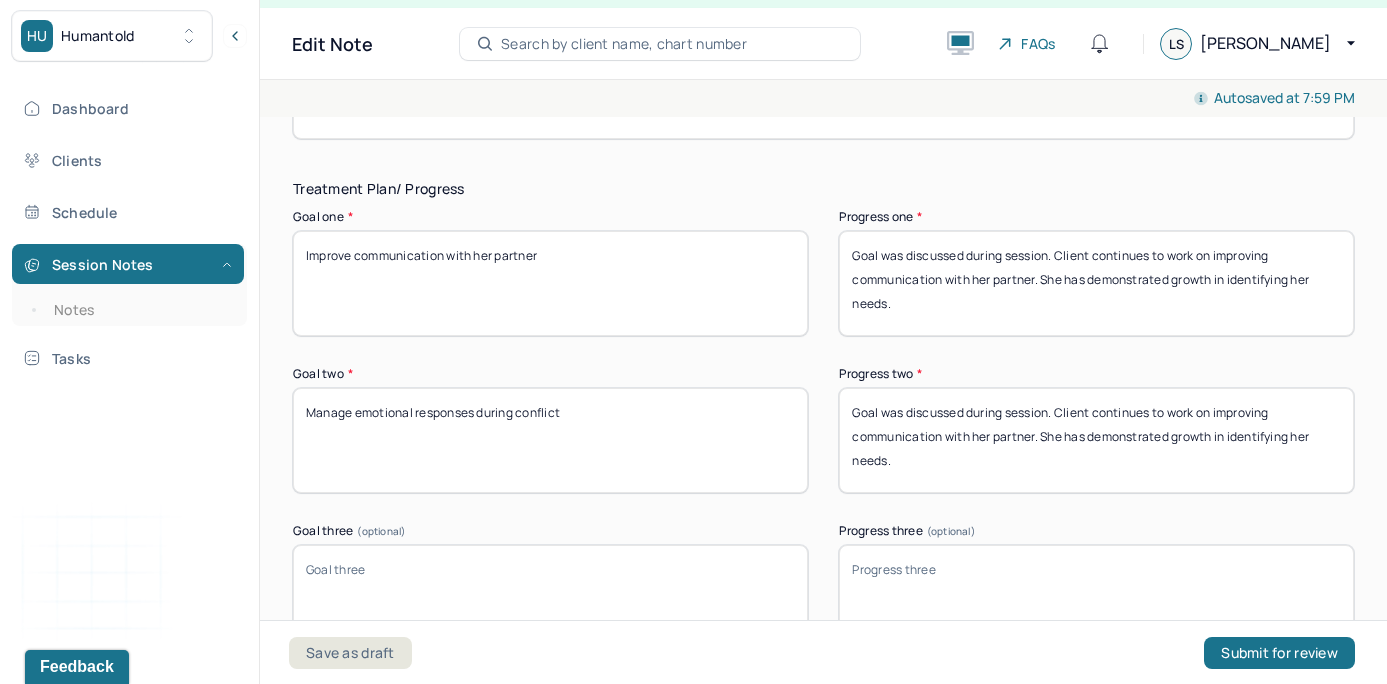 type on "Goal was discussed during session. Client continues to work on improving communication with her partner. She has demonstrated growth in identifying her needs." 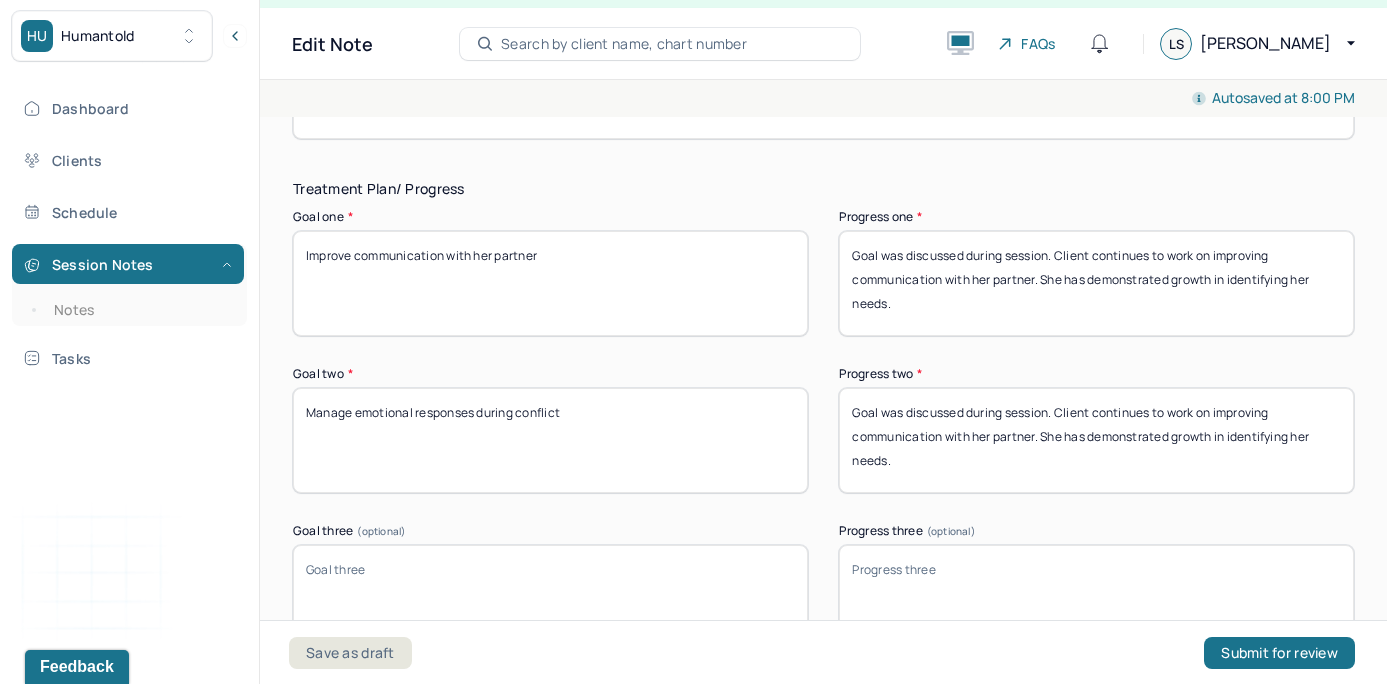 drag, startPoint x: 1060, startPoint y: 404, endPoint x: 1098, endPoint y: 473, distance: 78.77182 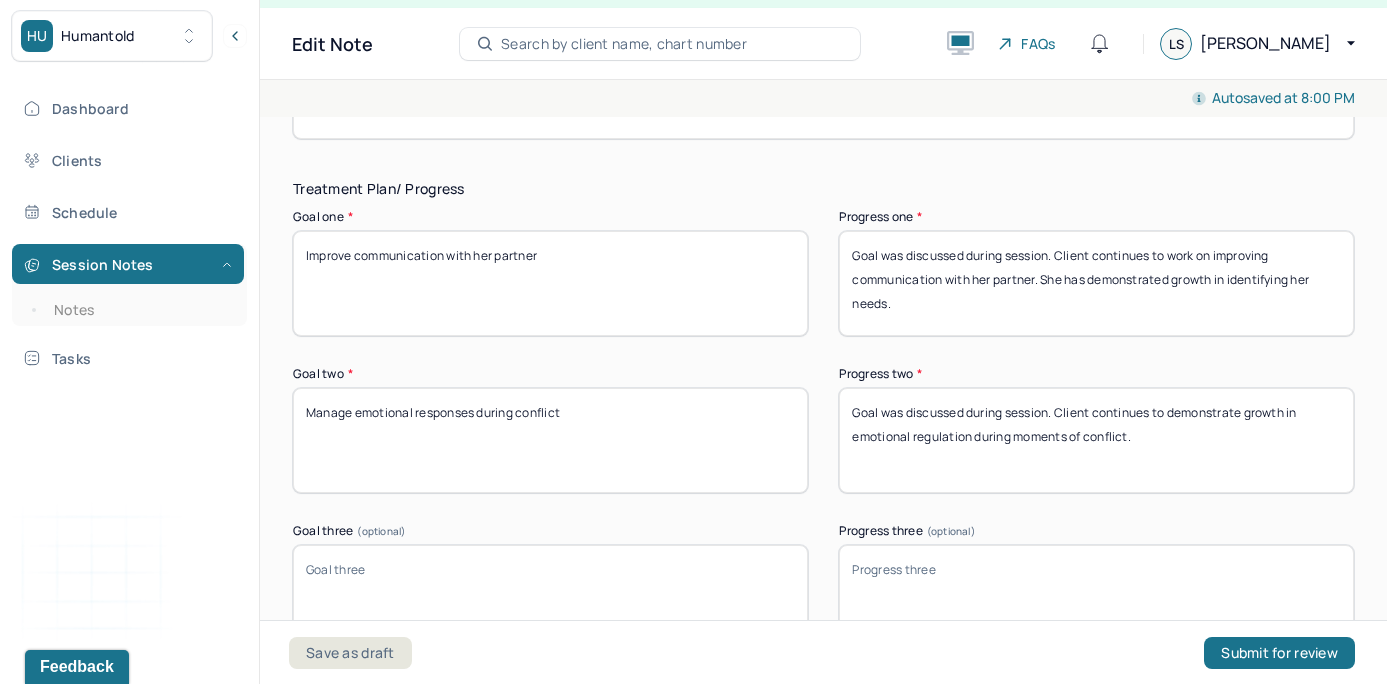 type on "Goal was discussed during session. Client continues to demonstrate growth in emotional regulation during moments of conflict." 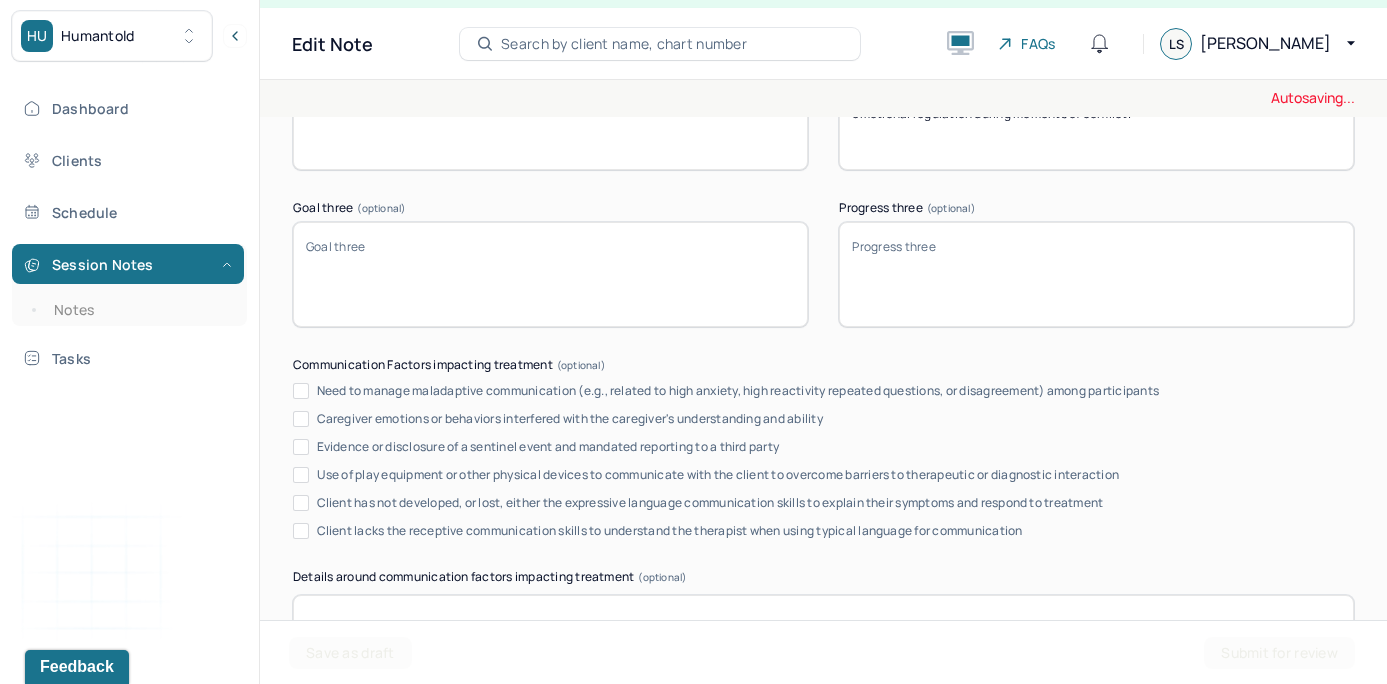 scroll, scrollTop: 3634, scrollLeft: 0, axis: vertical 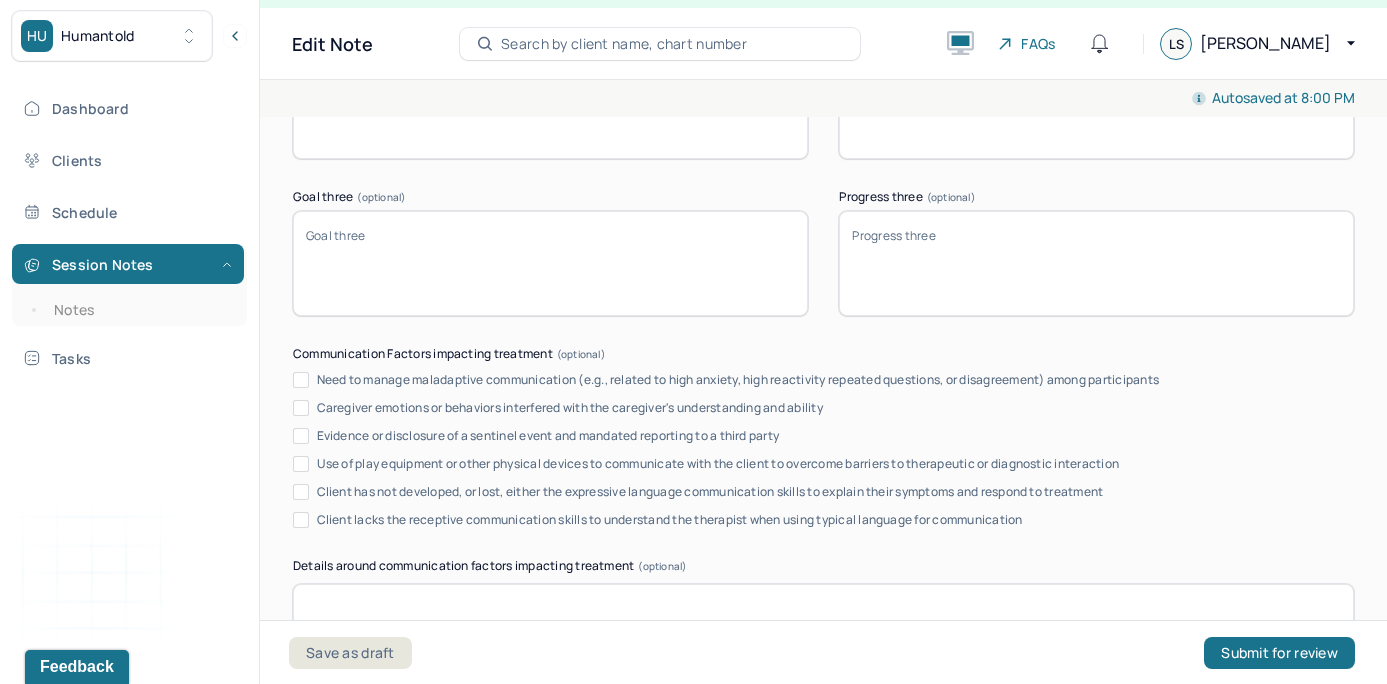 click at bounding box center [823, 636] 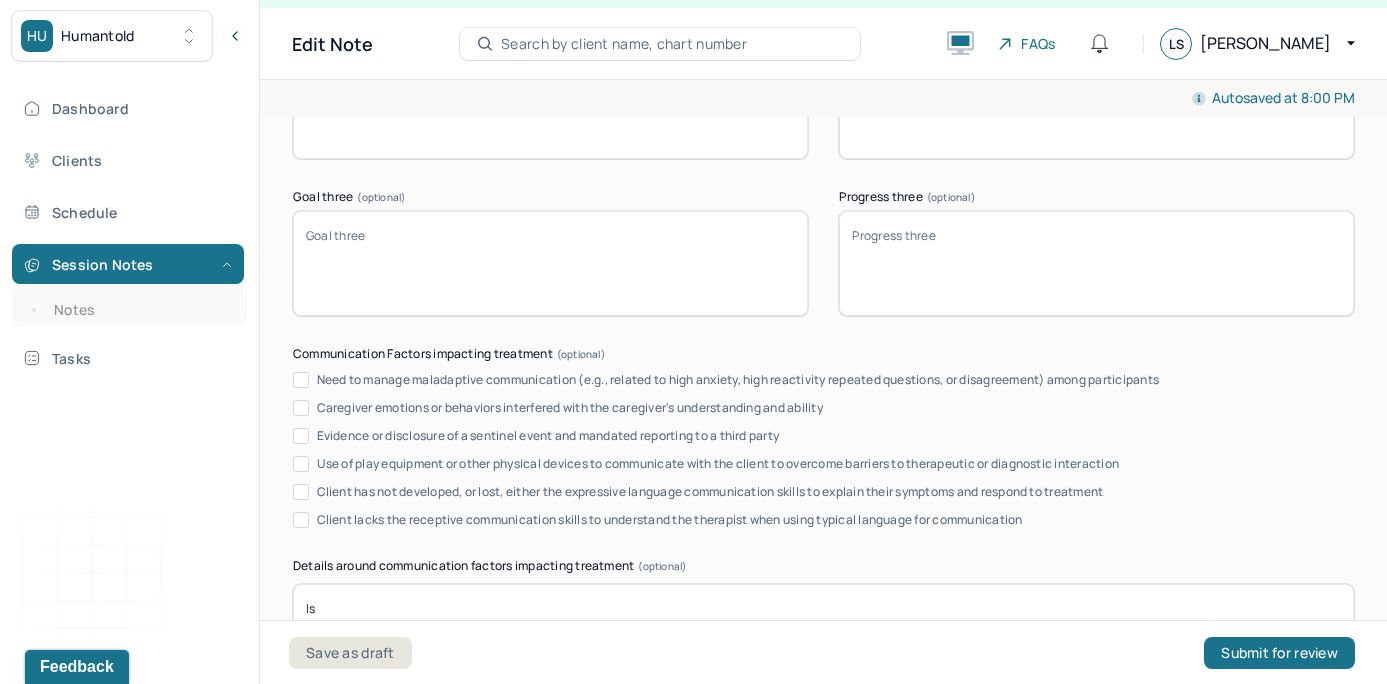 type on "ls" 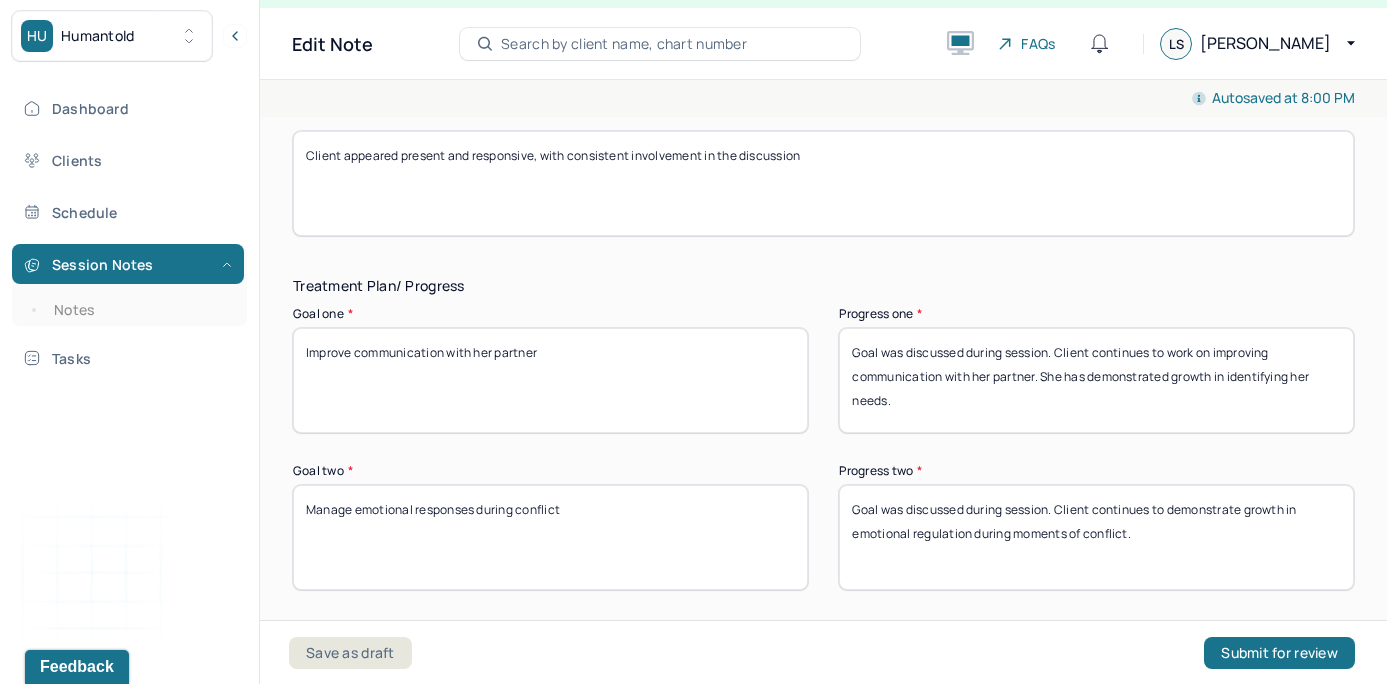 scroll, scrollTop: 3195, scrollLeft: 0, axis: vertical 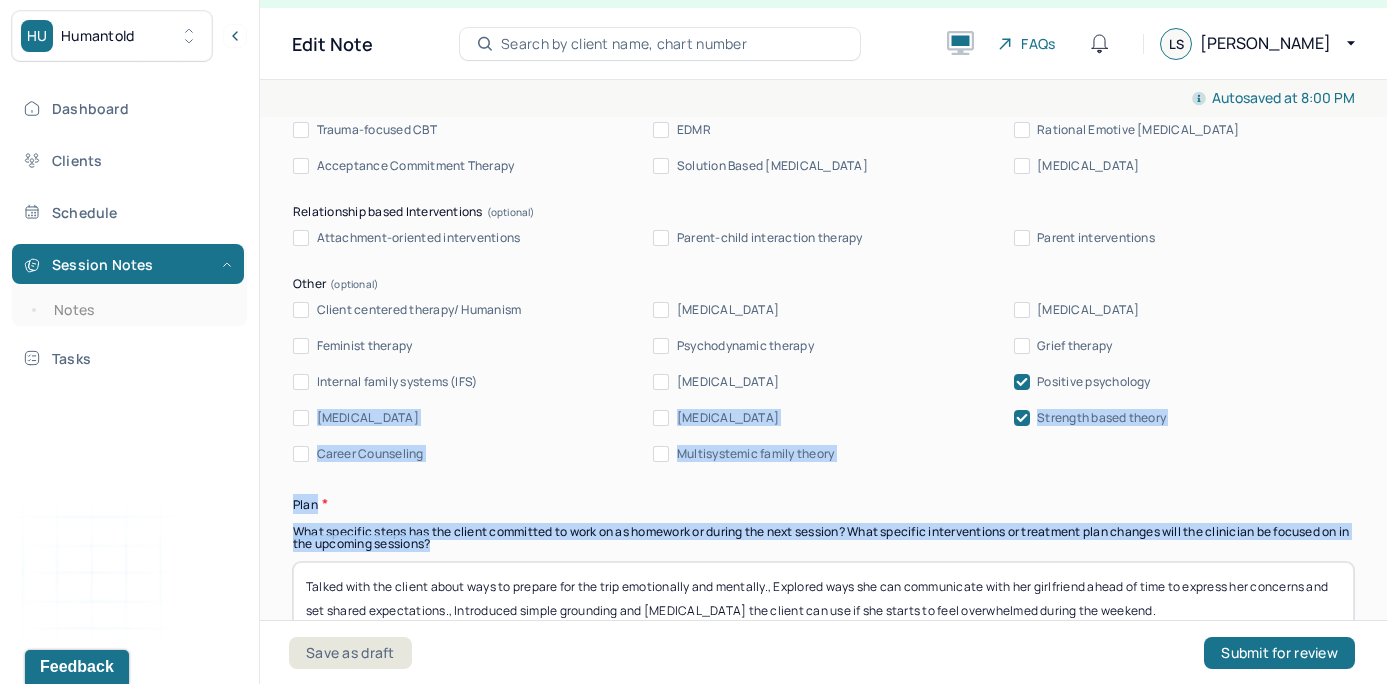 drag, startPoint x: 1349, startPoint y: 388, endPoint x: 1342, endPoint y: 610, distance: 222.11034 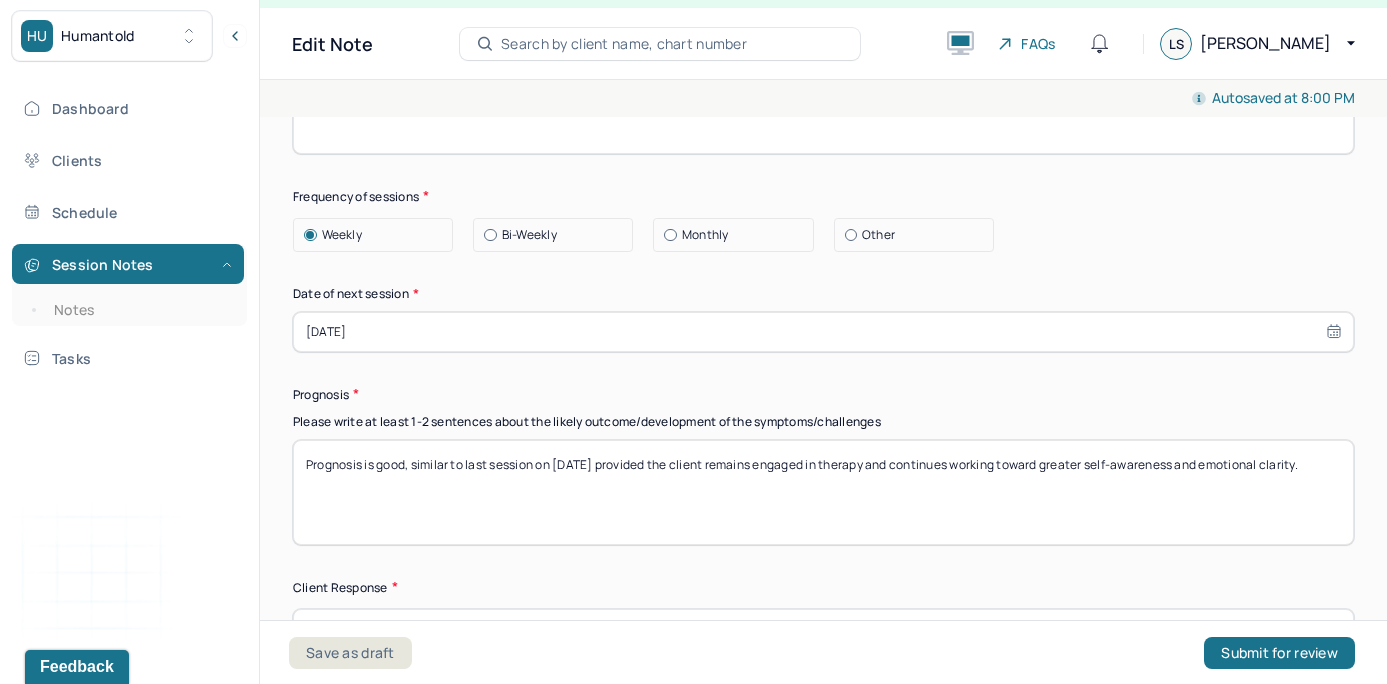 scroll, scrollTop: 2836, scrollLeft: 0, axis: vertical 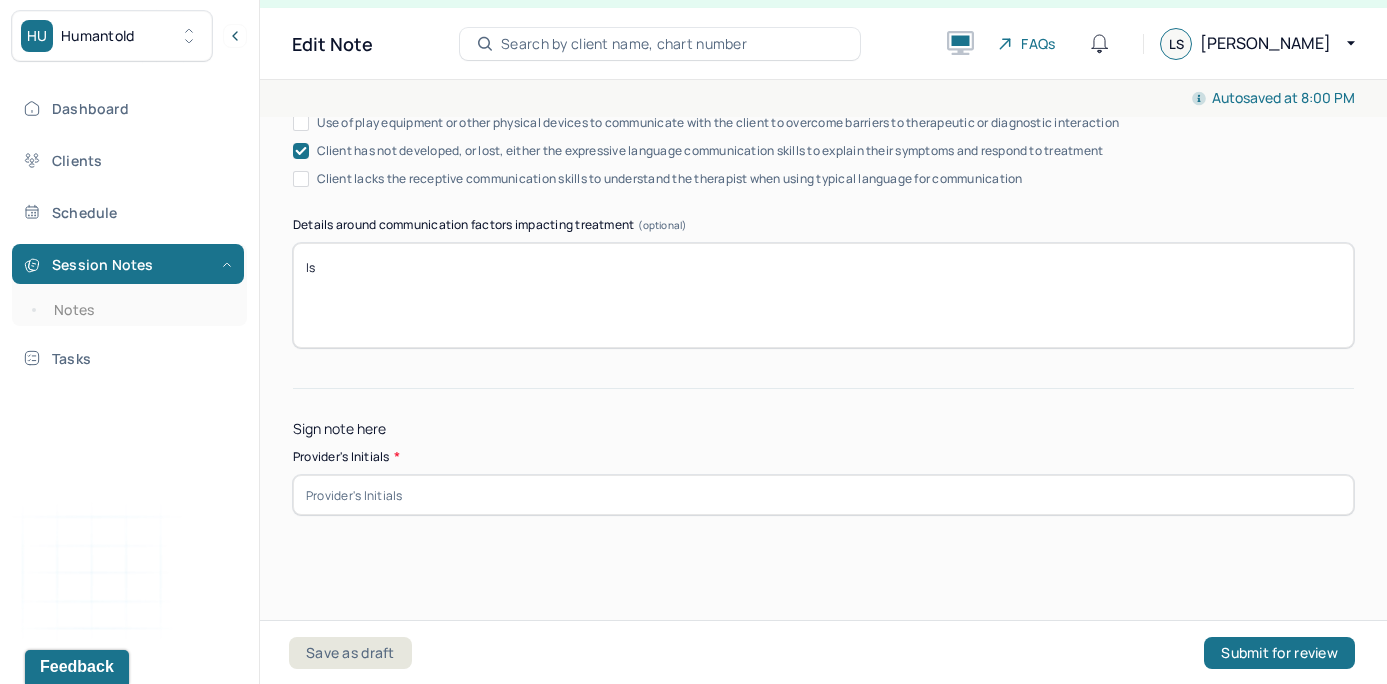 drag, startPoint x: 353, startPoint y: 256, endPoint x: 224, endPoint y: 240, distance: 129.98846 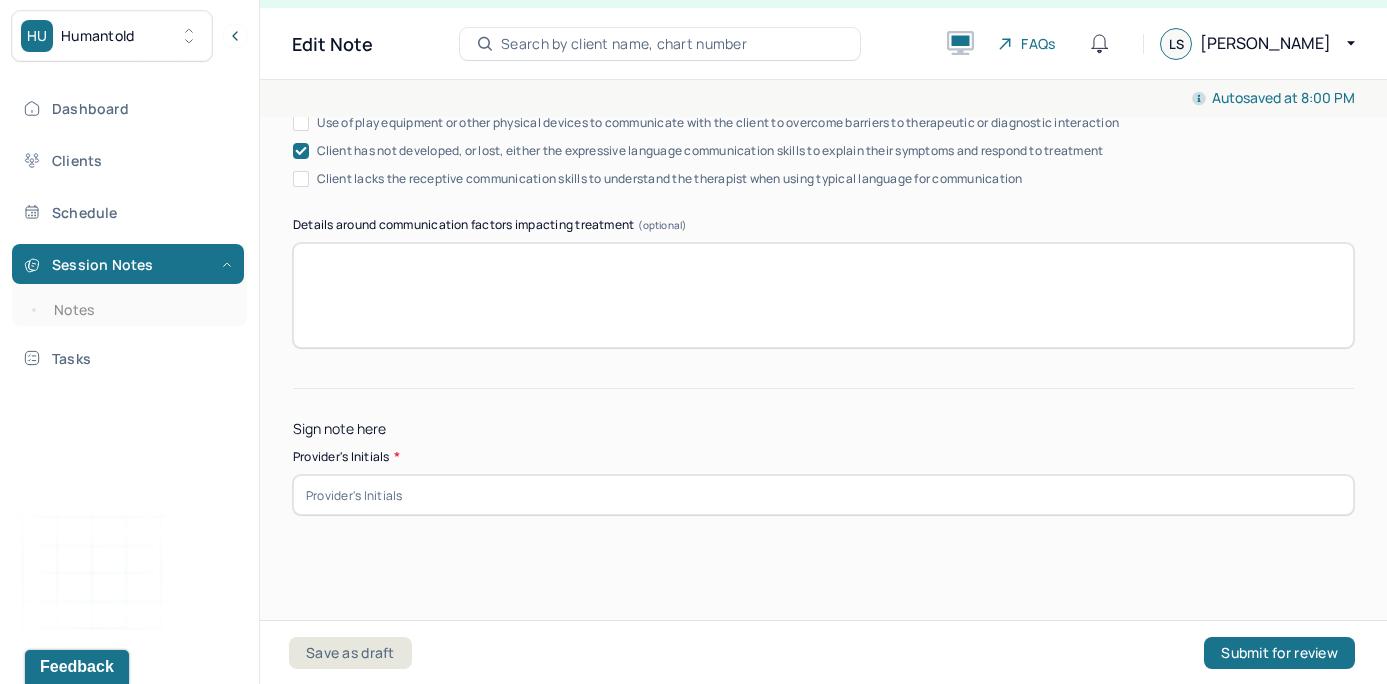type 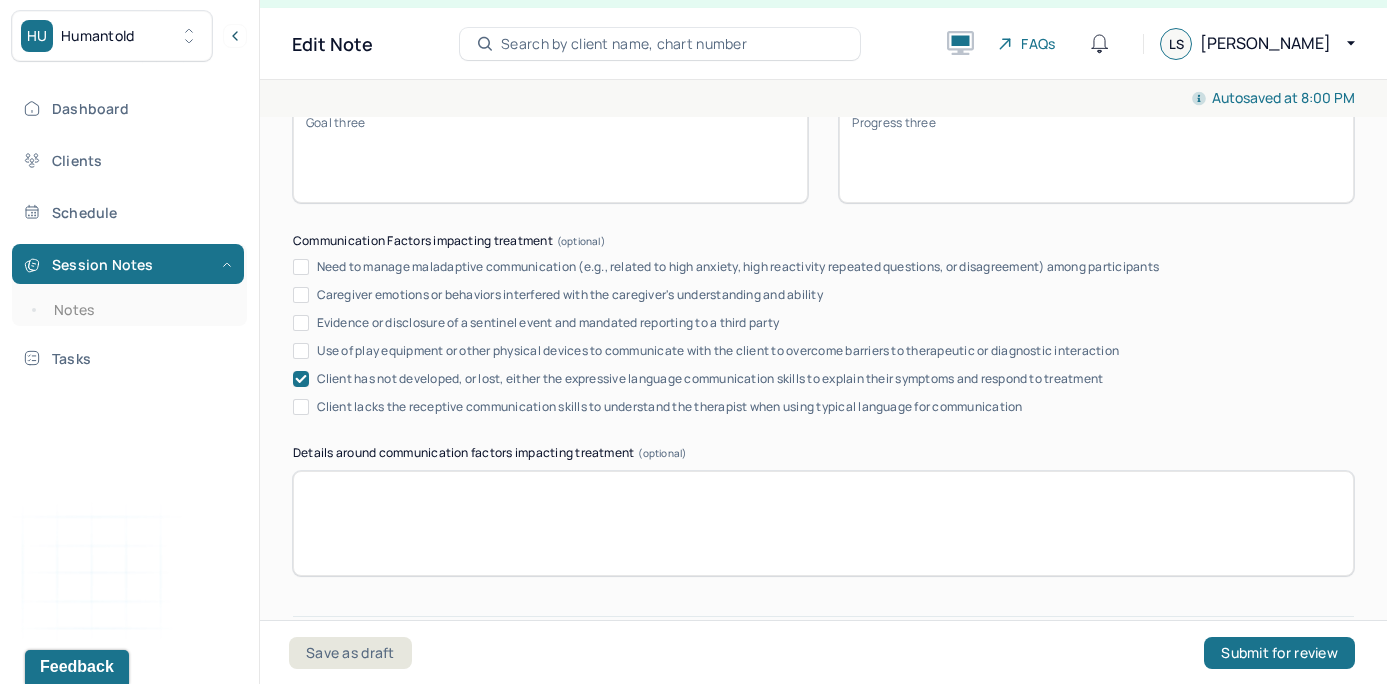 scroll, scrollTop: 3736, scrollLeft: 0, axis: vertical 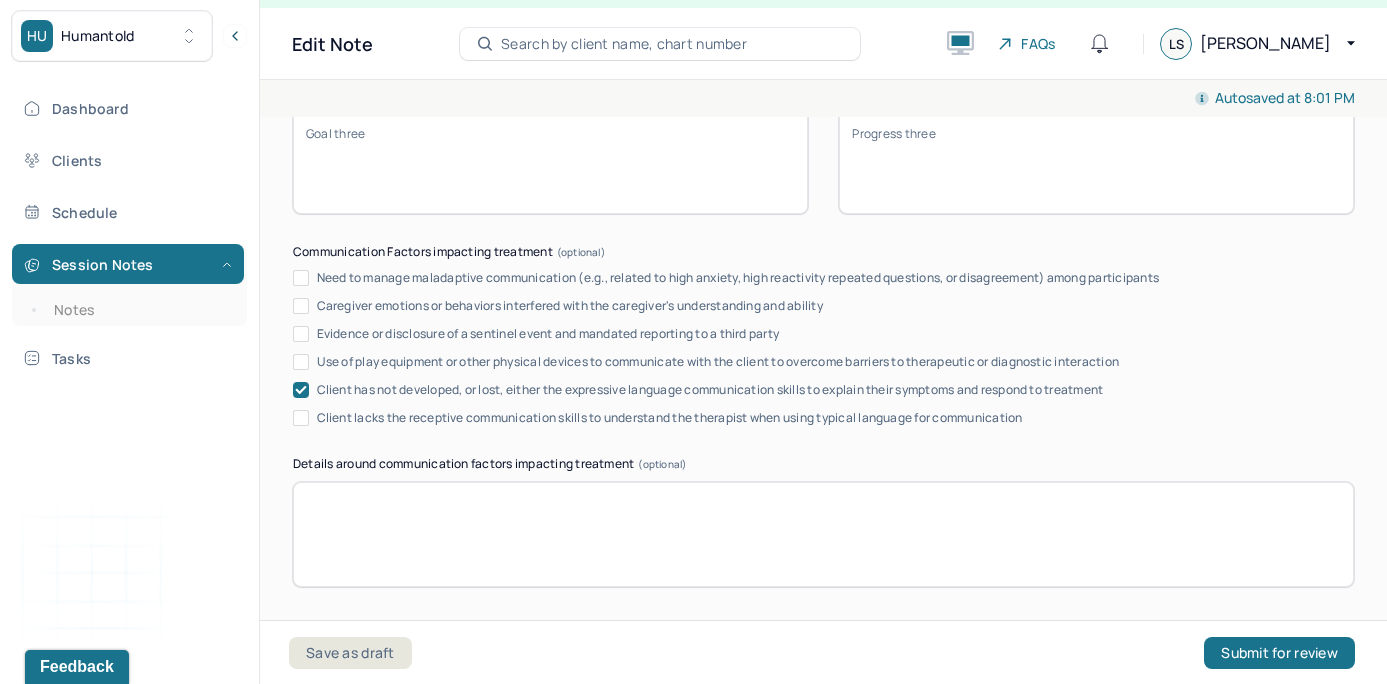 click 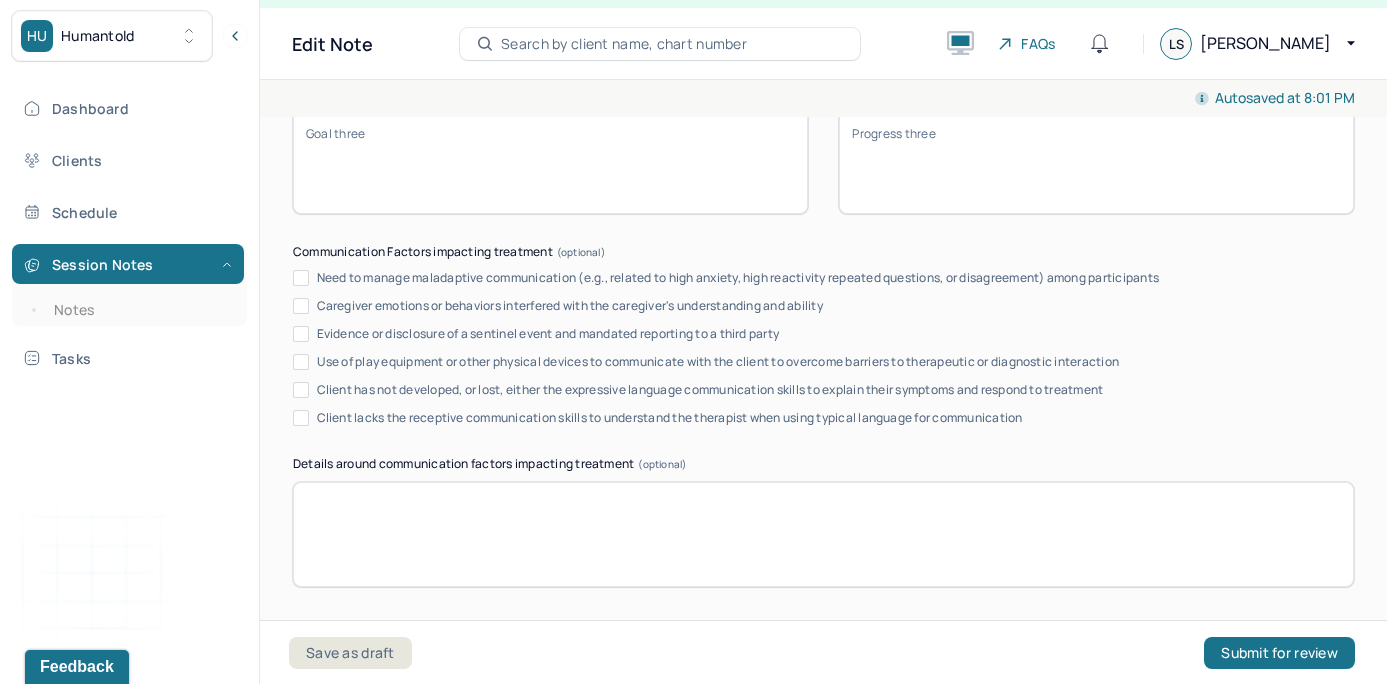 click on "Treatment Plan/ Progress Goal one * Improve communication with her partner Progress one * Goal was discussed during session. Client continues to work on improving communication with her partner. She has demonstrated growth in identifying her needs. Goal two * Manage emotional responses during conflict Progress two * Goal was discussed during session. Client continues to demonstrate growth in emotional regulation during moments of conflict. Goal three (optional) Progress three (optional) Communication Factors impacting treatment Need to manage maladaptive communication (e.g., related to high anxiety, high reactivity repeated questions, or disagreement) among participants Caregiver emotions or behaviors interfered with the caregiver's understanding and ability Evidence or disclosure of a sentinel event and mandated reporting to a third party Use of play equipment or other physical devices to communicate with the client to overcome barriers to therapeutic or diagnostic interaction" at bounding box center [823, 165] 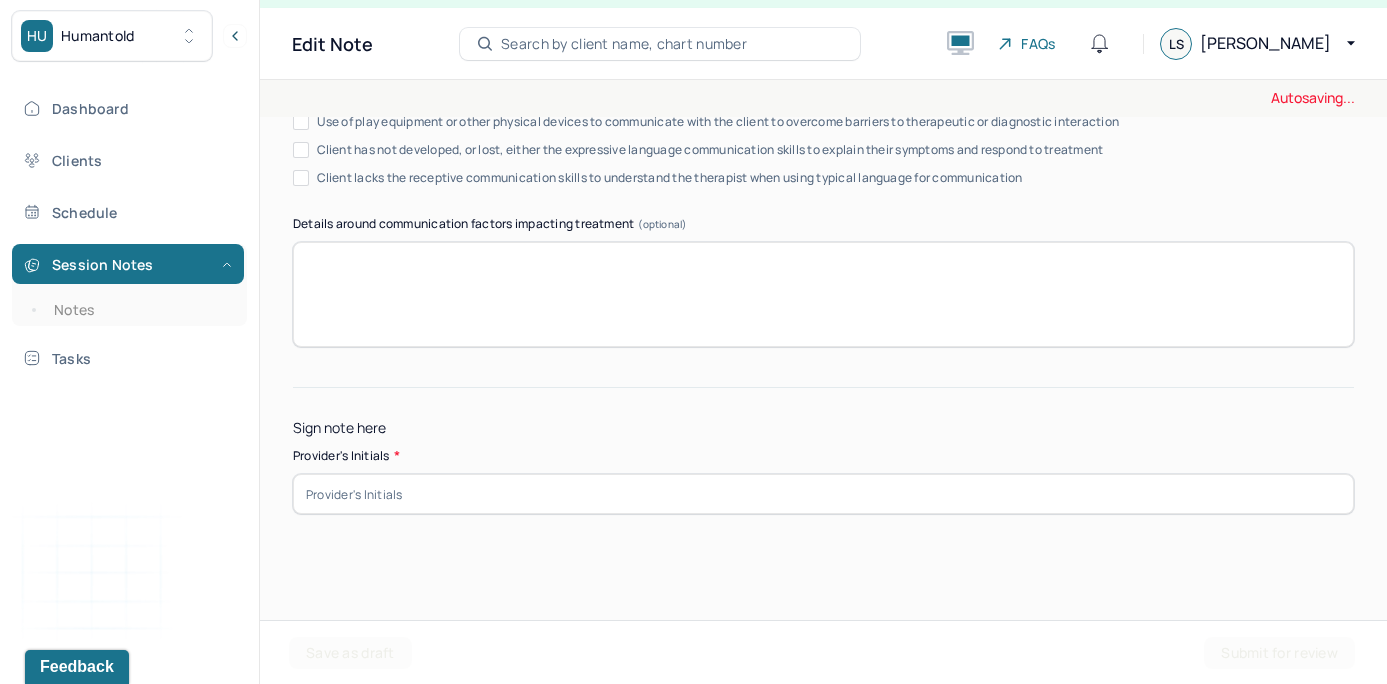 scroll, scrollTop: 3975, scrollLeft: 0, axis: vertical 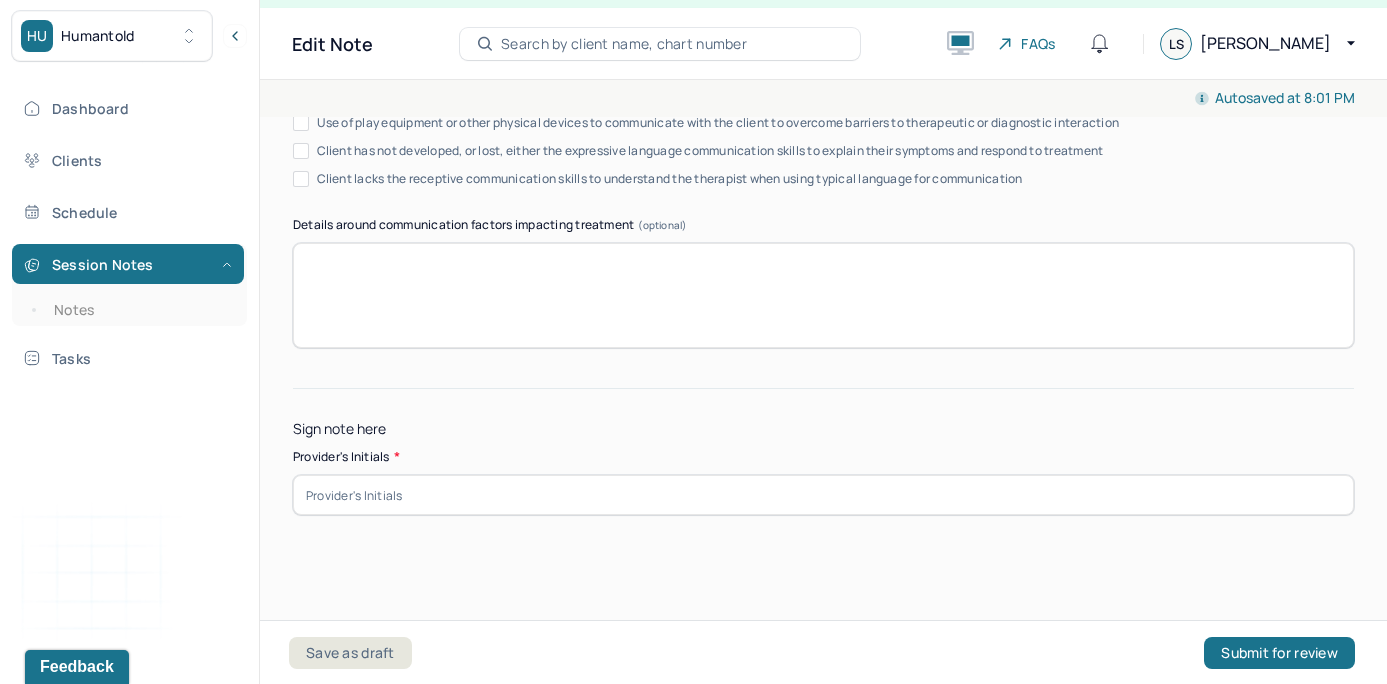 click at bounding box center [823, 495] 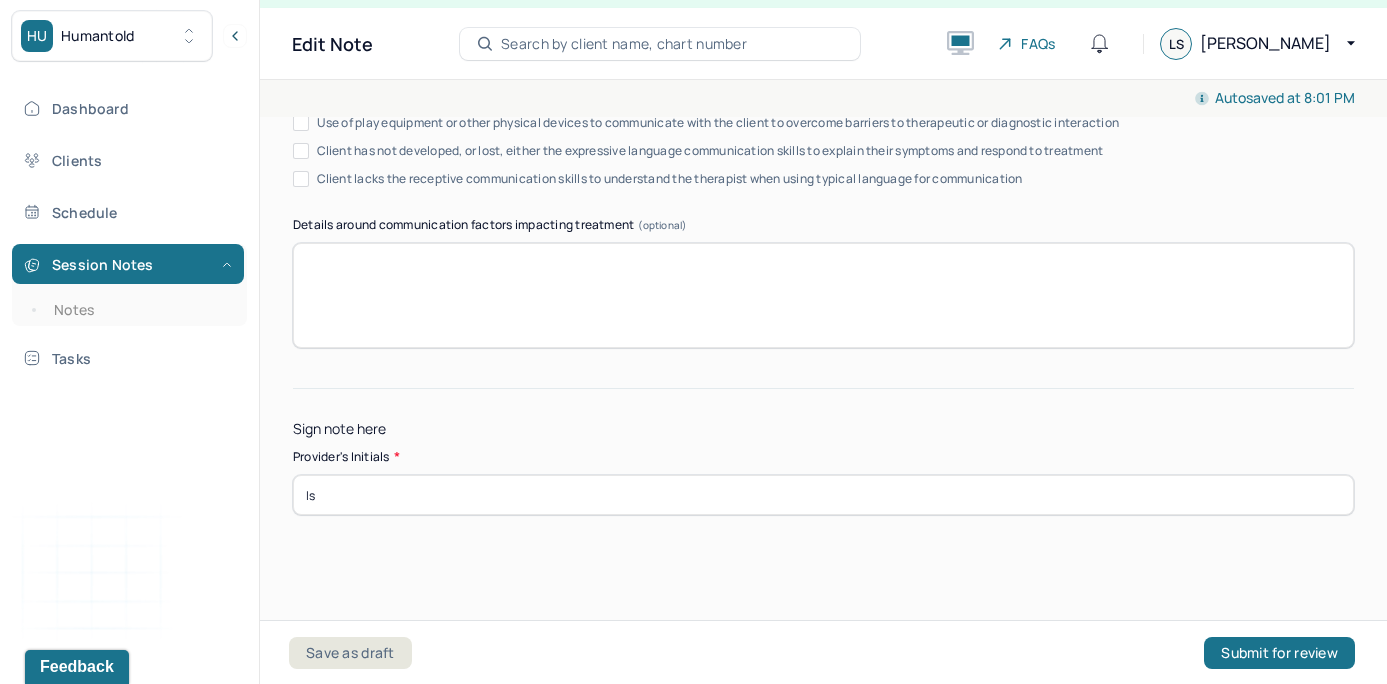 type on "ls" 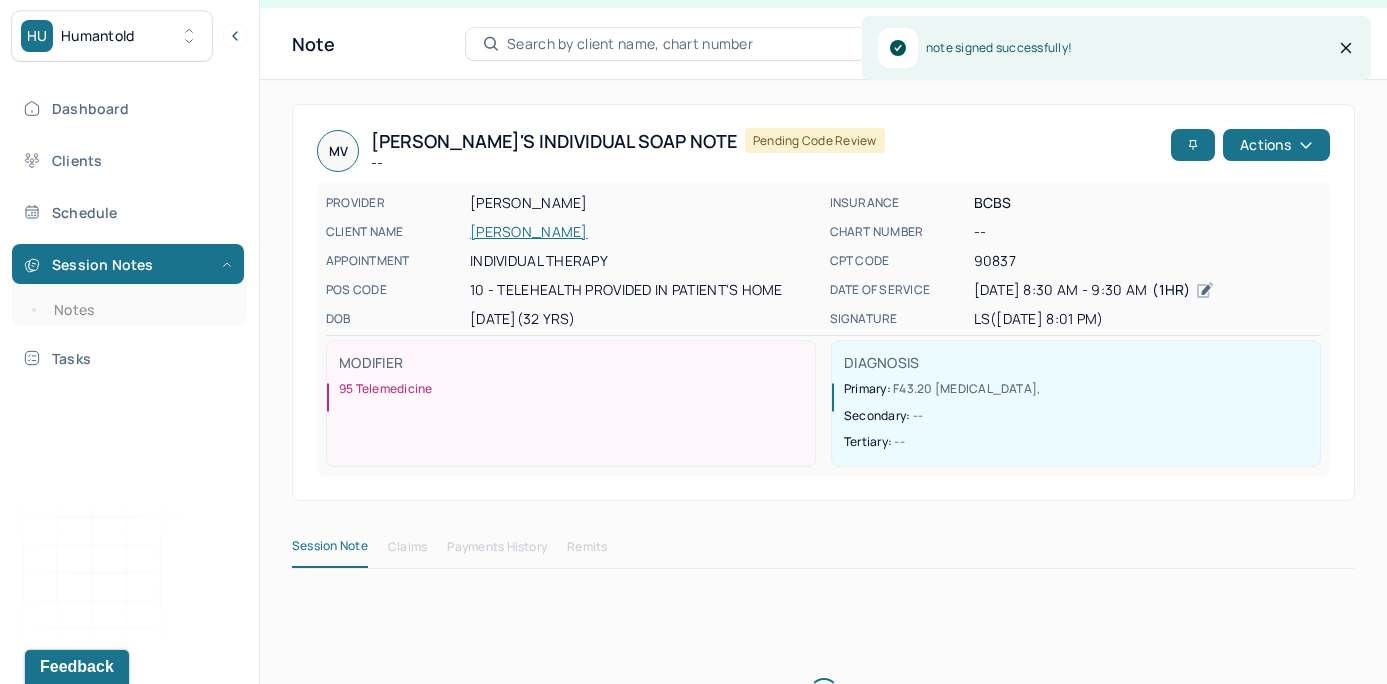 scroll, scrollTop: 0, scrollLeft: 0, axis: both 